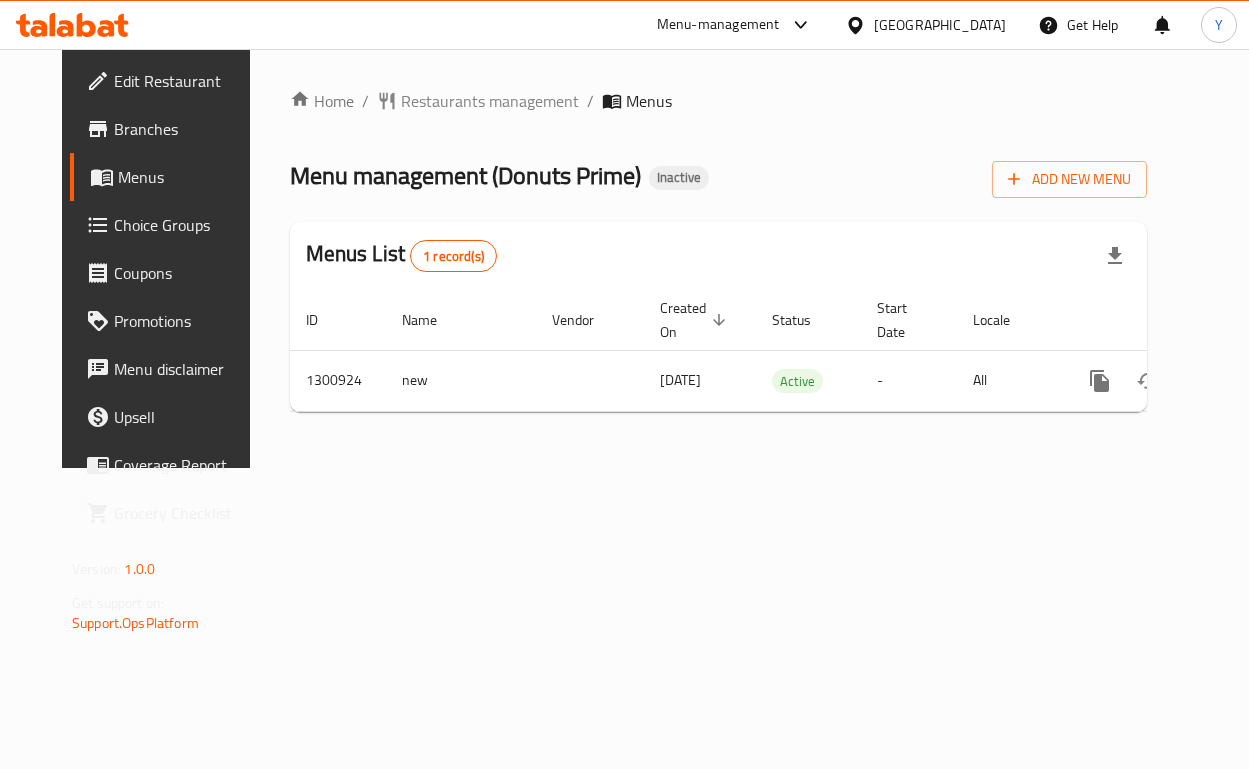 click on "Home / Restaurants management / Menus Menu management ( Donuts Prime )  Inactive Add New Menu Menus List   1 record(s) ID Name Vendor Created On sorted descending Status Start Date Locale Actions 1300924 new [DATE] Active - All" at bounding box center [718, 258] 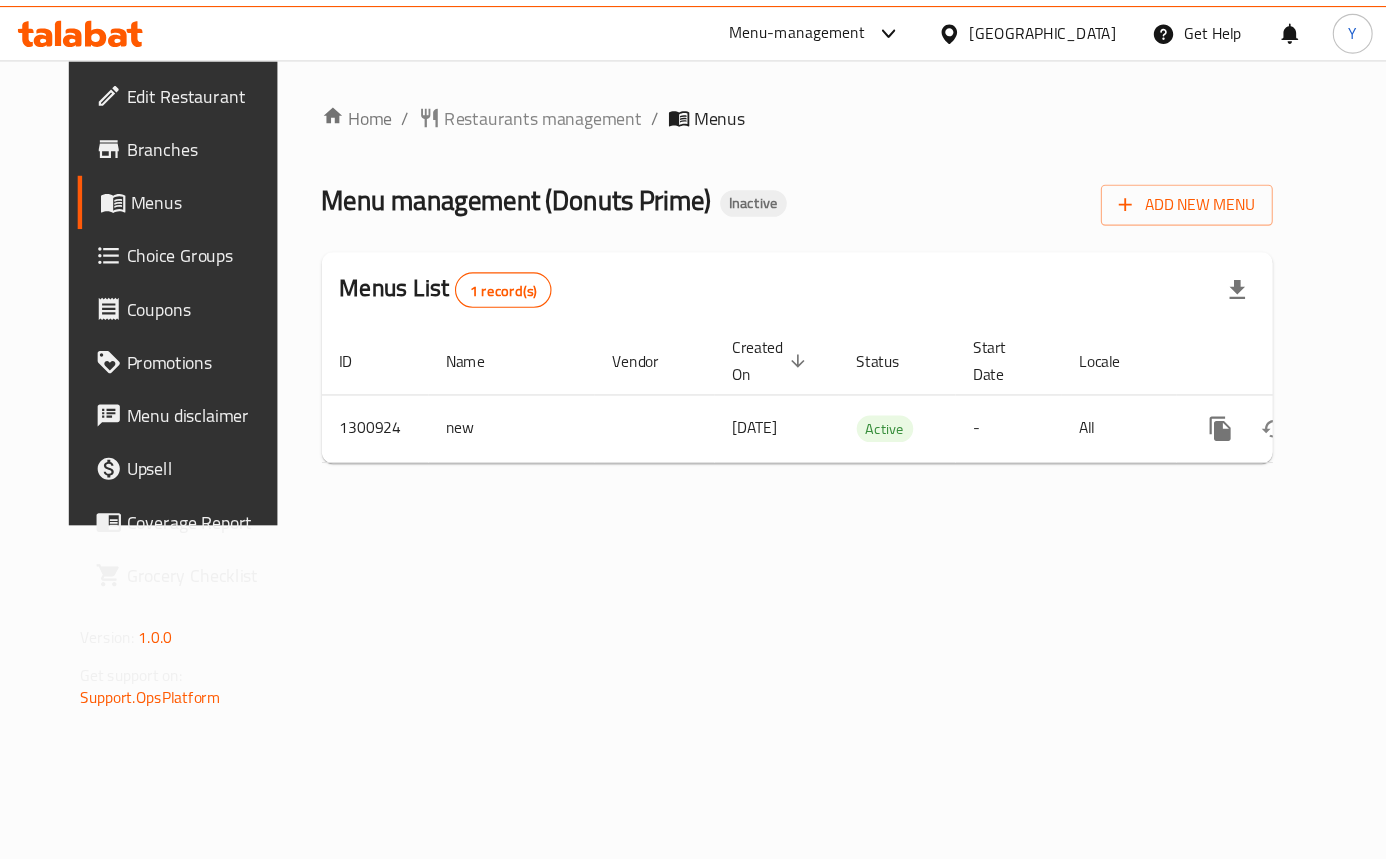 scroll, scrollTop: 0, scrollLeft: 0, axis: both 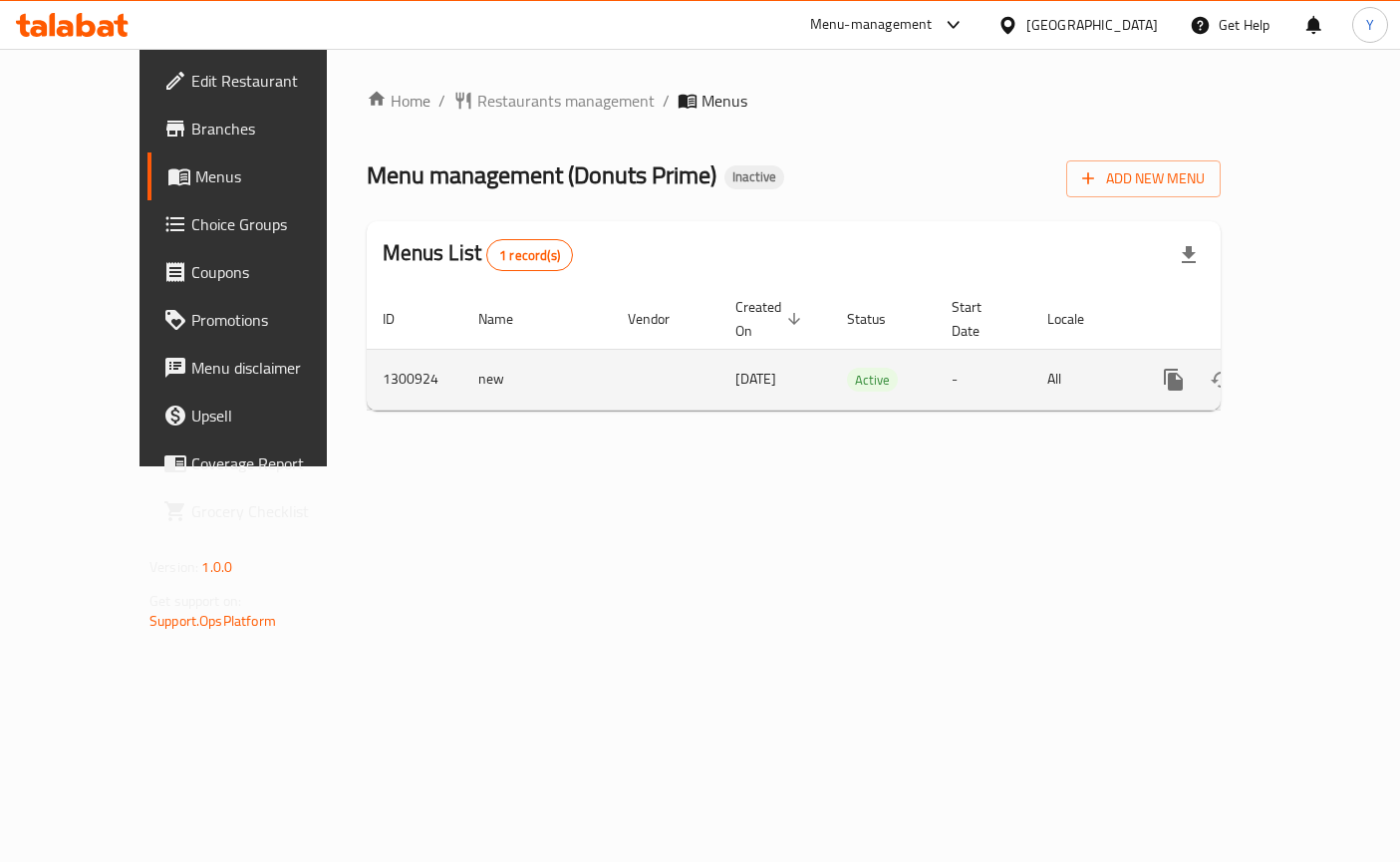 click at bounding box center [1246, 380] 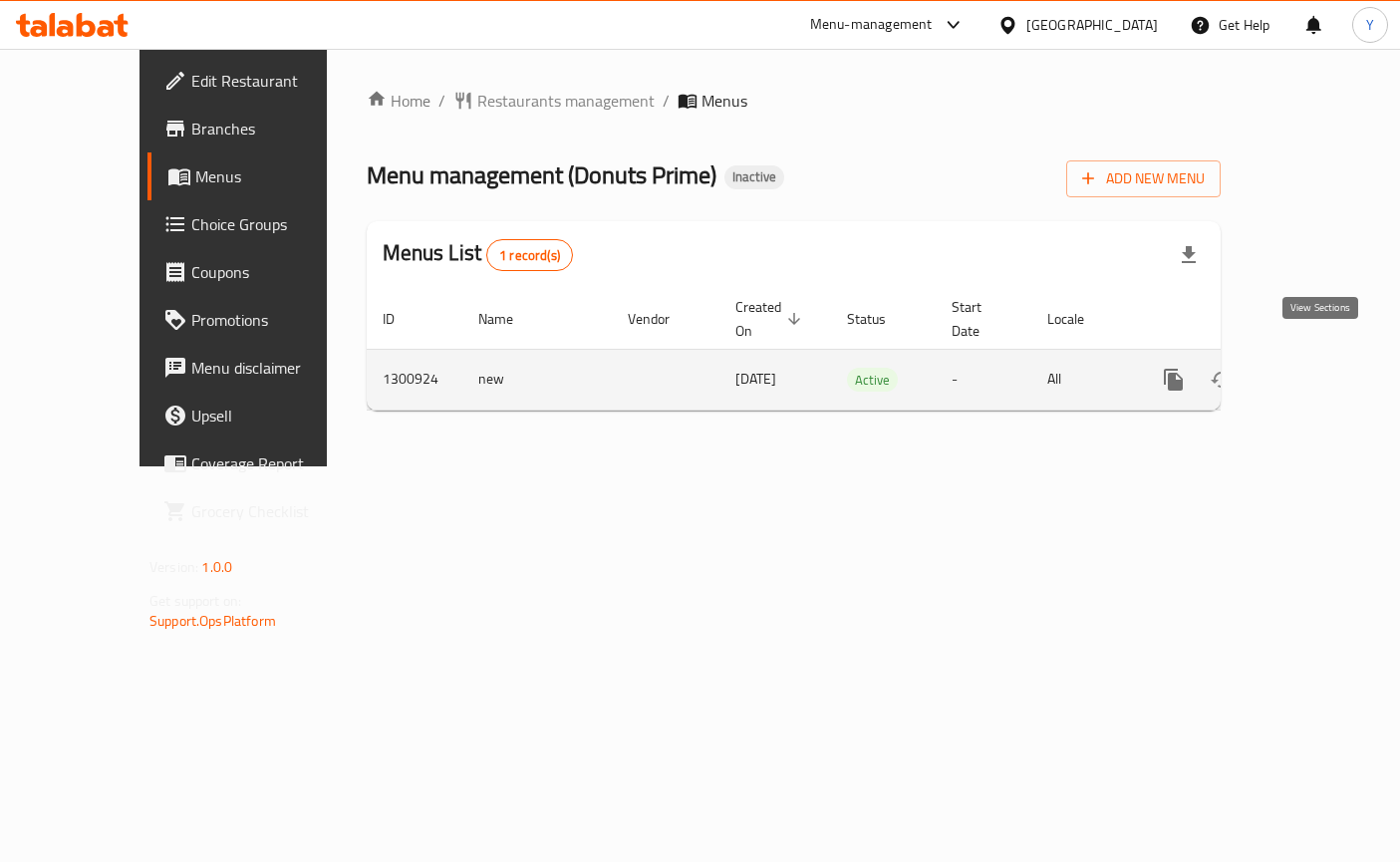 click 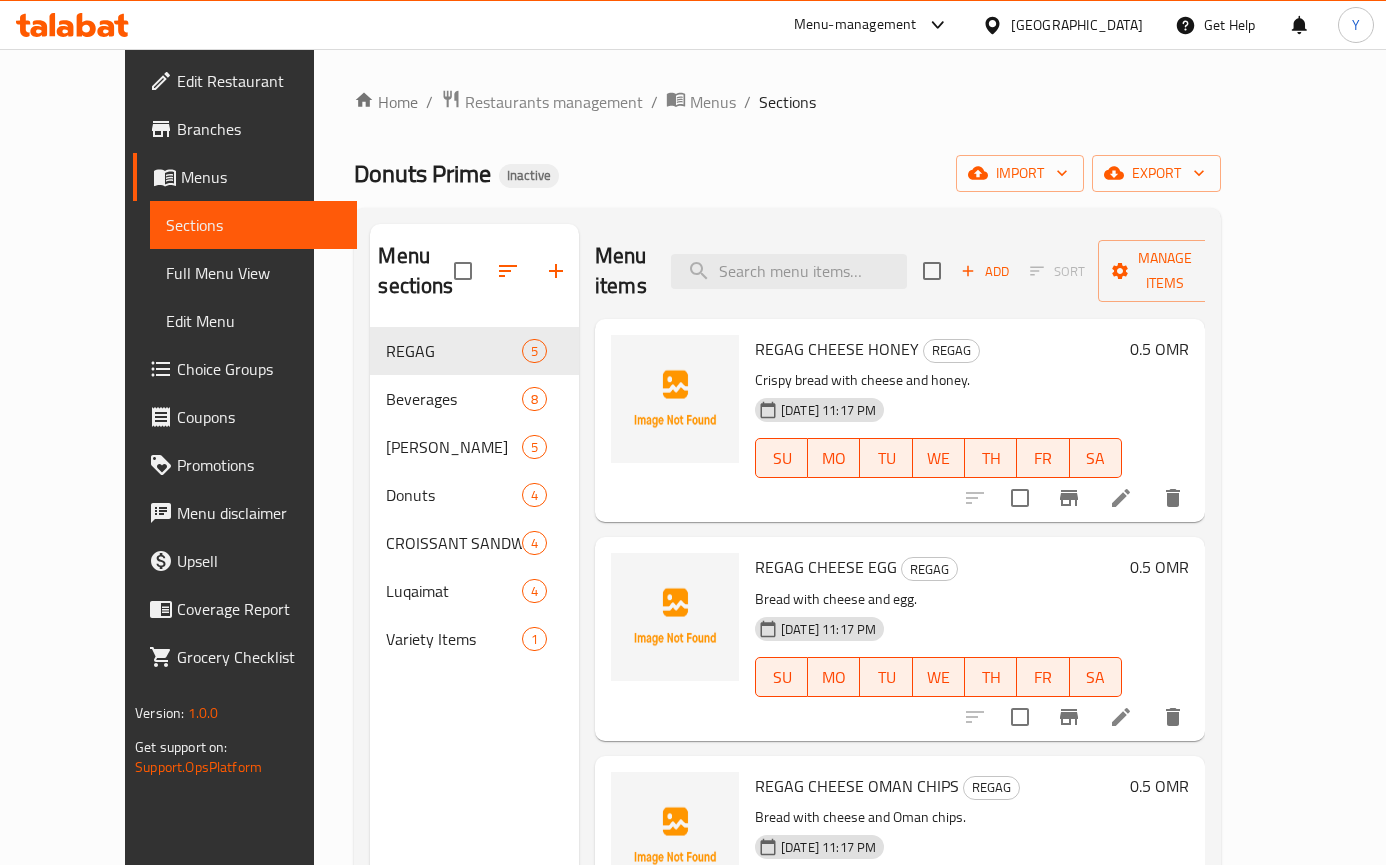 click on "Menu items Add Sort Manage items" at bounding box center (900, 271) 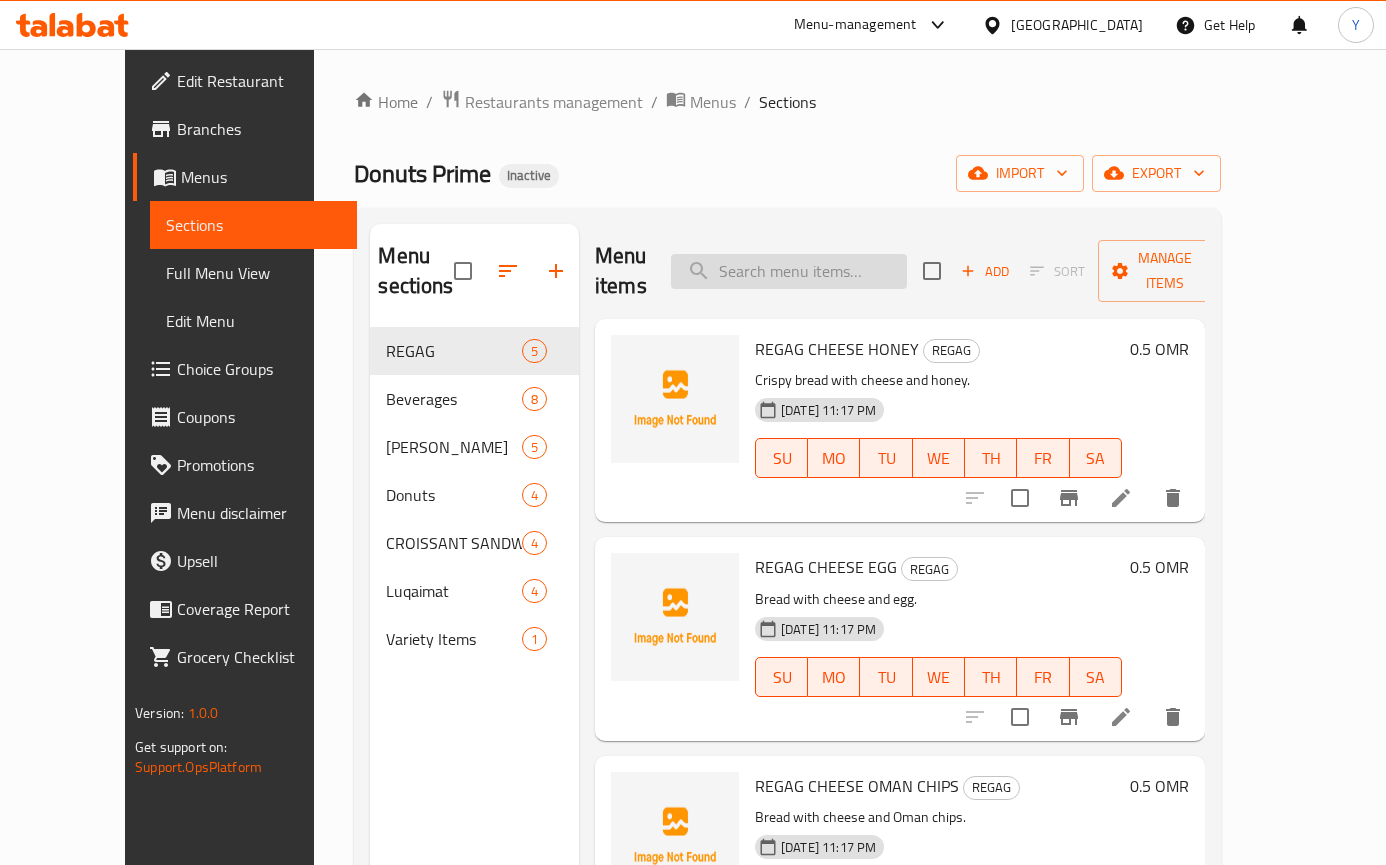 click at bounding box center [789, 271] 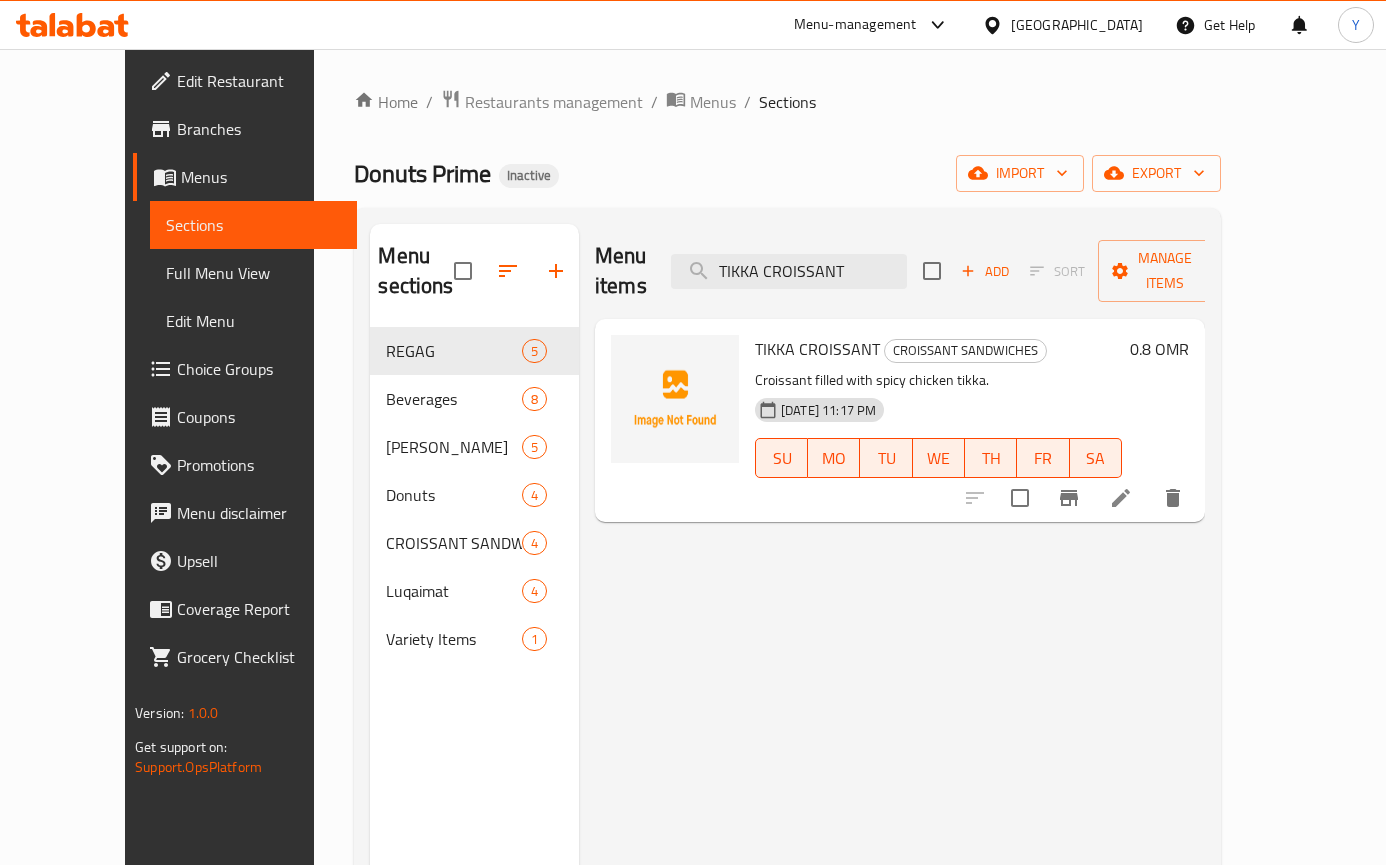 drag, startPoint x: 890, startPoint y: 248, endPoint x: 604, endPoint y: 241, distance: 286.08566 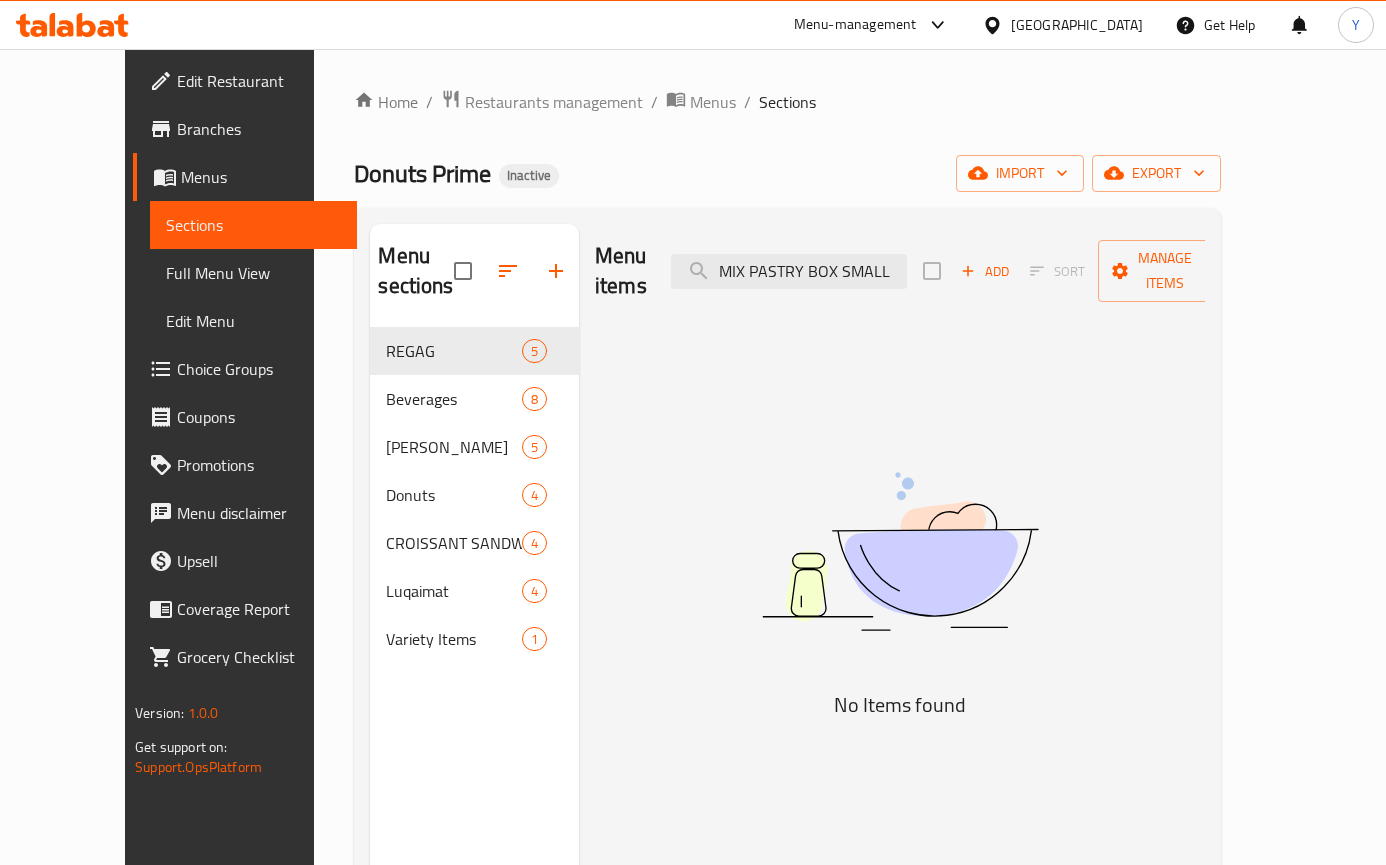 drag, startPoint x: 925, startPoint y: 255, endPoint x: 333, endPoint y: 297, distance: 593.488 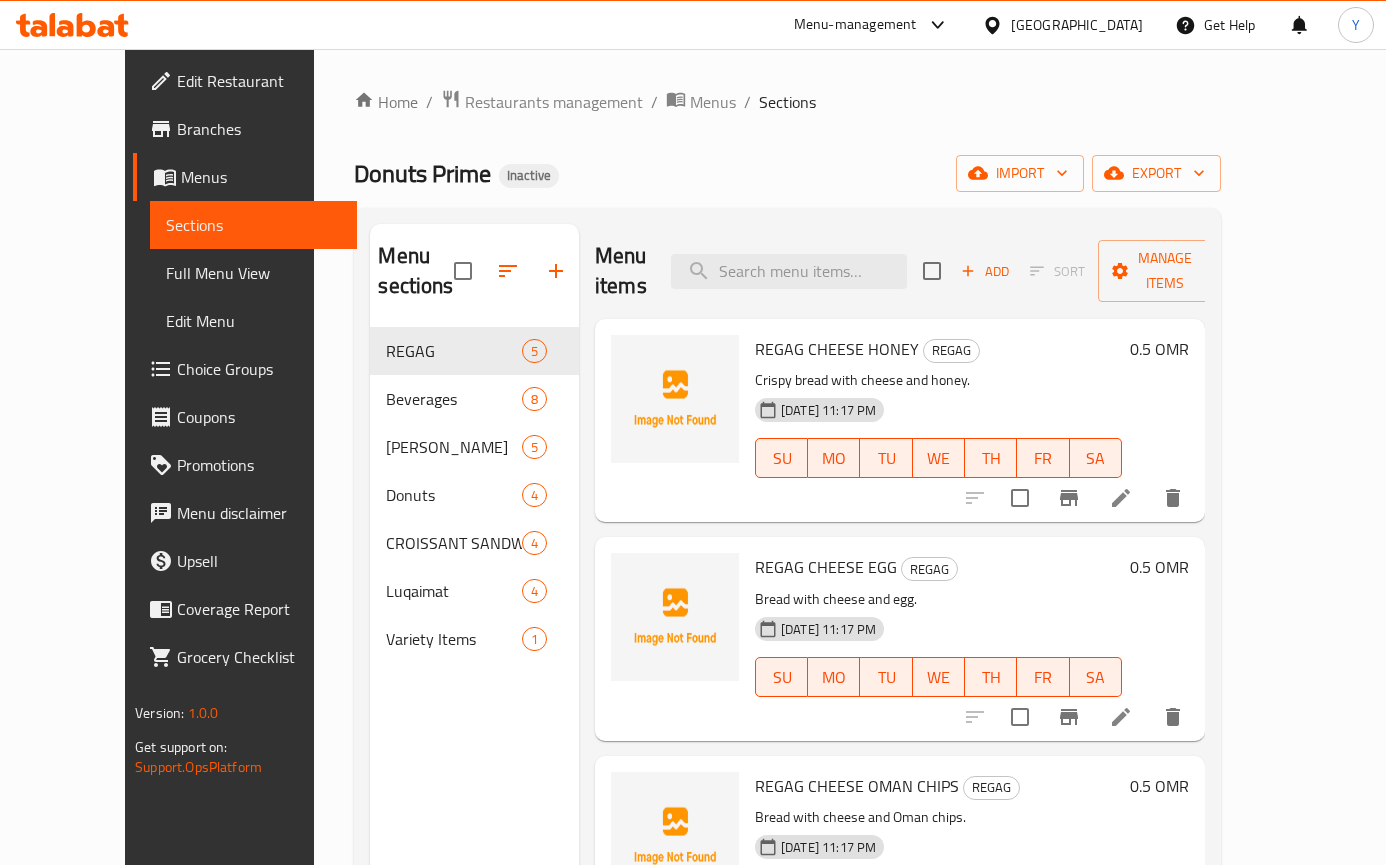 type 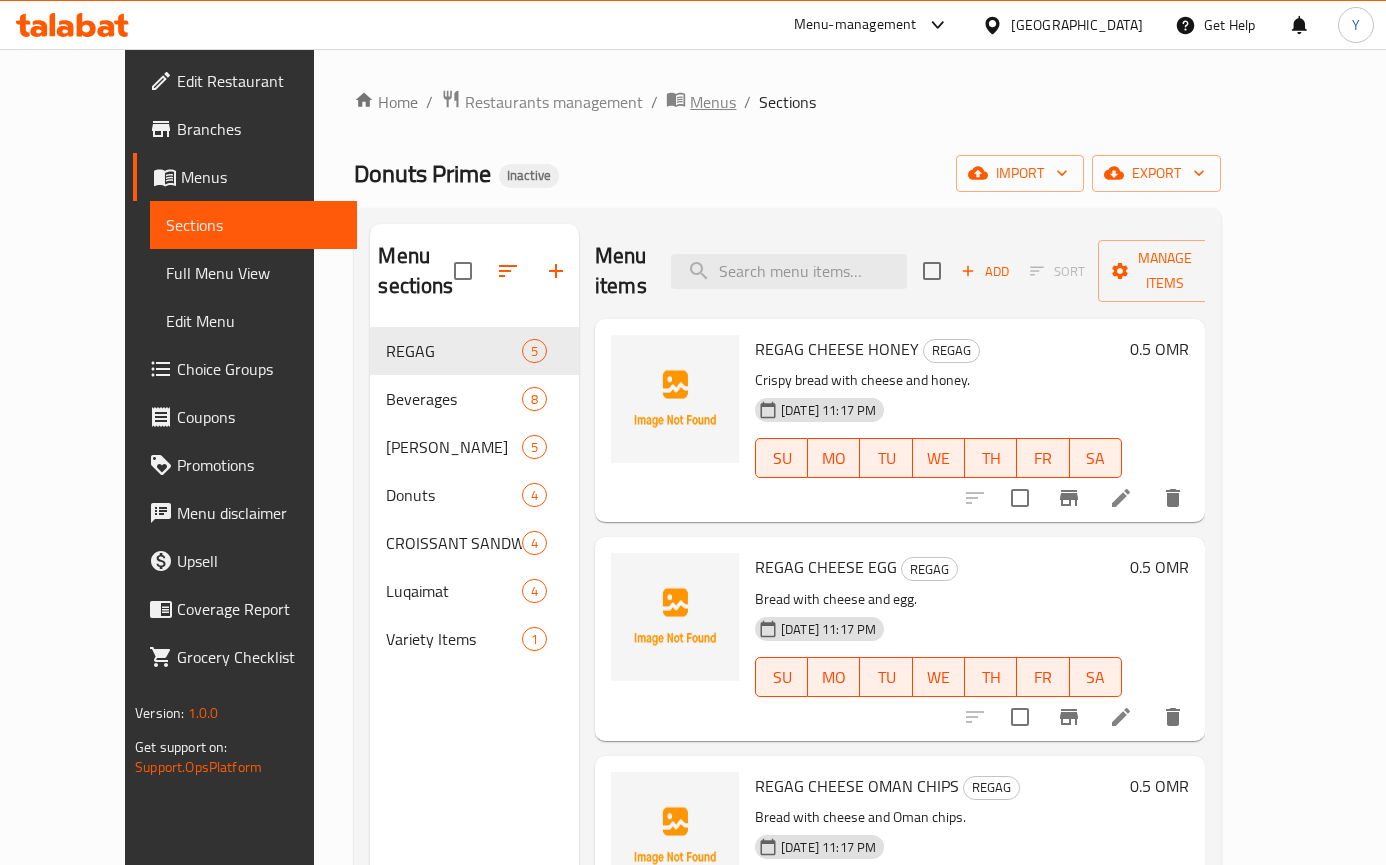 click on "Menus" at bounding box center (713, 102) 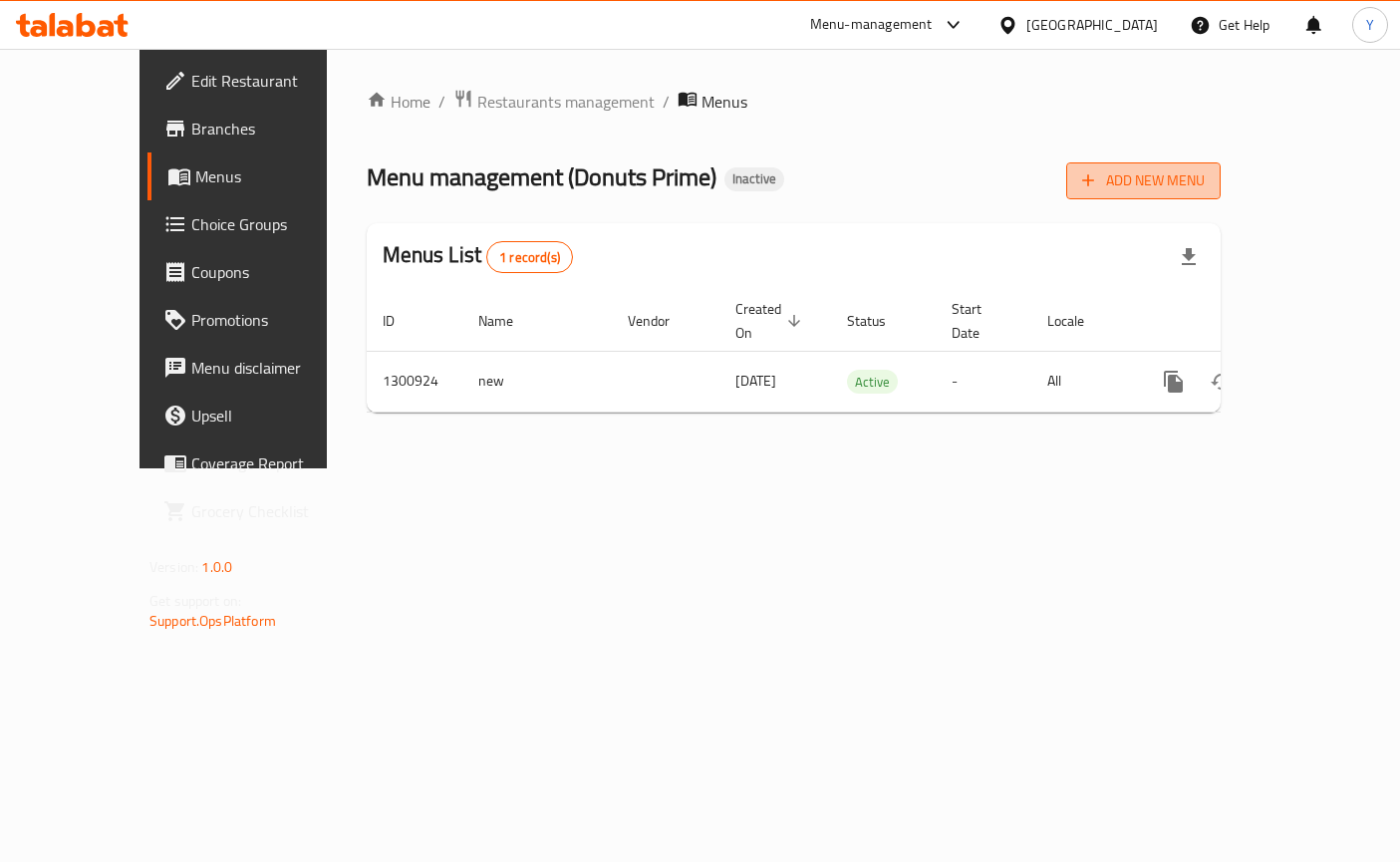 click on "Add New Menu" at bounding box center [1143, 180] 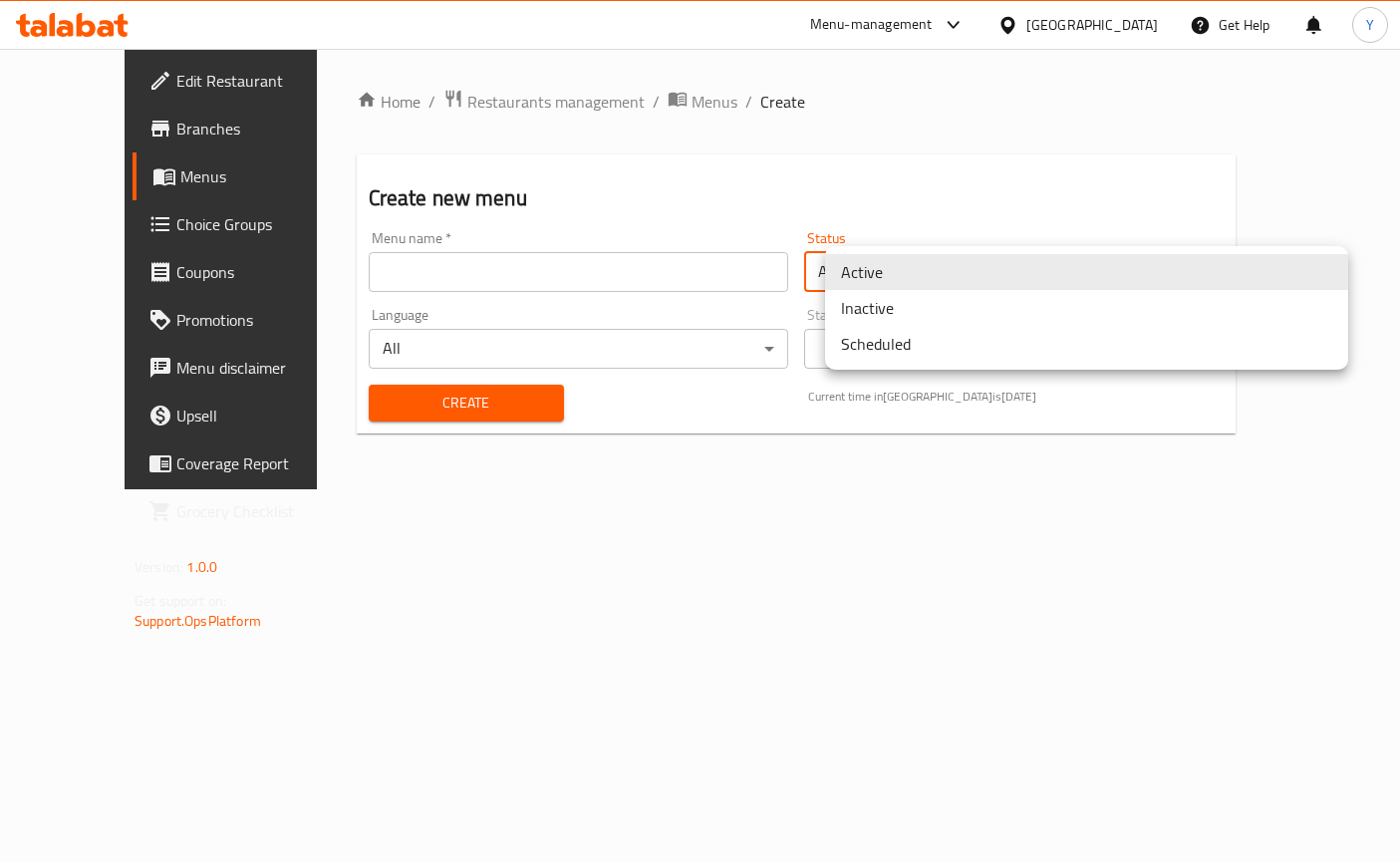 click on "​ Menu-management [GEOGRAPHIC_DATA] Get Help Y   Edit Restaurant   Branches   Menus   Choice Groups   Coupons   Promotions   Menu disclaimer   Upsell   Coverage Report   Grocery Checklist  Version:    1.0.0  Get support on:    Support.OpsPlatform Home / Restaurants management / Menus / Create Create new menu Menu name   * Menu name  * Status Active ​ Language All ​ Start Date in [GEOGRAPHIC_DATA] local time Start Date in [GEOGRAPHIC_DATA] local time Create Current time in  [GEOGRAPHIC_DATA]  is  [DATE]   Bug report Fill out the following information to report your bug Error text Steps to reproduce * Expected behaviour Your bug report will be sent along with the screenshot: Cancel Submit ticket Get Help Primary Support Currently using the Menu-management plugin and facing challenges? Reach out through their dedicated support channel. Get help via Slack Close Notification center Updated:  Now You do not have any Notifications Menu Item Active Inactive Scheduled" at bounding box center [700, 455] 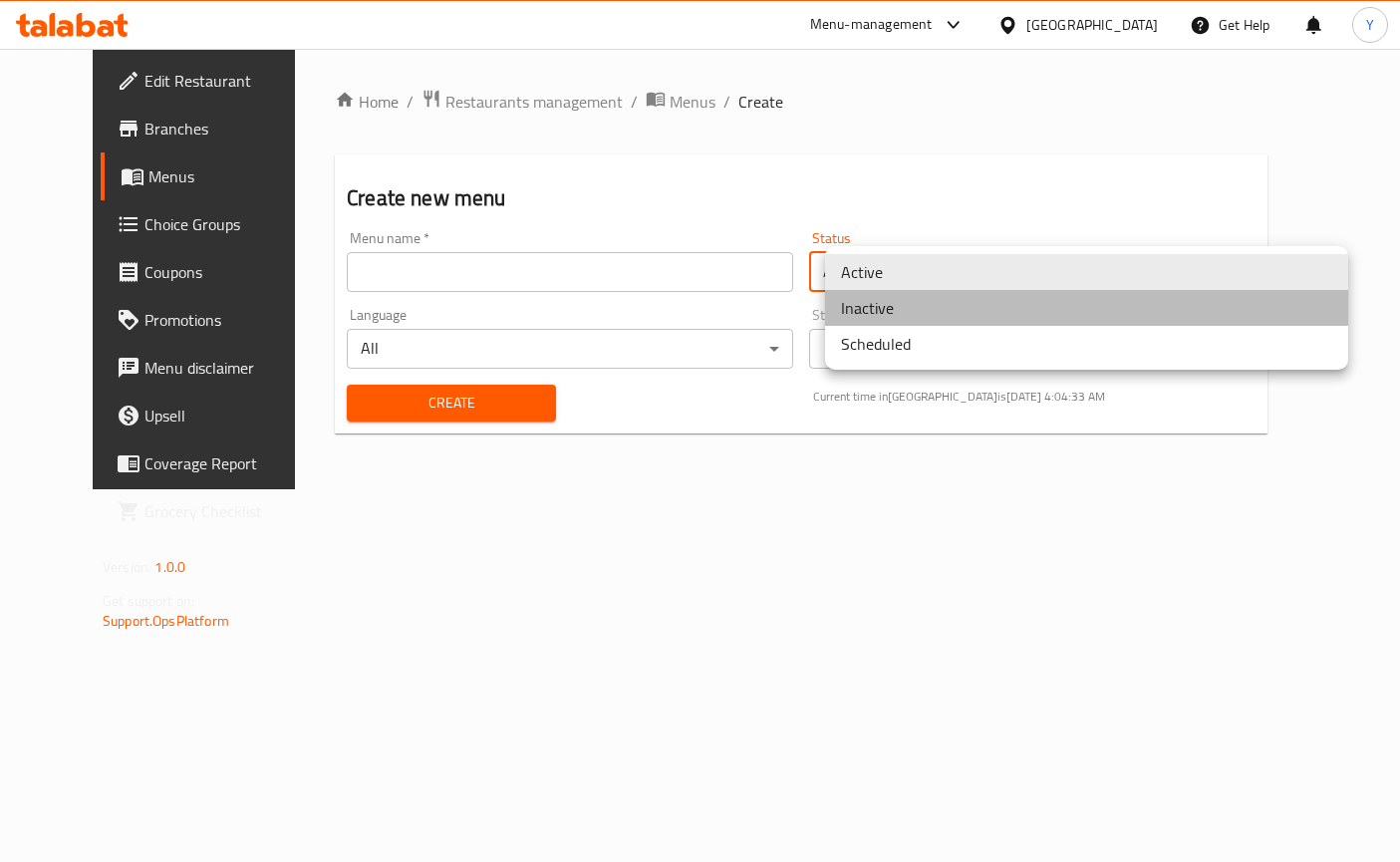 click on "Inactive" at bounding box center [1086, 308] 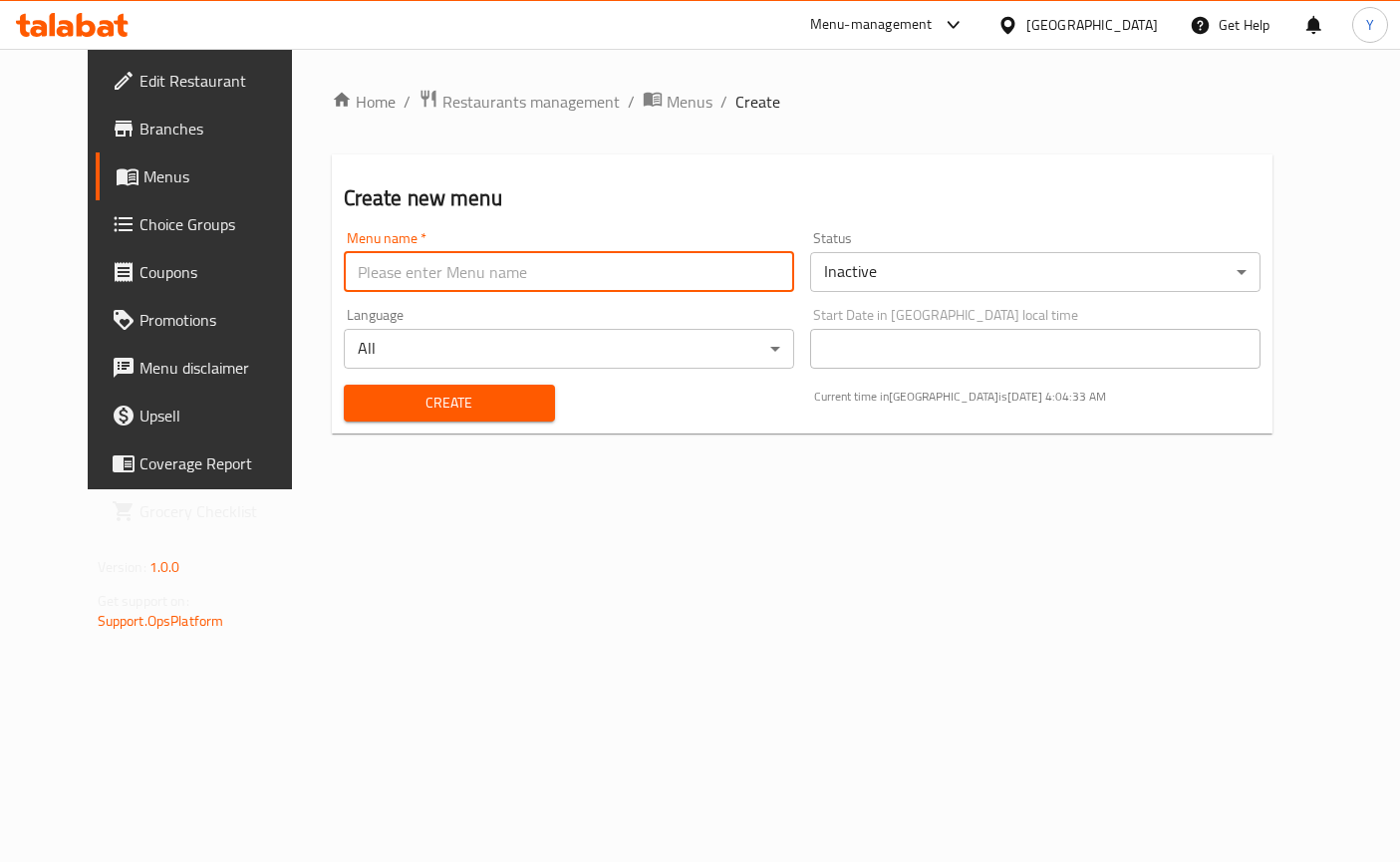 click at bounding box center (569, 272) 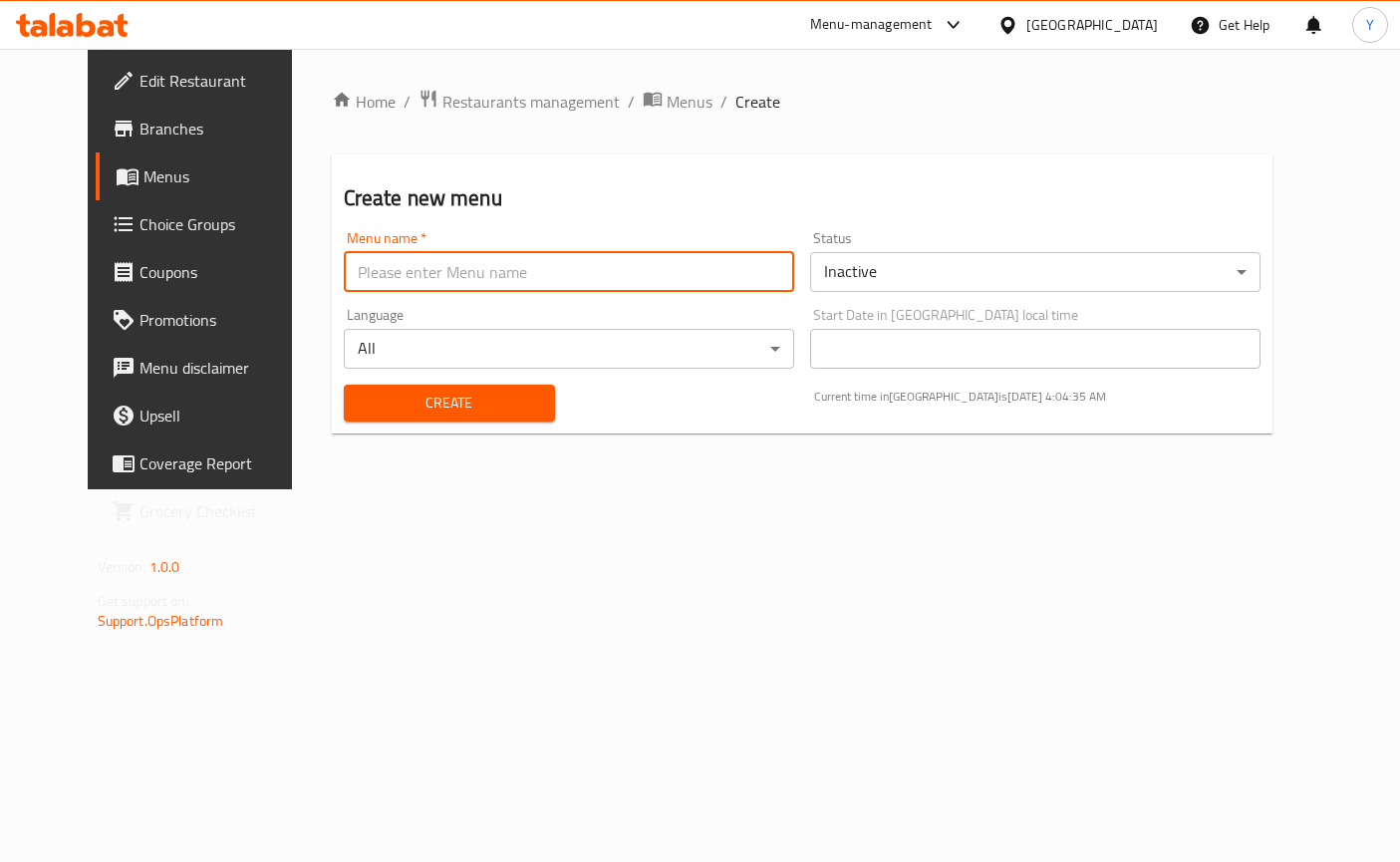 type on "test" 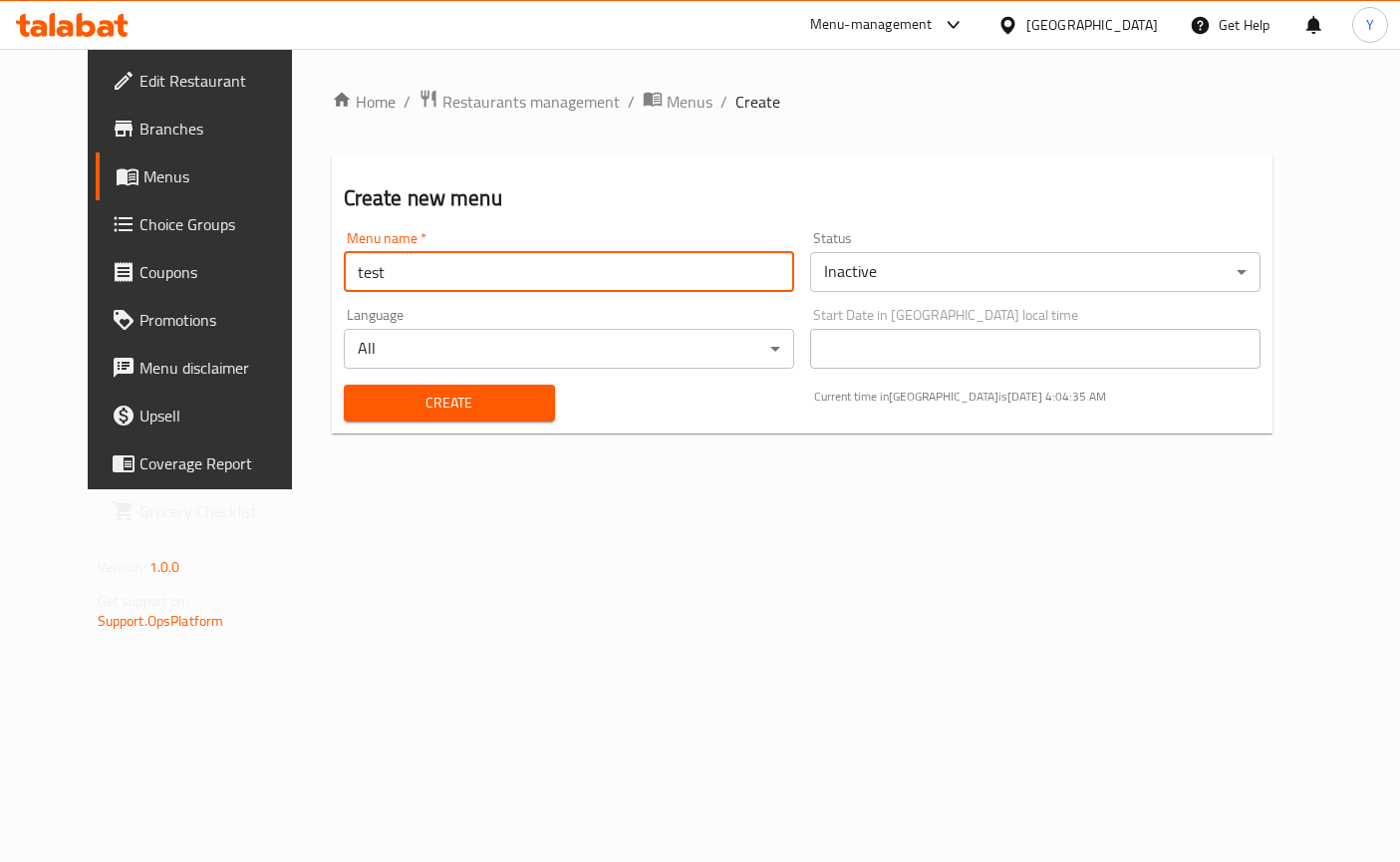 click on "Create" at bounding box center [449, 403] 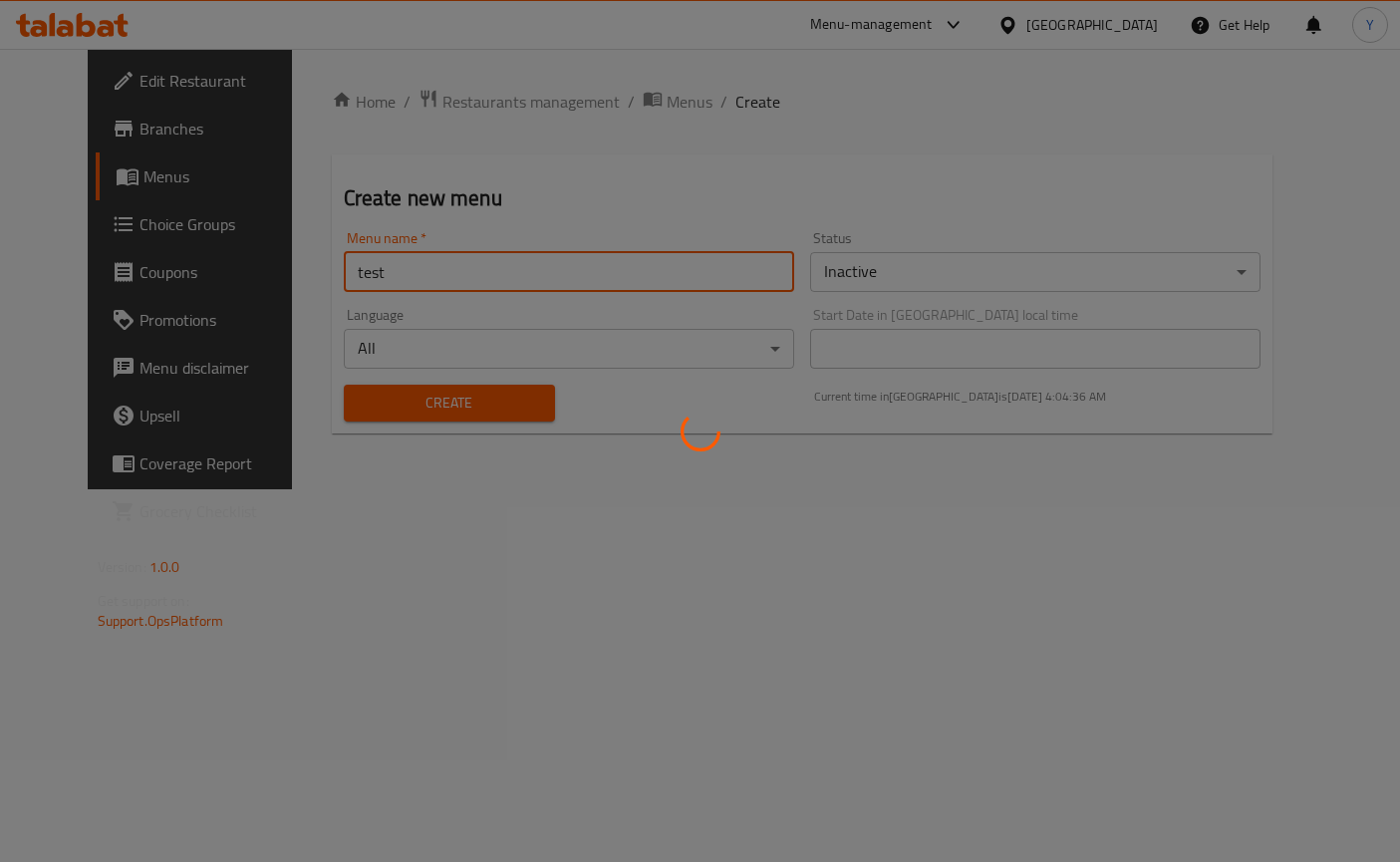 type 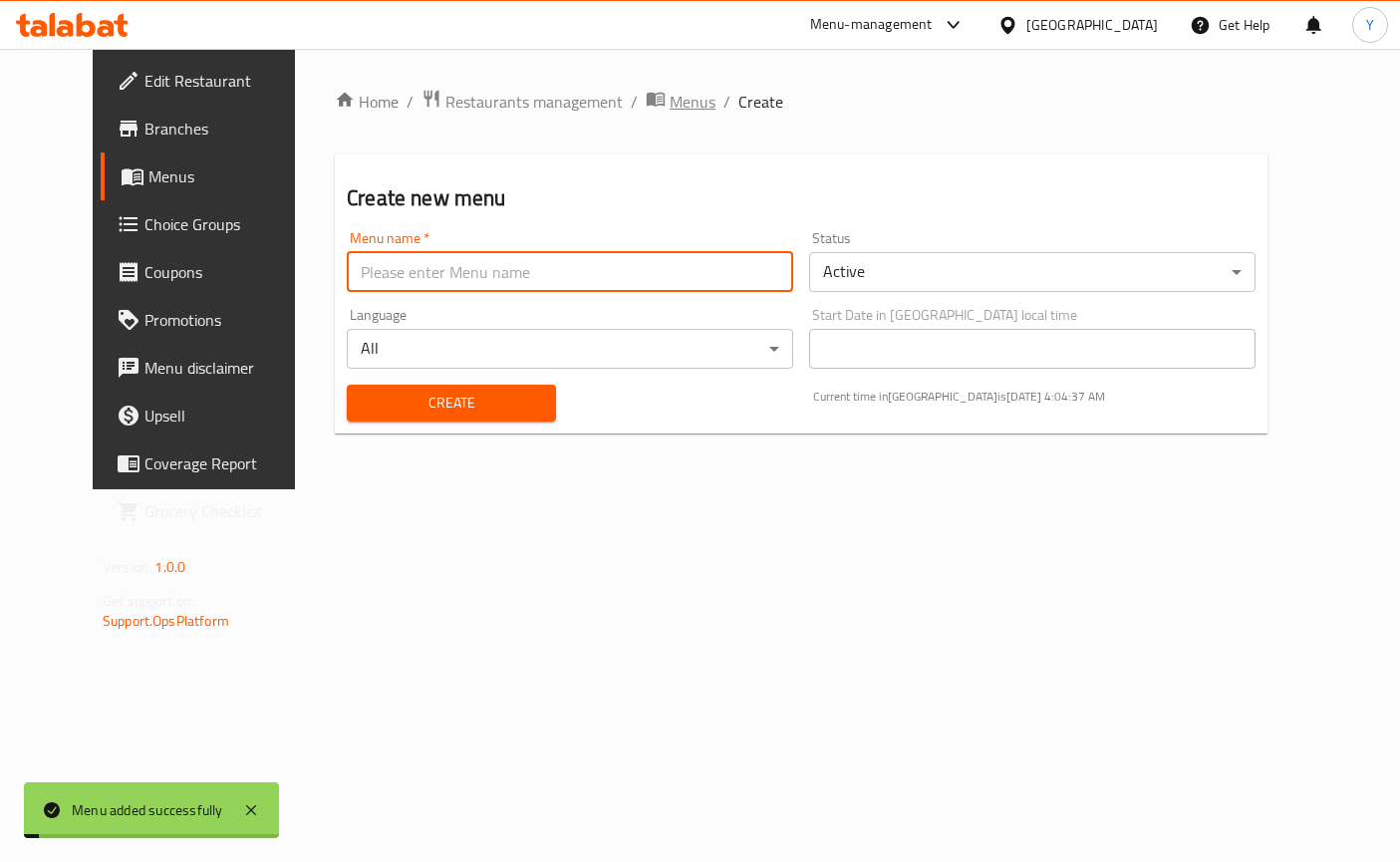 click on "Menus" at bounding box center [693, 102] 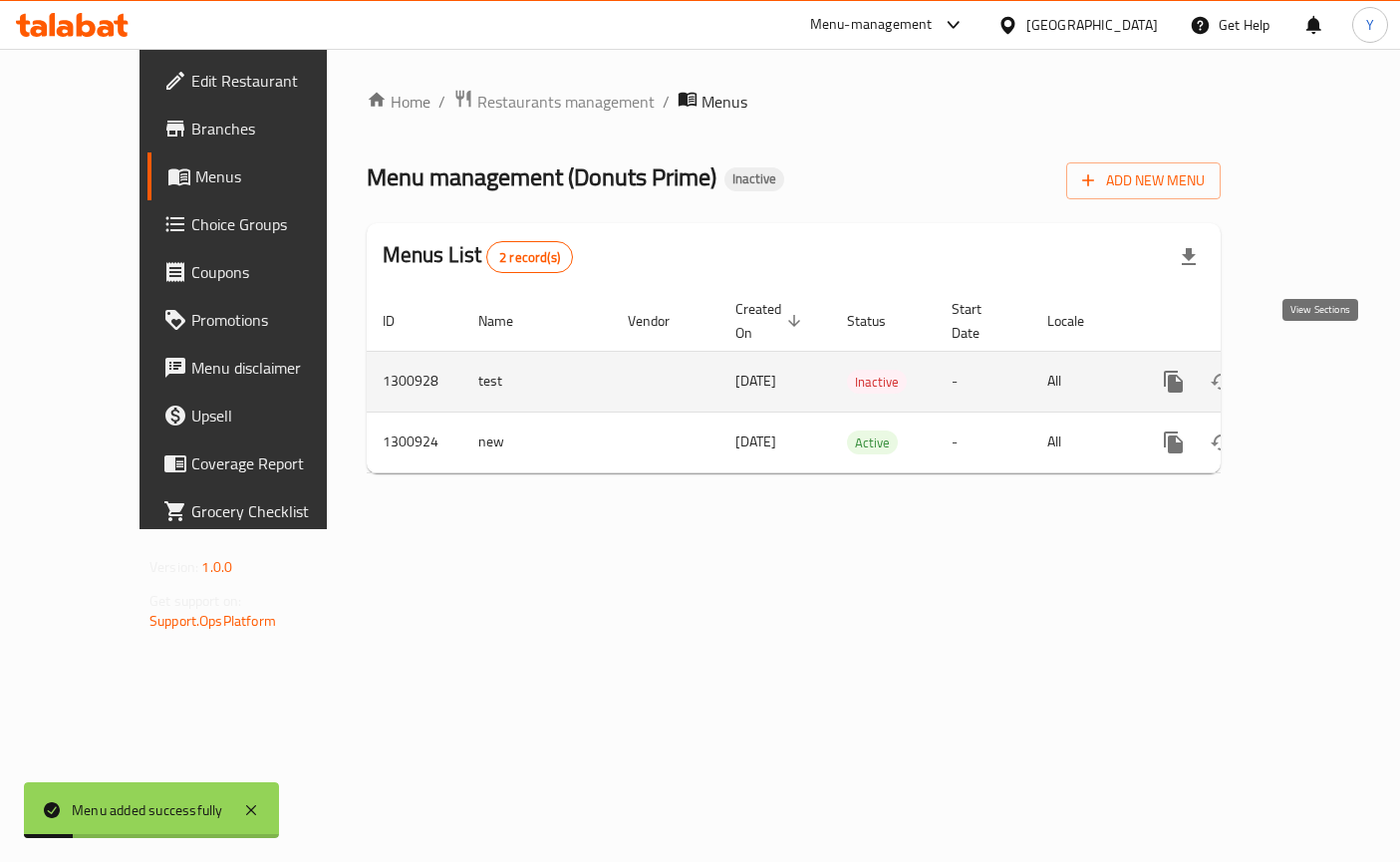 click at bounding box center (1317, 382) 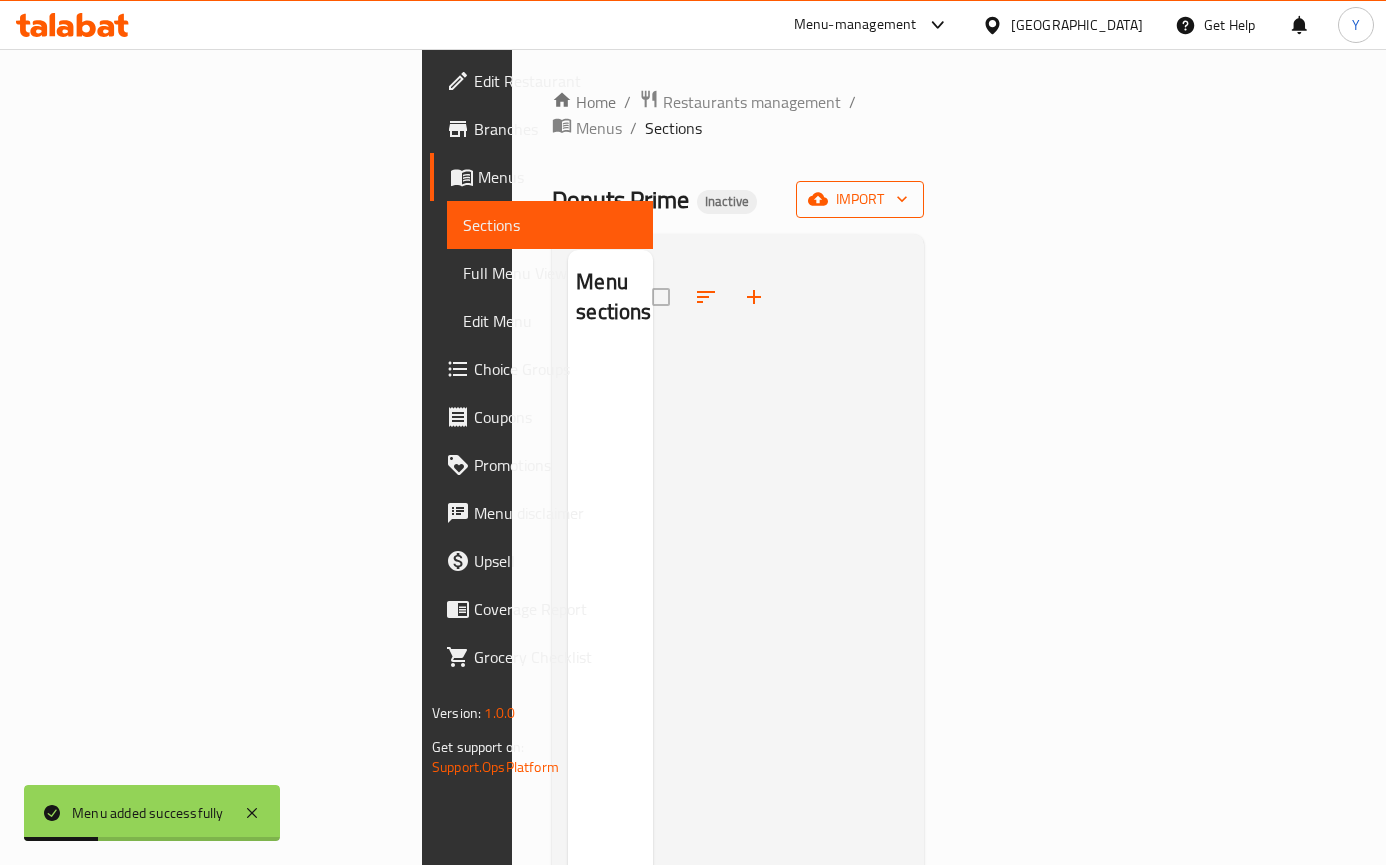 click on "import" at bounding box center [860, 199] 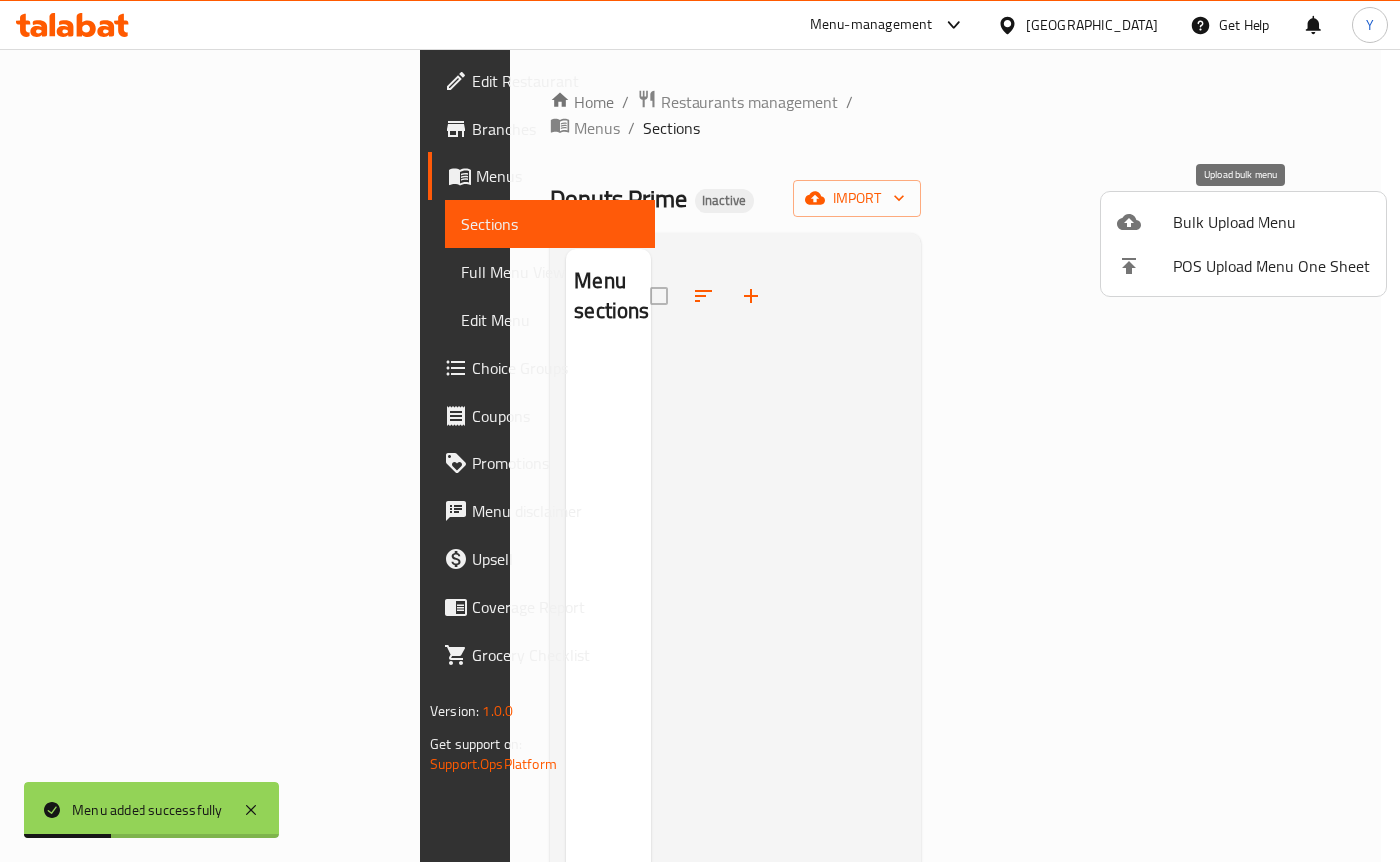 click on "Bulk Upload Menu" at bounding box center [1271, 222] 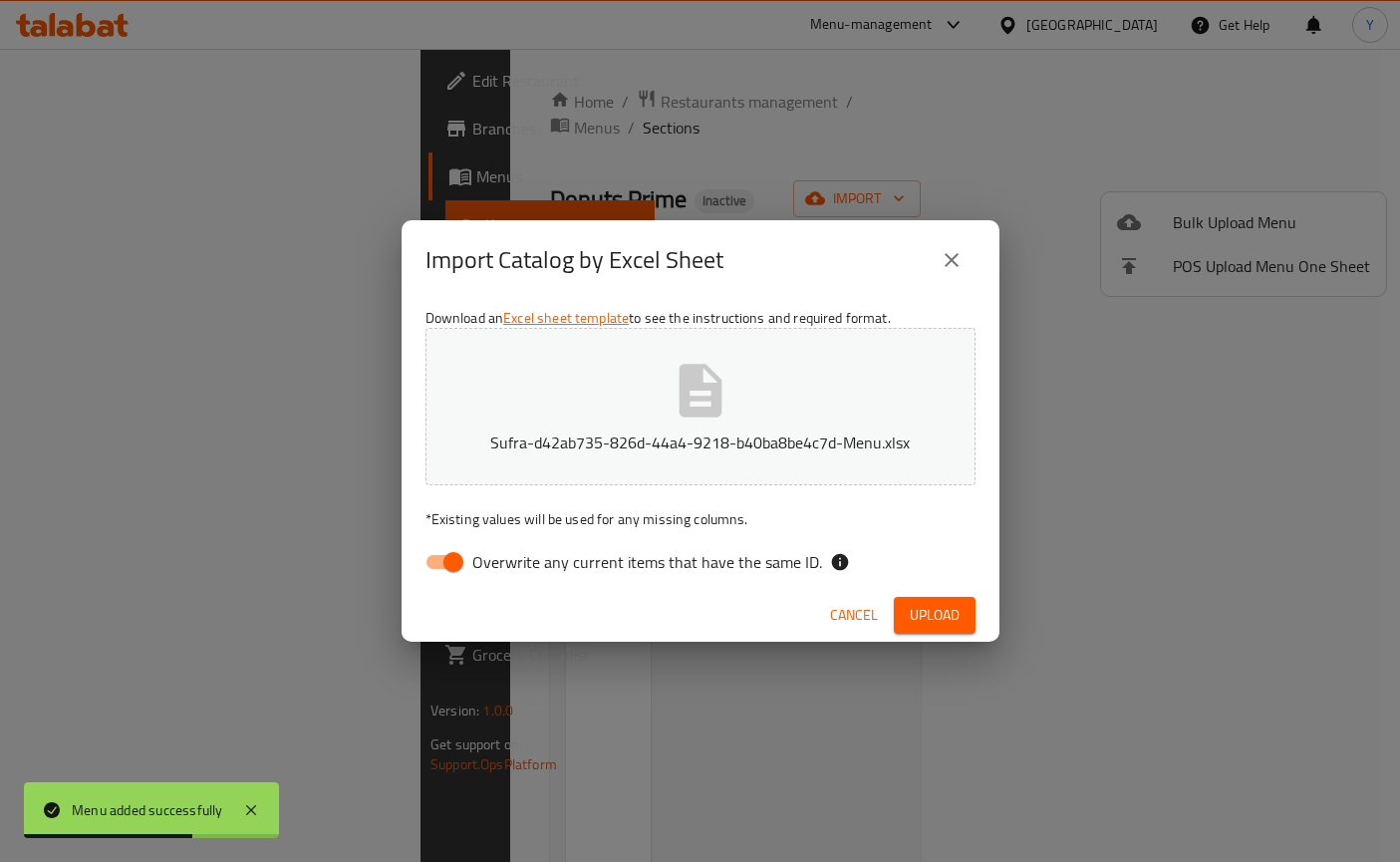 drag, startPoint x: 451, startPoint y: 551, endPoint x: 495, endPoint y: 557, distance: 44.407207 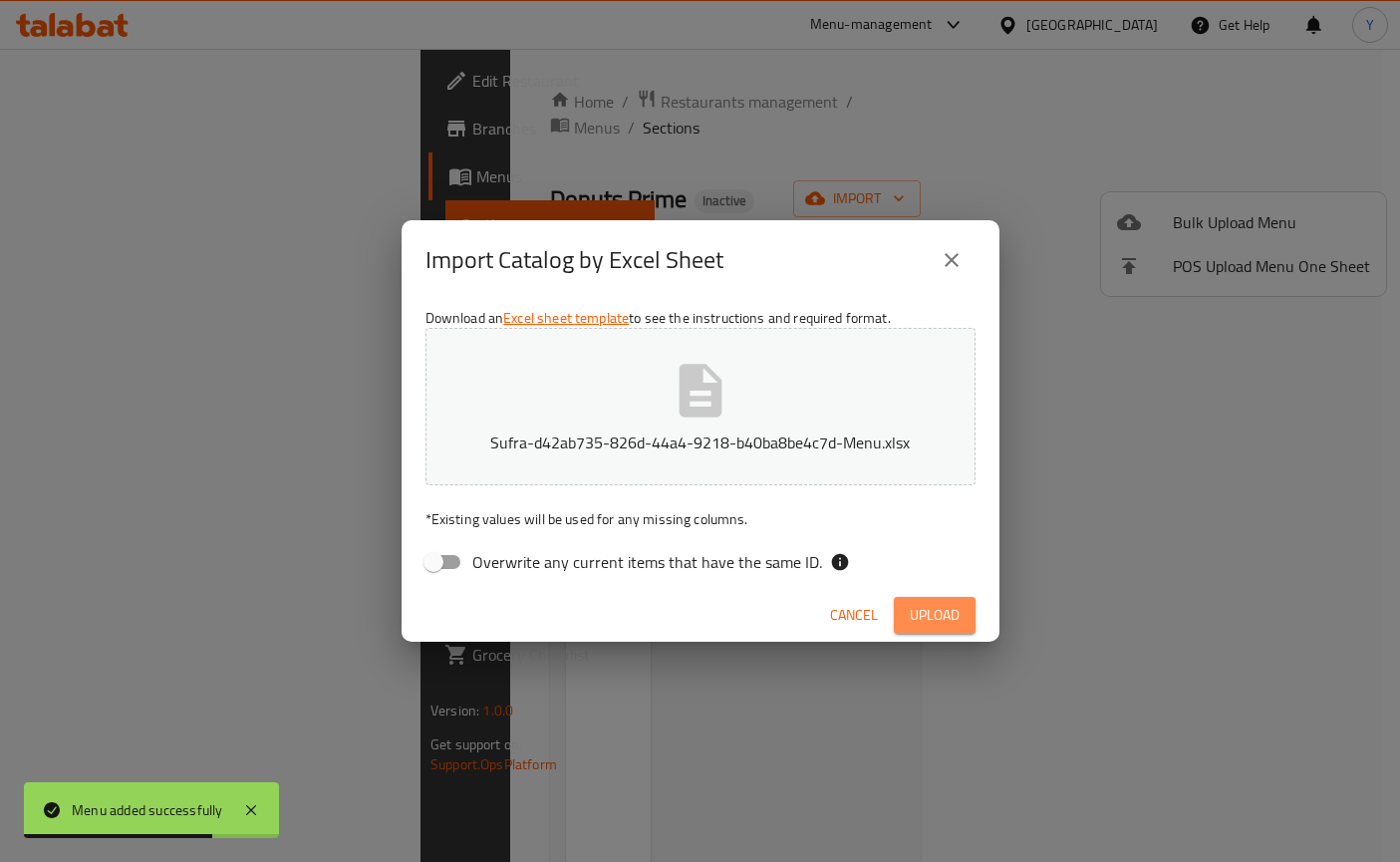 click on "Upload" at bounding box center (935, 615) 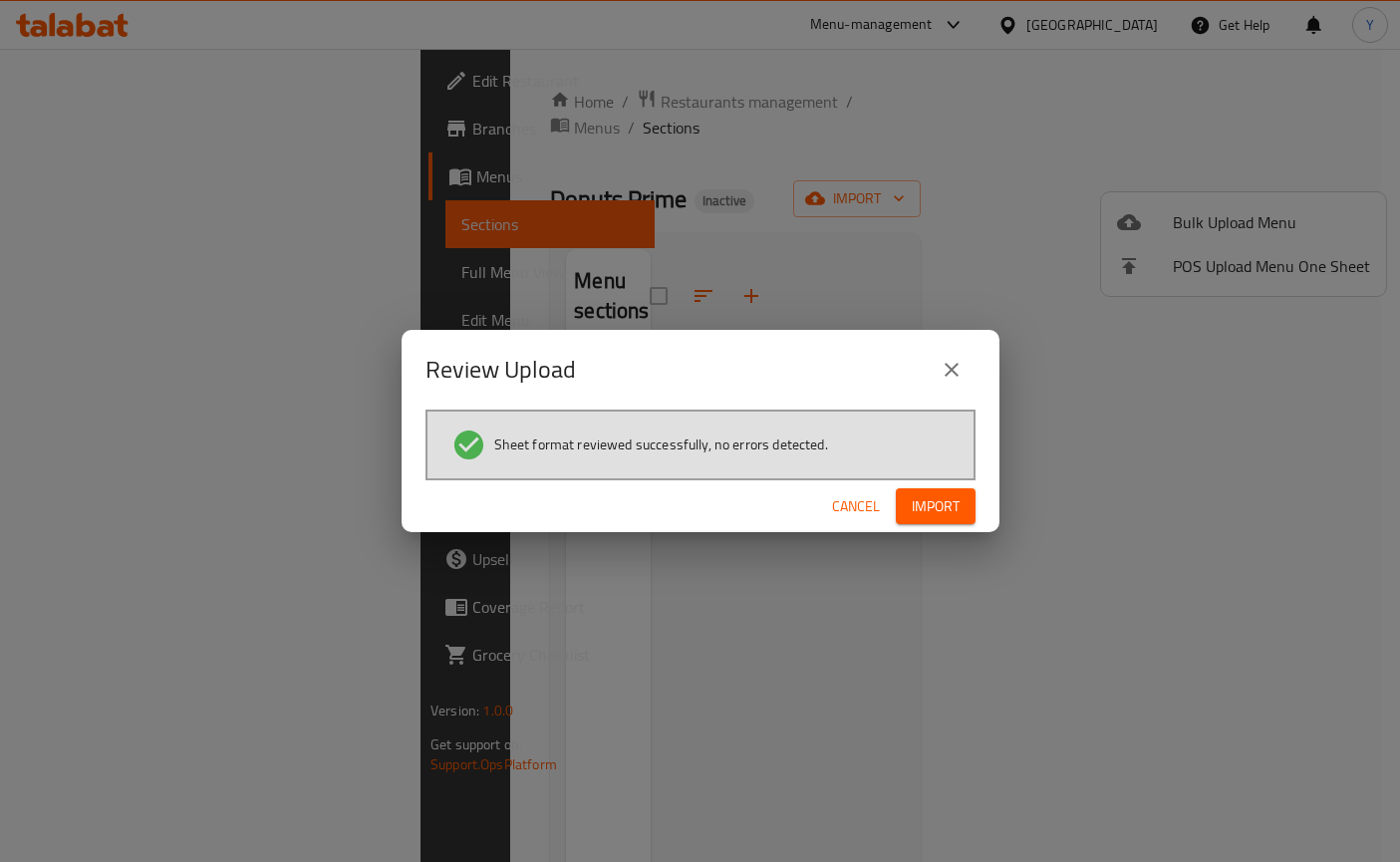 click on "Import" at bounding box center [936, 506] 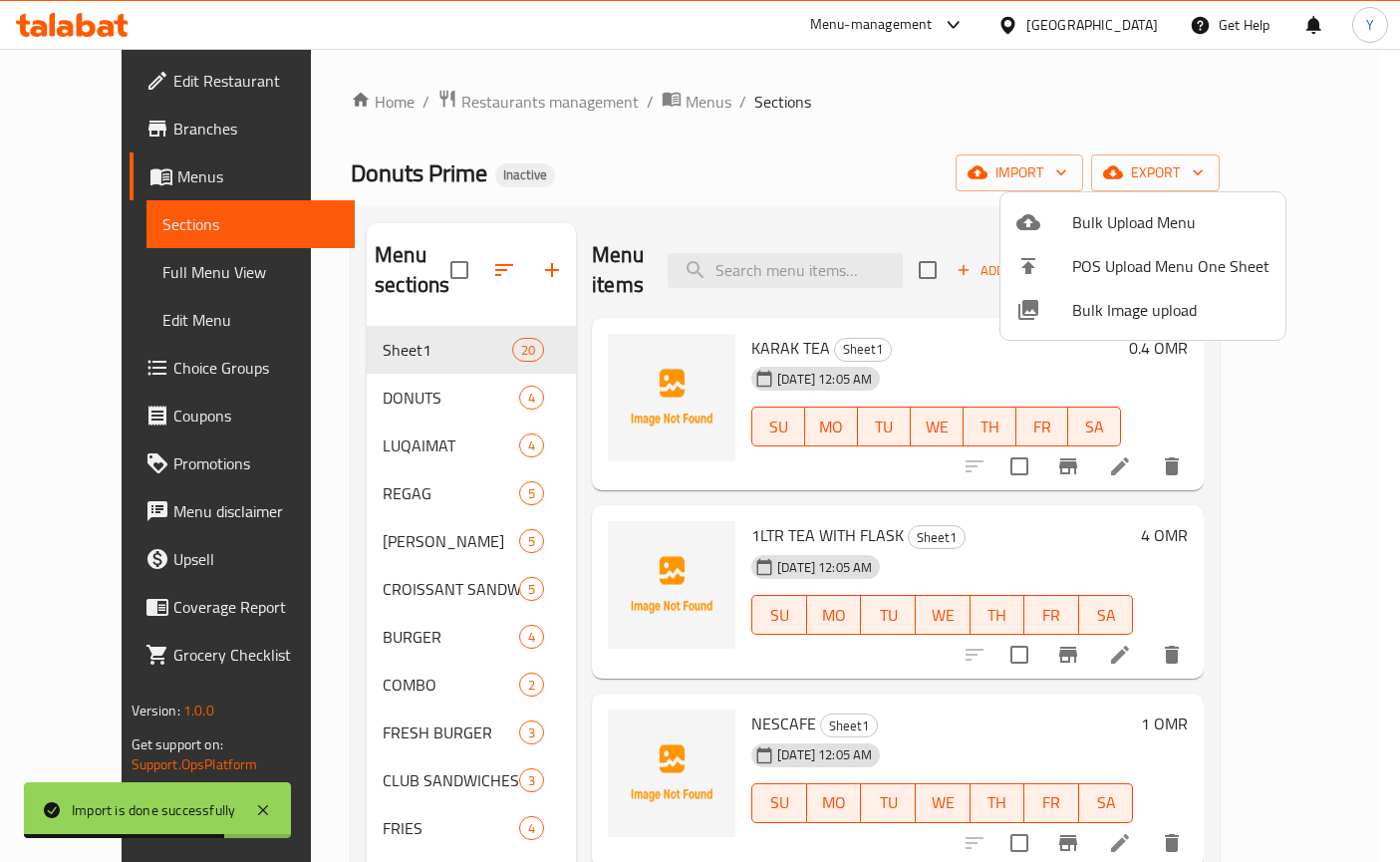 click at bounding box center [700, 431] 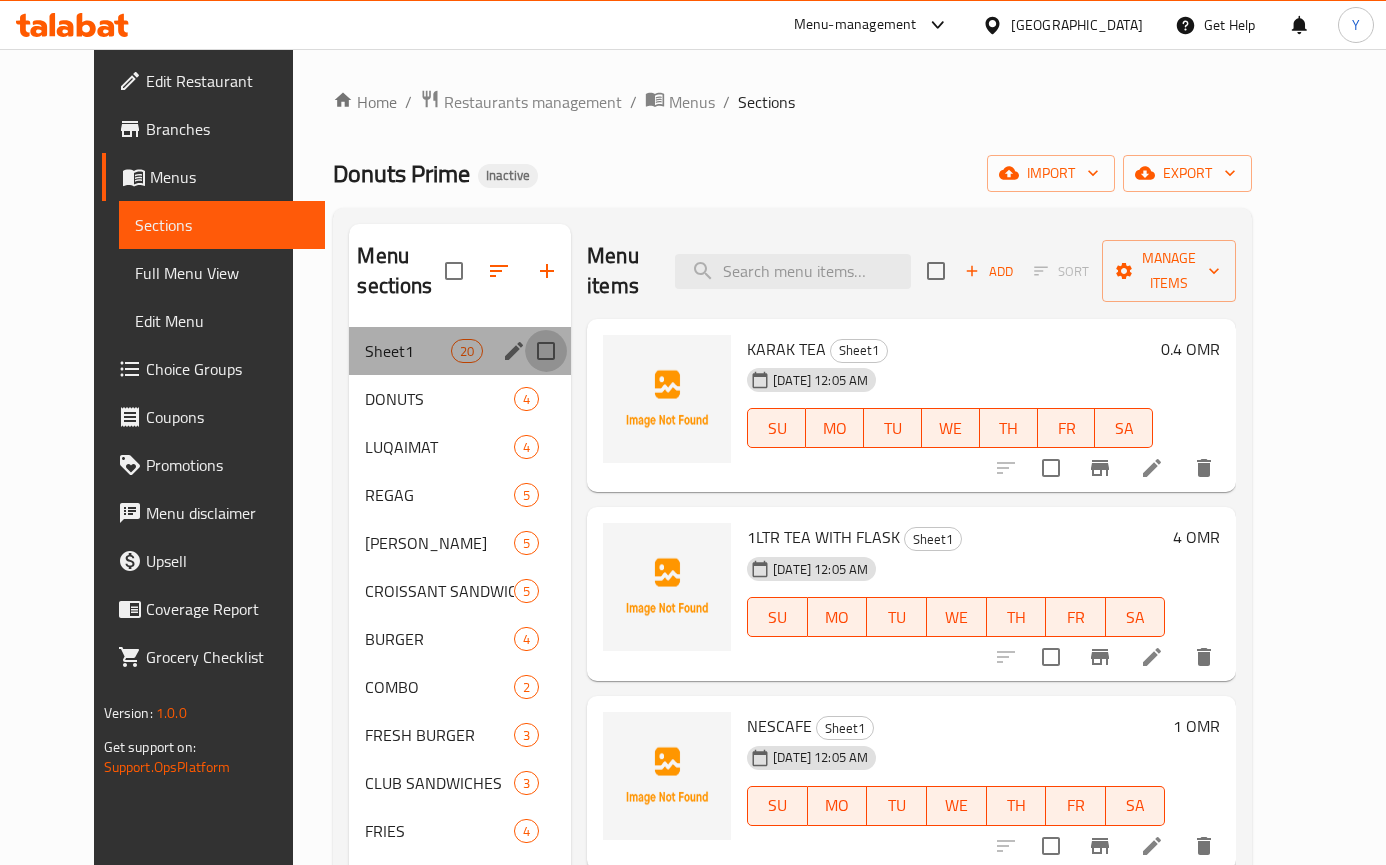 click at bounding box center [546, 351] 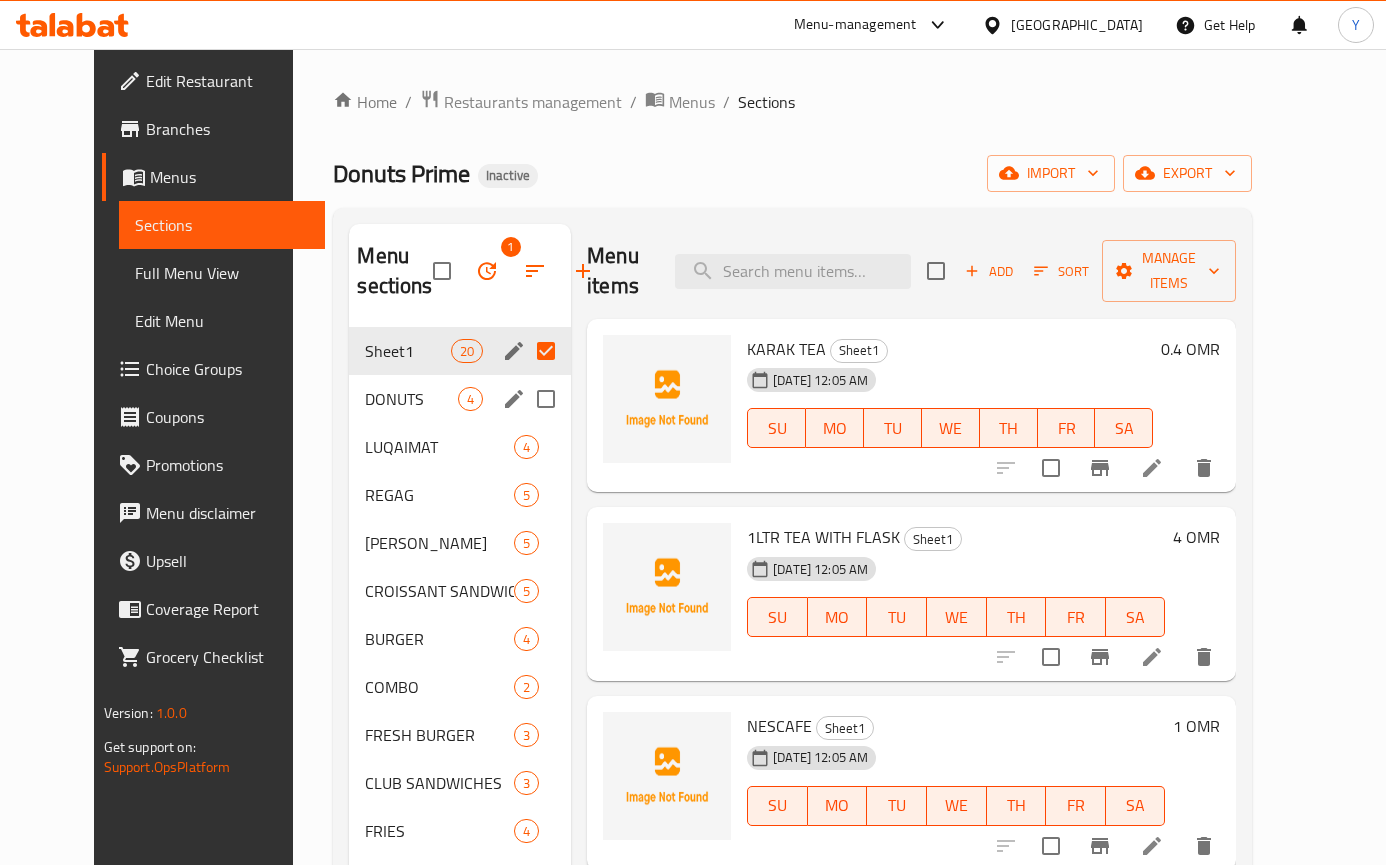 click at bounding box center [546, 399] 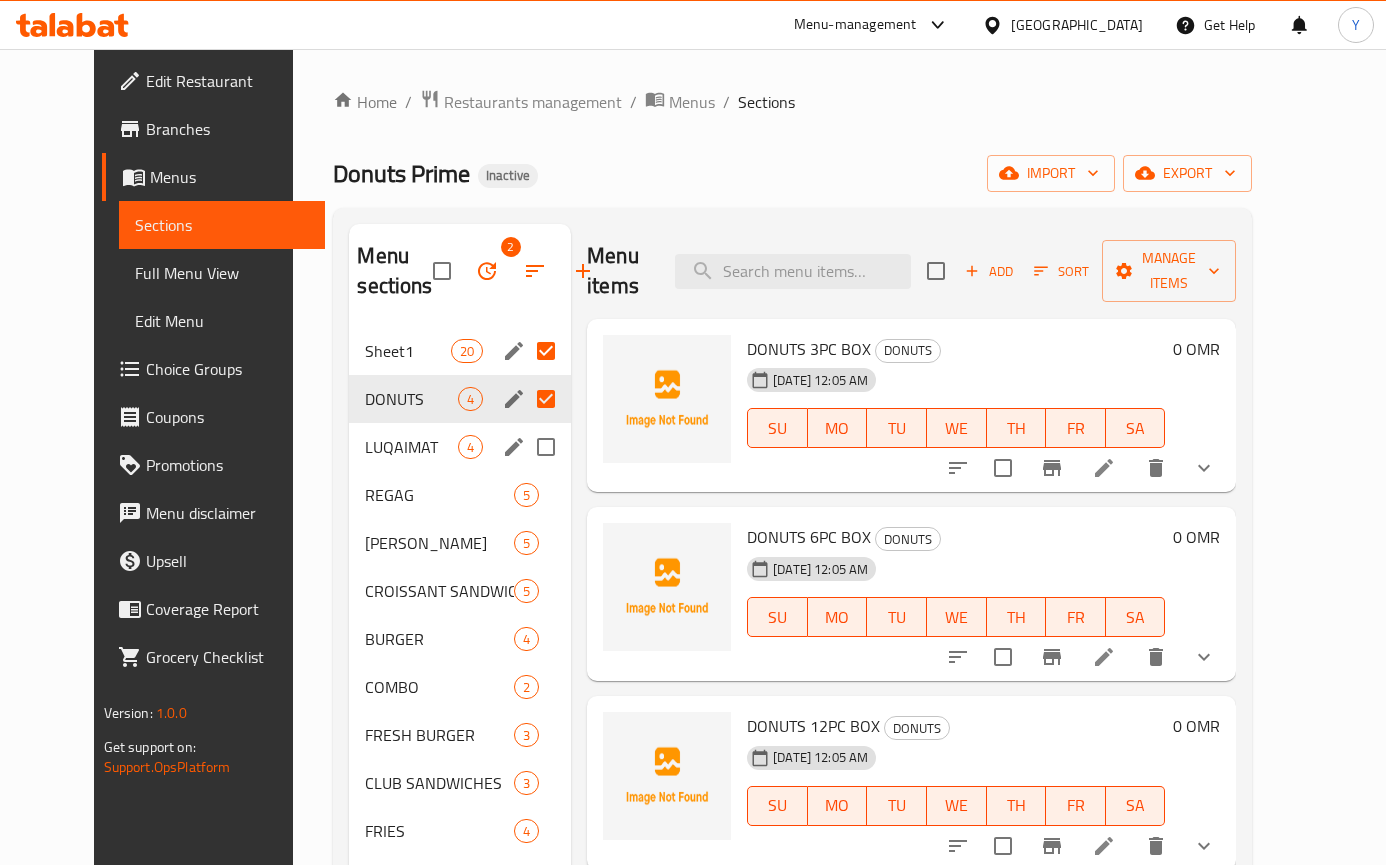 click at bounding box center (546, 447) 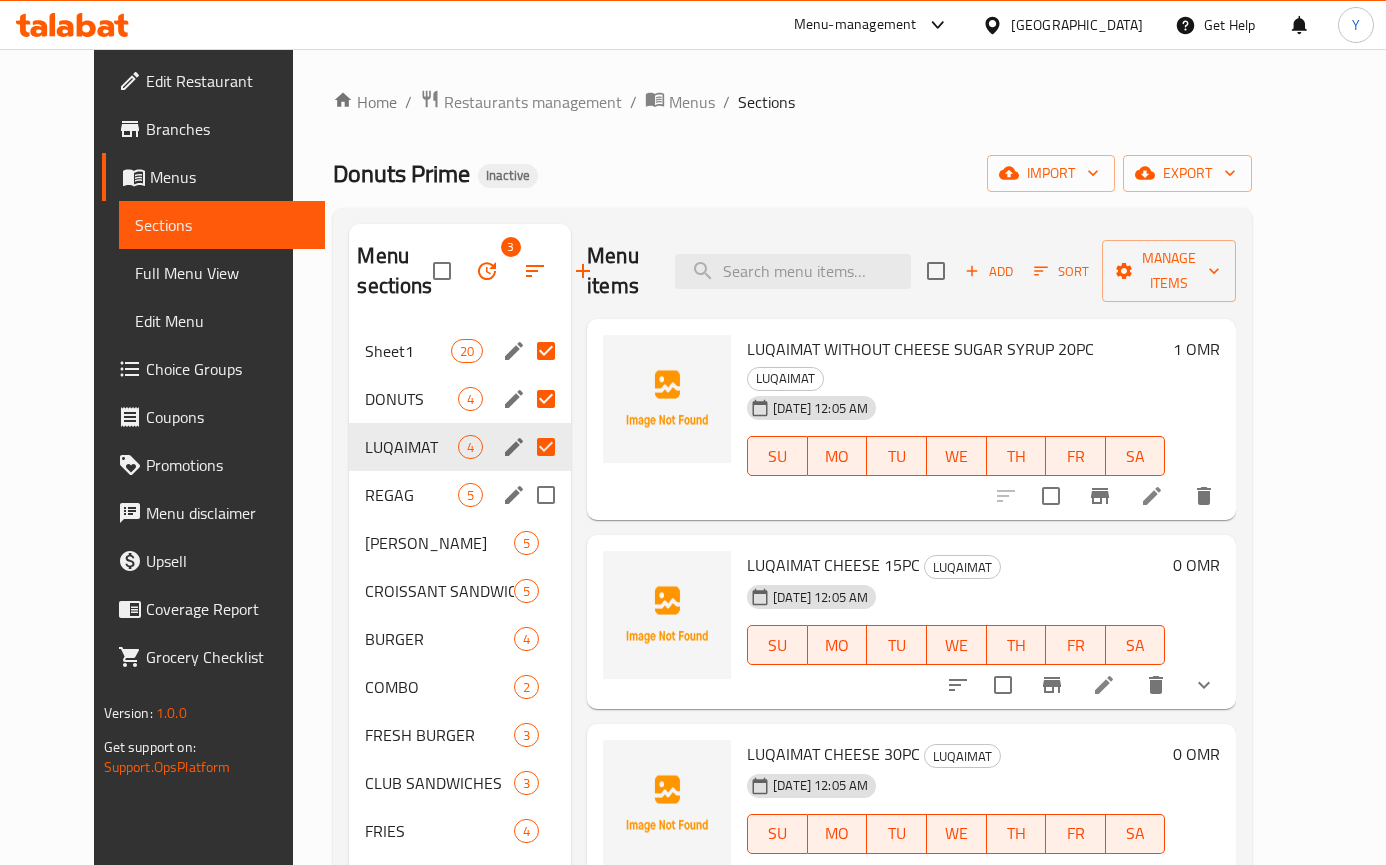 click at bounding box center [546, 495] 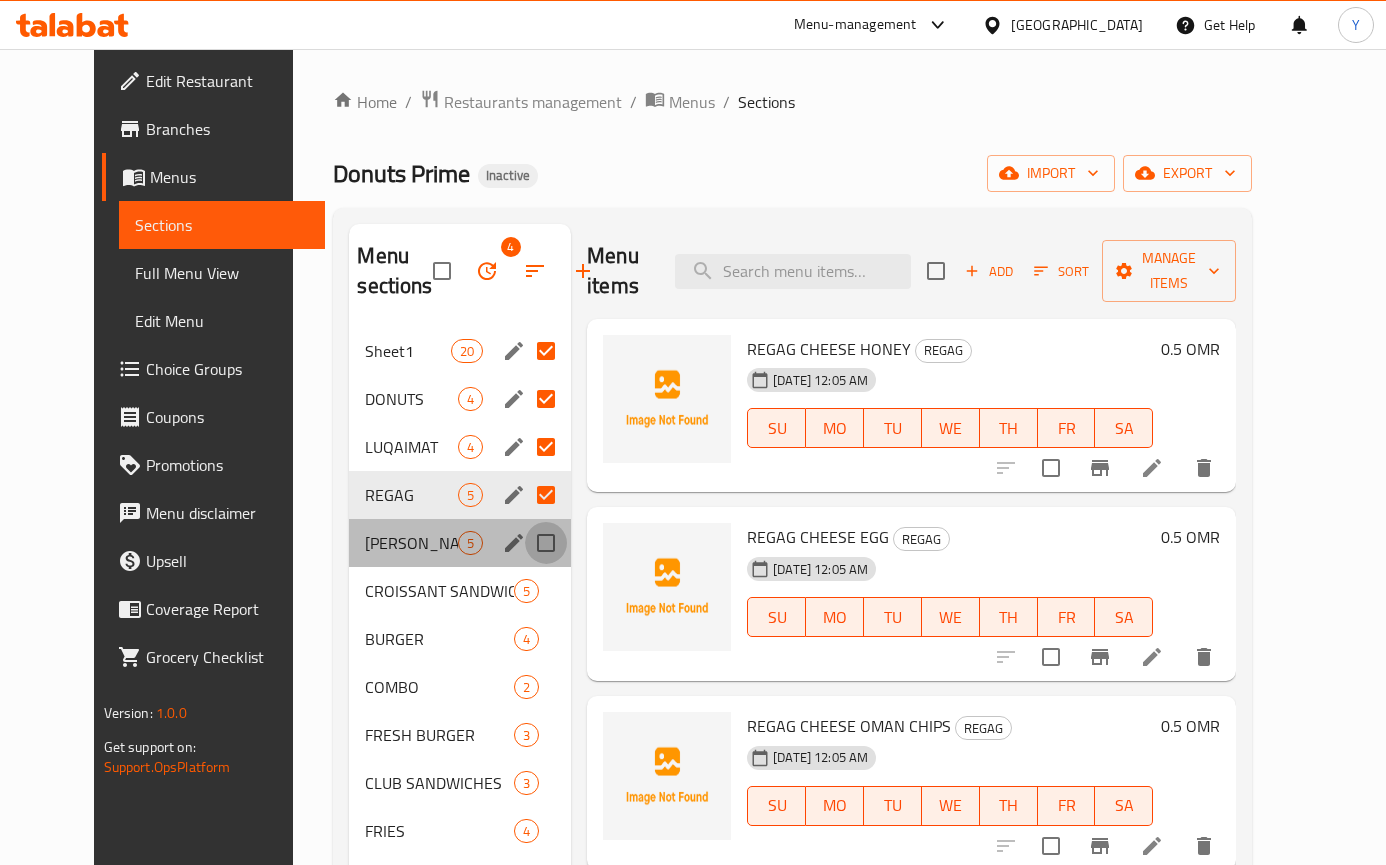 click at bounding box center [546, 543] 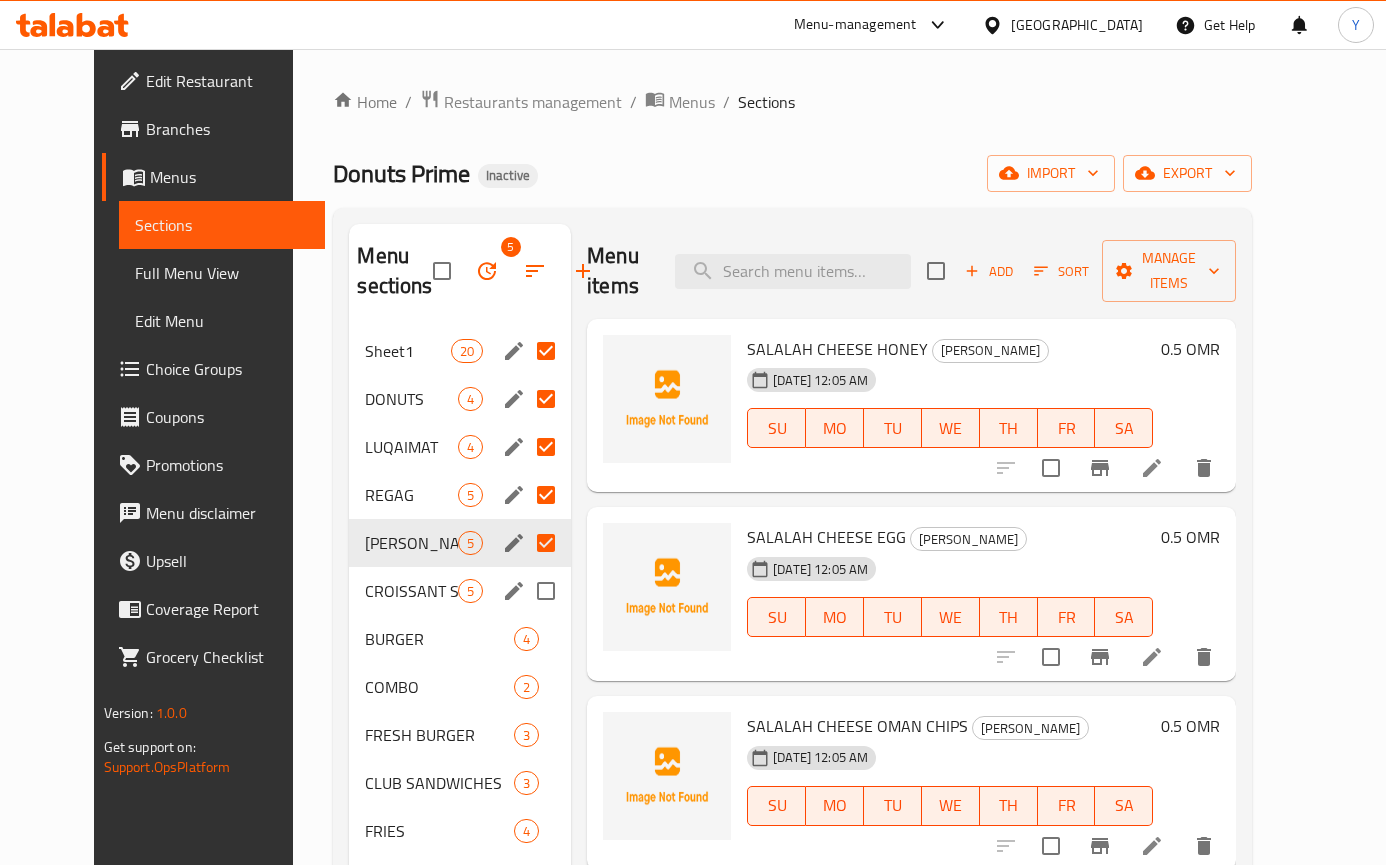 click at bounding box center [546, 591] 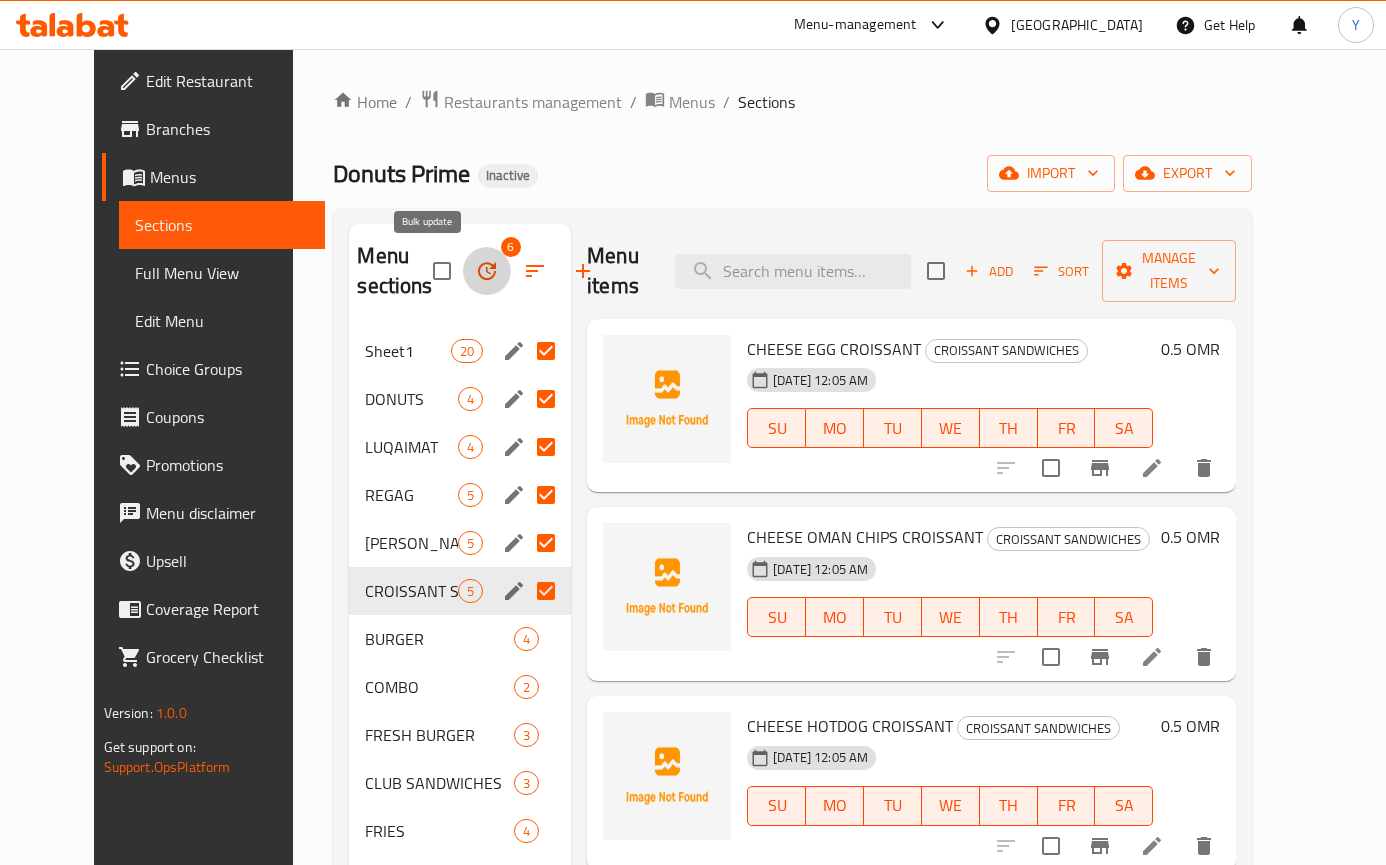 click 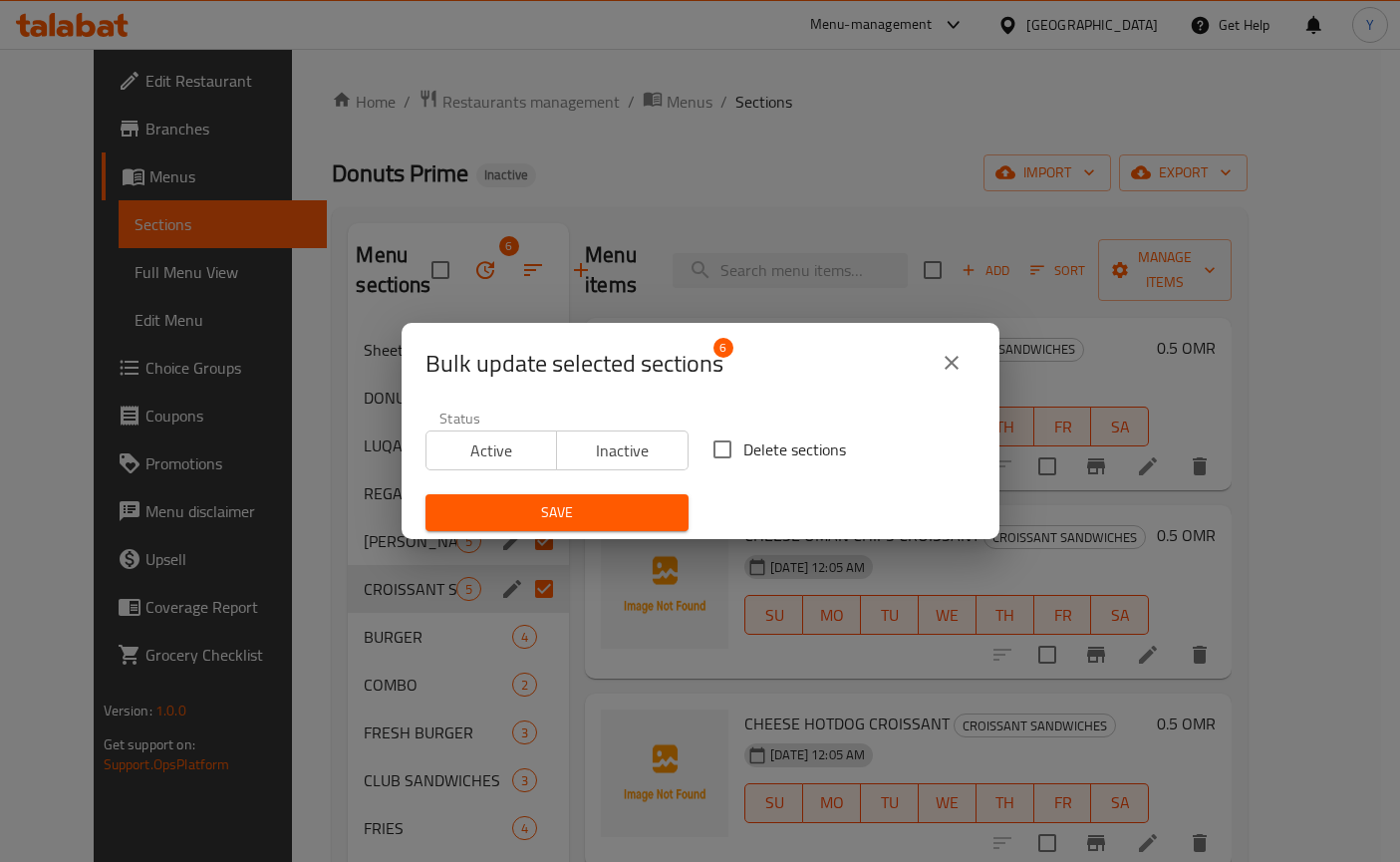 click on "Delete sections" at bounding box center [722, 449] 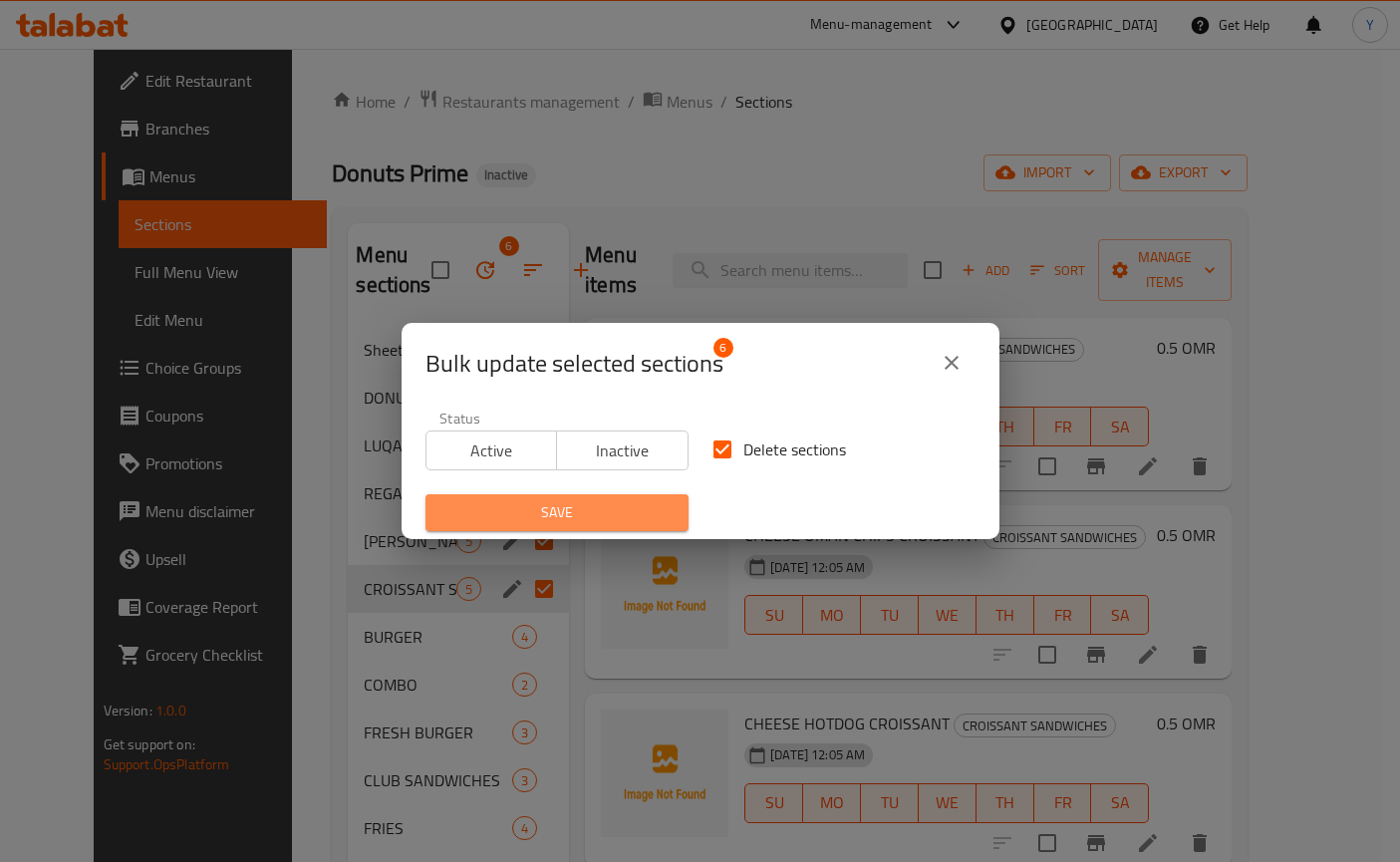 click on "Save" at bounding box center (557, 512) 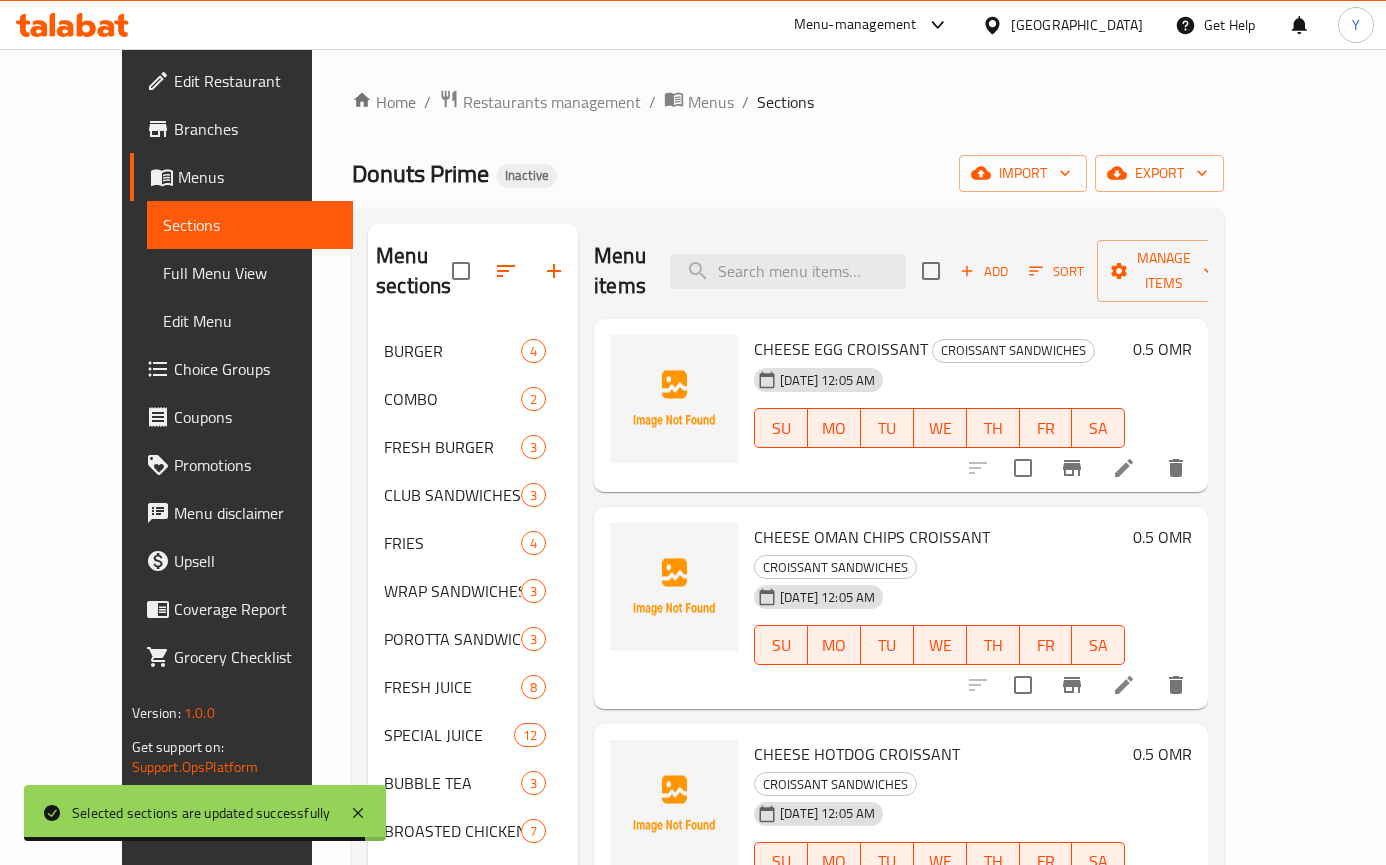 click on "[DATE] 12:05 AM SU MO TU WE TH FR SA" at bounding box center [939, 631] 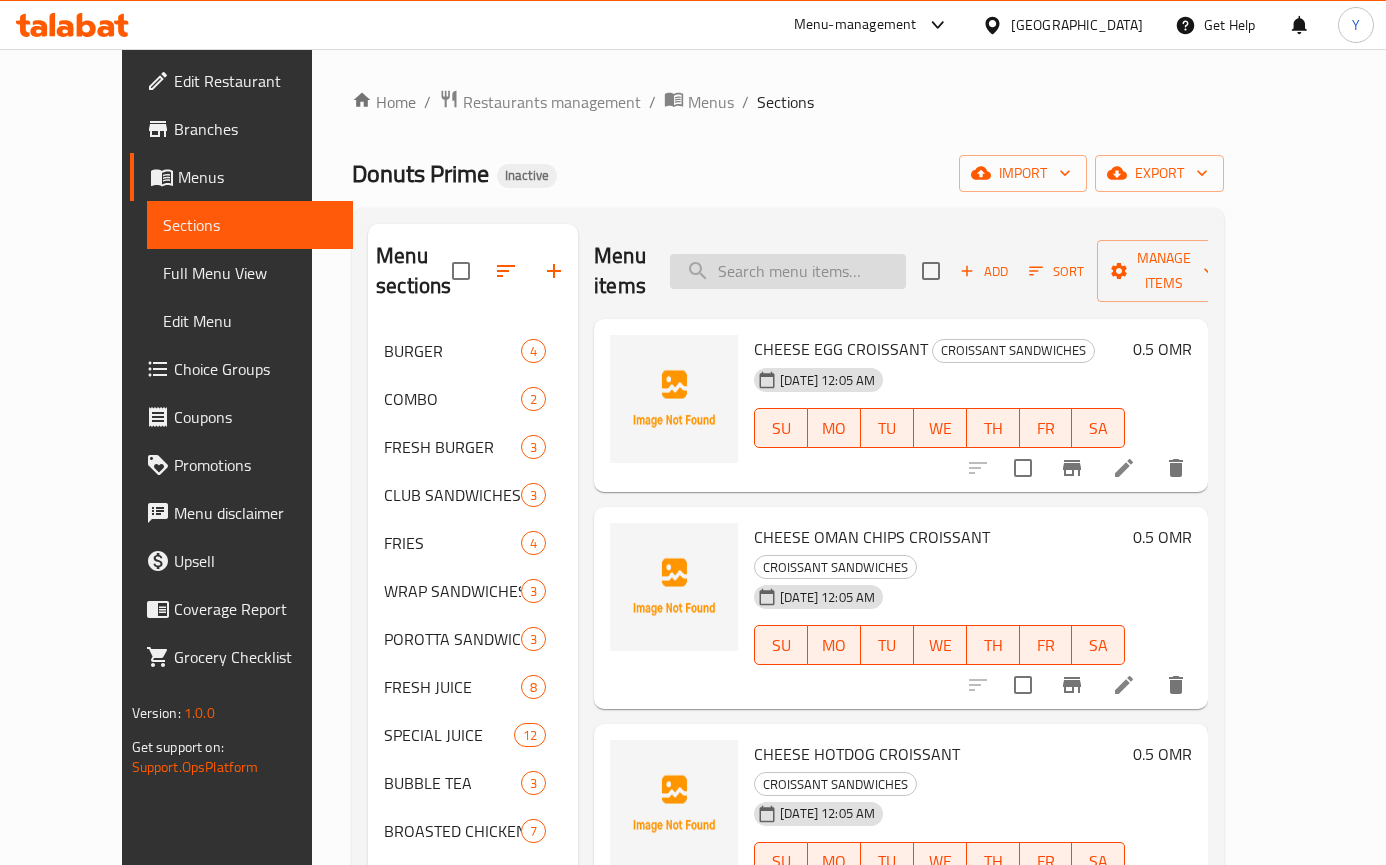 click at bounding box center (788, 271) 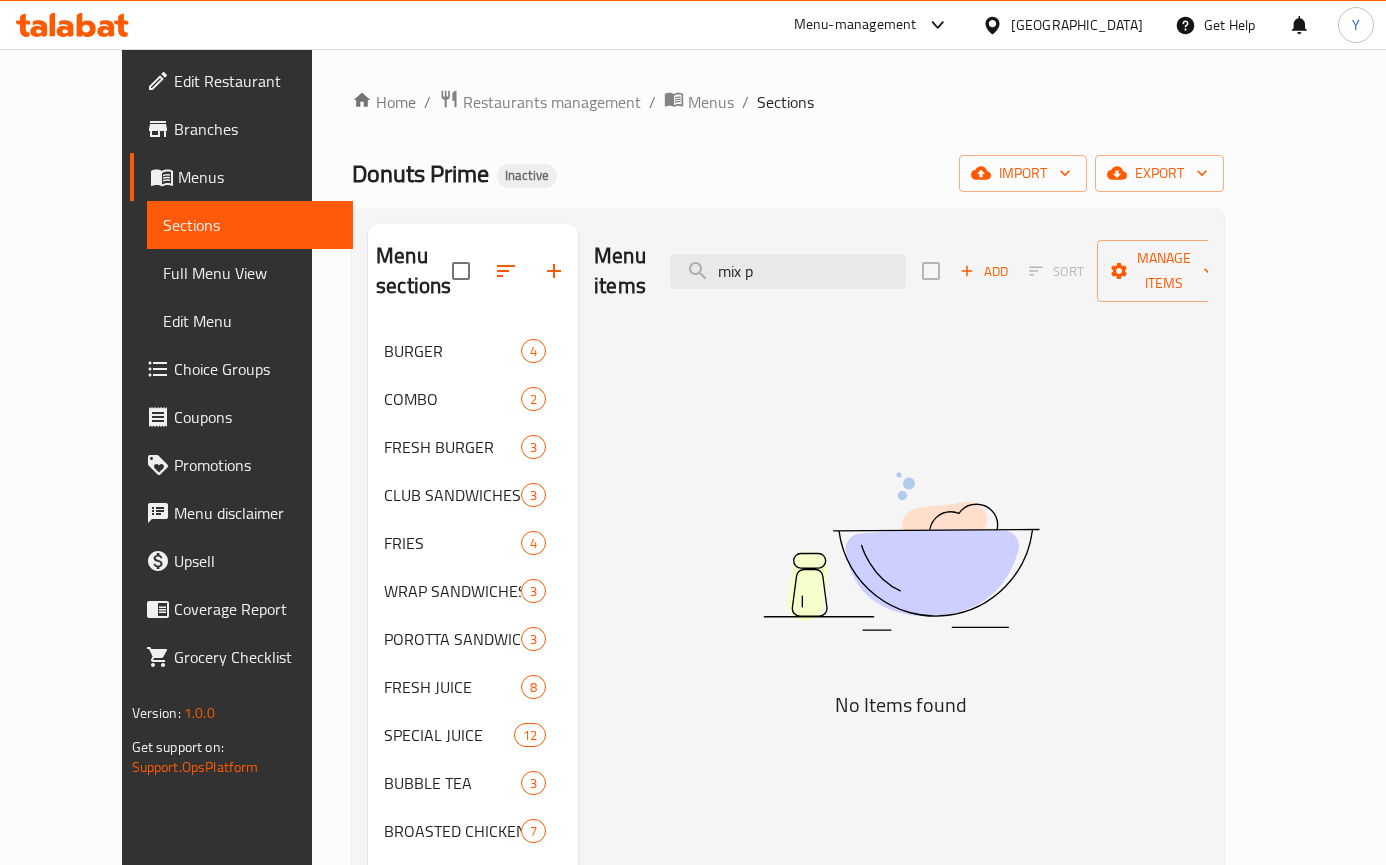 type on "mix p" 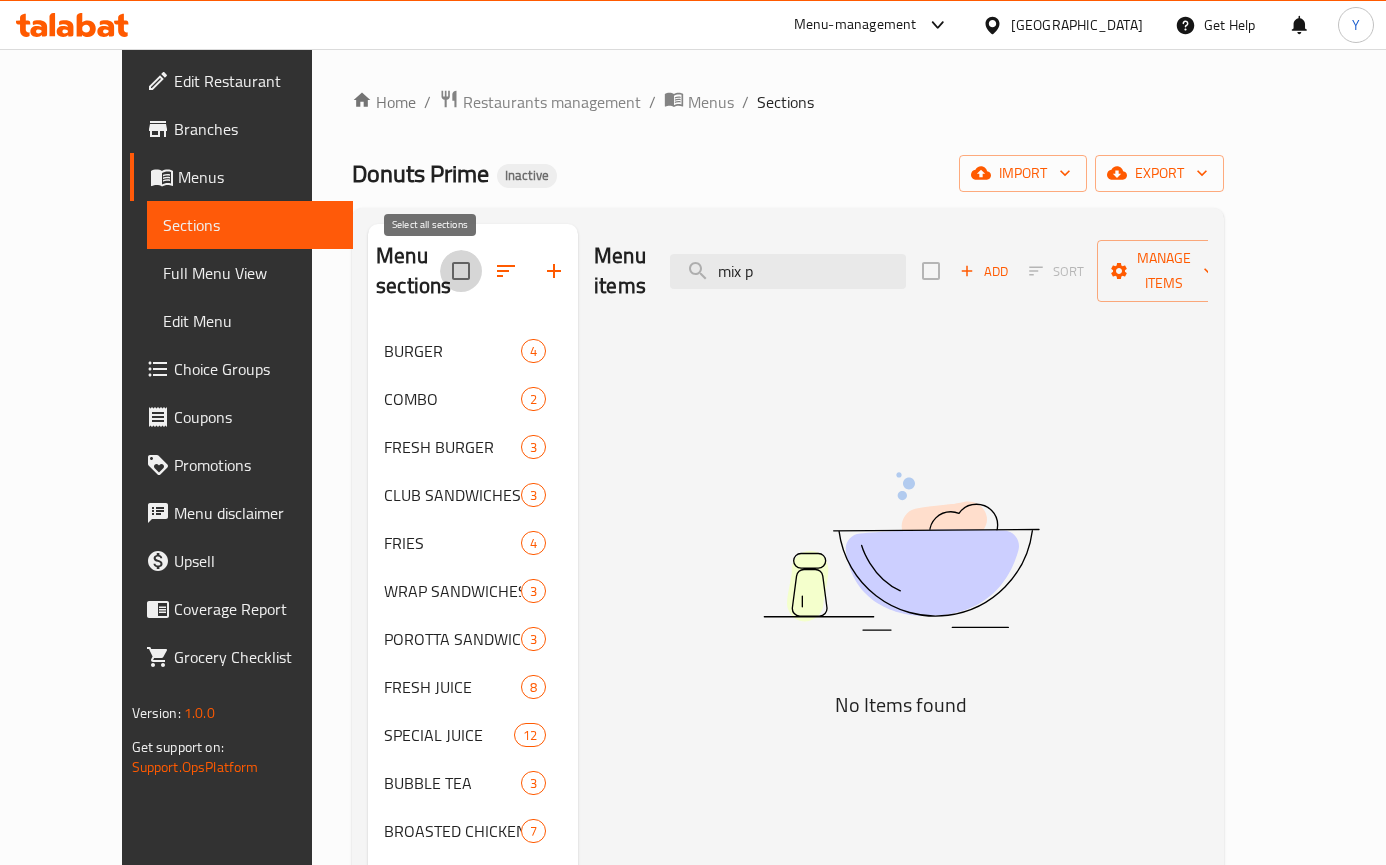 click at bounding box center (461, 271) 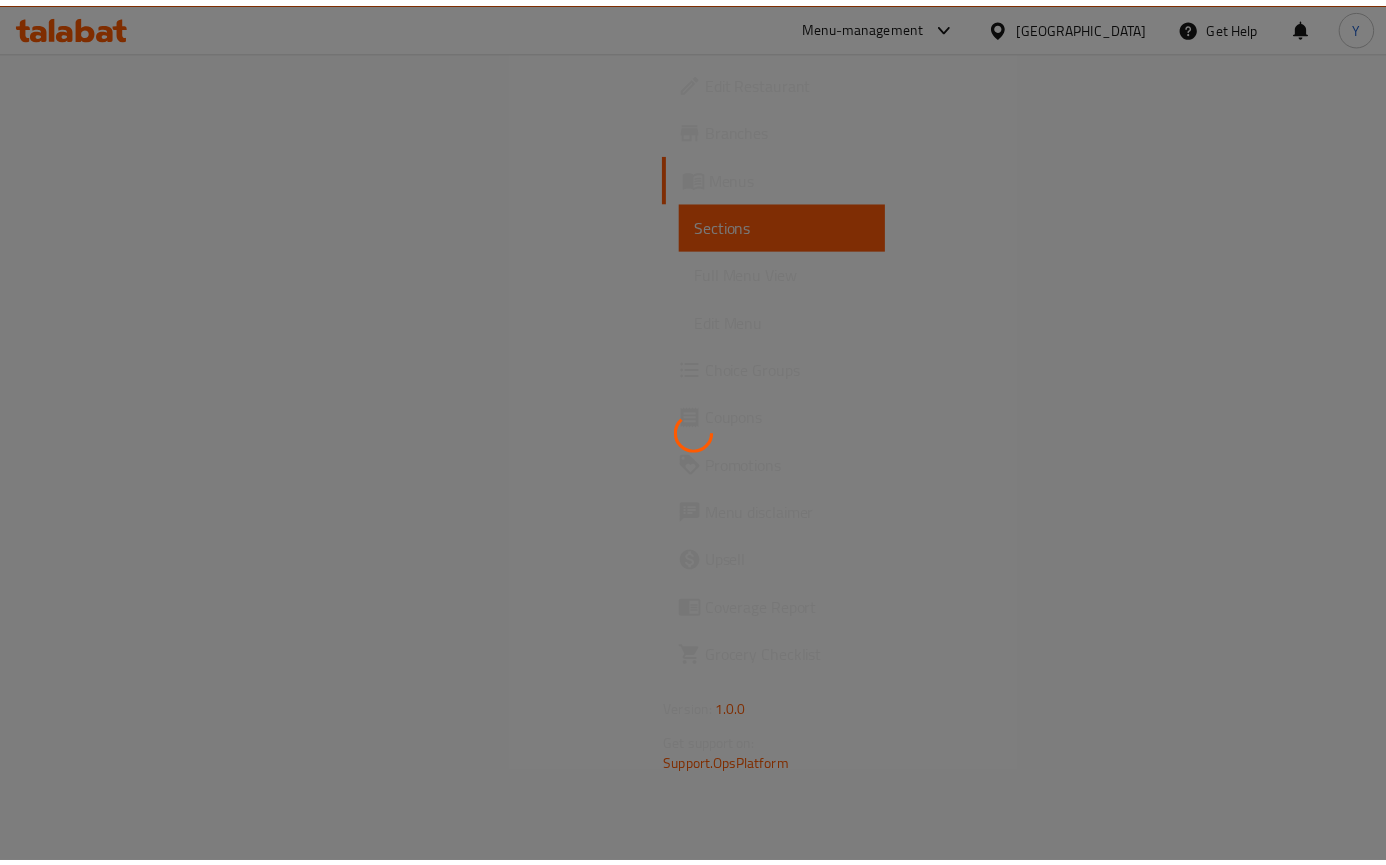 scroll, scrollTop: 0, scrollLeft: 0, axis: both 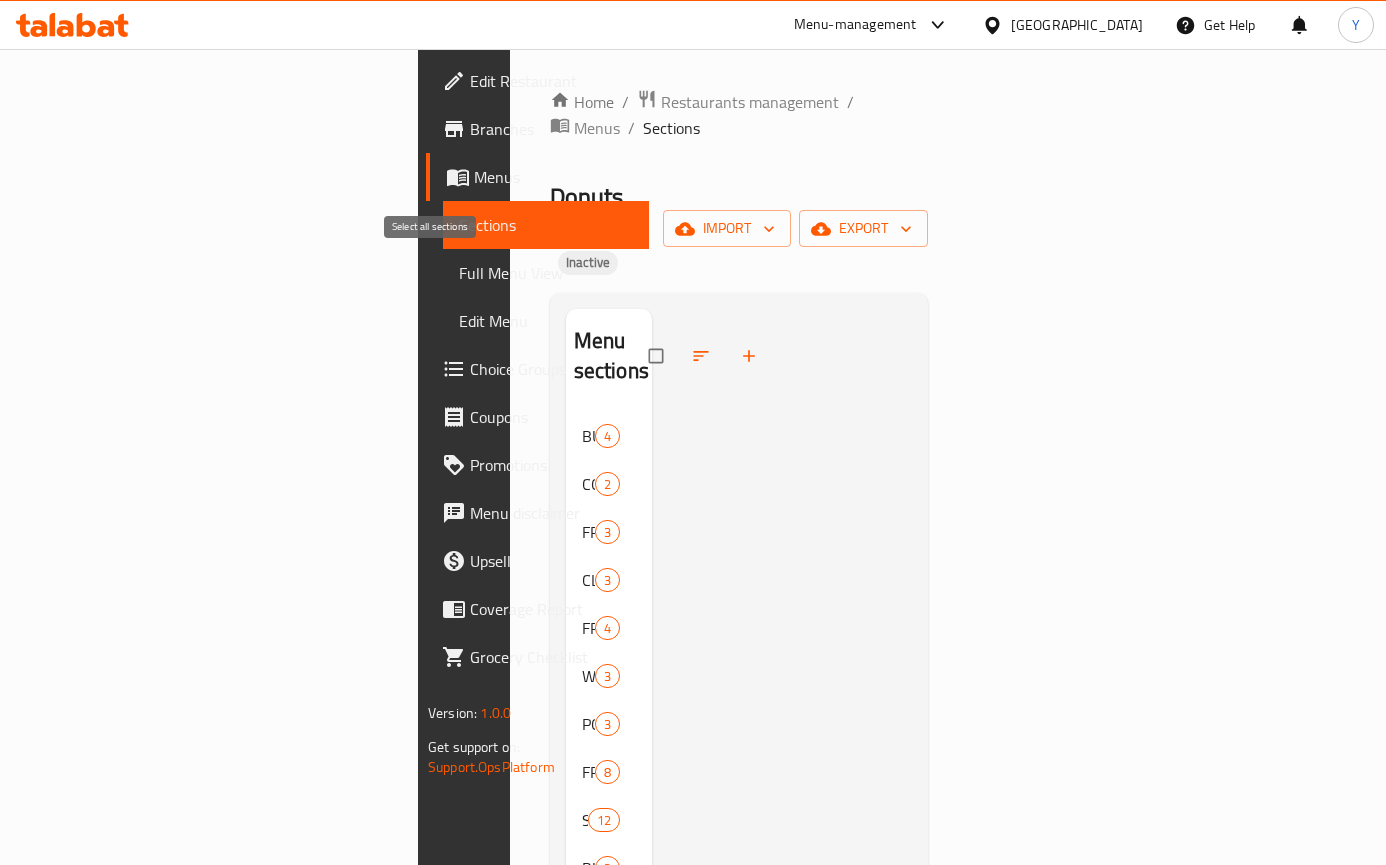 click at bounding box center [658, 356] 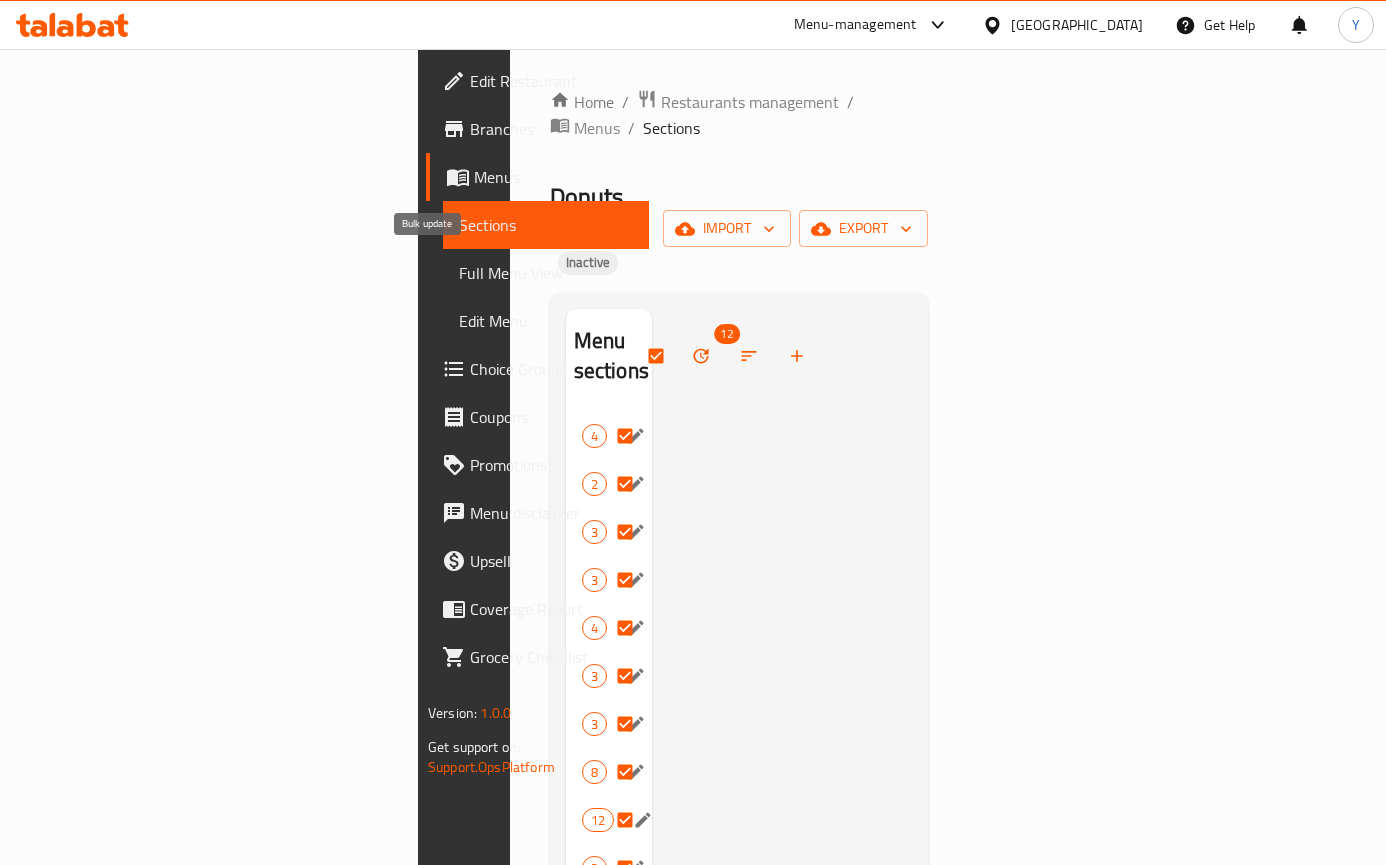 click 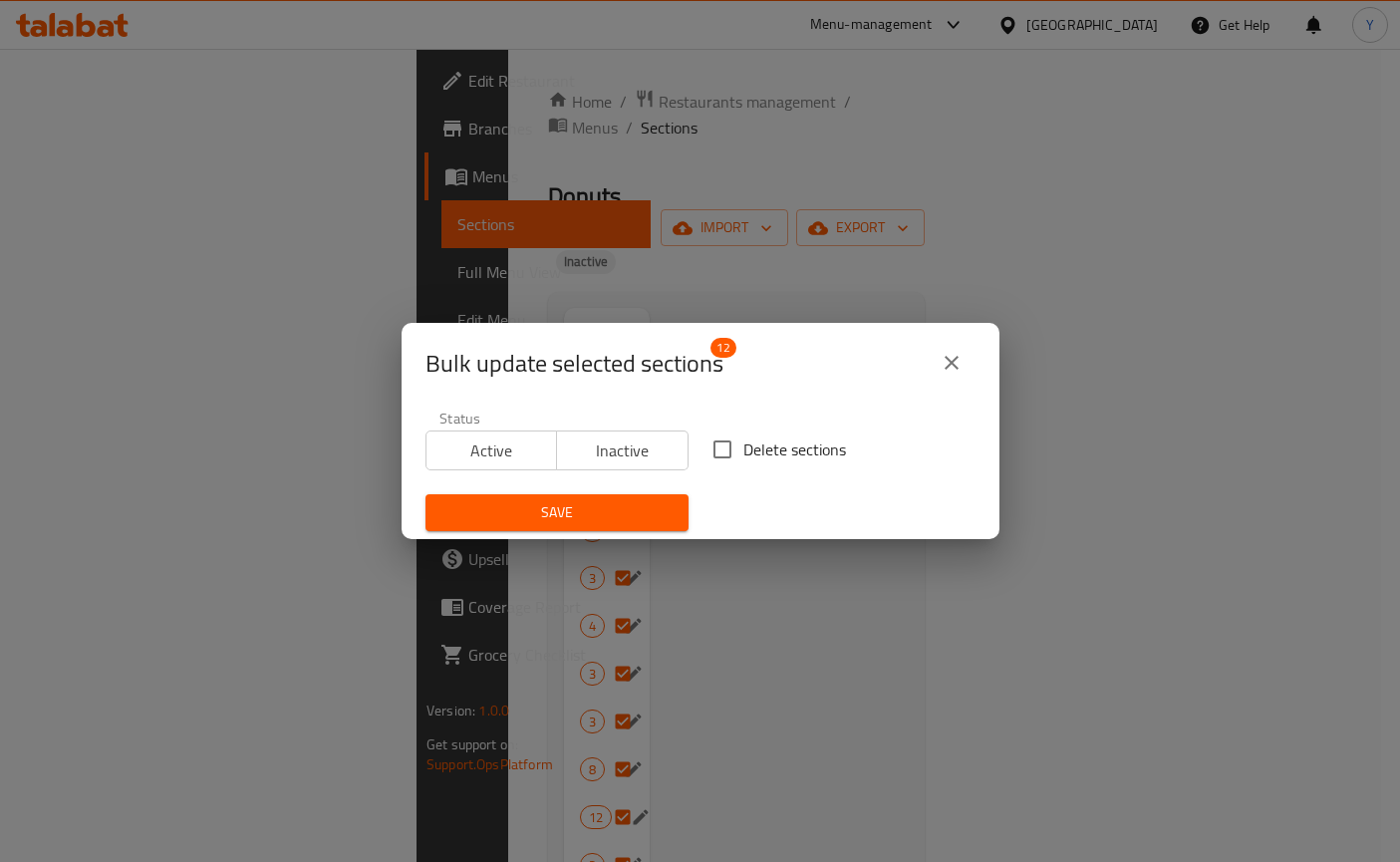 click on "Delete sections" at bounding box center (794, 449) 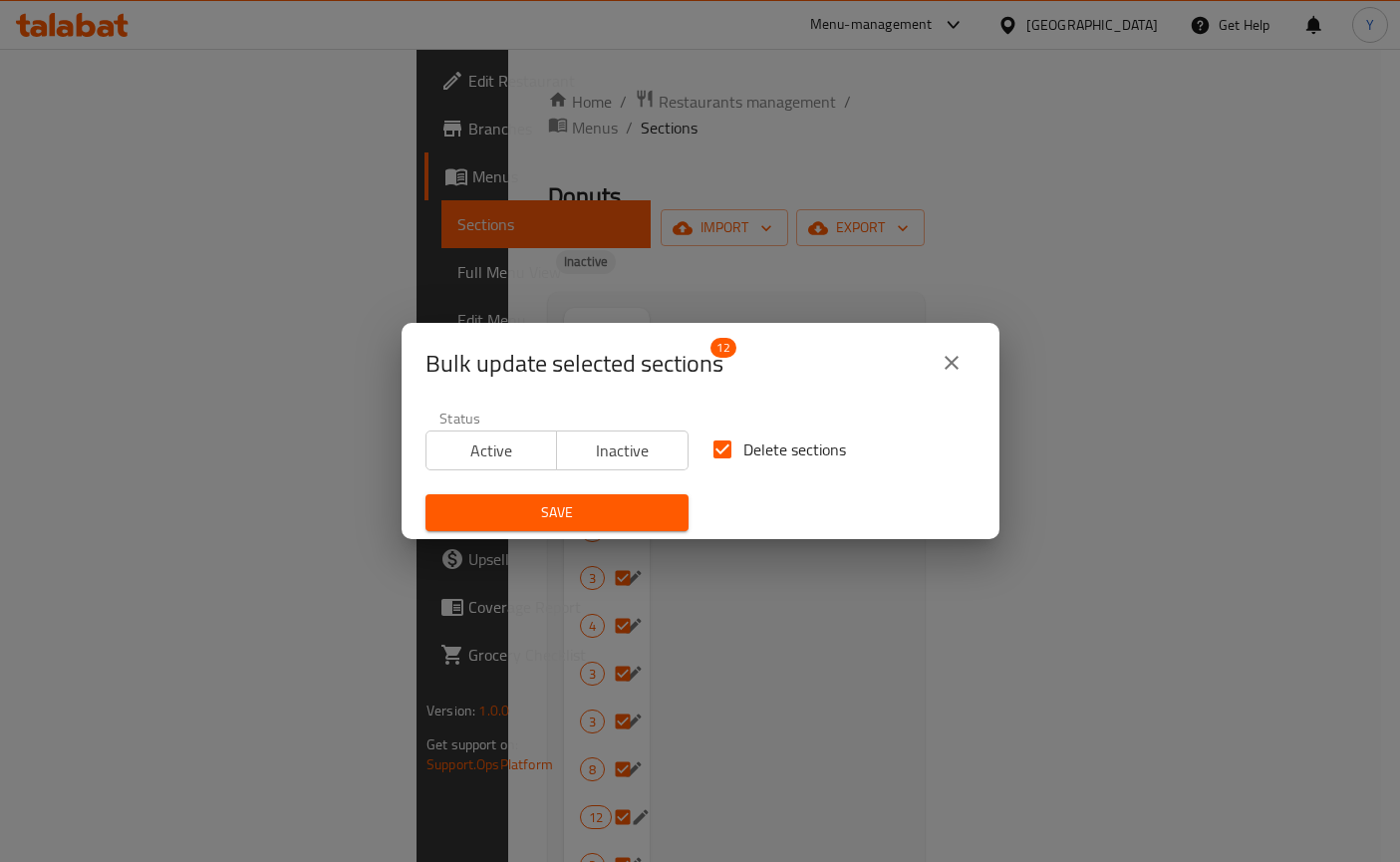 drag, startPoint x: 639, startPoint y: 537, endPoint x: 631, endPoint y: 524, distance: 15.264338 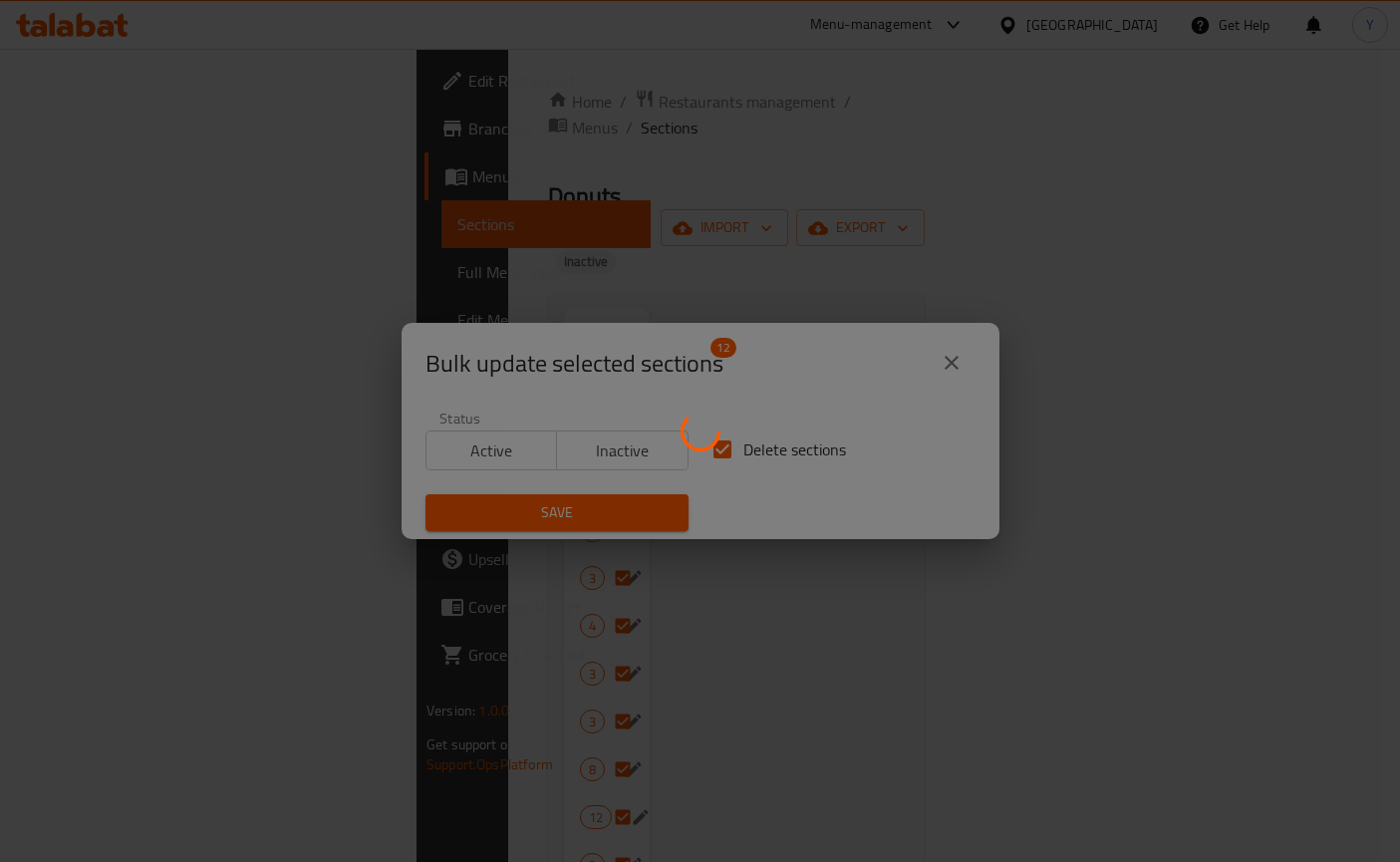 checkbox on "false" 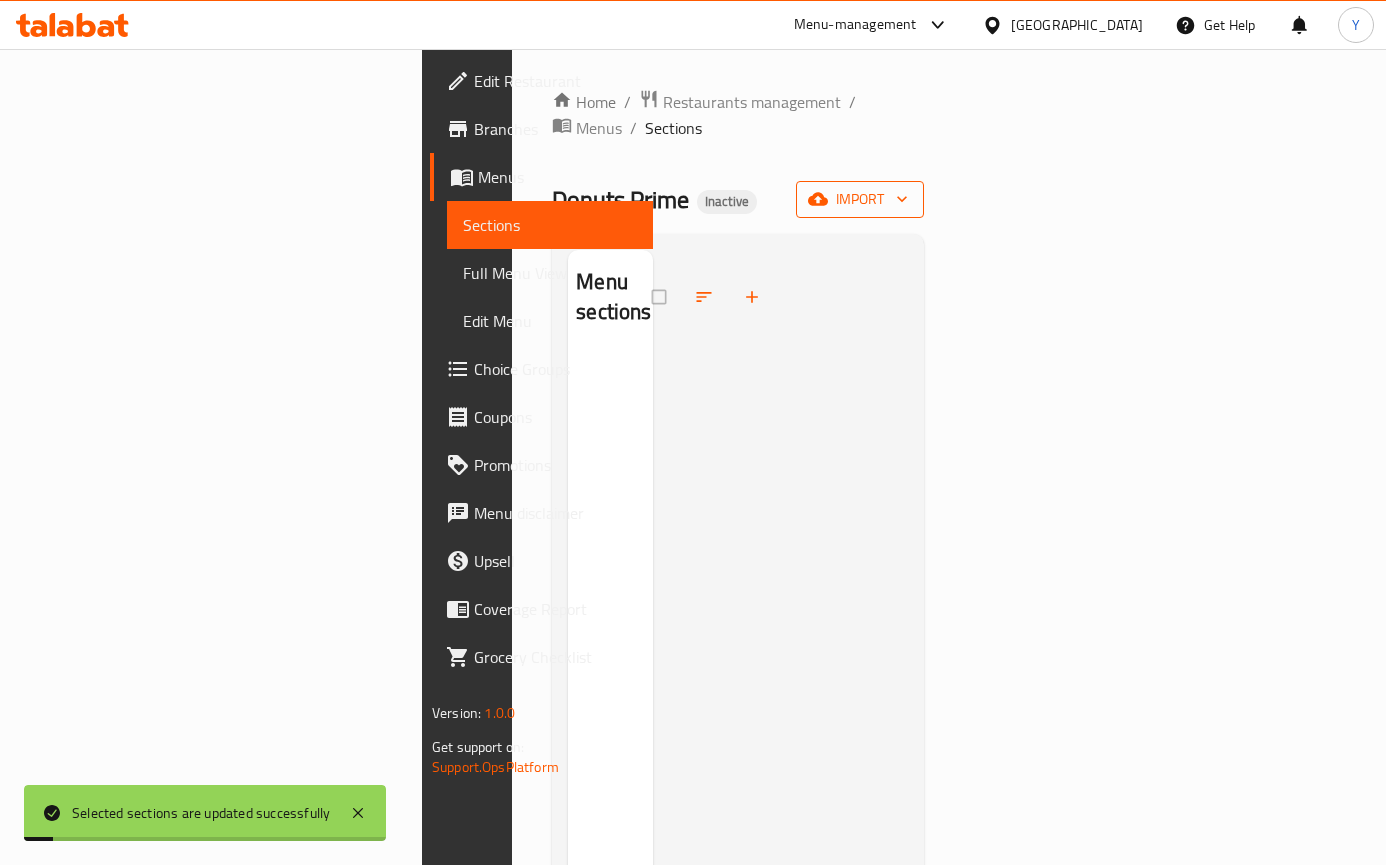 click on "import" at bounding box center [860, 199] 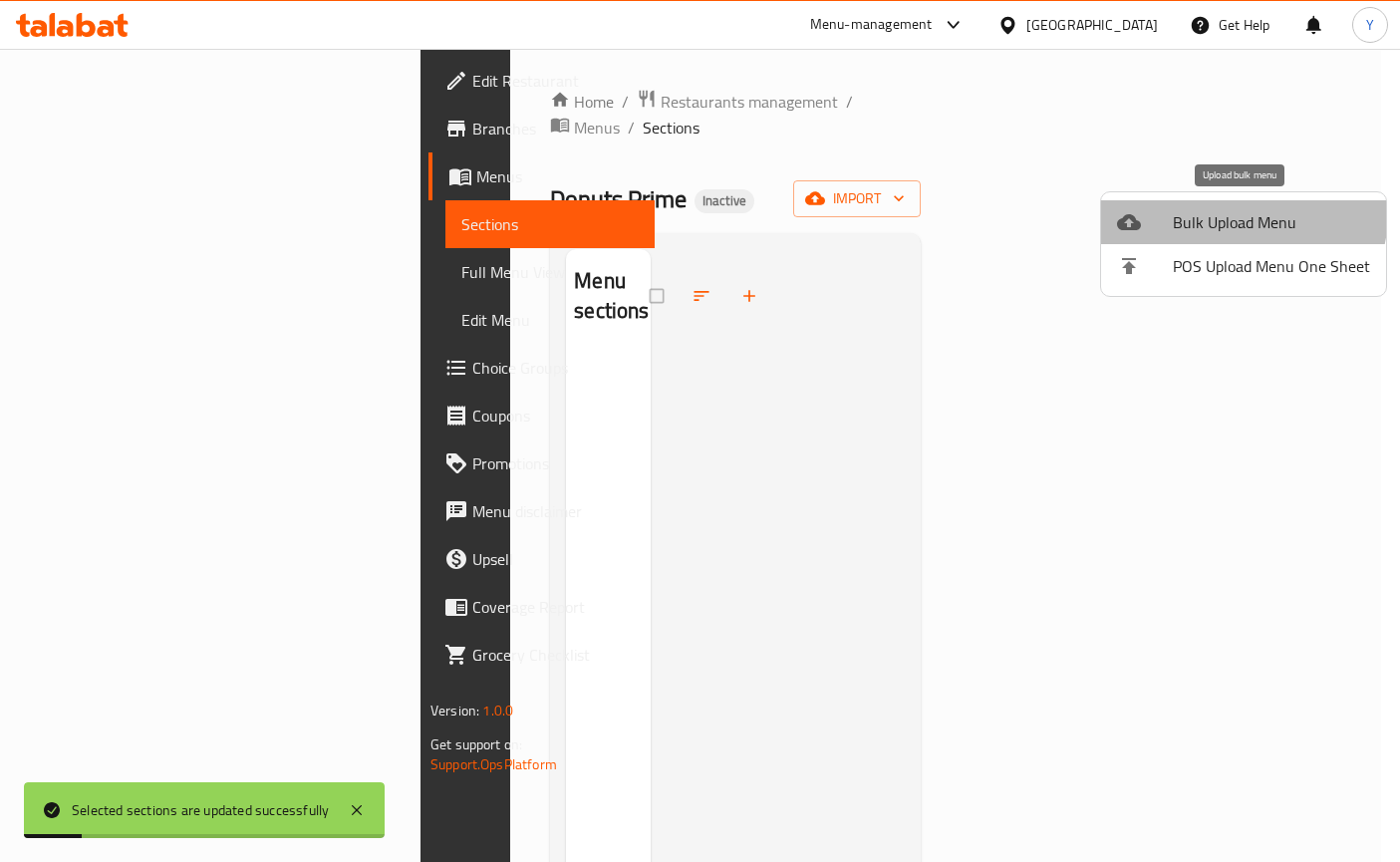 click on "Bulk Upload Menu" at bounding box center (1271, 222) 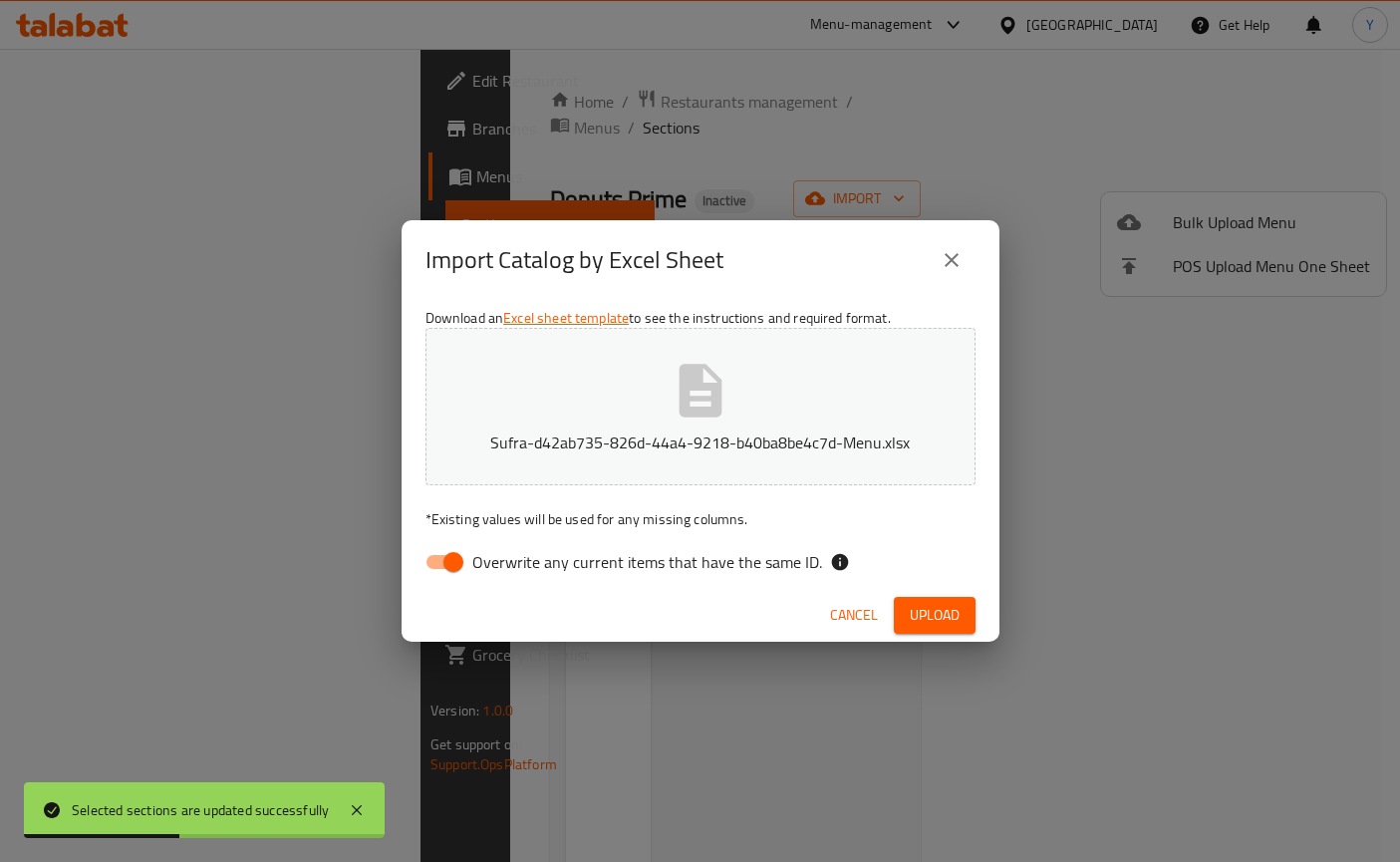 drag, startPoint x: 435, startPoint y: 570, endPoint x: 458, endPoint y: 571, distance: 23.021729 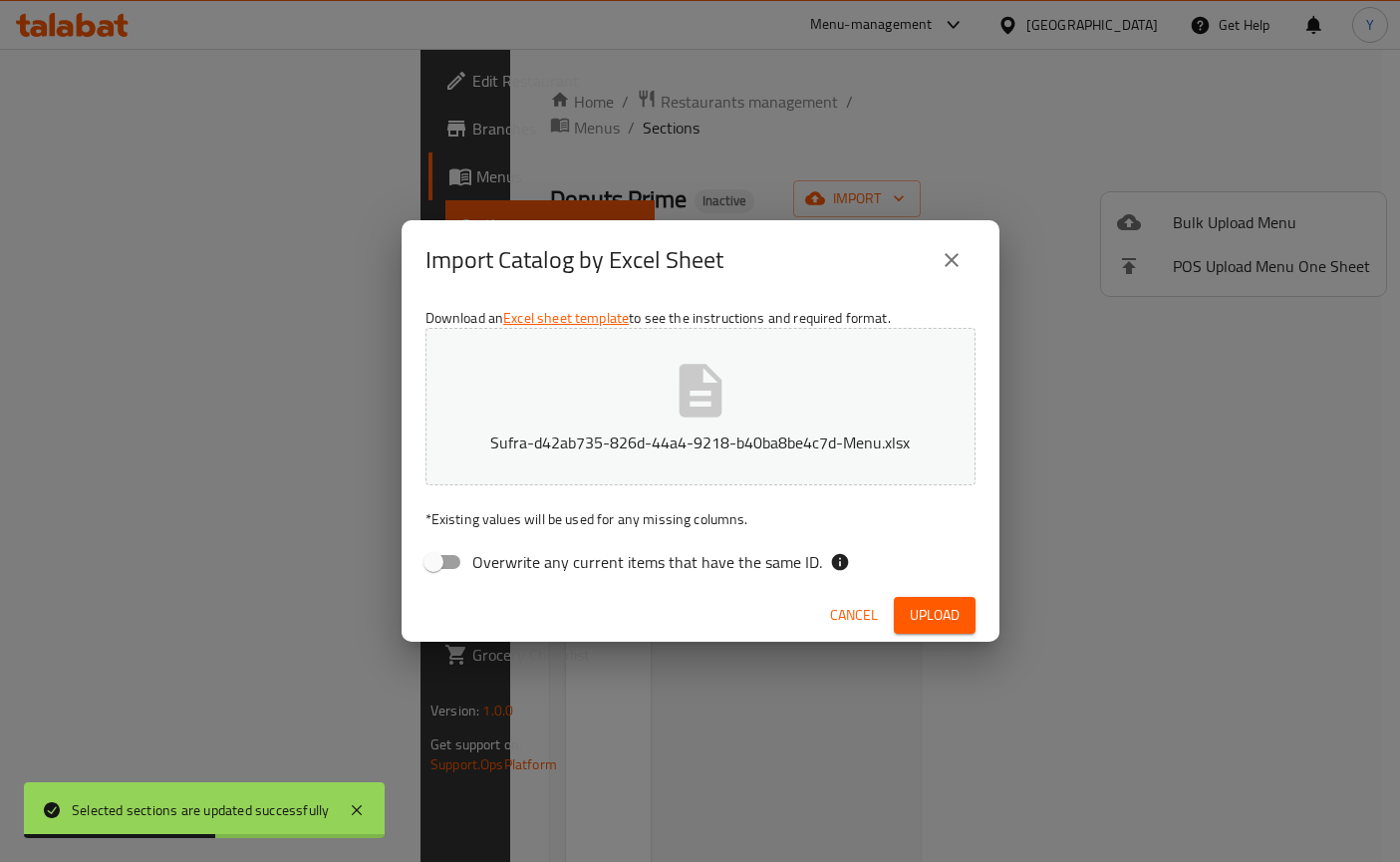 click on "Upload" at bounding box center [935, 615] 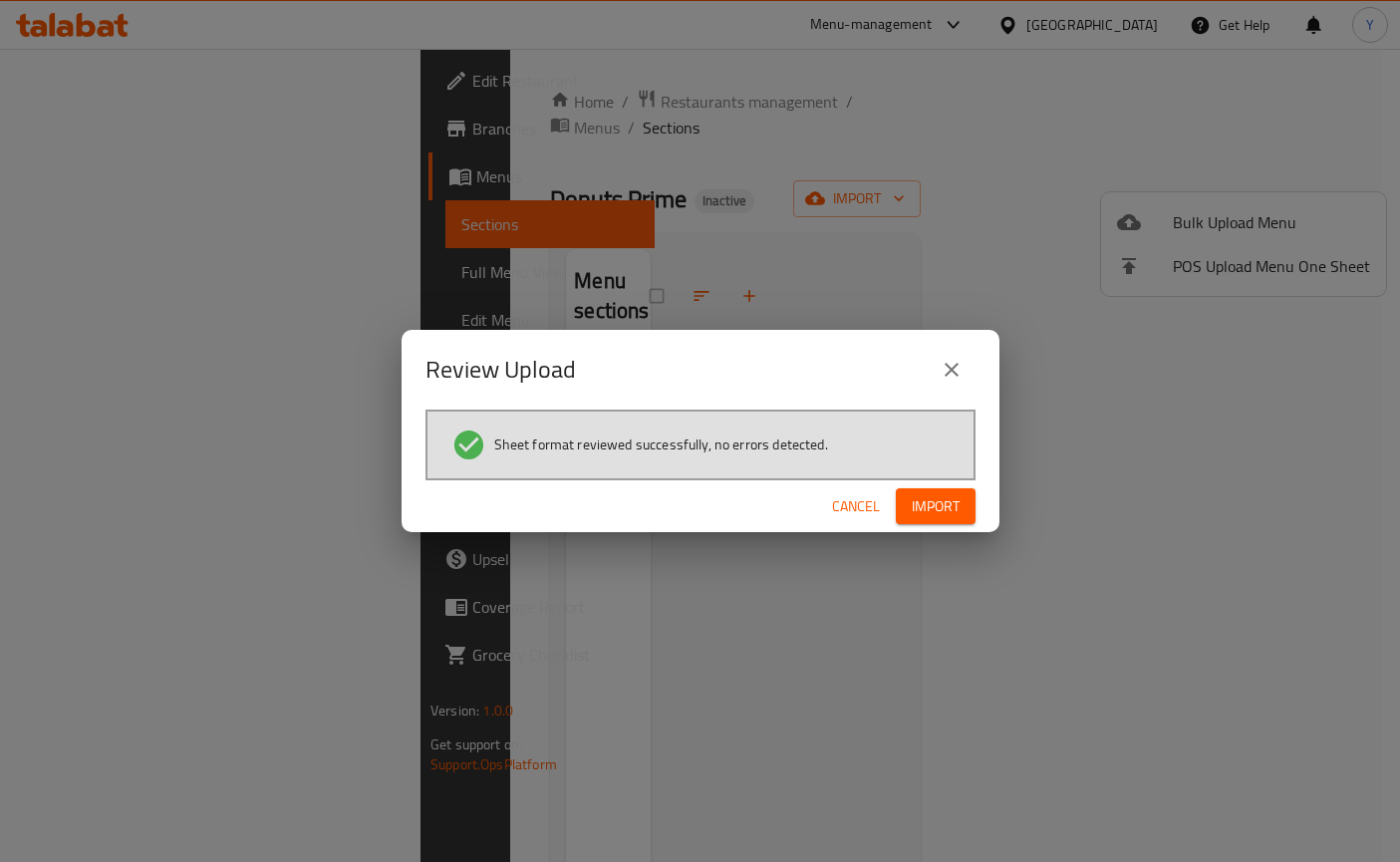 click on "Import" at bounding box center [936, 506] 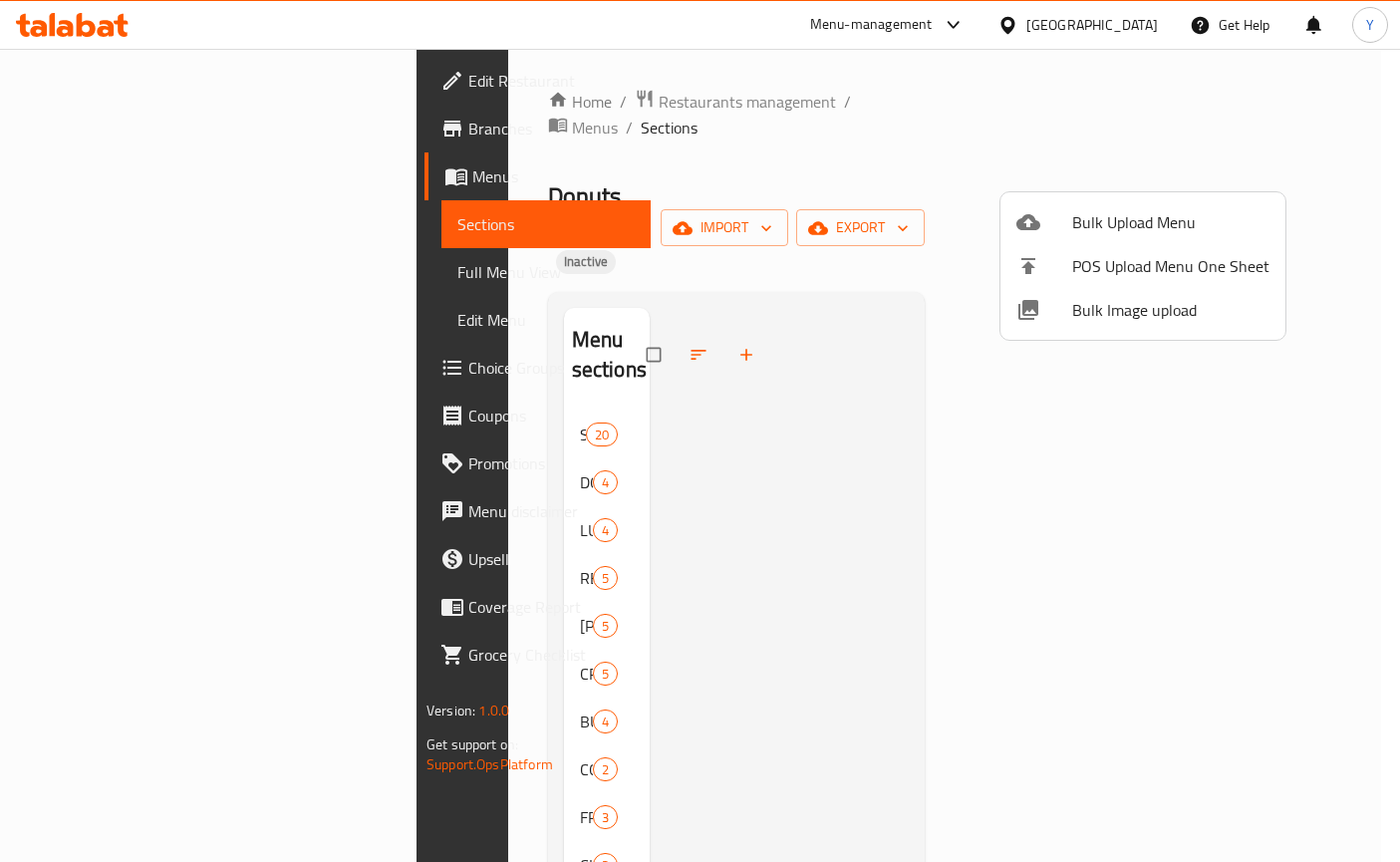 click at bounding box center (700, 431) 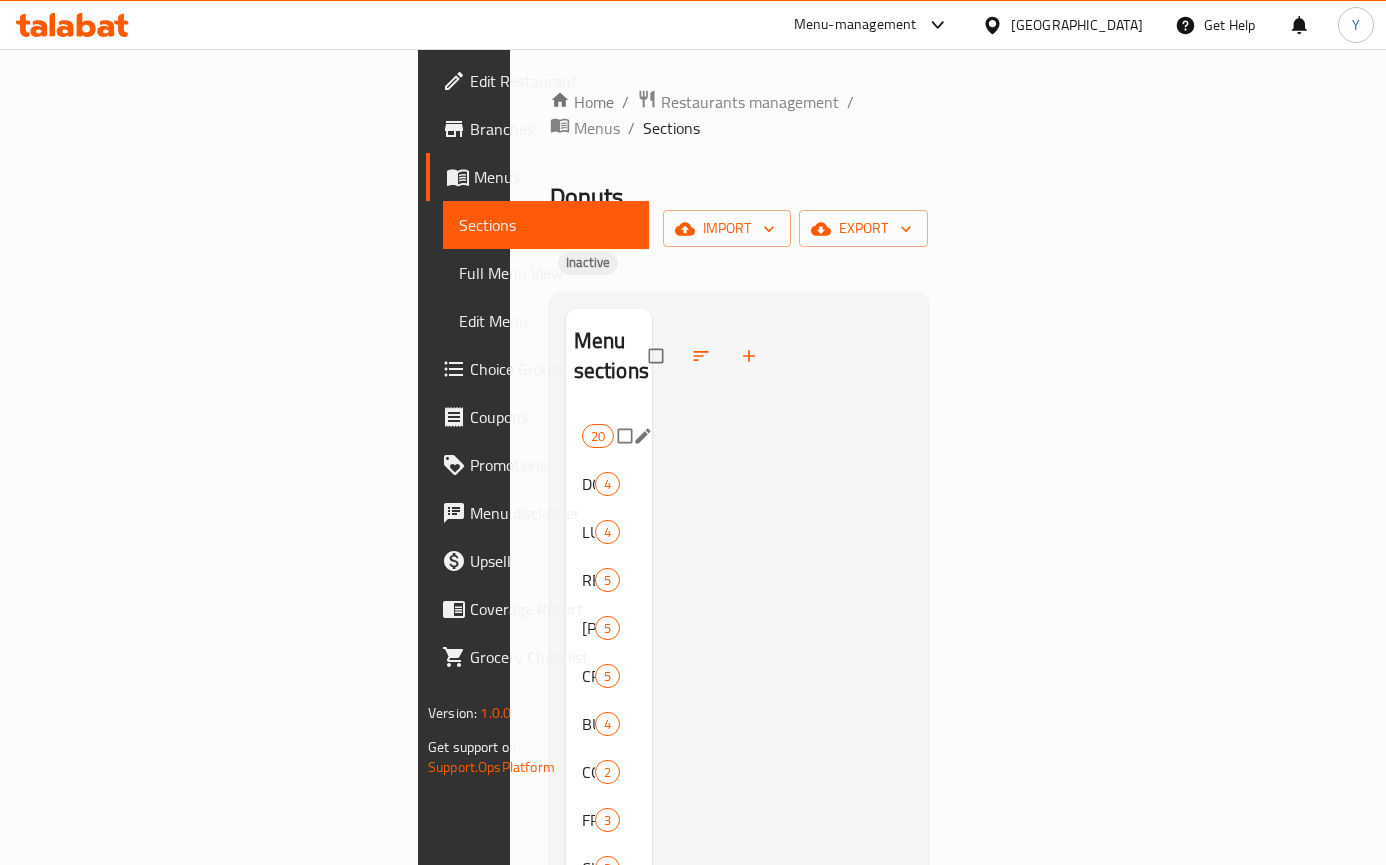 click on "Sheet1" at bounding box center [582, 436] 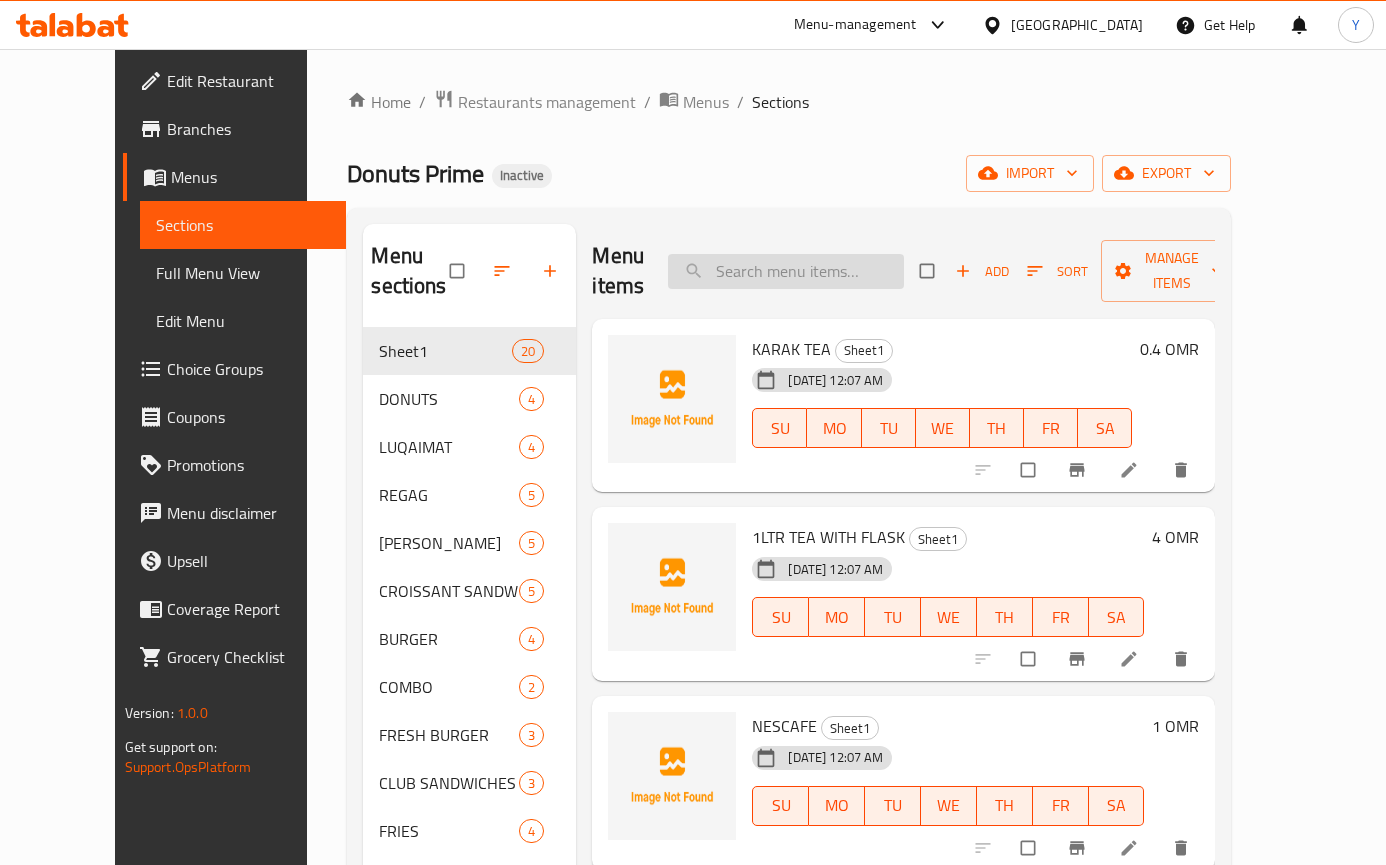 click at bounding box center [786, 271] 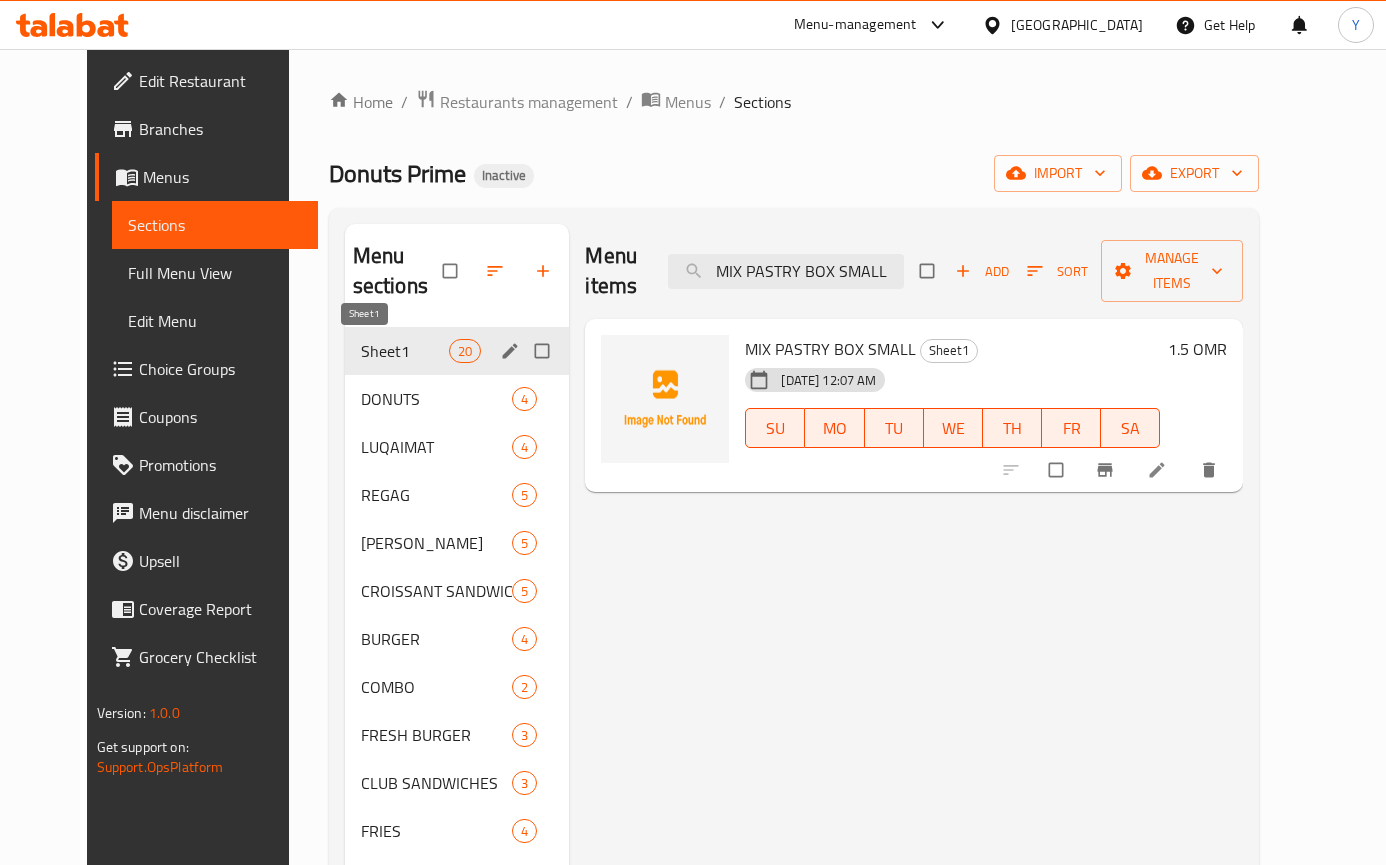 type on "MIX PASTRY BOX SMALL" 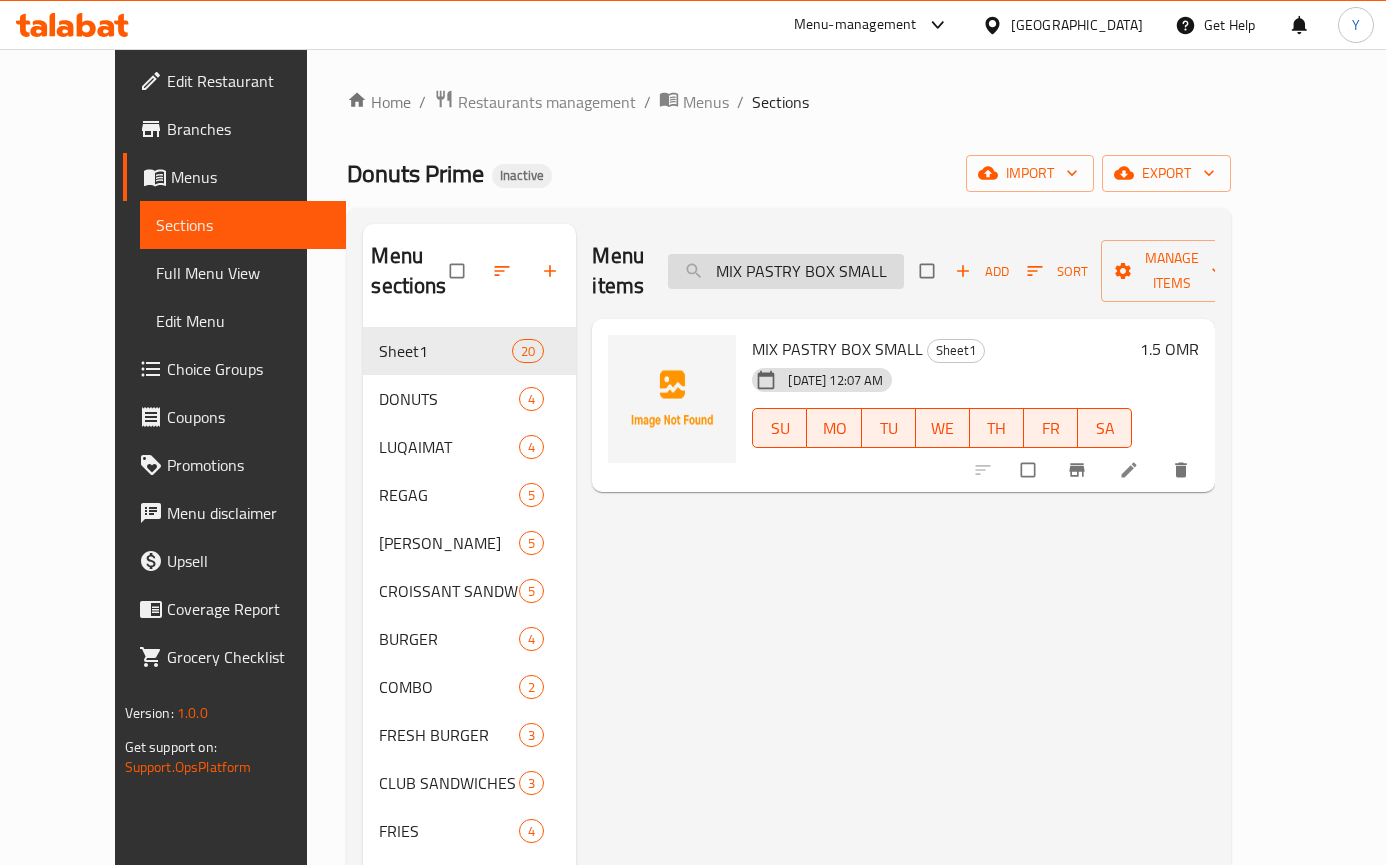 click on "MIX PASTRY BOX SMALL" at bounding box center (786, 271) 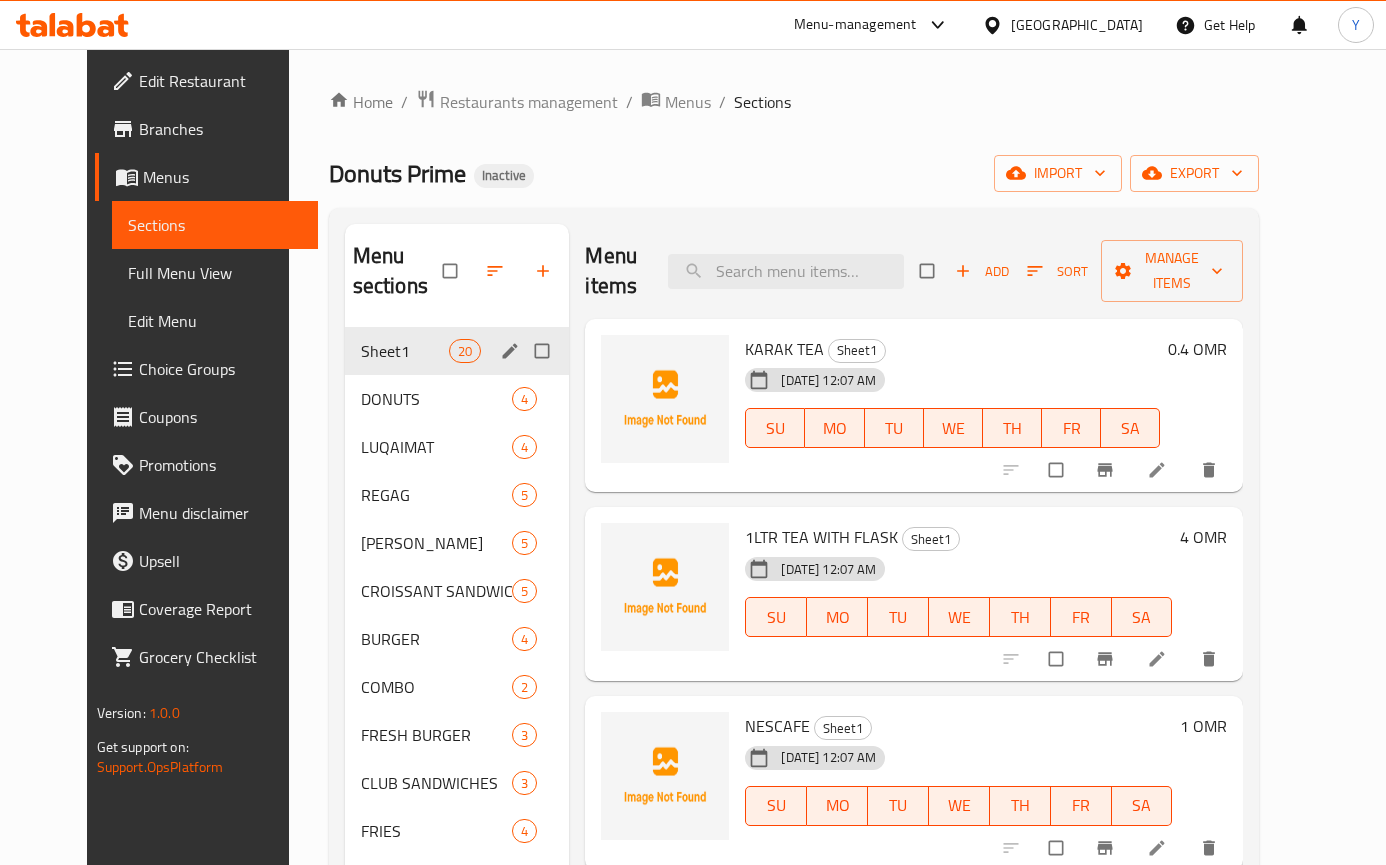 type 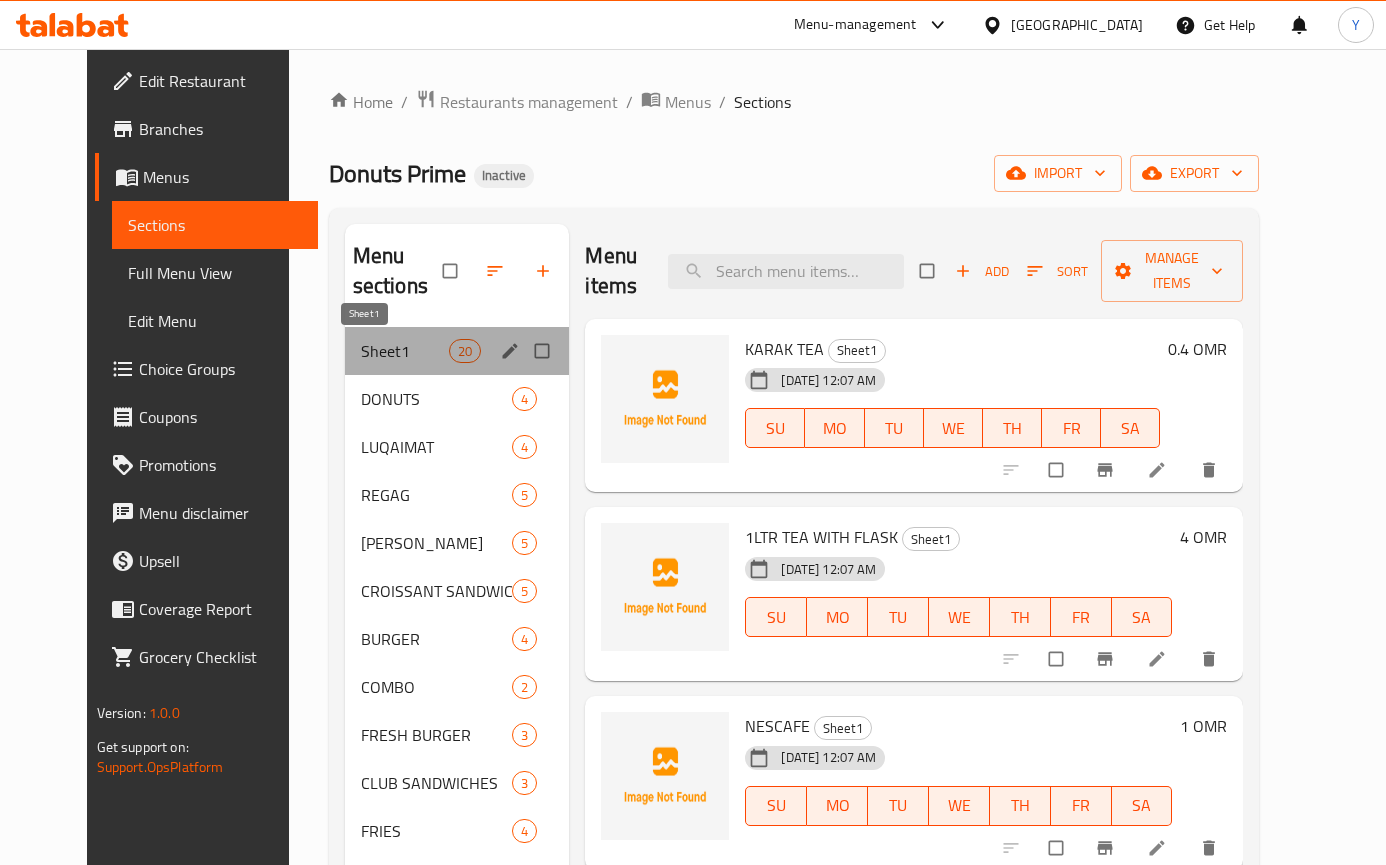 click on "Sheet1" at bounding box center [405, 351] 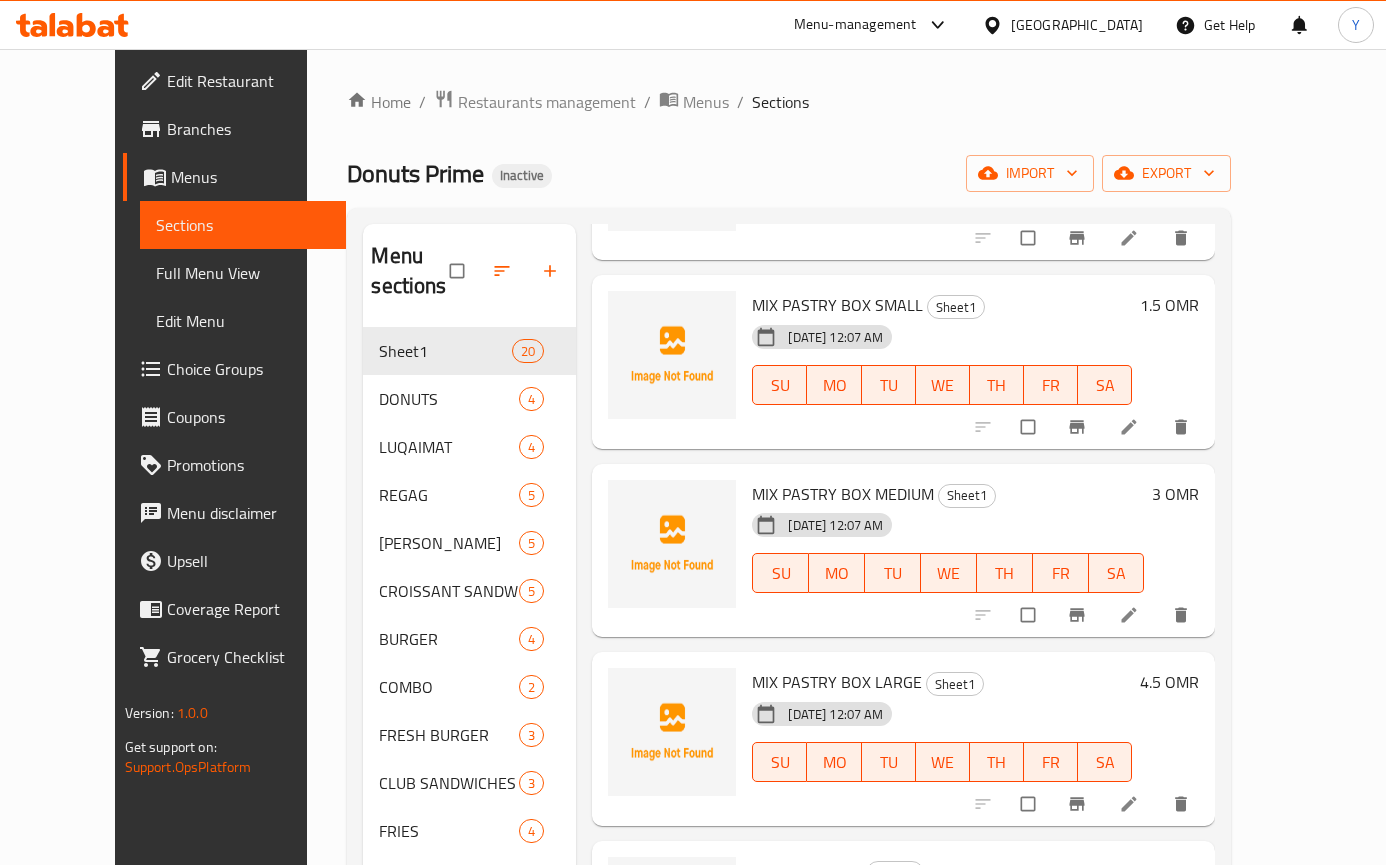 scroll, scrollTop: 1745, scrollLeft: 0, axis: vertical 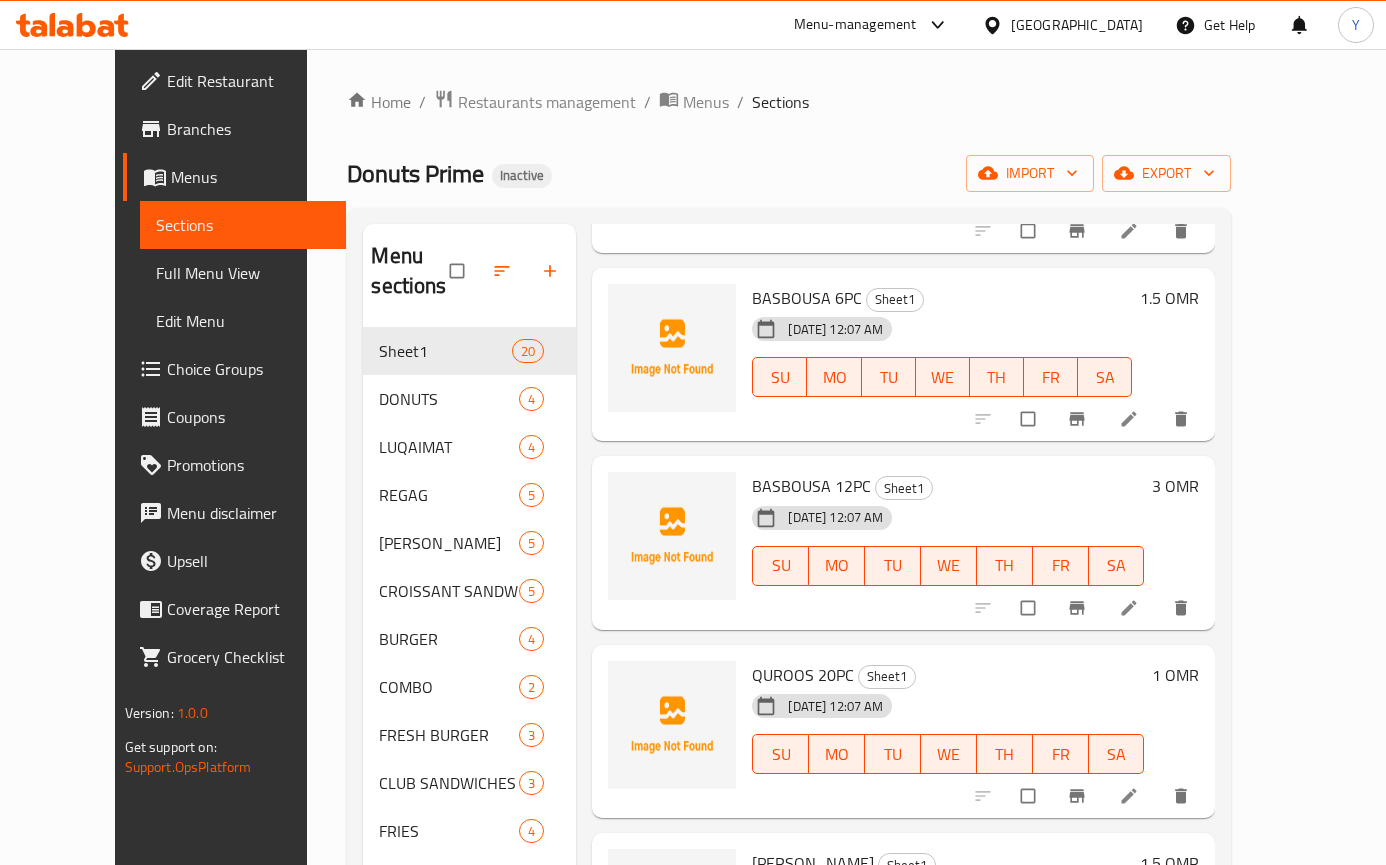 click on "SU MO TU WE TH FR SA" at bounding box center (942, 377) 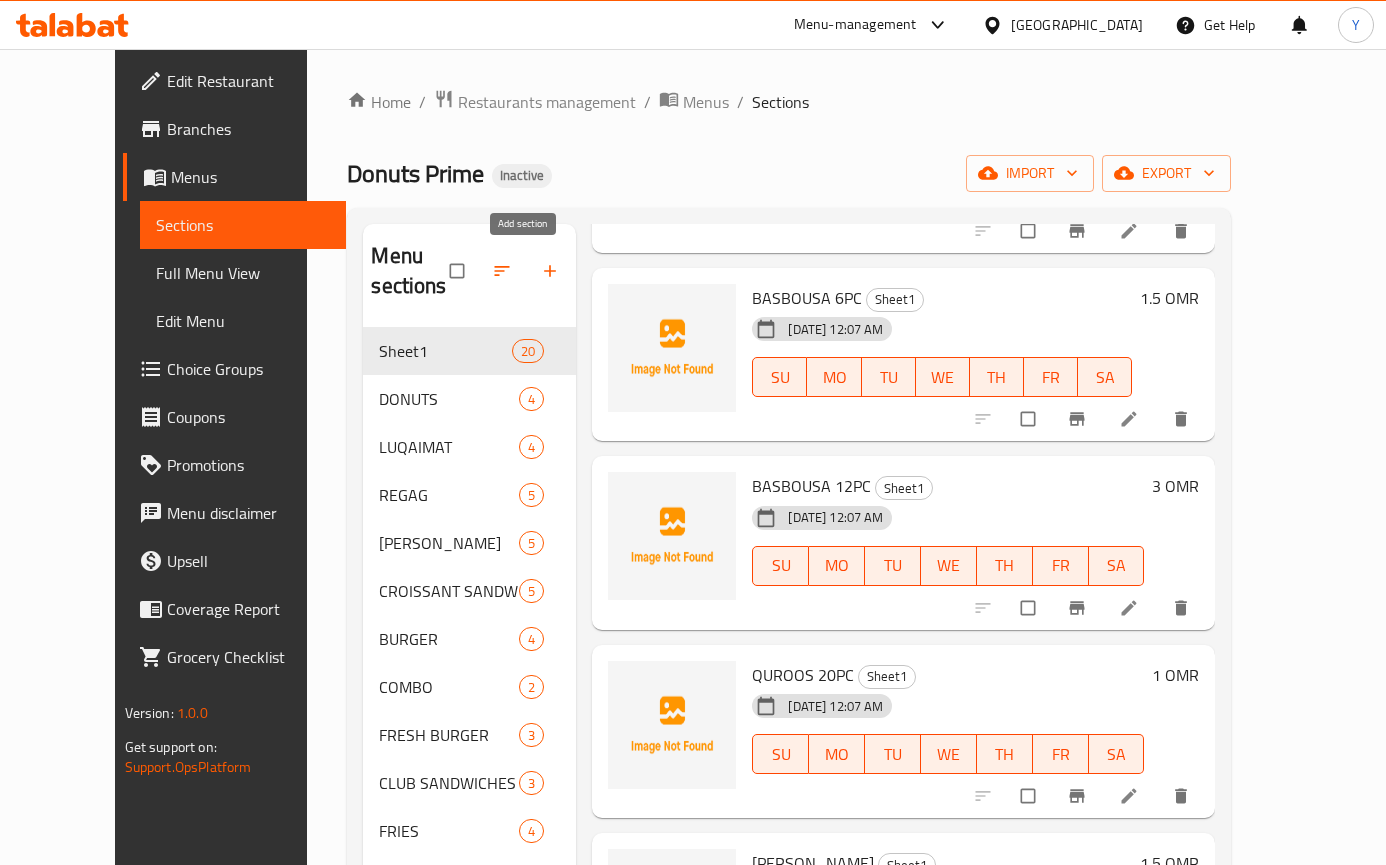 click 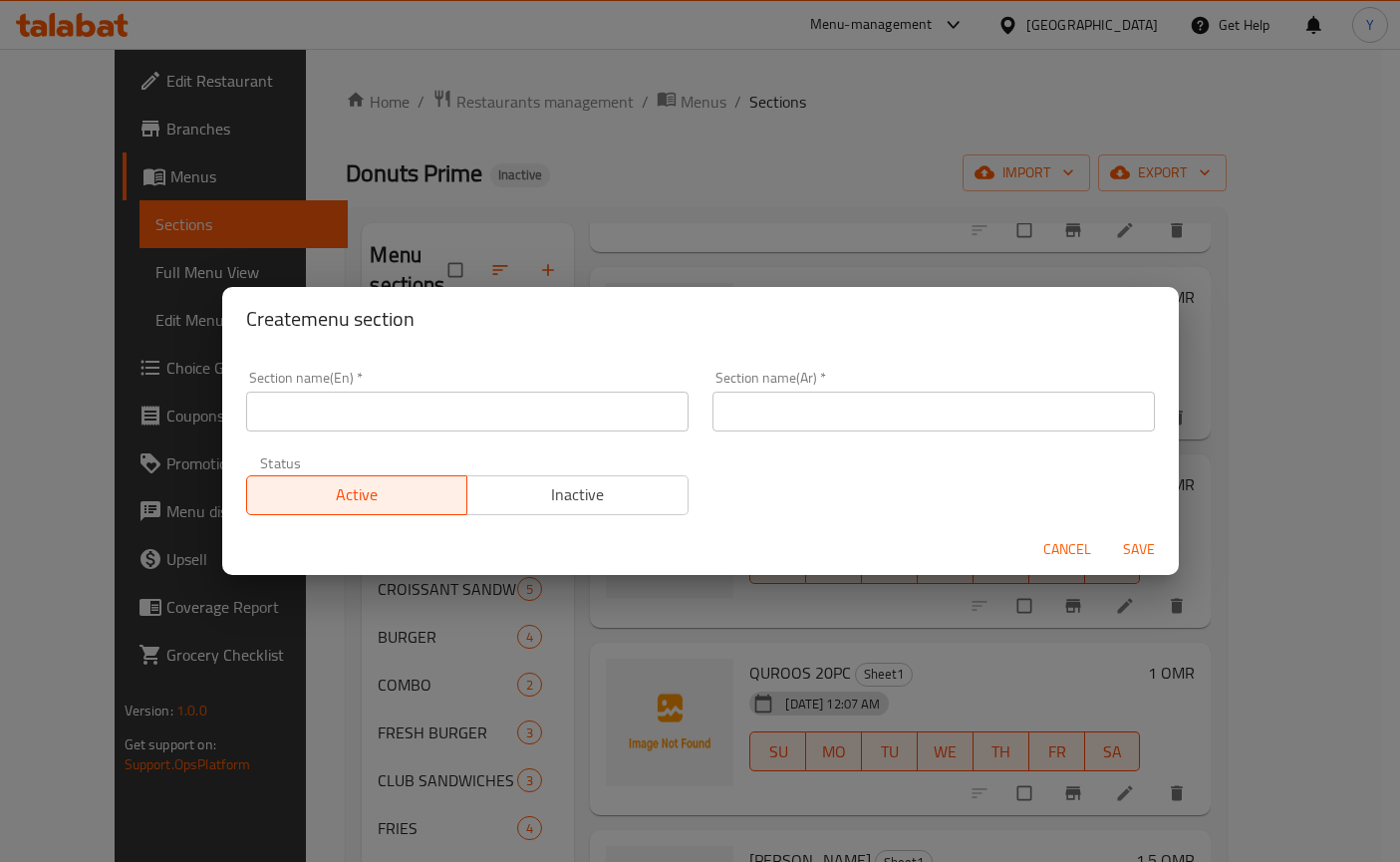 click at bounding box center (467, 412) 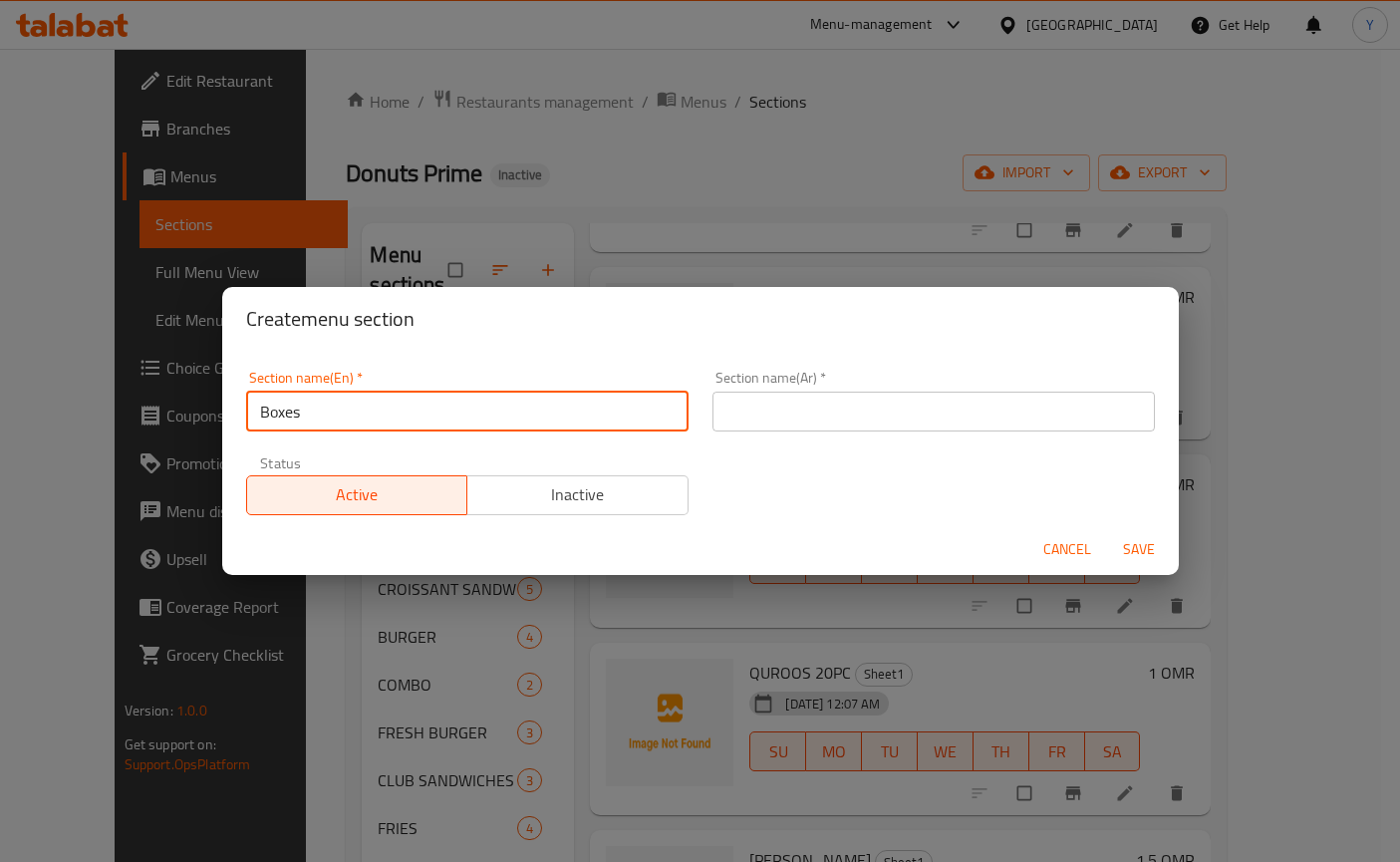 type on "Boxes" 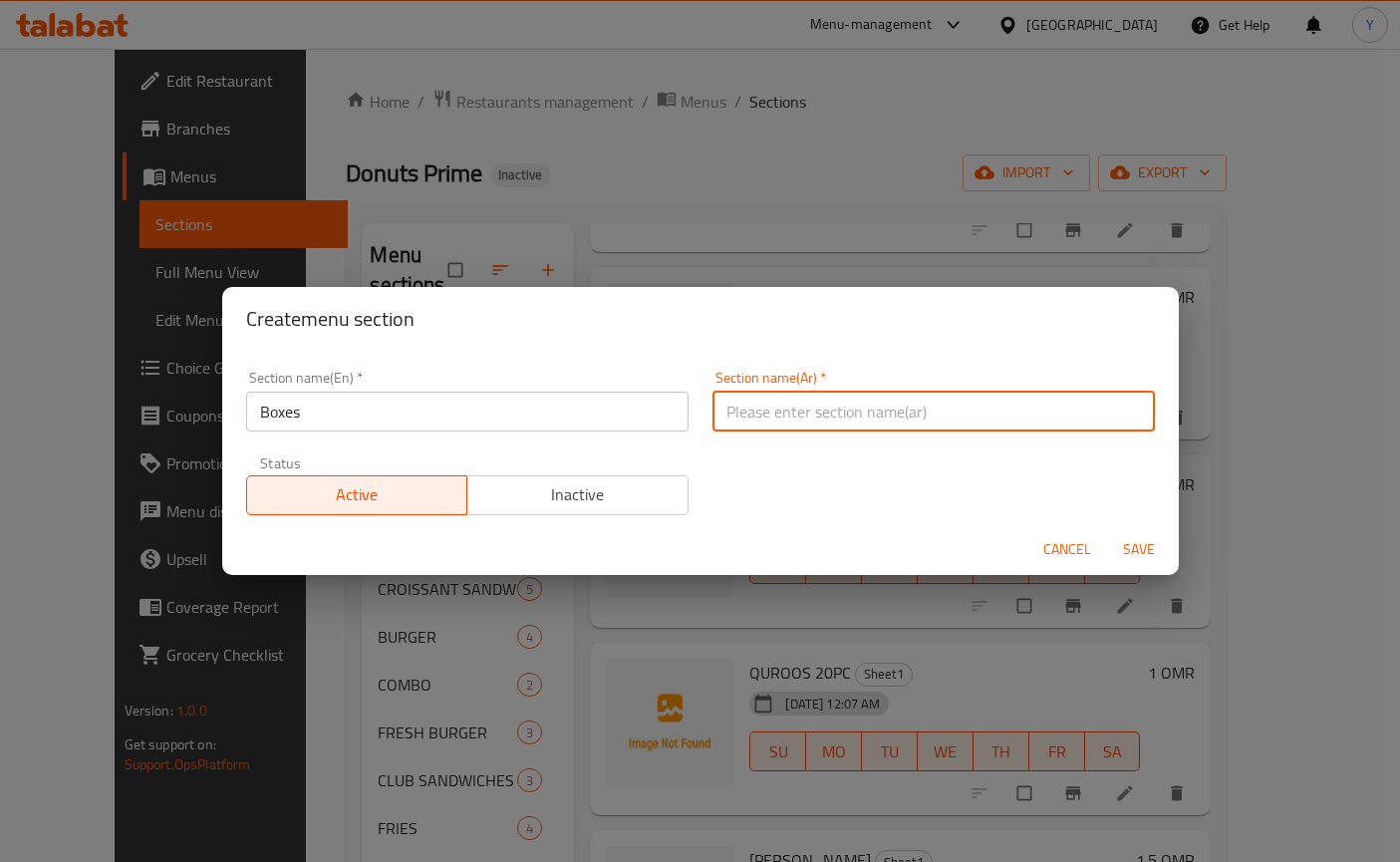click at bounding box center [934, 412] 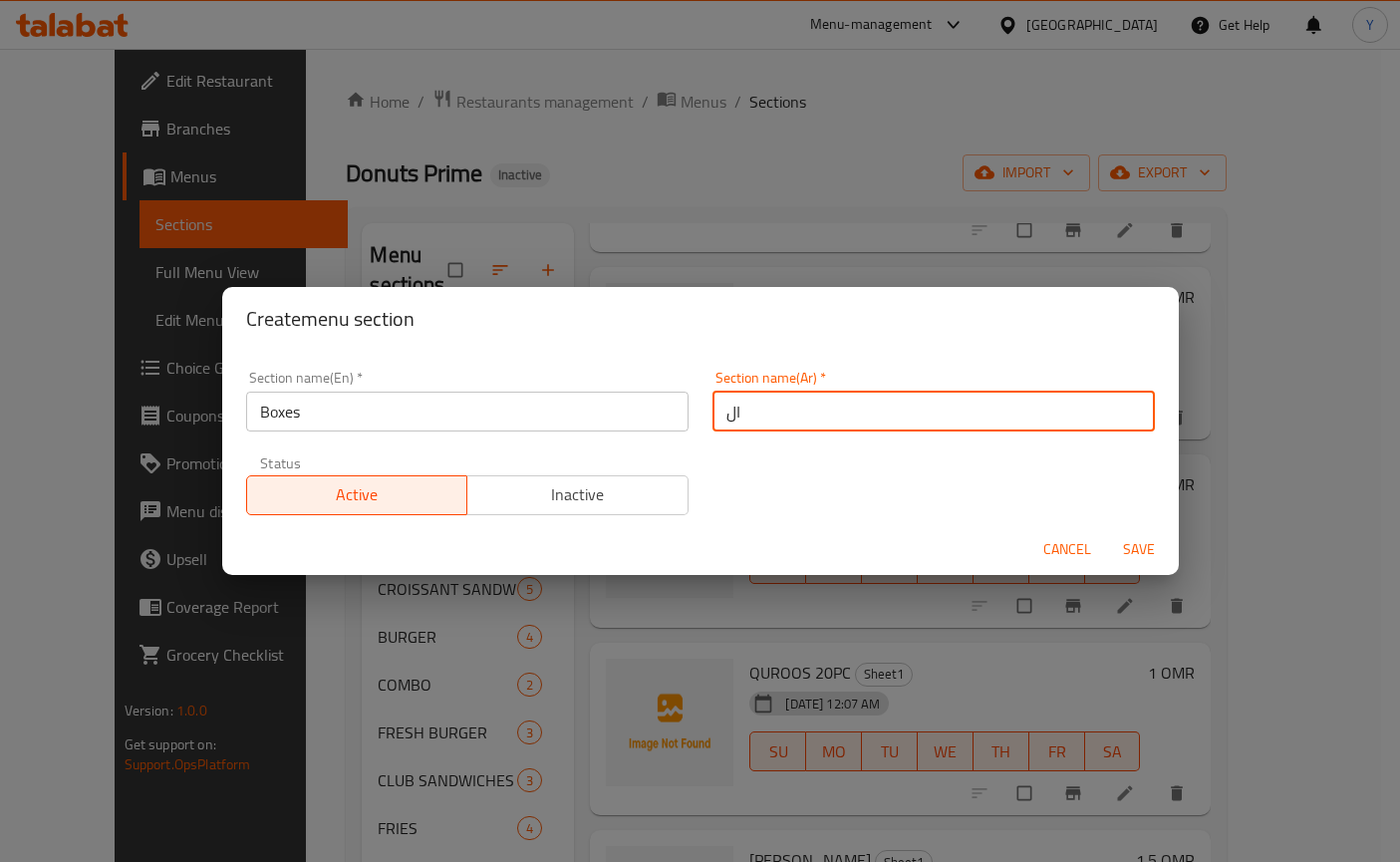 type on "ا" 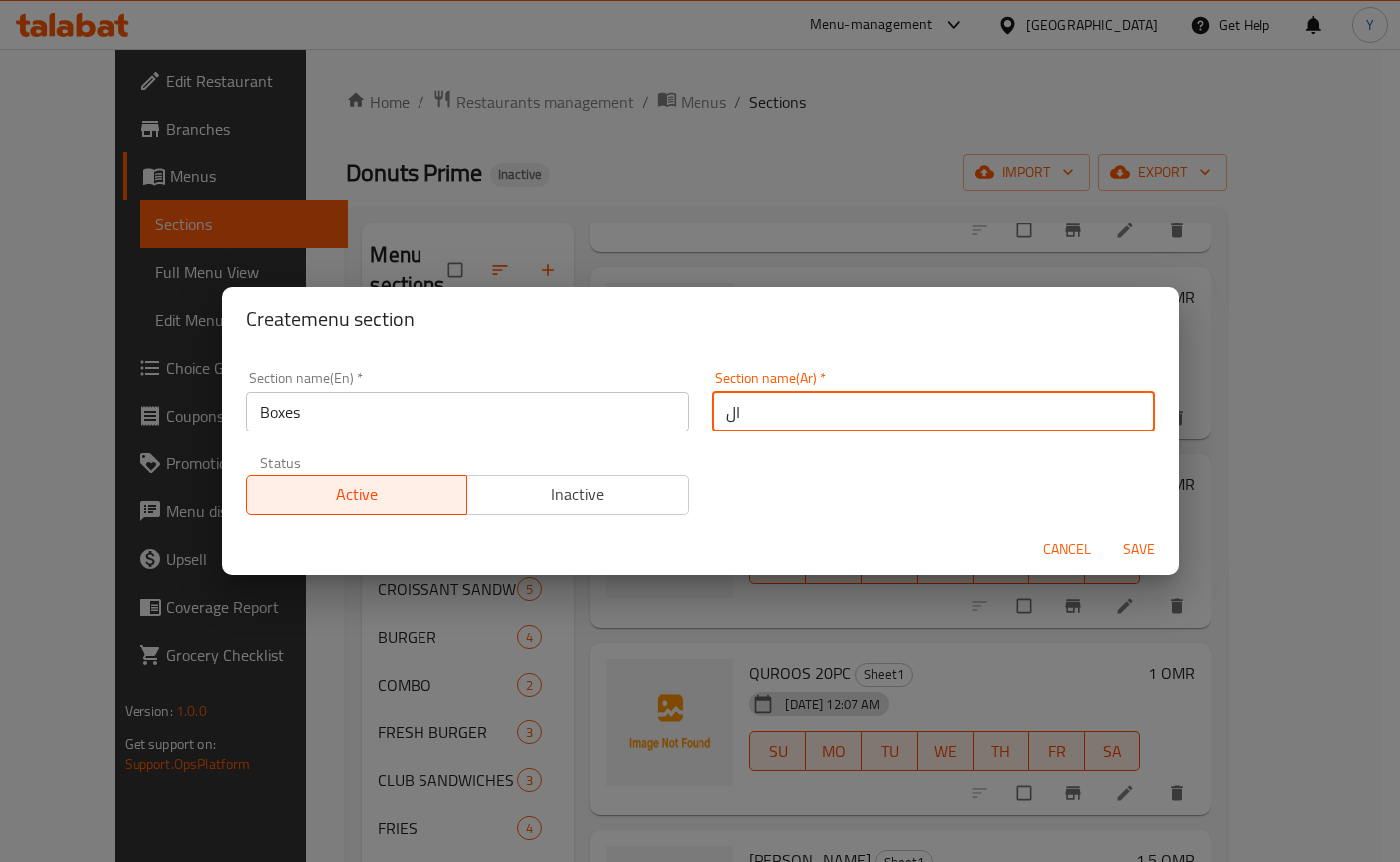 type on "ا" 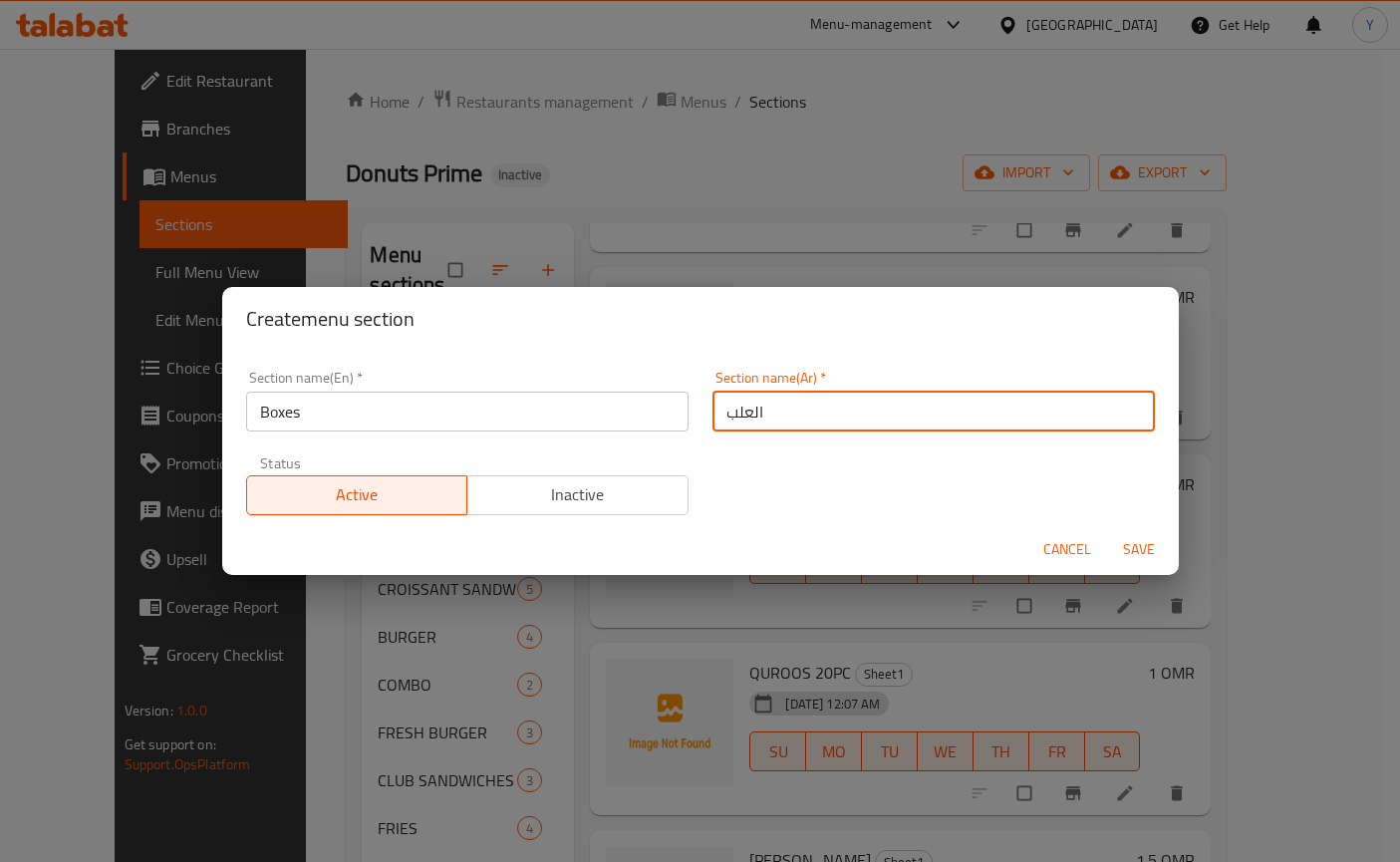 type on "العلب" 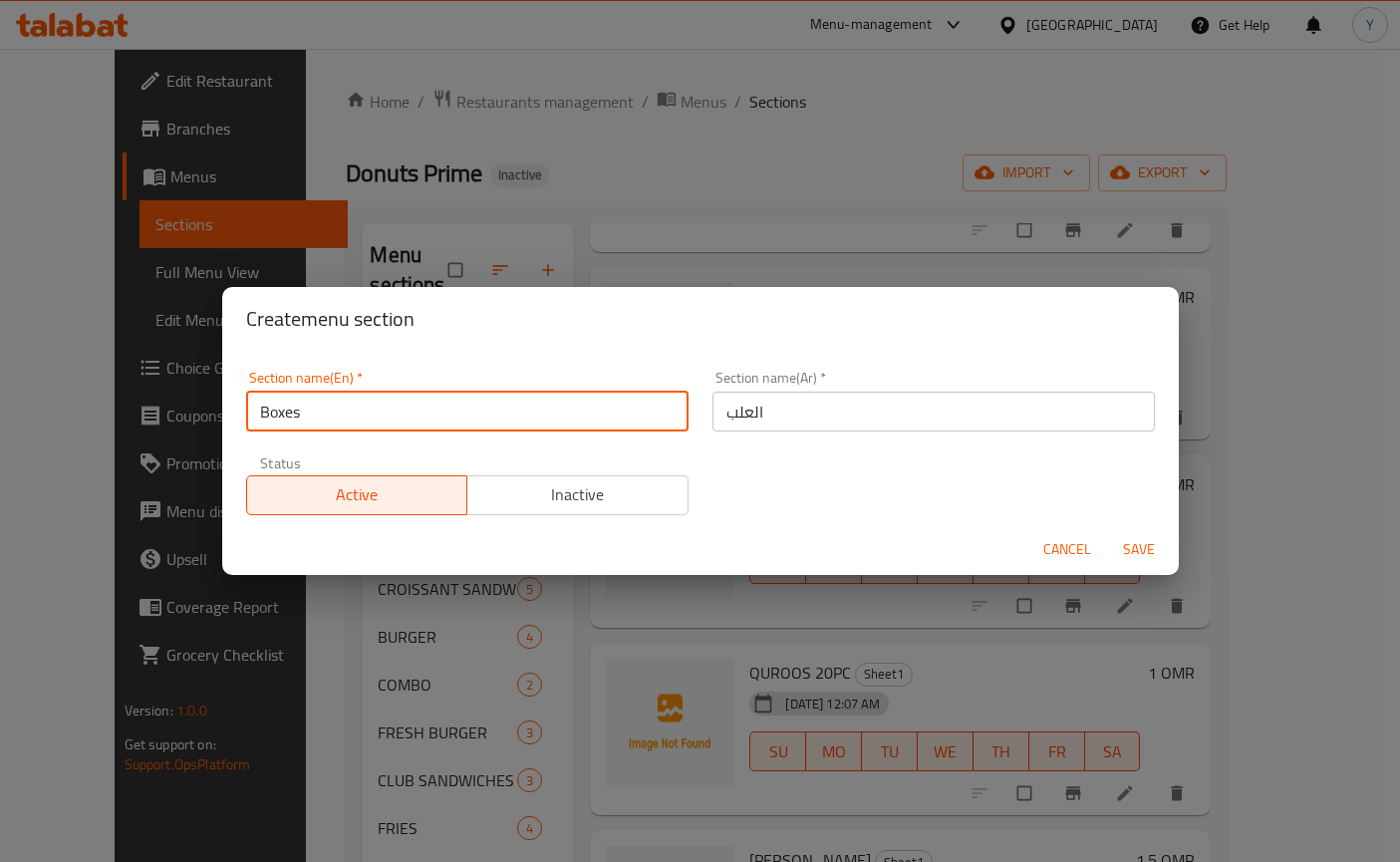 click on "Boxes" at bounding box center (467, 412) 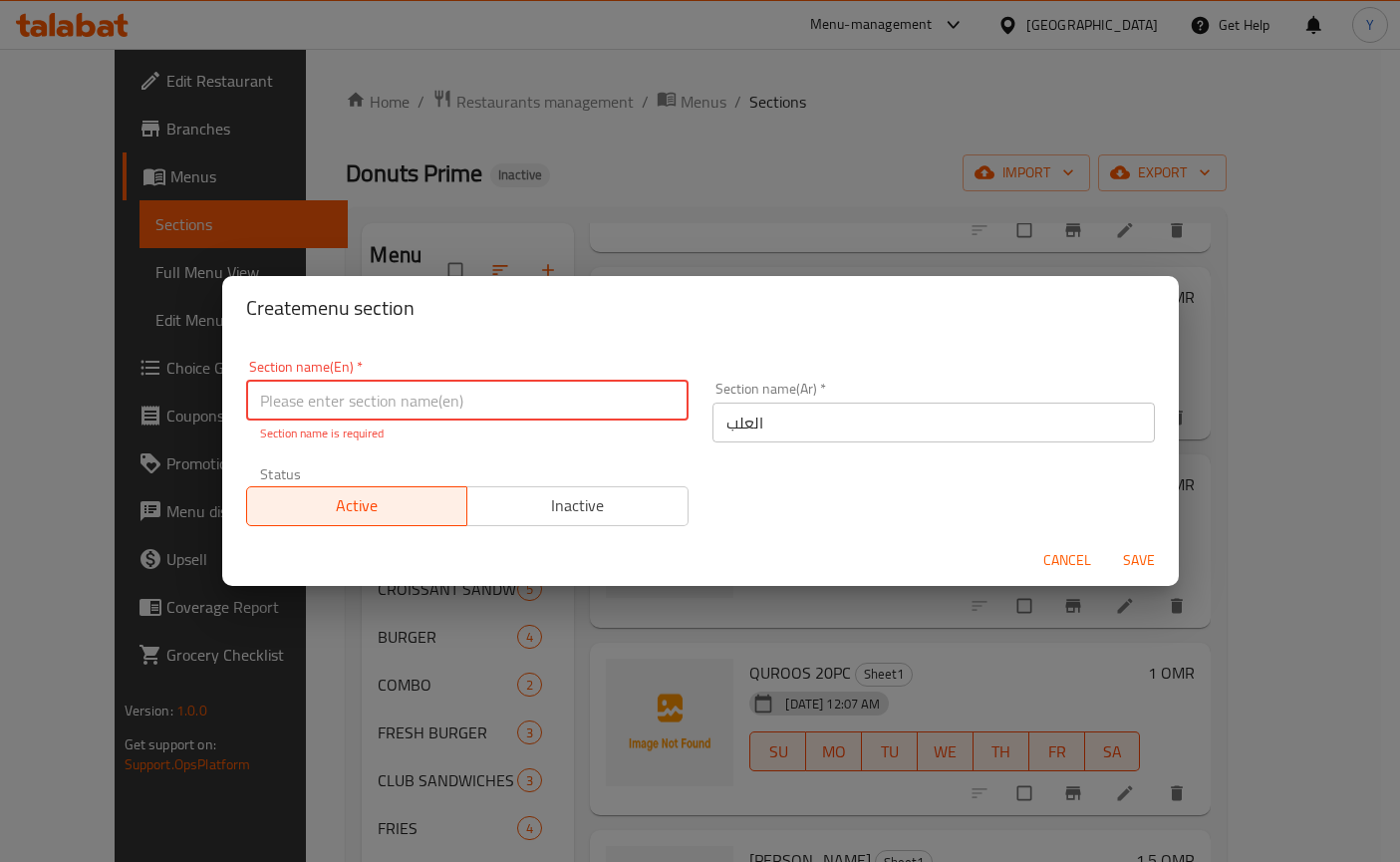 click at bounding box center (467, 401) 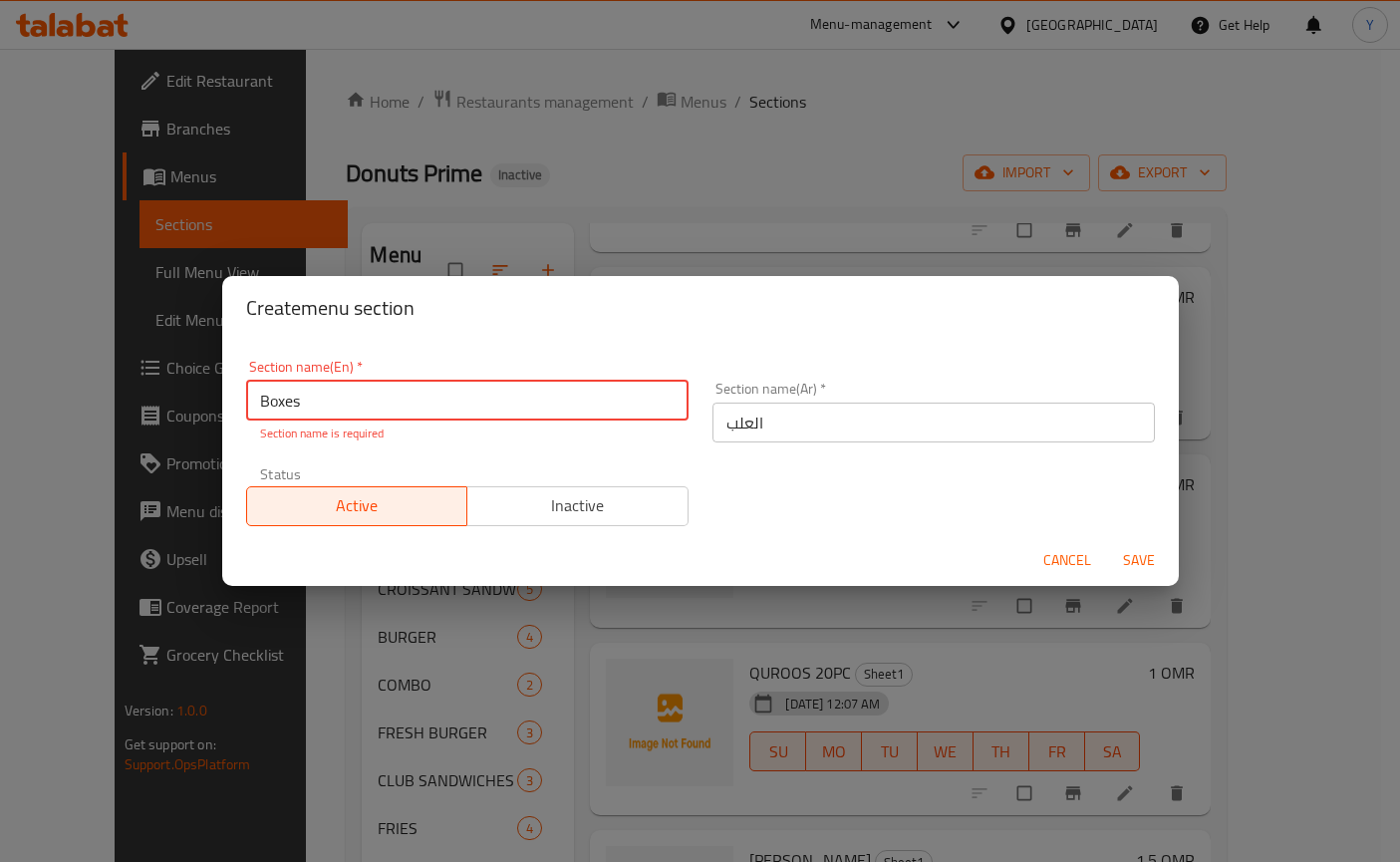 type on "Boxes" 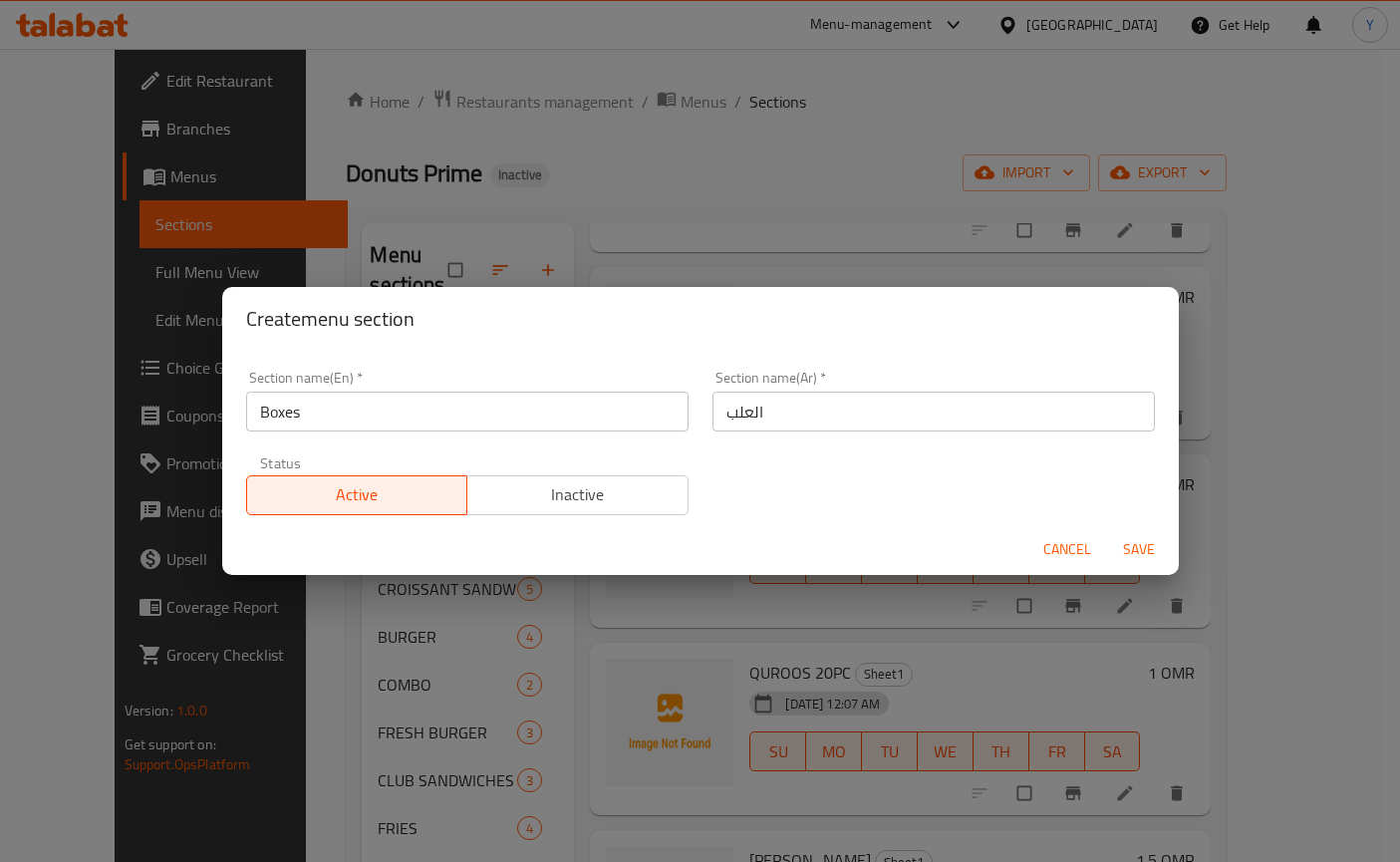 click on "Section name(En)   * Boxes Section name(En)  * Section name(Ar)   * العلب Section name(Ar)  * Status Active Inactive" at bounding box center (700, 442) 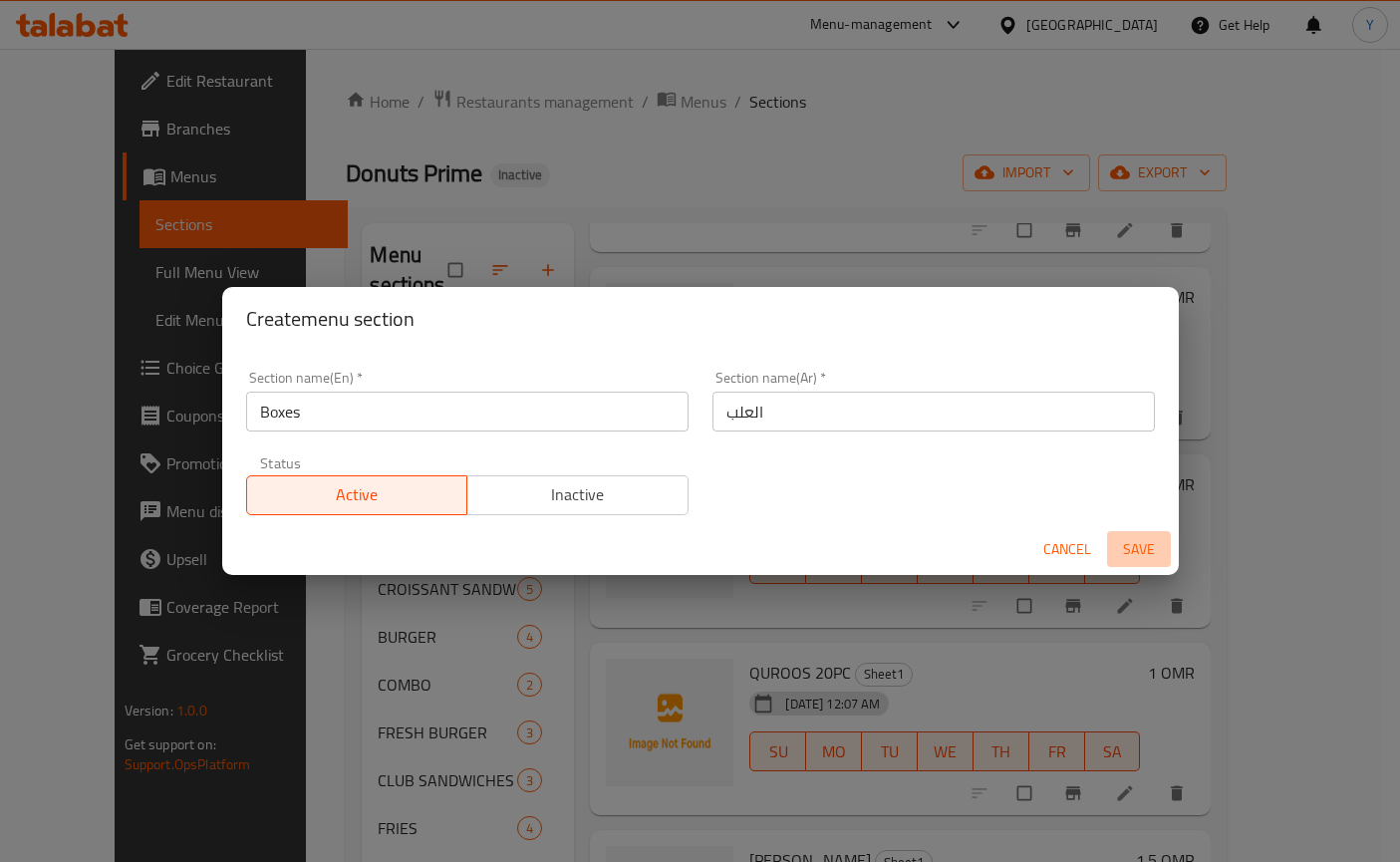 click on "Save" at bounding box center [1139, 549] 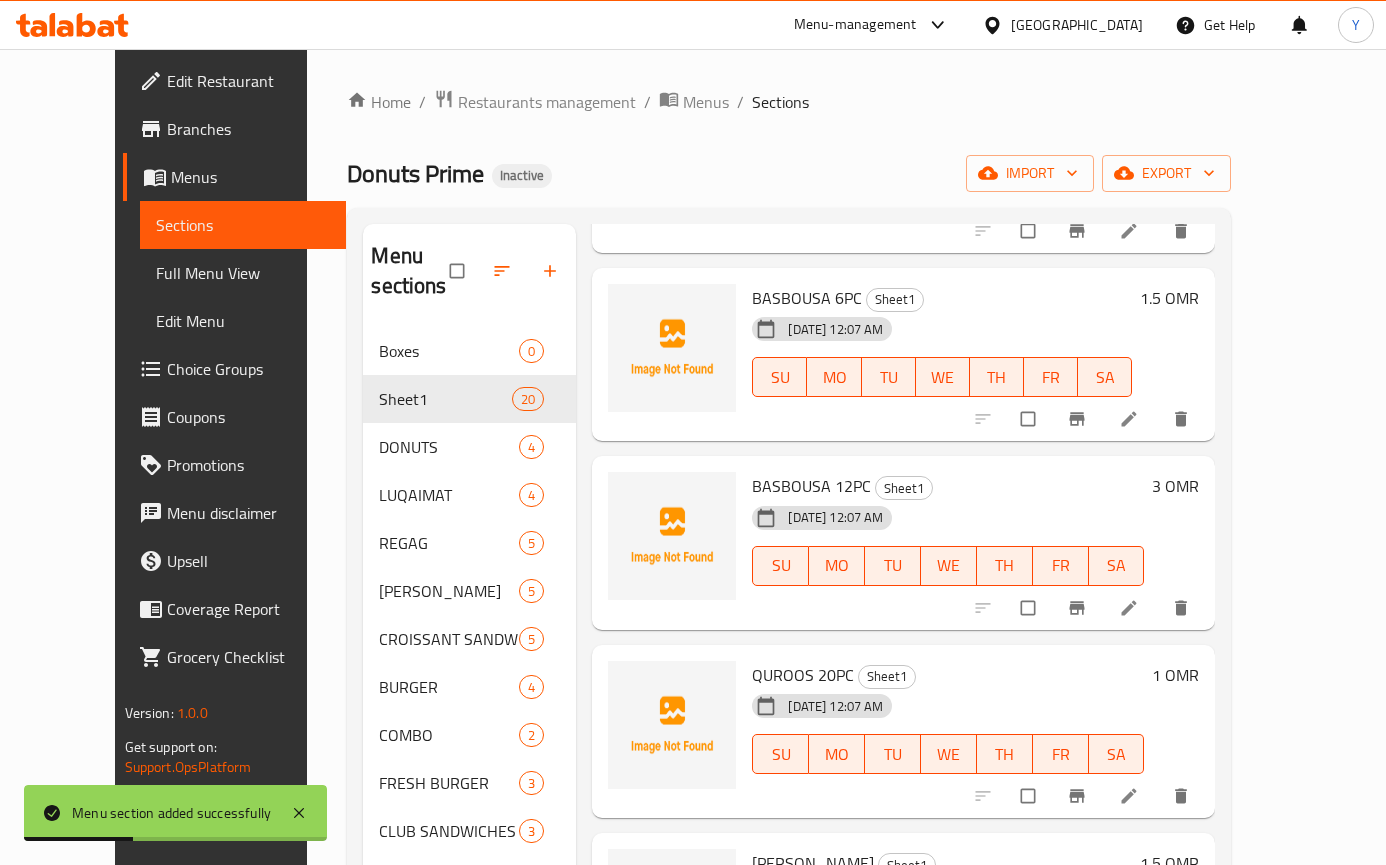 scroll, scrollTop: 26, scrollLeft: 0, axis: vertical 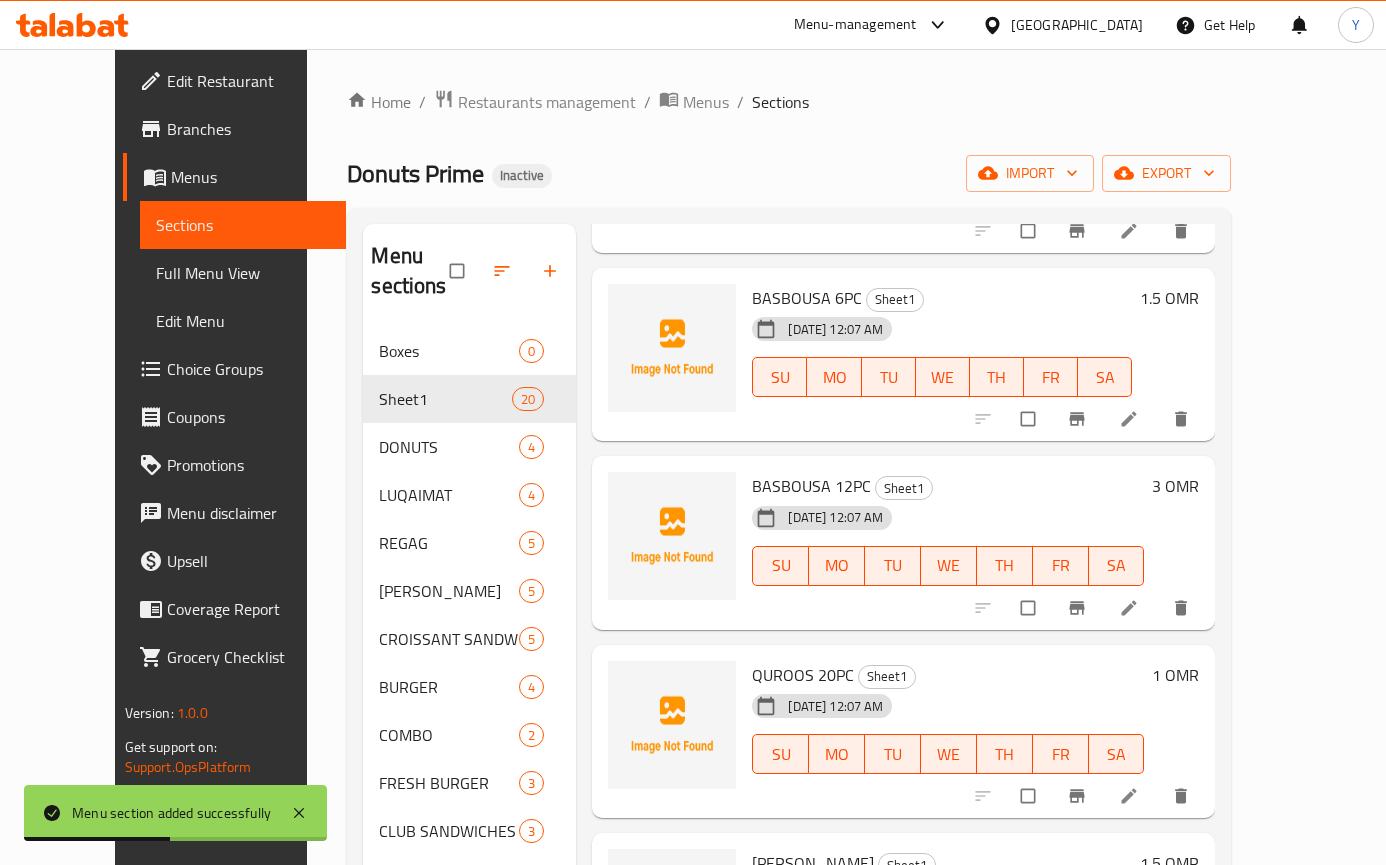 click on "Menu sections Boxes 0 Sheet1 20 DONUTS 4 LUQAIMAT 4 REGAG 5 FATHEERA SALALAH 5 CROISSANT SANDWICHES 5 BURGER 4 COMBO 2 FRESH BURGER 3 CLUB SANDWICHES 3 FRIES 4 WRAP SANDWICHES 3 POROTTA SANDWICHES 3 FRESH JUICE 8 SPECIAL JUICE 12 BUBBLE TEA 3 BROASTED CHICKEN 7 DRINKS 4 Menu items Add Sort Manage items KARAK TEA   Sheet1 17-07-2025 12:07 AM SU MO TU WE TH FR SA 0.4   OMR 1LTR TEA WITH FLASK   Sheet1 17-07-2025 12:07 AM SU MO TU WE TH FR SA 4   OMR NESCAFE   Sheet1 17-07-2025 12:07 AM SU MO TU WE TH FR SA 1   OMR CAPPUCCINO   Sheet1 17-07-2025 12:07 AM SU MO TU WE TH FR SA 1   OMR TURKISH COFFEE   Sheet1 17-07-2025 12:07 AM SU MO TU WE TH FR SA 1   OMR CORN FLAKES   Sheet1 17-07-2025 12:07 AM SU MO TU WE TH FR SA 0.6   OMR FRESHMILK WITH SAFFRON   Sheet1 17-07-2025 12:07 AM SU MO TU WE TH FR SA 0.6   OMR HOT CHOCOLATE   Sheet1 17-07-2025 12:07 AM SU MO TU WE TH FR SA 0.8   OMR HORLICKS   Sheet1 17-07-2025 12:07 AM SU MO TU WE TH FR SA 0.6   OMR MIX PASTRY BOX SMALL   Sheet1 17-07-2025 12:07 AM SU MO TU WE TH" at bounding box center (789, 735) 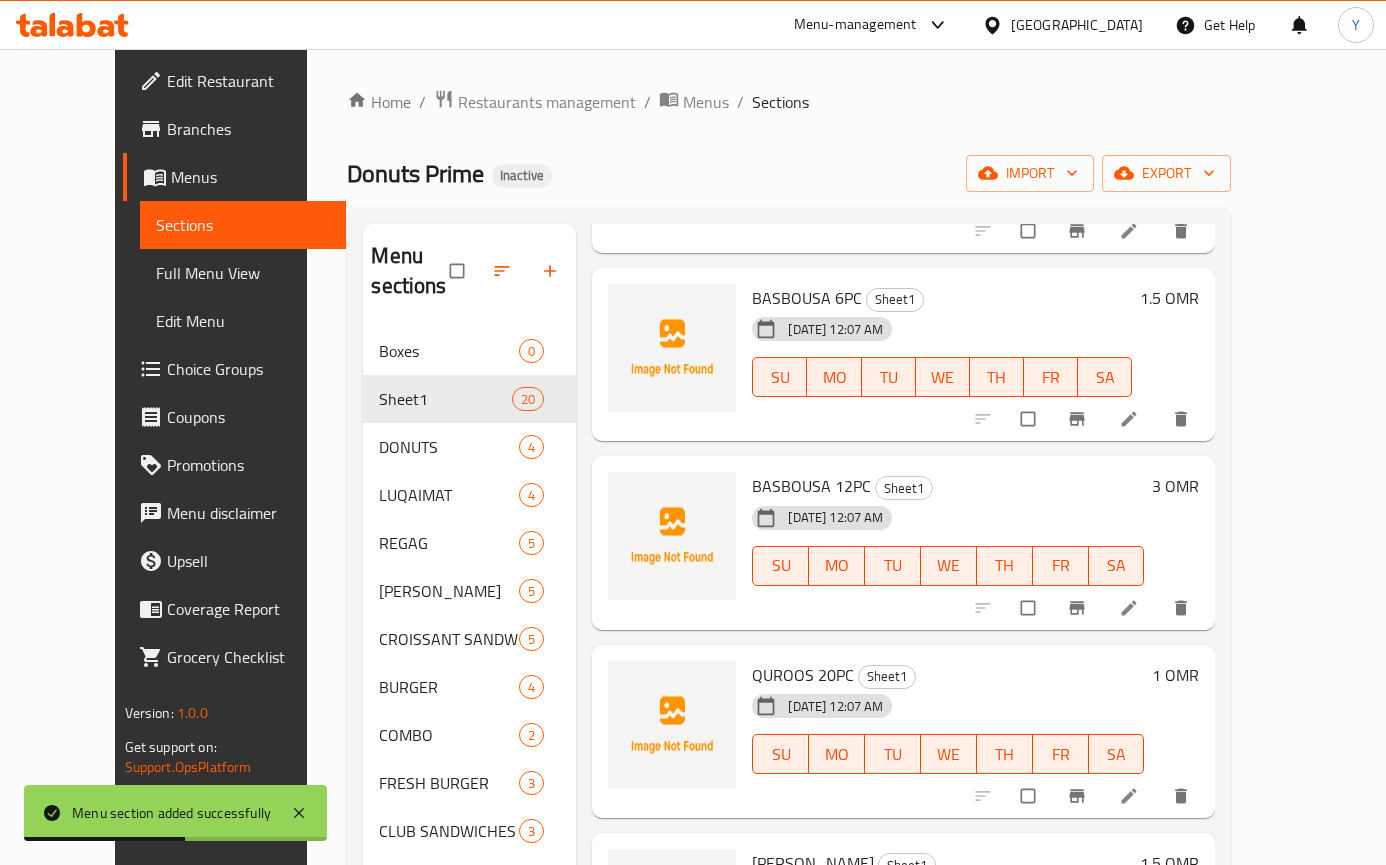 click on "Menu sections Boxes 0 Sheet1 20 DONUTS 4 LUQAIMAT 4 REGAG 5 FATHEERA SALALAH 5 CROISSANT SANDWICHES 5 BURGER 4 COMBO 2 FRESH BURGER 3 CLUB SANDWICHES 3 FRIES 4 WRAP SANDWICHES 3 POROTTA SANDWICHES 3 FRESH JUICE 8 SPECIAL JUICE 12 BUBBLE TEA 3 BROASTED CHICKEN 7 DRINKS 4 Menu items Add Sort Manage items KARAK TEA   Sheet1 17-07-2025 12:07 AM SU MO TU WE TH FR SA 0.4   OMR 1LTR TEA WITH FLASK   Sheet1 17-07-2025 12:07 AM SU MO TU WE TH FR SA 4   OMR NESCAFE   Sheet1 17-07-2025 12:07 AM SU MO TU WE TH FR SA 1   OMR CAPPUCCINO   Sheet1 17-07-2025 12:07 AM SU MO TU WE TH FR SA 1   OMR TURKISH COFFEE   Sheet1 17-07-2025 12:07 AM SU MO TU WE TH FR SA 1   OMR CORN FLAKES   Sheet1 17-07-2025 12:07 AM SU MO TU WE TH FR SA 0.6   OMR FRESHMILK WITH SAFFRON   Sheet1 17-07-2025 12:07 AM SU MO TU WE TH FR SA 0.6   OMR HOT CHOCOLATE   Sheet1 17-07-2025 12:07 AM SU MO TU WE TH FR SA 0.8   OMR HORLICKS   Sheet1 17-07-2025 12:07 AM SU MO TU WE TH FR SA 0.6   OMR MIX PASTRY BOX SMALL   Sheet1 17-07-2025 12:07 AM SU MO TU WE TH" at bounding box center (789, 735) 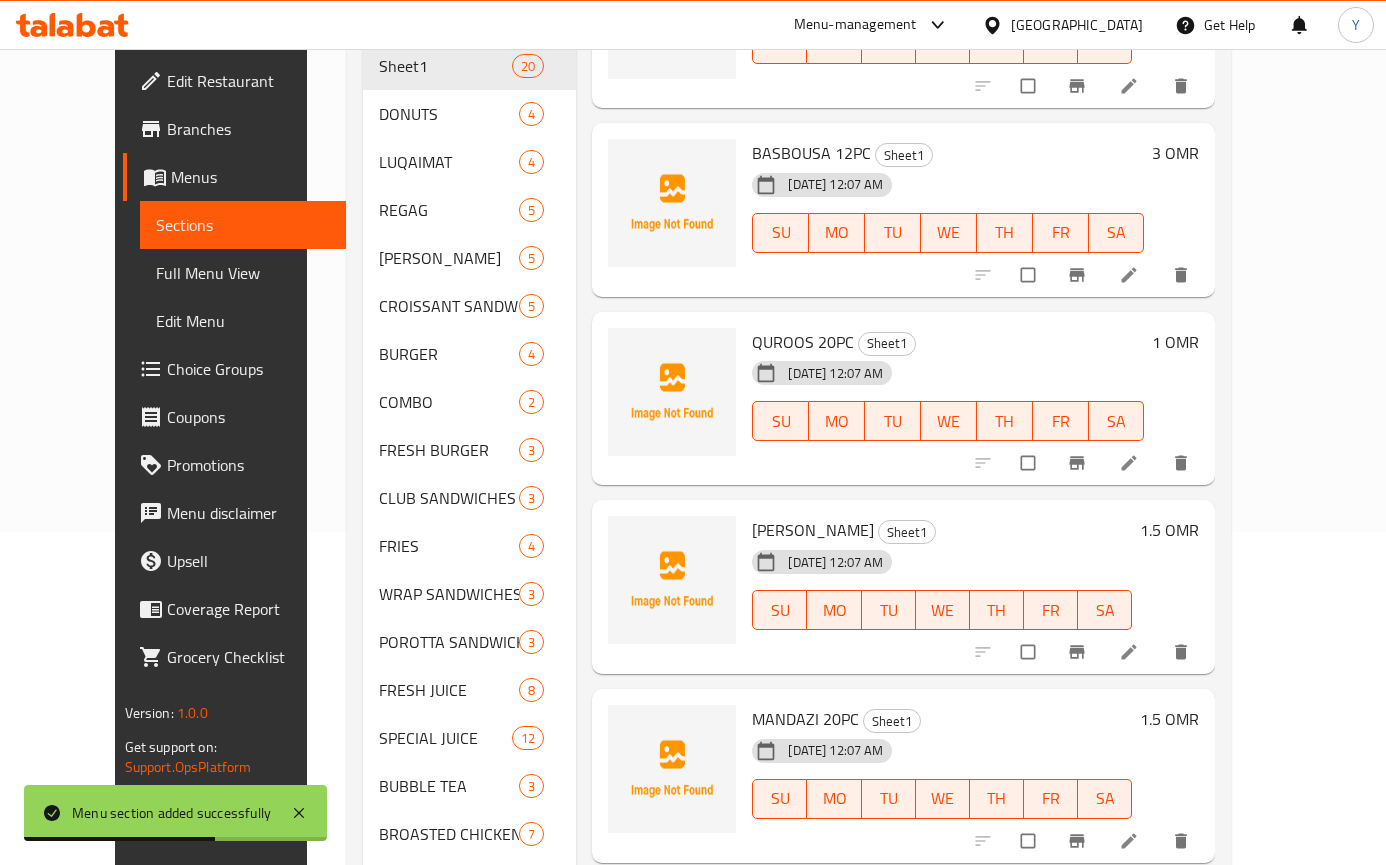 scroll, scrollTop: 341, scrollLeft: 0, axis: vertical 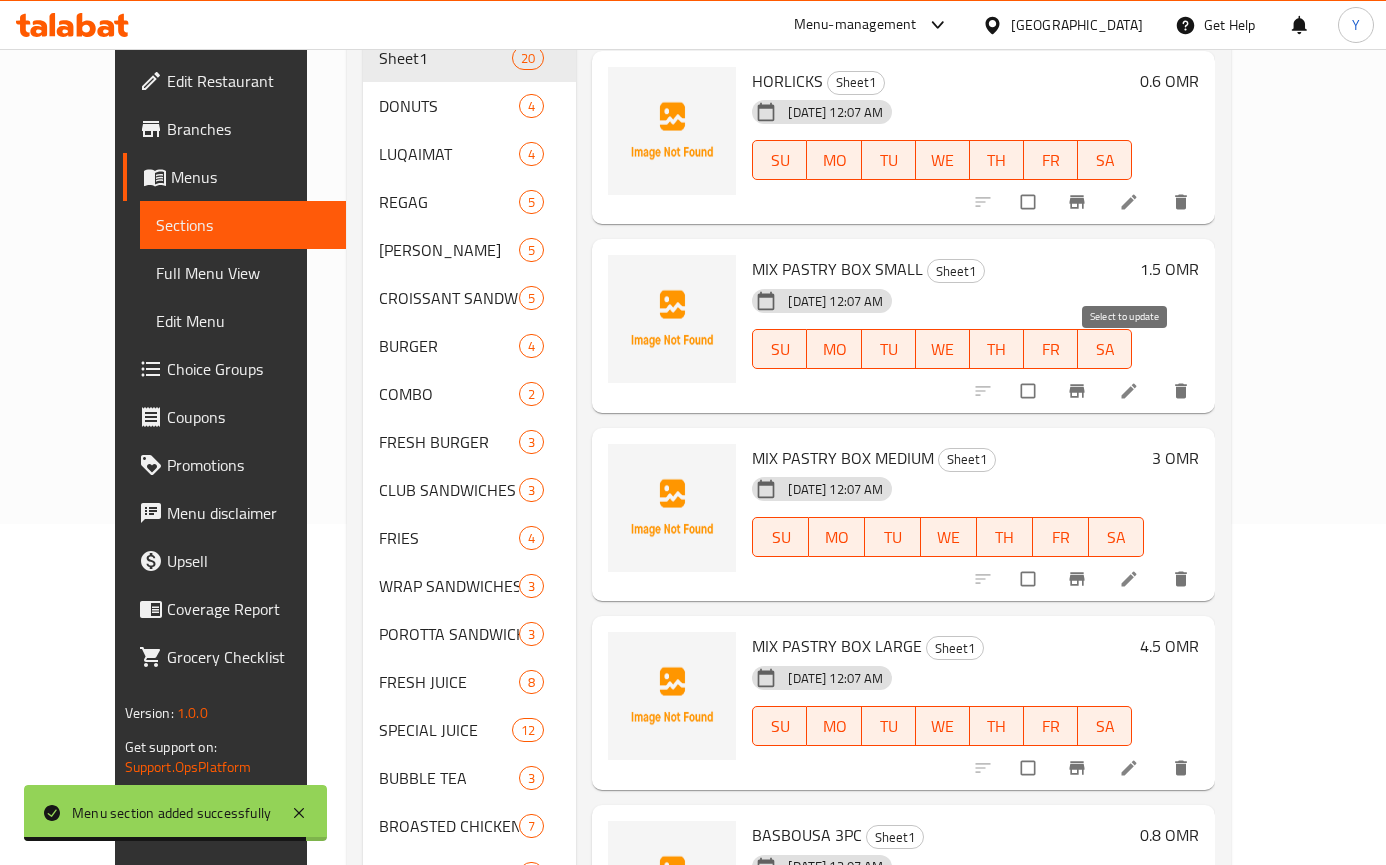 click at bounding box center (1030, 391) 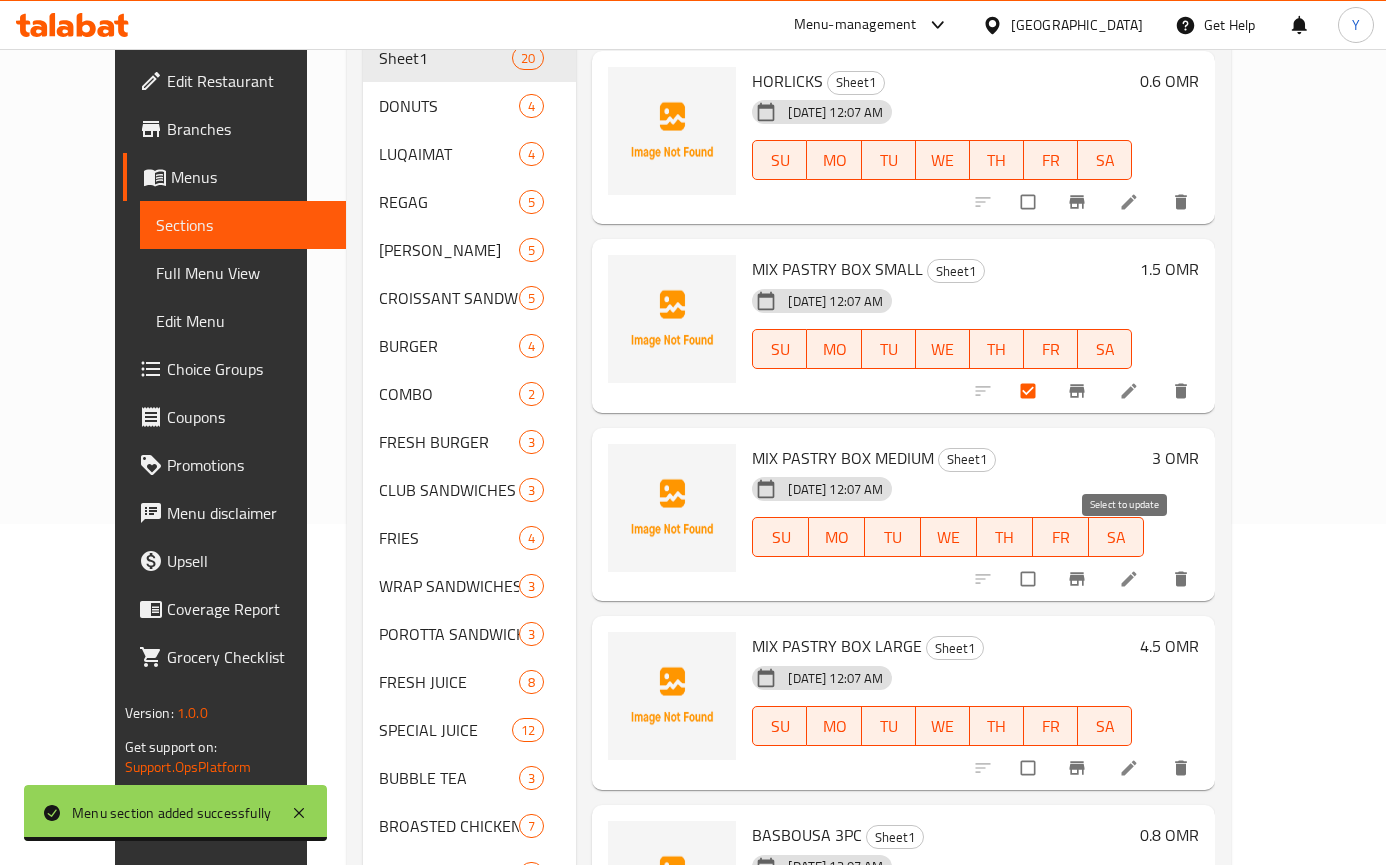 click at bounding box center [1030, 579] 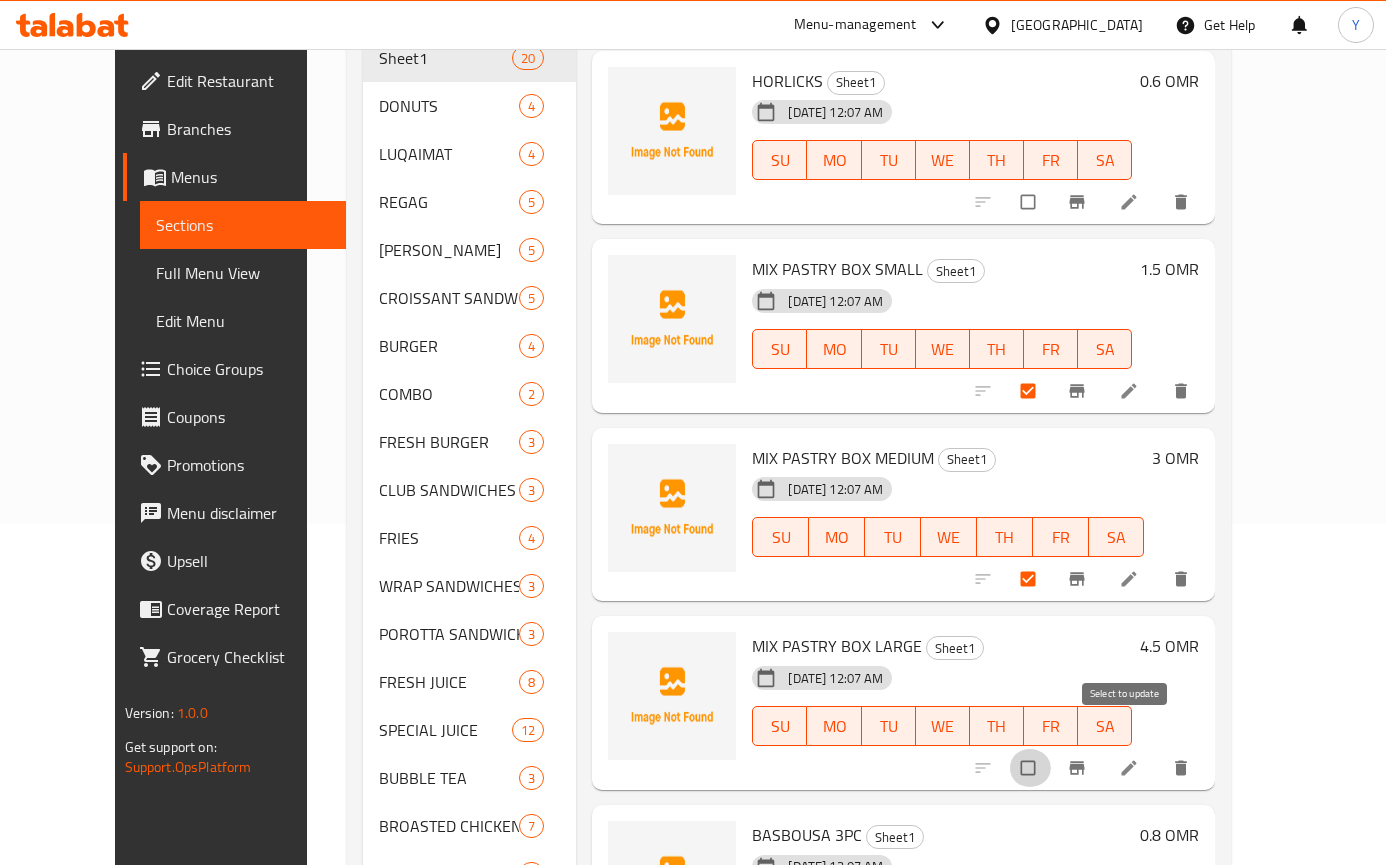 click at bounding box center (1030, 768) 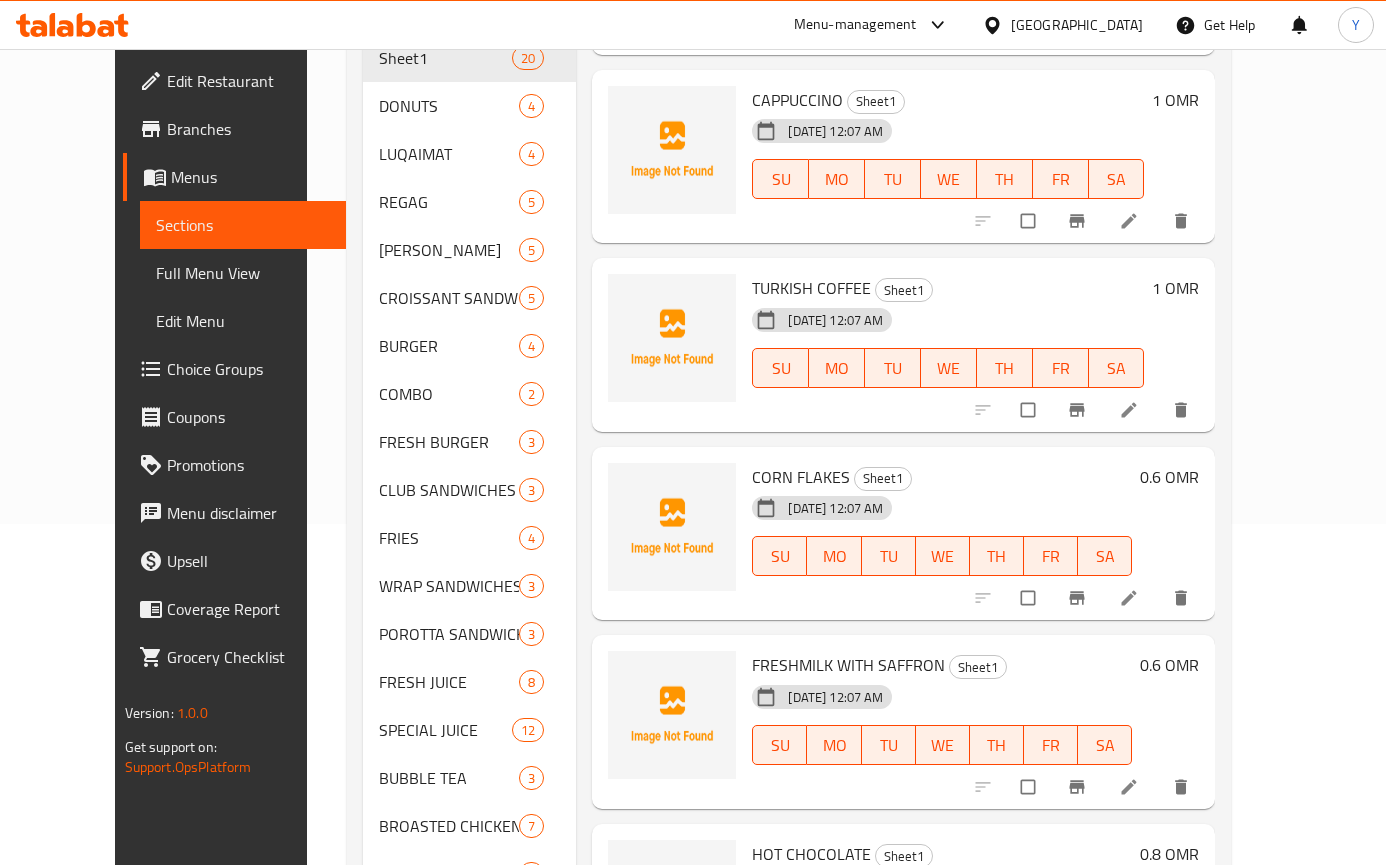 scroll, scrollTop: 278, scrollLeft: 0, axis: vertical 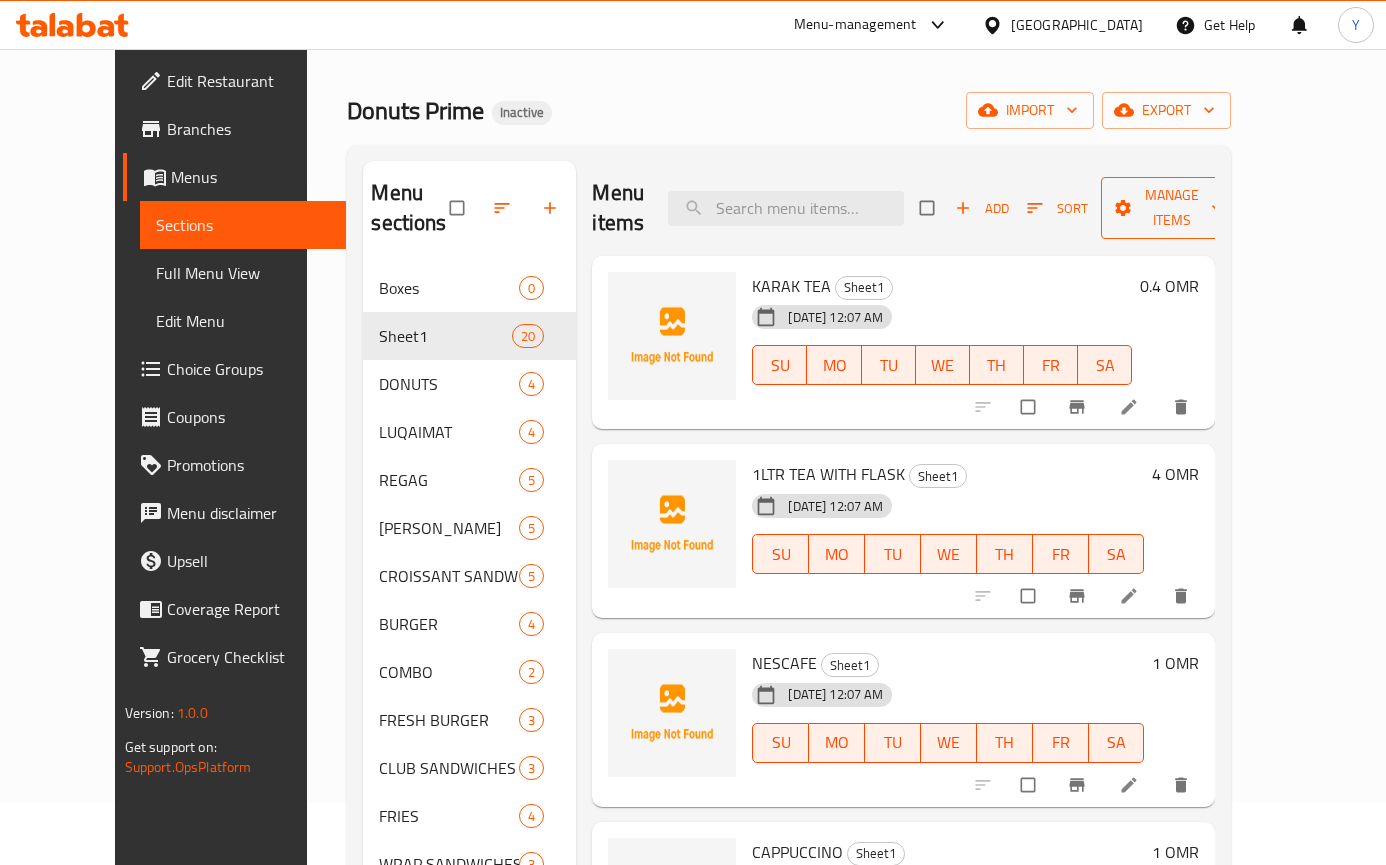 click on "Manage items" at bounding box center (1172, 208) 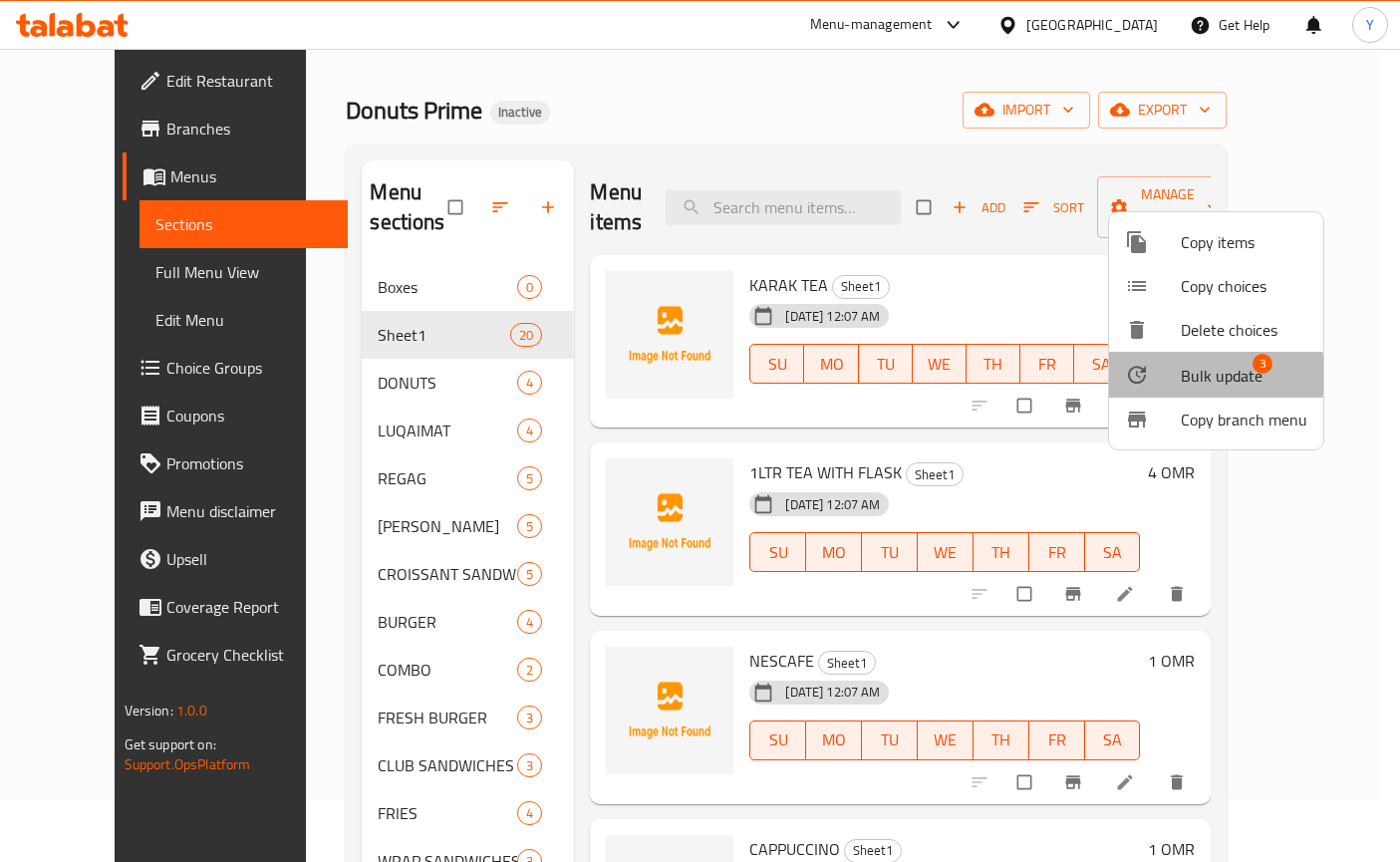 click at bounding box center [1153, 375] 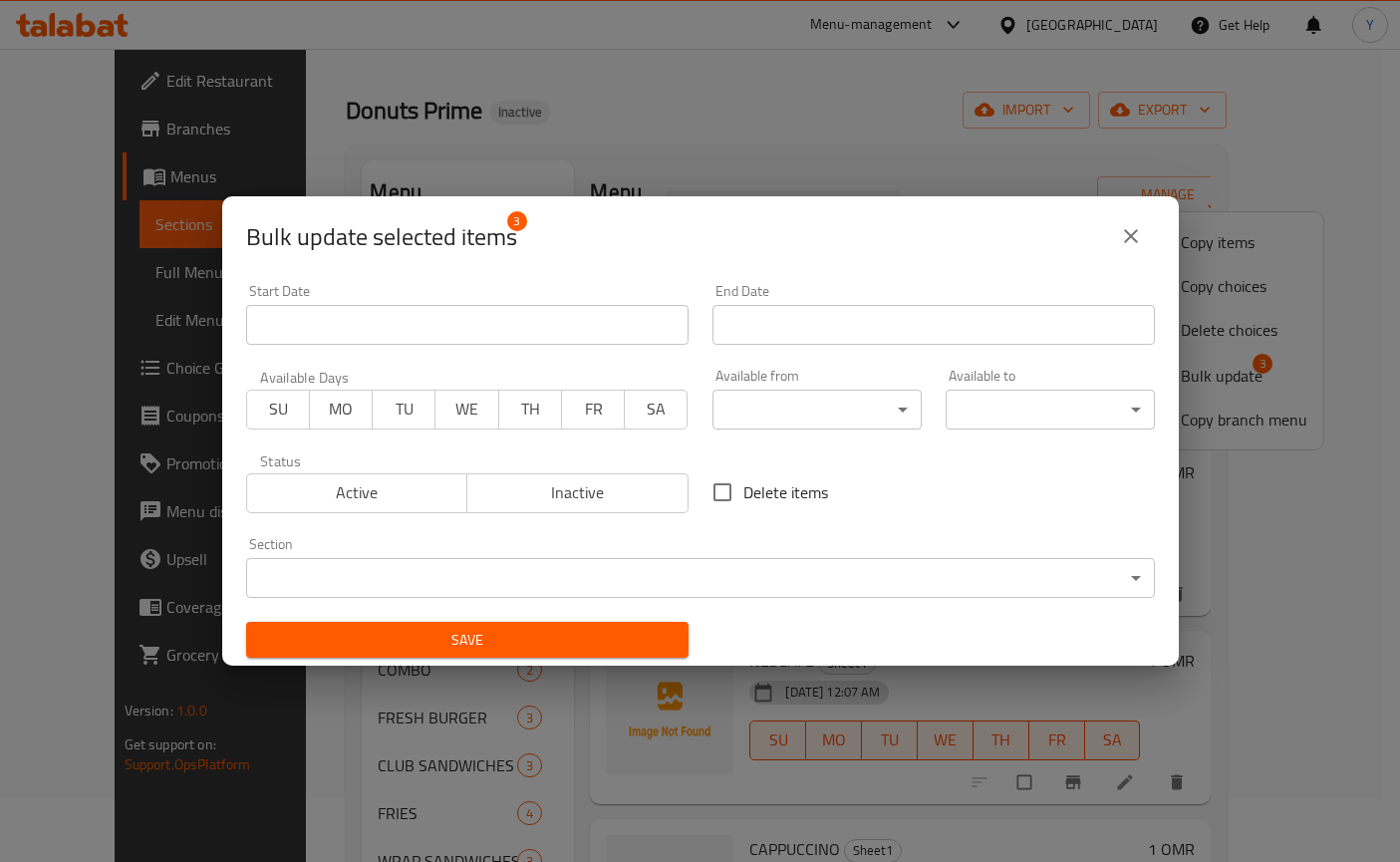 click on "​ Menu-management Oman Get Help Y   Edit Restaurant   Branches   Menus   Sections   Full Menu View   Edit Menu   Choice Groups   Coupons   Promotions   Menu disclaimer   Upsell   Coverage Report   Grocery Checklist  Version:    1.0.0  Get support on:    Support.OpsPlatform Home / Restaurants management / Menus / Sections Donuts Prime Inactive import export Menu sections Boxes 0 Sheet1 20 DONUTS 4 LUQAIMAT 4 REGAG 5 FATHEERA SALALAH 5 CROISSANT SANDWICHES 5 BURGER 4 COMBO 2 FRESH BURGER 3 CLUB SANDWICHES 3 FRIES 4 WRAP SANDWICHES 3 POROTTA SANDWICHES 3 FRESH JUICE 8 SPECIAL JUICE 12 BUBBLE TEA 3 BROASTED CHICKEN 7 DRINKS 4 Menu items Add Sort Manage items KARAK TEA   Sheet1 17-07-2025 12:07 AM SU MO TU WE TH FR SA 0.4   OMR 1LTR TEA WITH FLASK   Sheet1 17-07-2025 12:07 AM SU MO TU WE TH FR SA 4   OMR NESCAFE   Sheet1 17-07-2025 12:07 AM SU MO TU WE TH FR SA 1   OMR CAPPUCCINO   Sheet1 17-07-2025 12:07 AM SU MO TU WE TH FR SA 1   OMR TURKISH COFFEE   Sheet1 17-07-2025 12:07 AM SU MO TU WE TH FR SA 1   OMR" at bounding box center (700, 393) 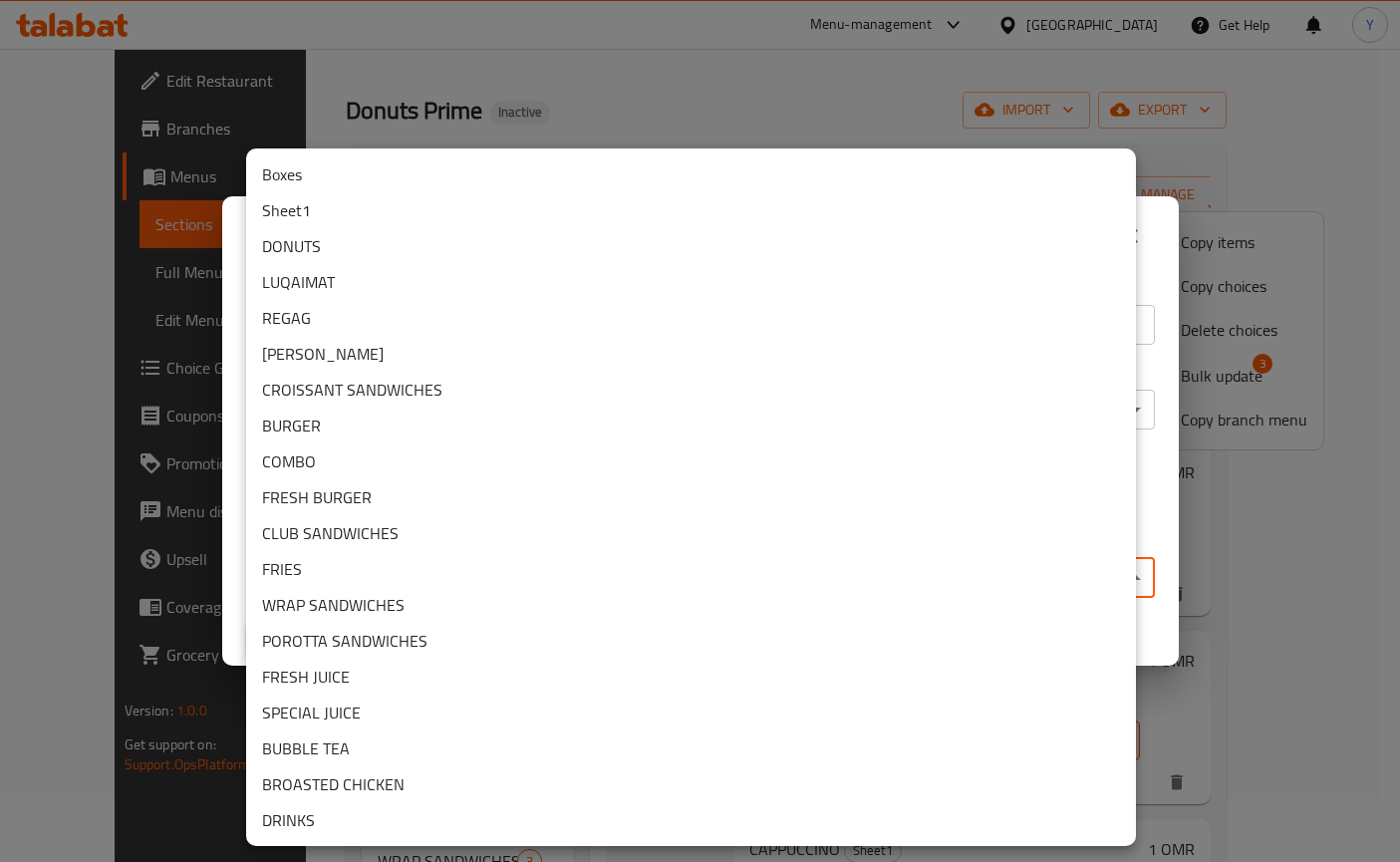 click on "Boxes" at bounding box center (691, 174) 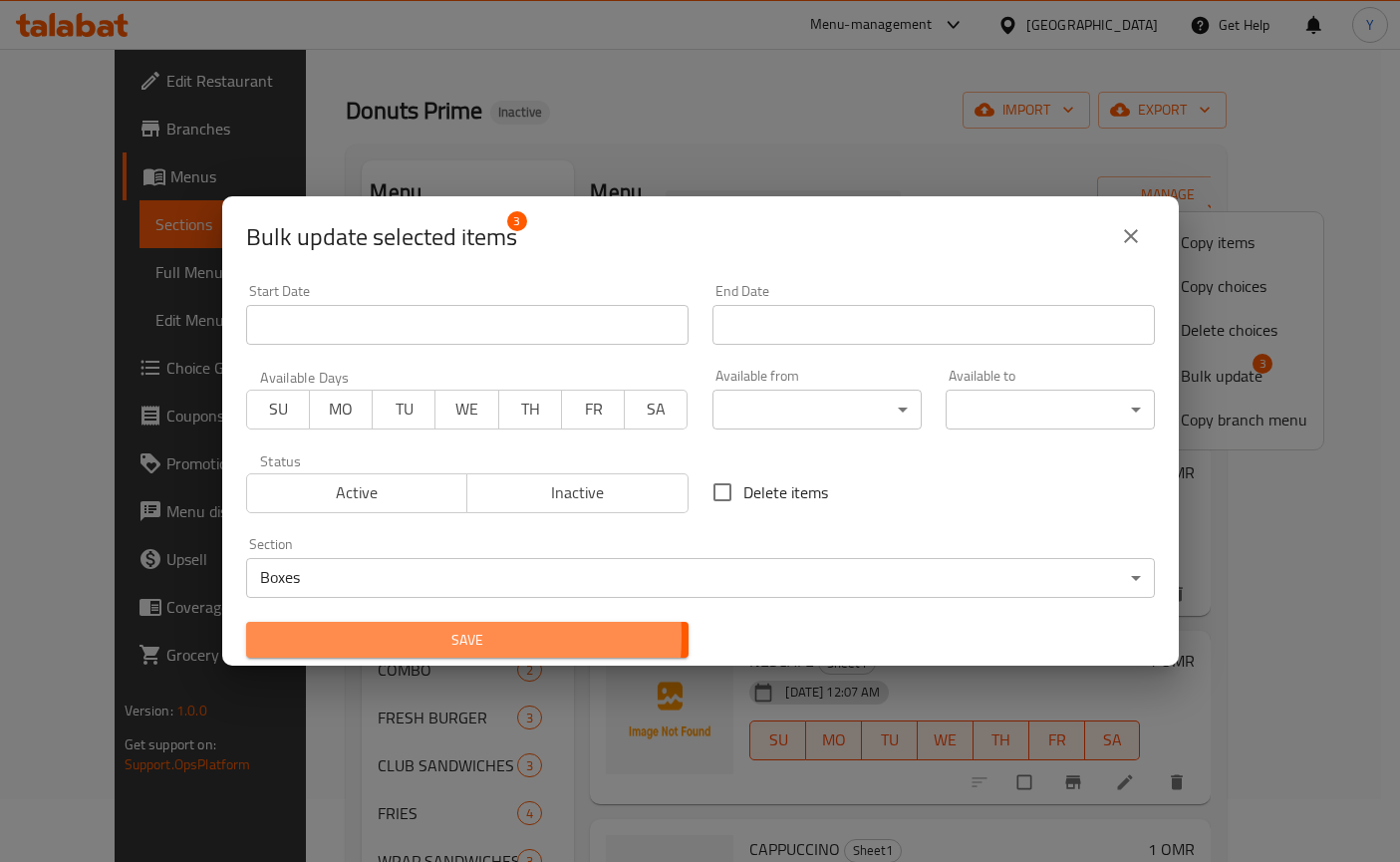 click on "Save" at bounding box center (467, 640) 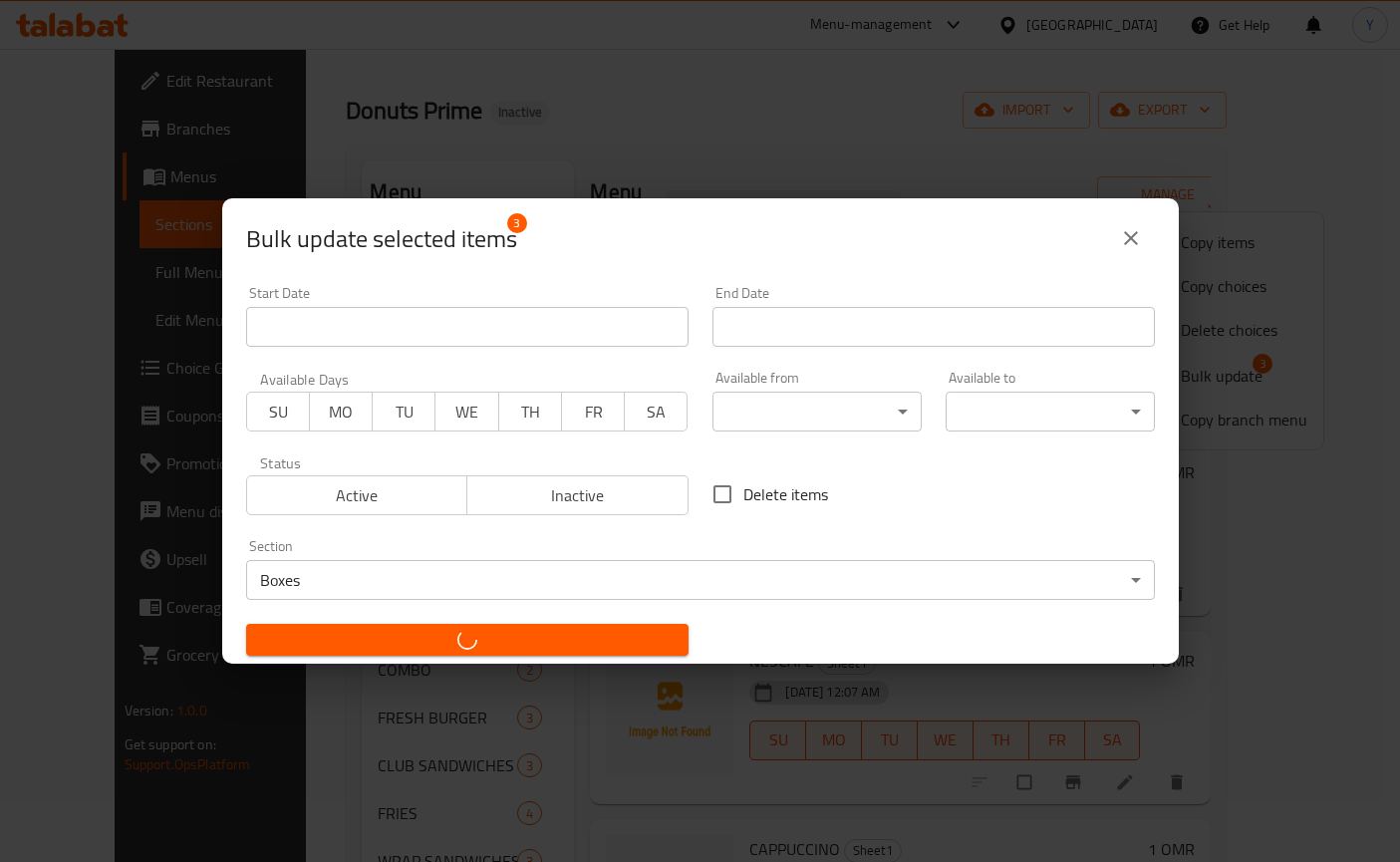 checkbox on "false" 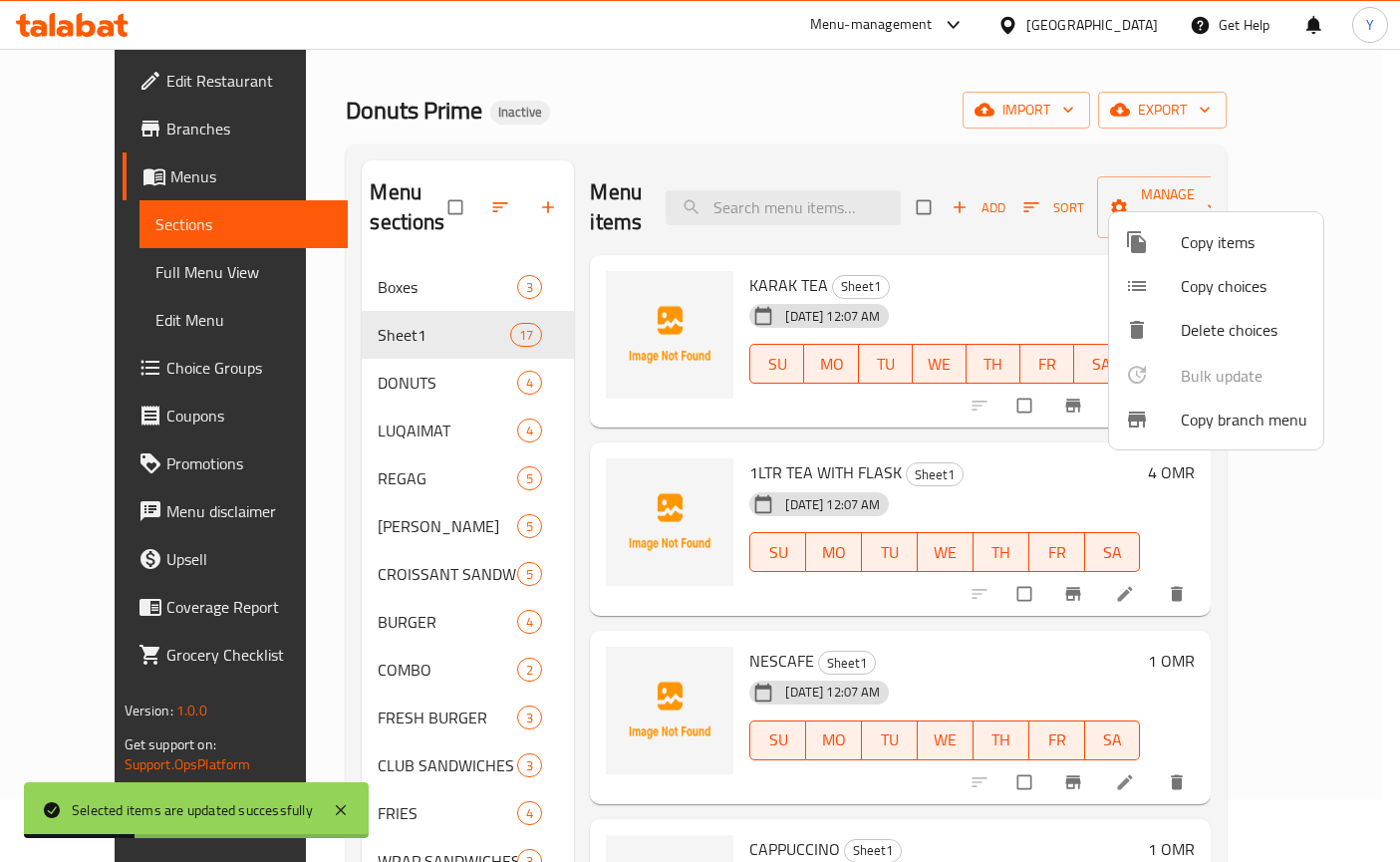 click at bounding box center [700, 431] 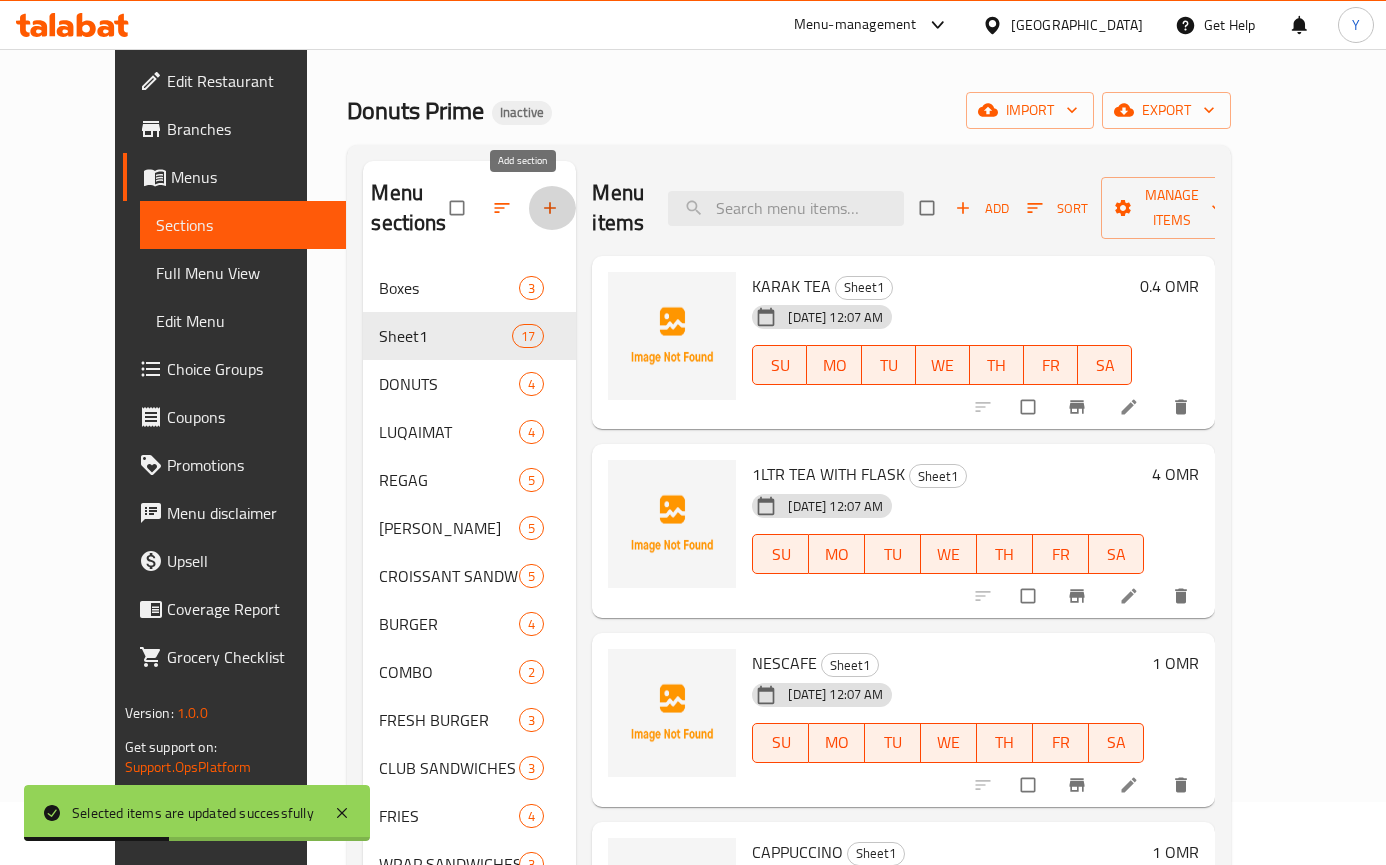 click 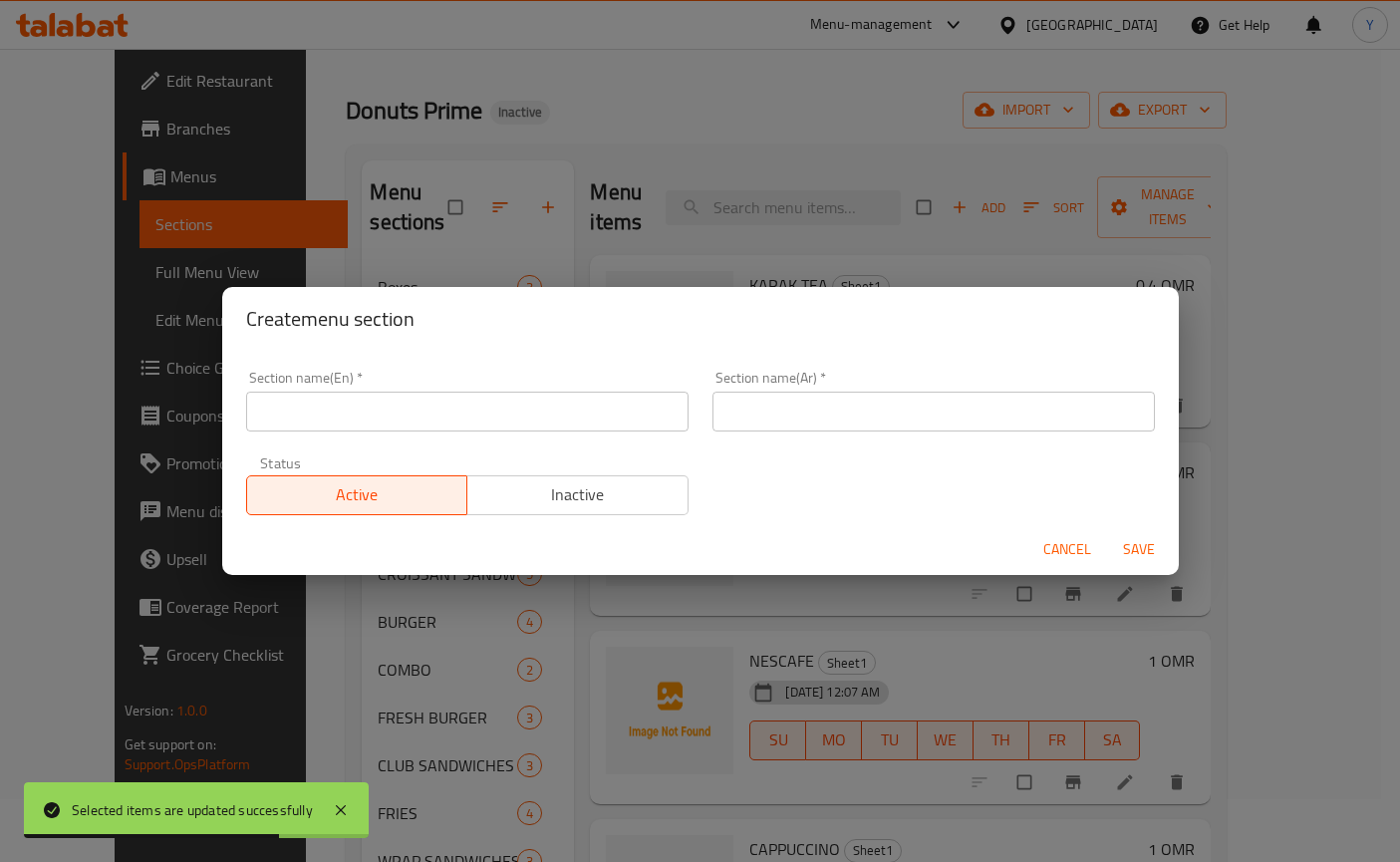 click at bounding box center [467, 412] 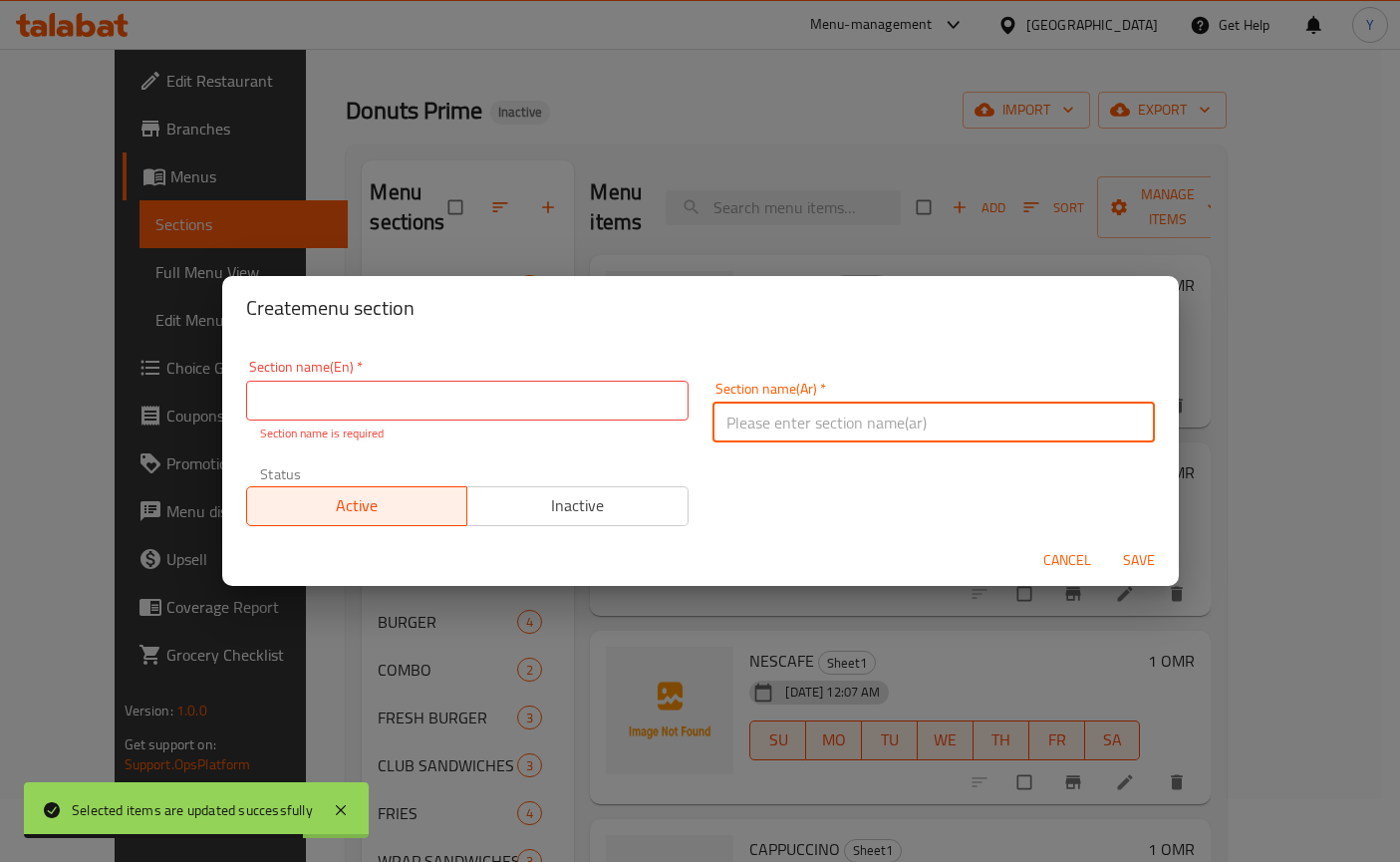 click at bounding box center (934, 423) 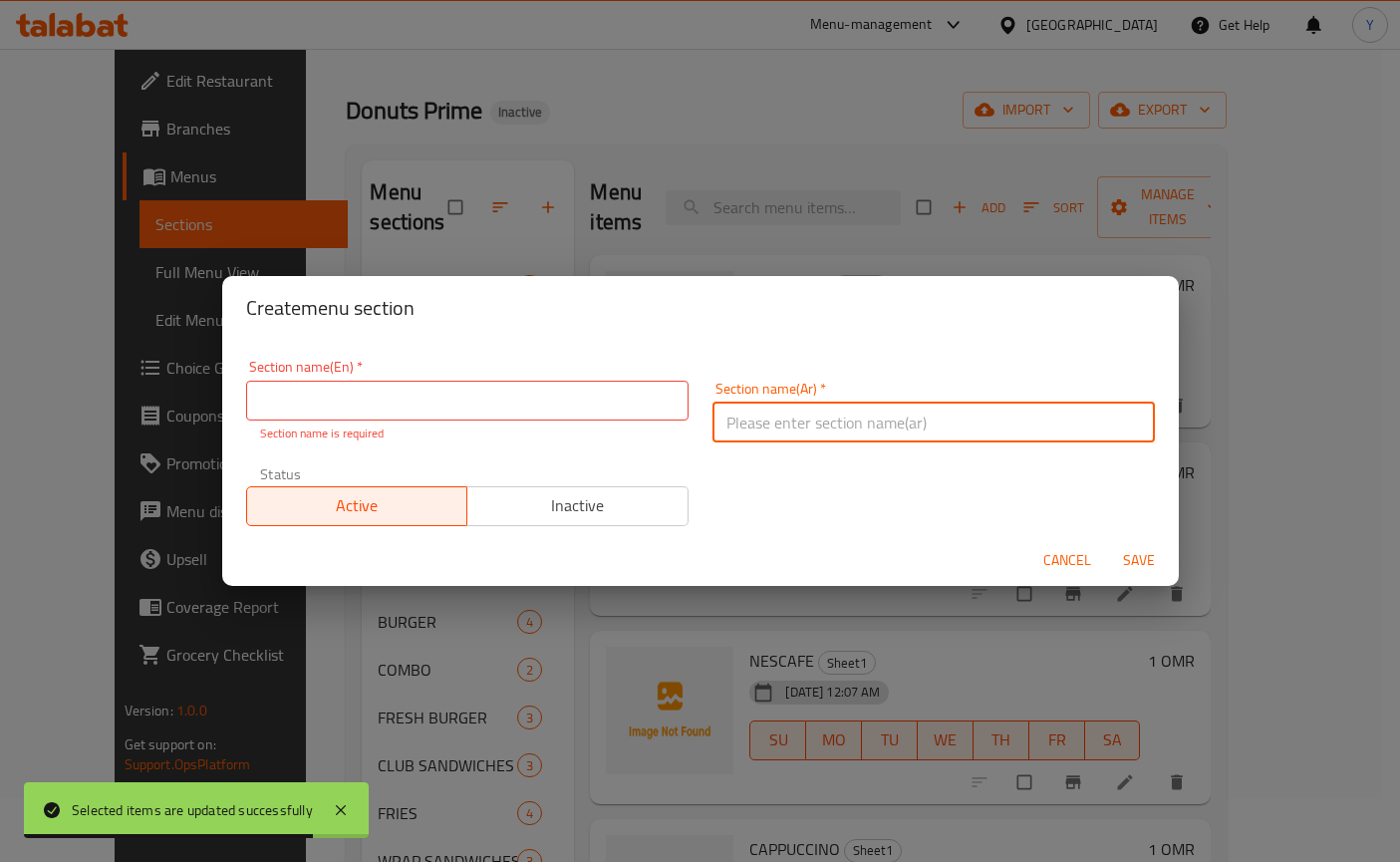 paste on "Basbousa" 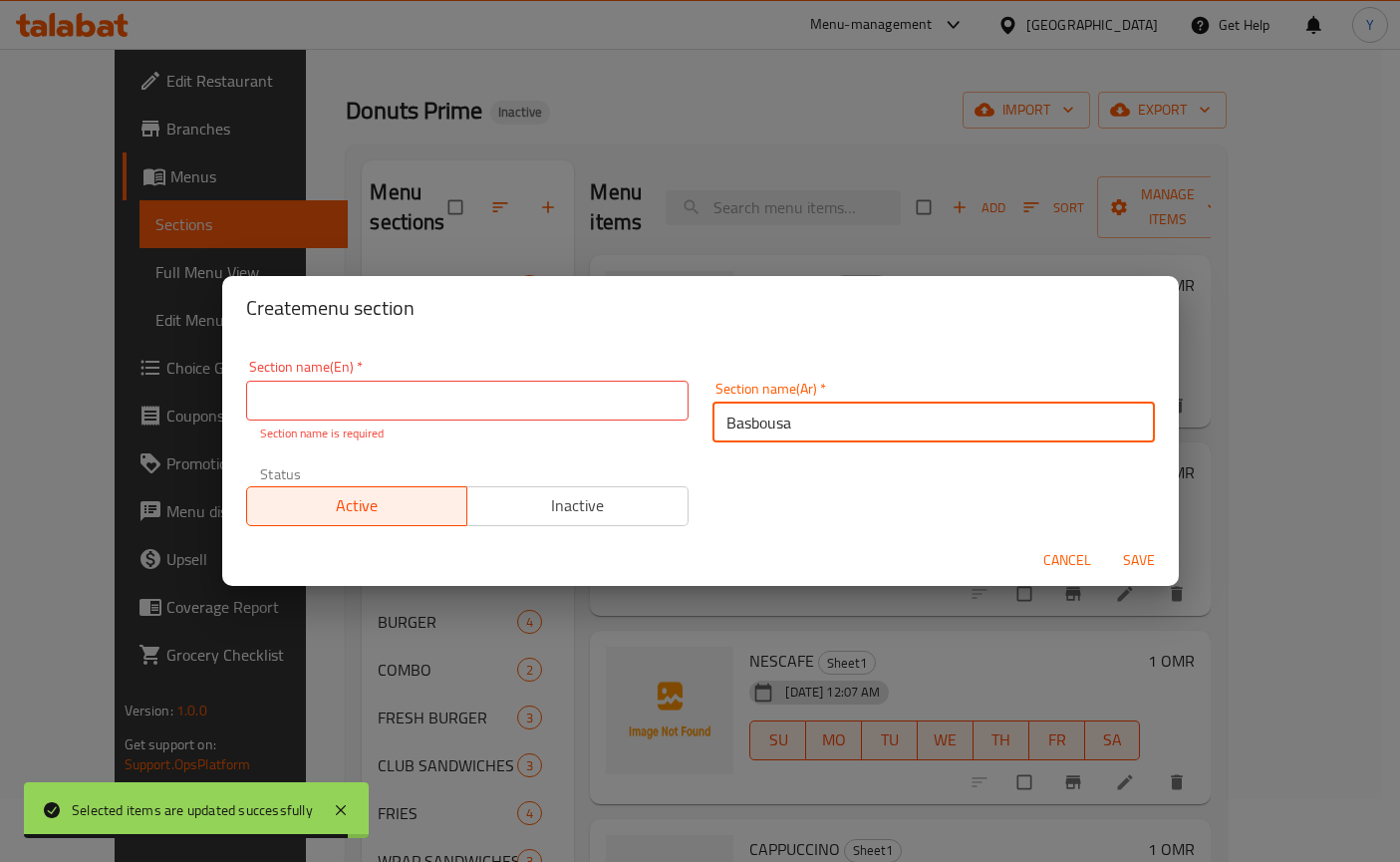 type on "Basbousa" 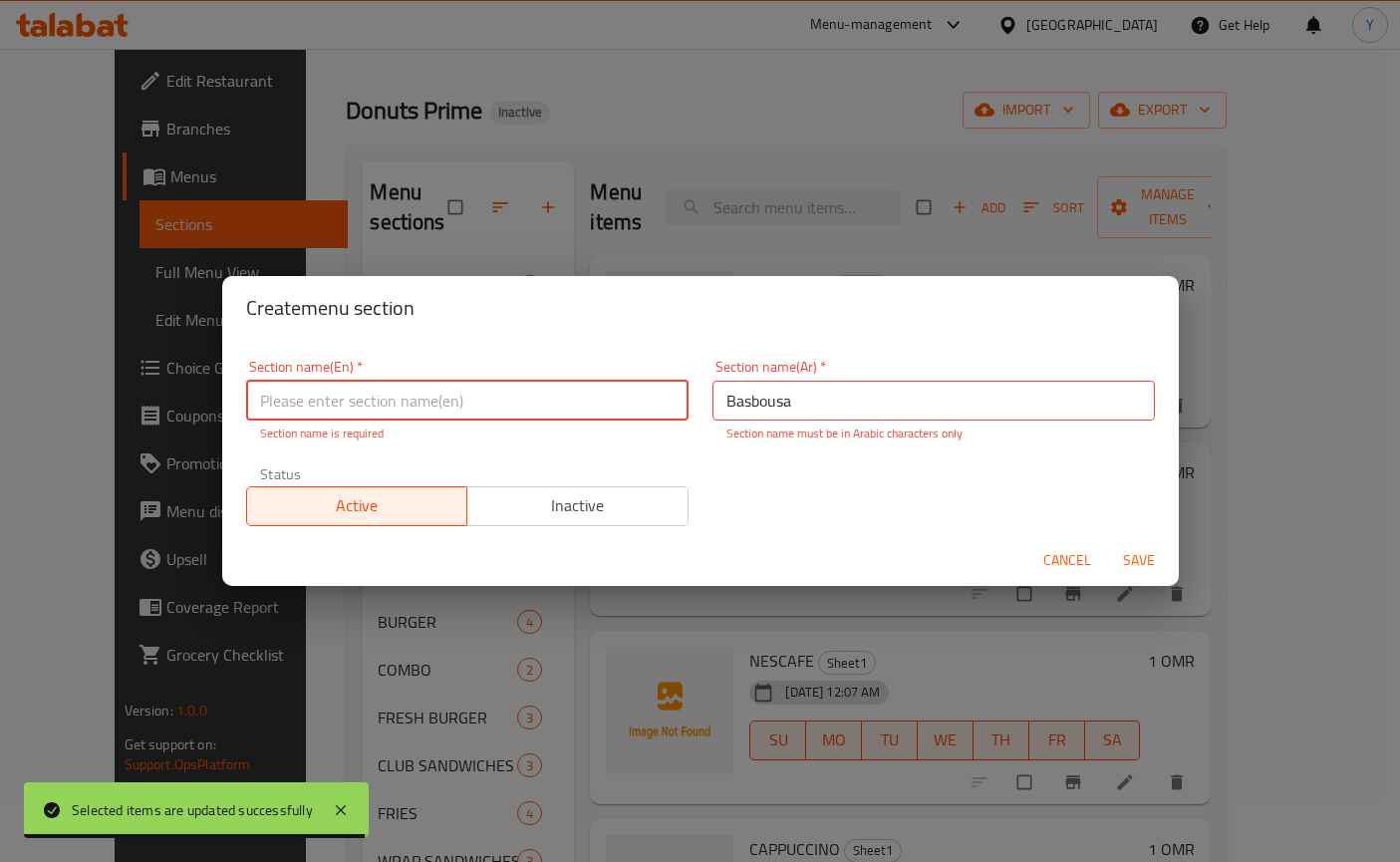 click at bounding box center (467, 401) 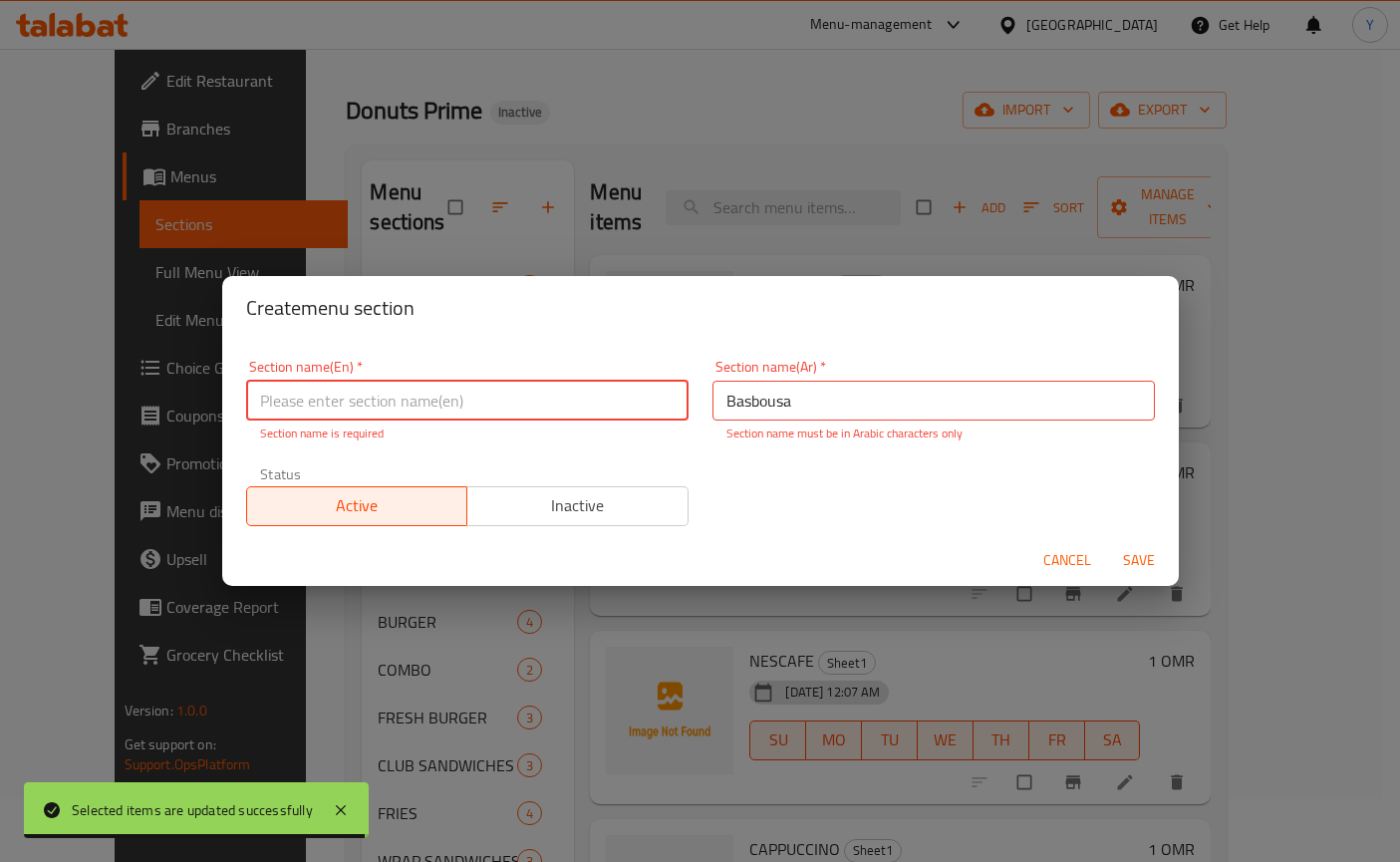 paste on "Basbousa" 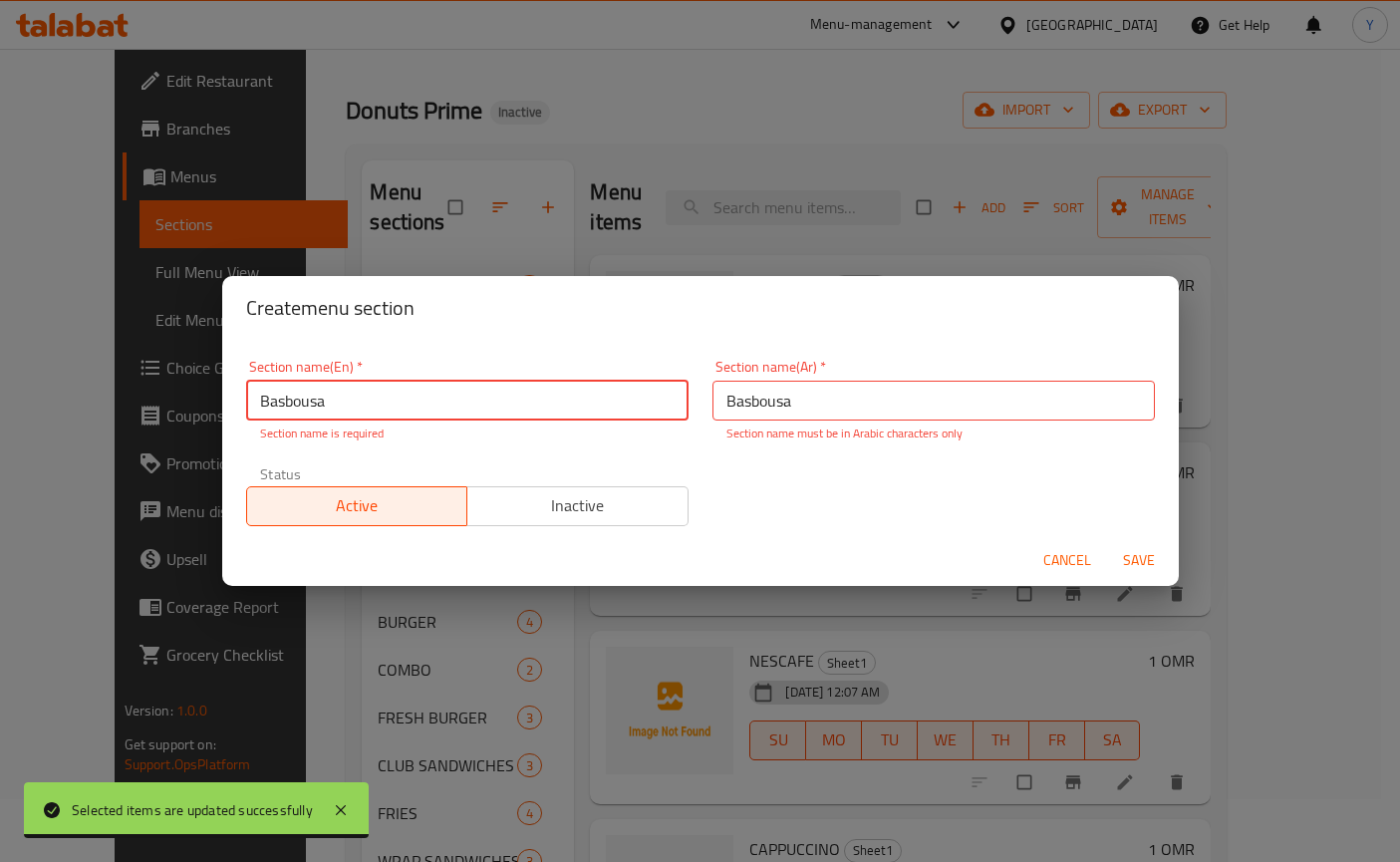 type on "Basbousa" 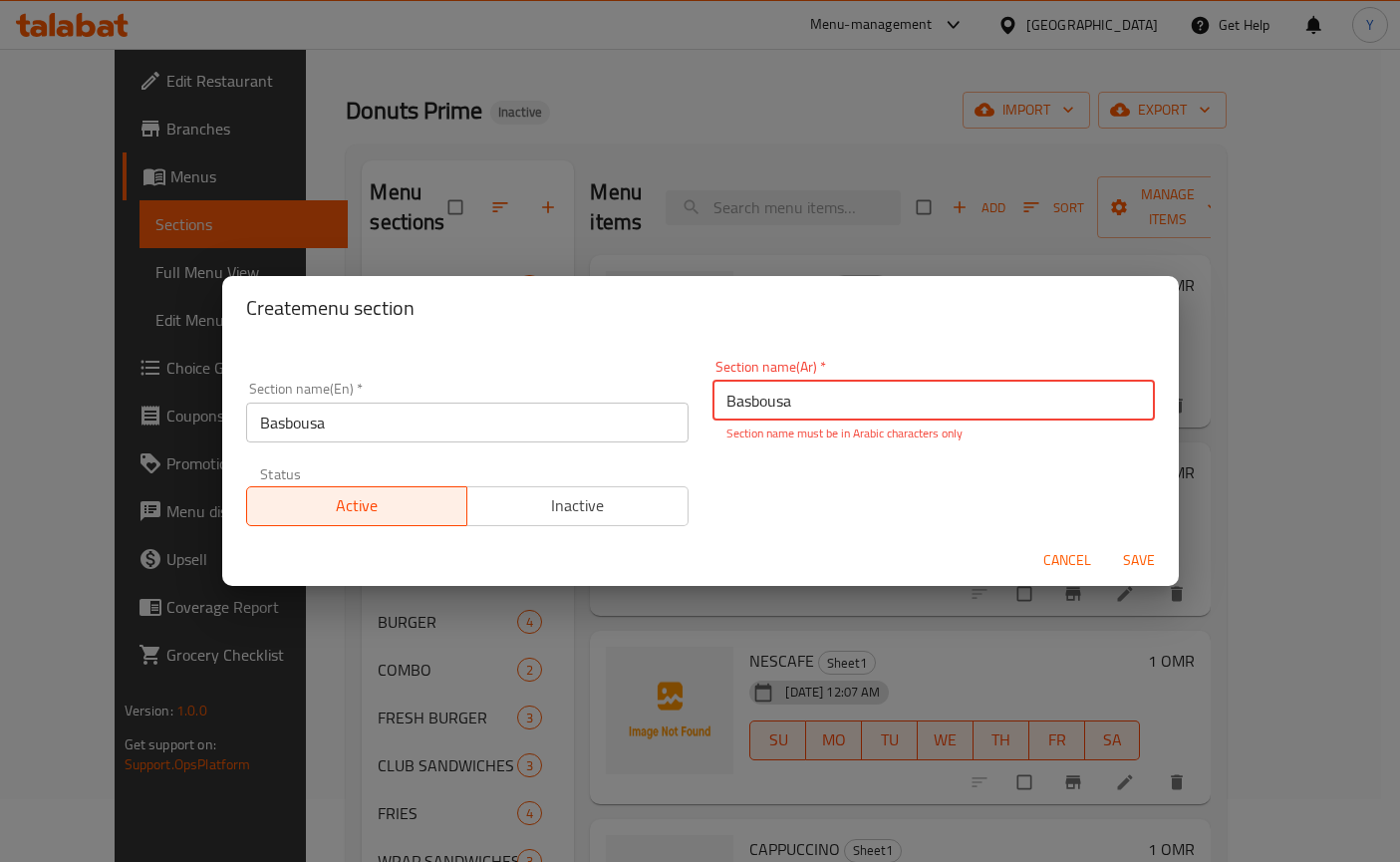 drag, startPoint x: 822, startPoint y: 394, endPoint x: 653, endPoint y: 389, distance: 169.07395 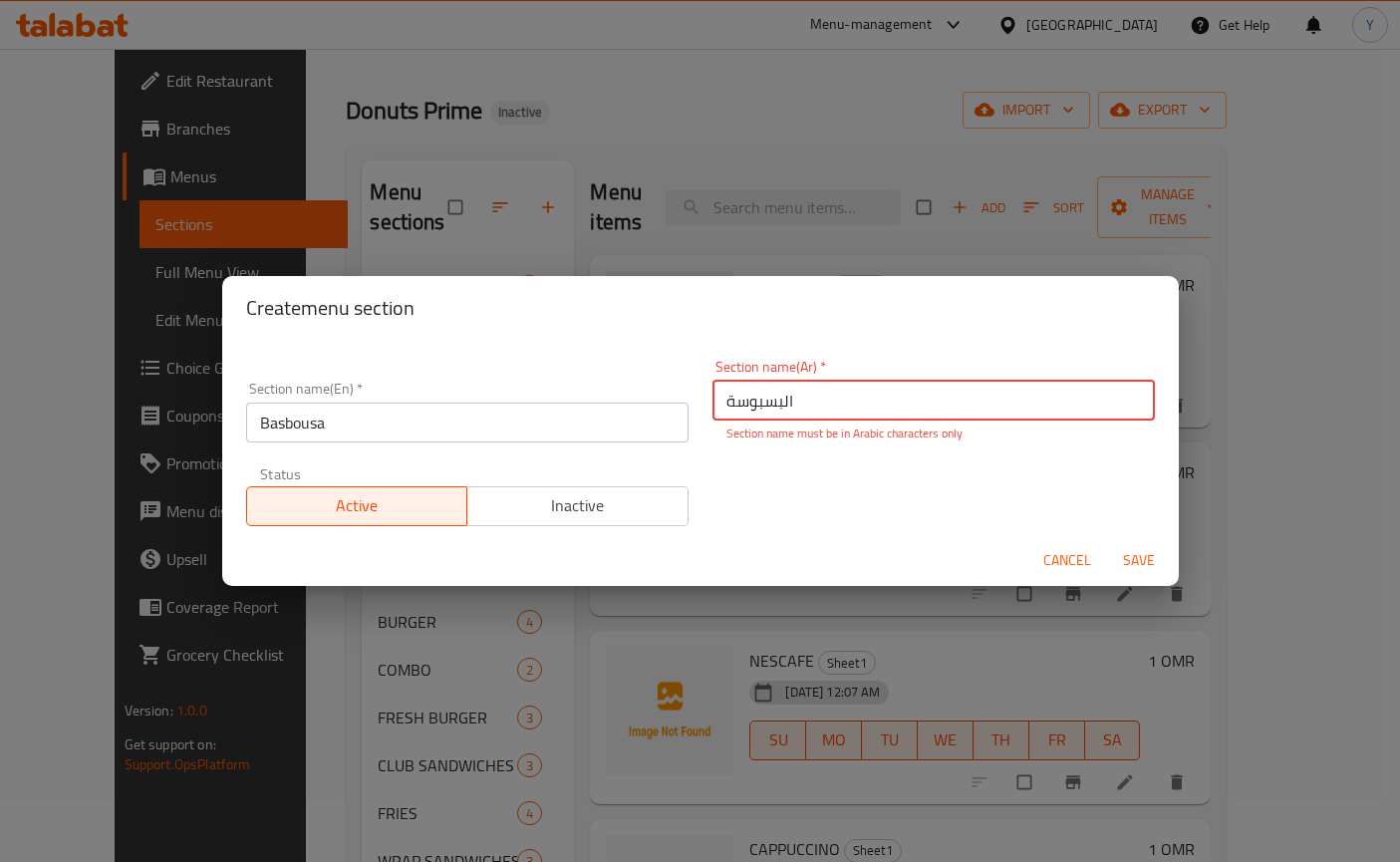 type on "البسبوسة" 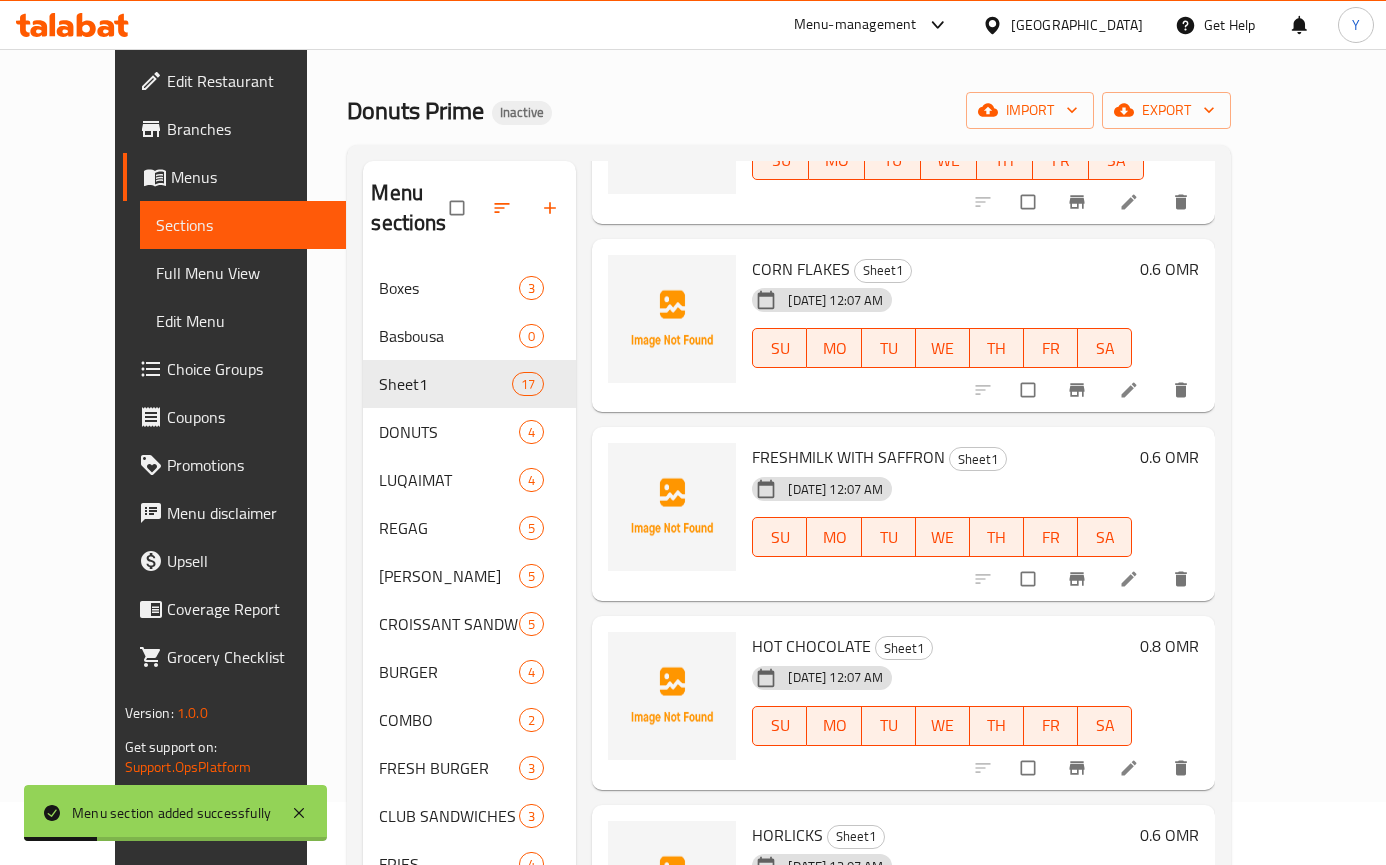 scroll, scrollTop: 966, scrollLeft: 0, axis: vertical 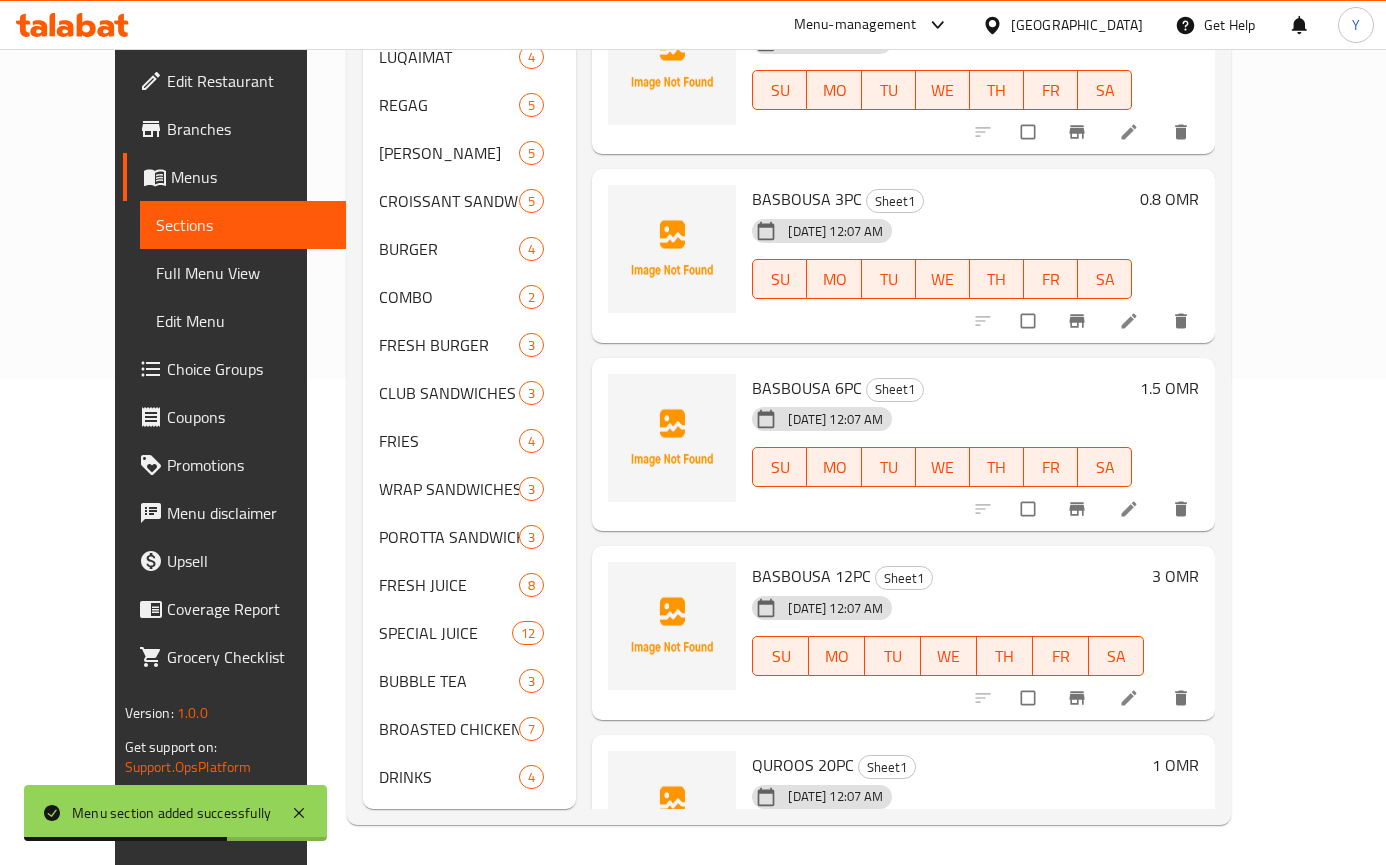 click at bounding box center [1030, 321] 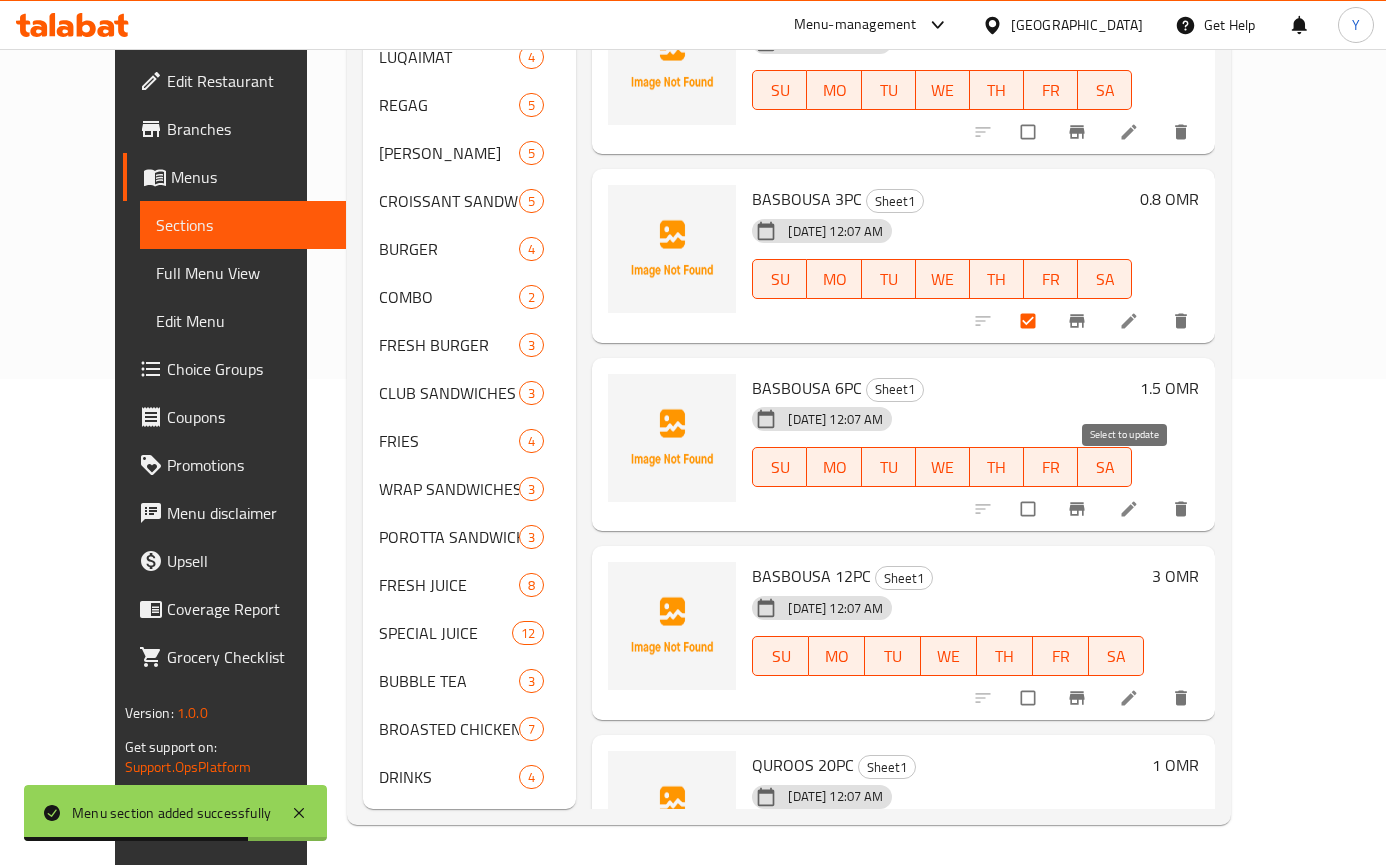 click at bounding box center [1030, 509] 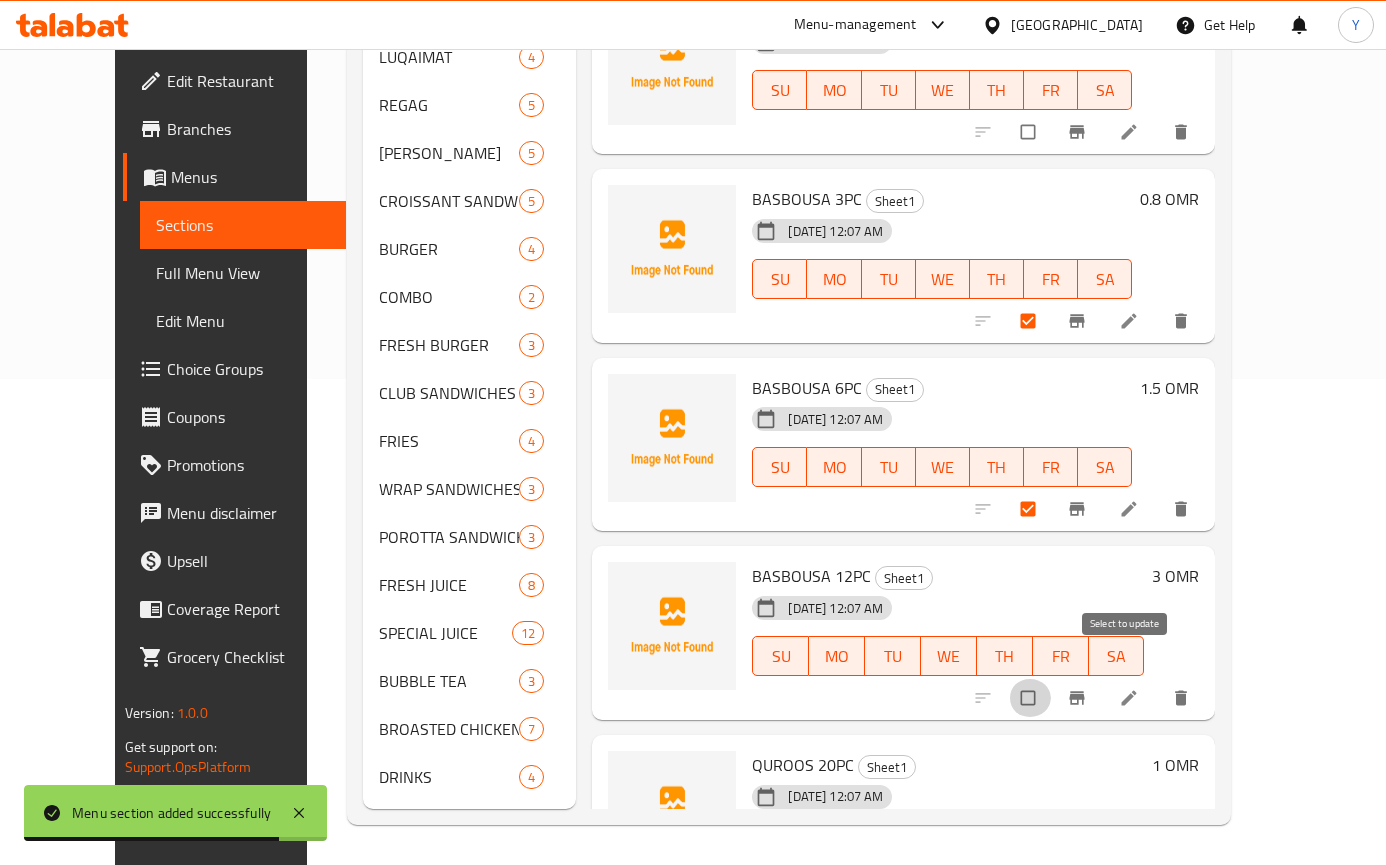 click at bounding box center [1030, 698] 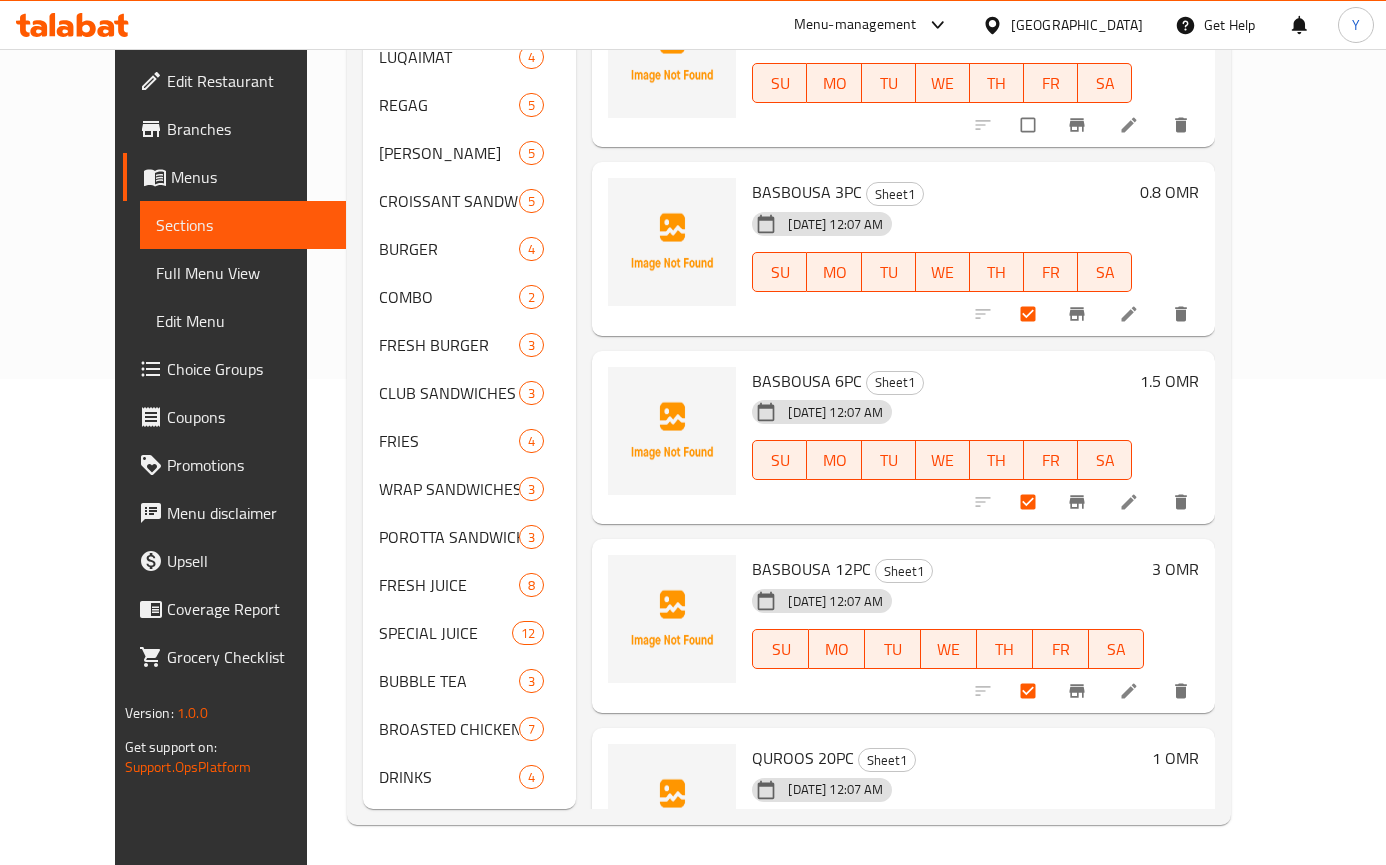 scroll, scrollTop: 1412, scrollLeft: 0, axis: vertical 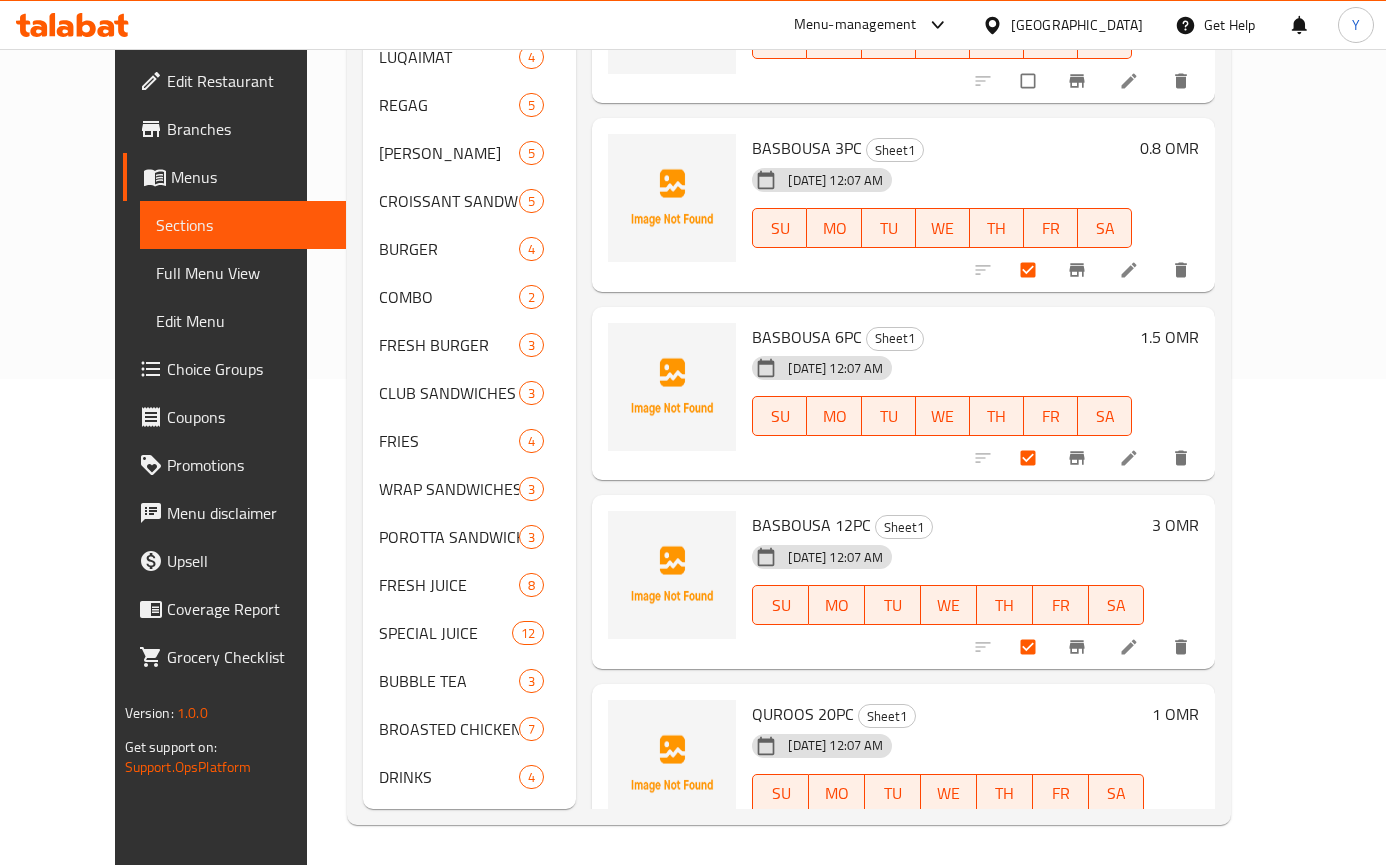 click on "BASBOUSA 12PC   Sheet1" at bounding box center [948, 525] 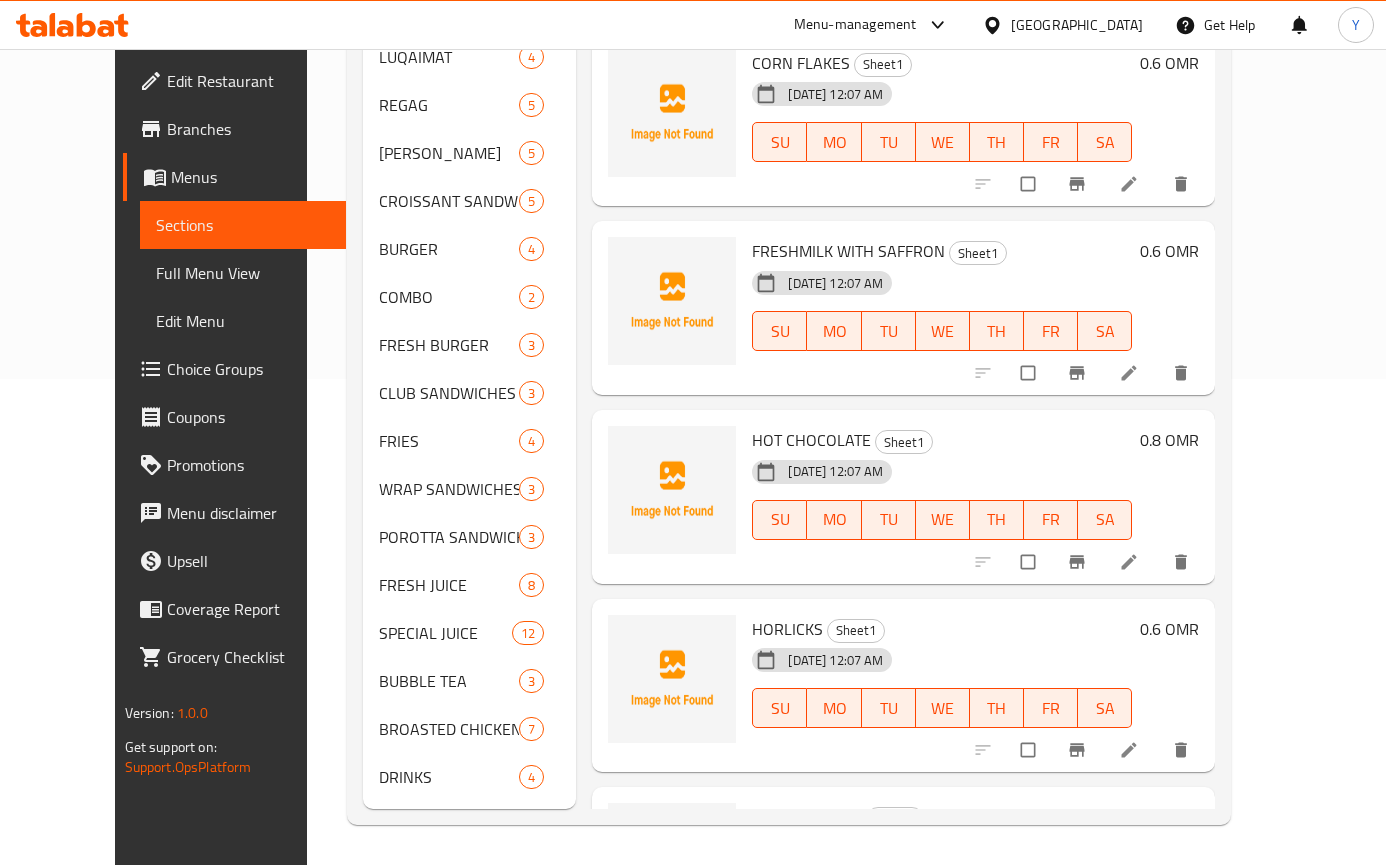 scroll, scrollTop: 654, scrollLeft: 0, axis: vertical 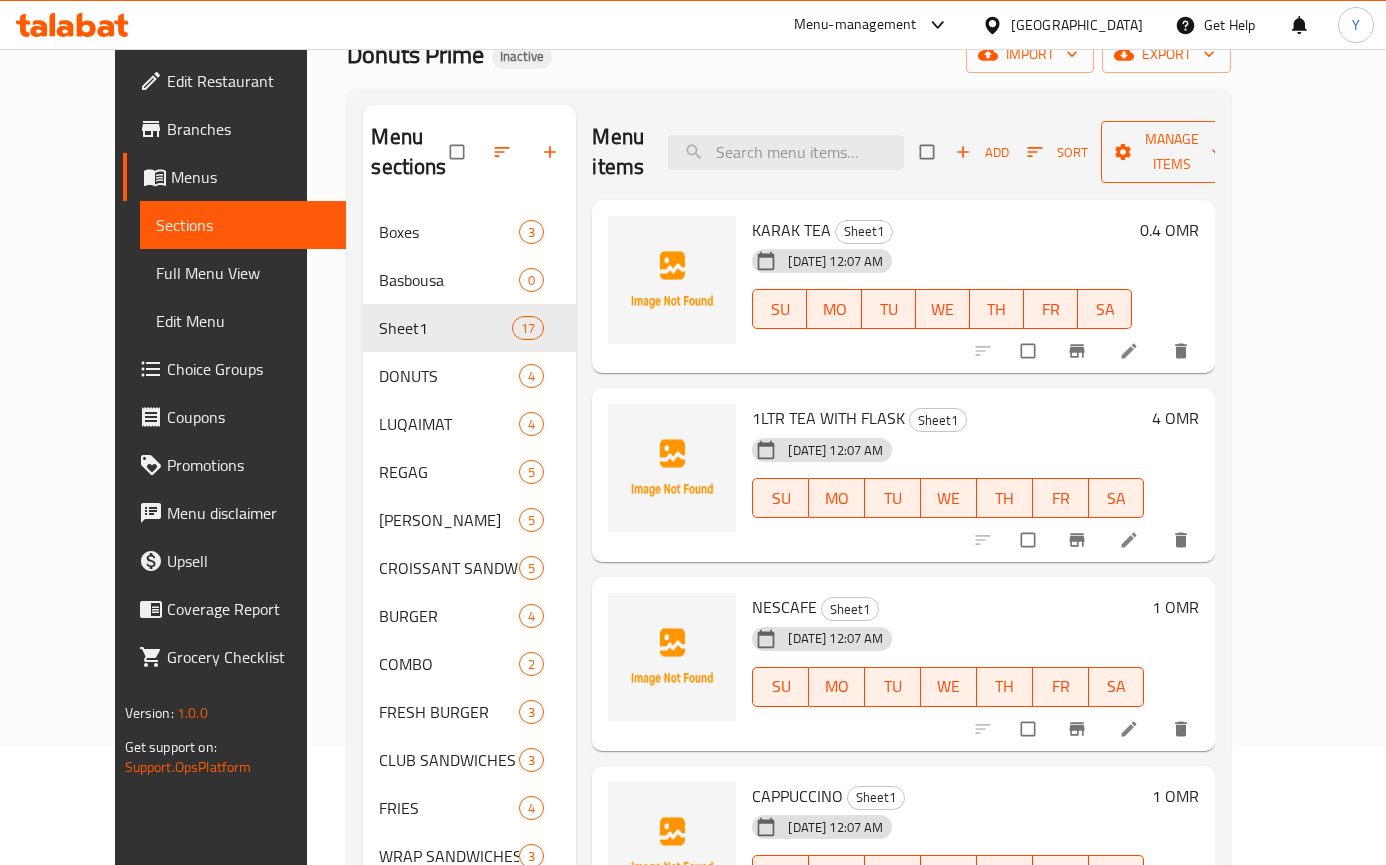 click 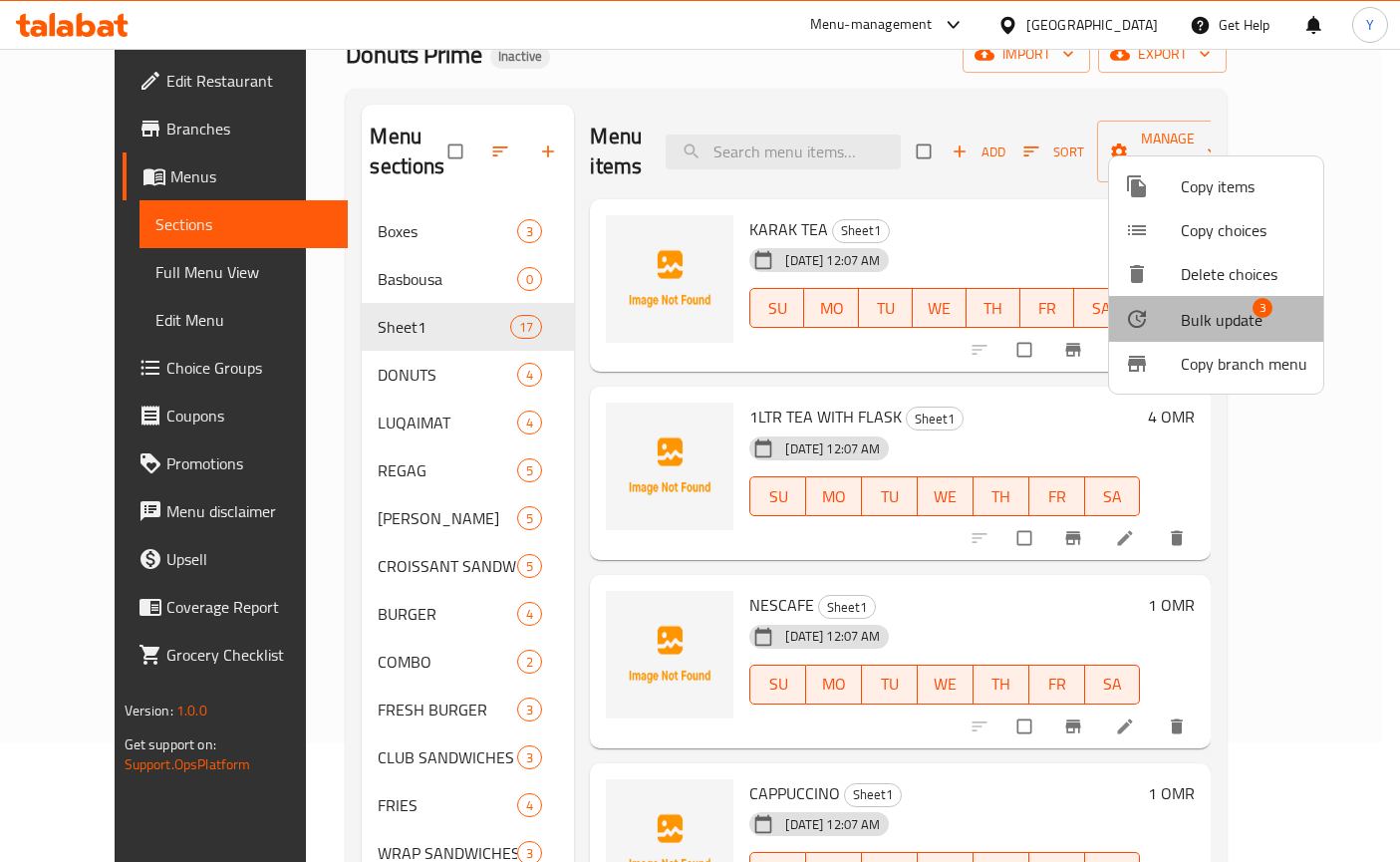 click on "Bulk update 3" at bounding box center (1216, 319) 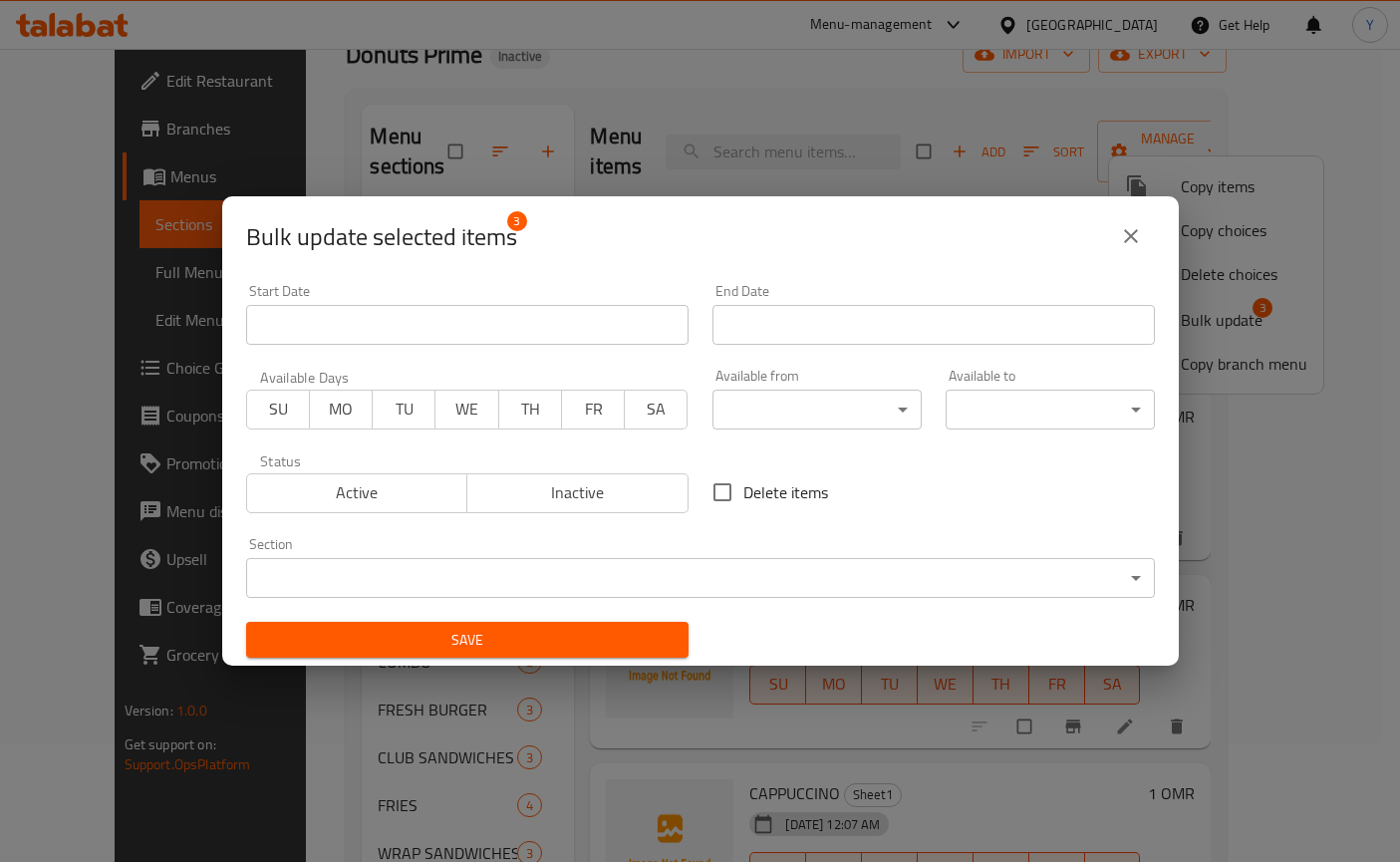 click on "​ Menu-management Oman Get Help Y   Edit Restaurant   Branches   Menus   Sections   Full Menu View   Edit Menu   Choice Groups   Coupons   Promotions   Menu disclaimer   Upsell   Coverage Report   Grocery Checklist  Version:    1.0.0  Get support on:    Support.OpsPlatform Home / Restaurants management / Menus / Sections Donuts Prime Inactive import export Menu sections Boxes 3 Basbousa 0 Sheet1 17 DONUTS 4 LUQAIMAT 4 REGAG 5 FATHEERA SALALAH 5 CROISSANT SANDWICHES 5 BURGER 4 COMBO 2 FRESH BURGER 3 CLUB SANDWICHES 3 FRIES 4 WRAP SANDWICHES 3 POROTTA SANDWICHES 3 FRESH JUICE 8 SPECIAL JUICE 12 BUBBLE TEA 3 BROASTED CHICKEN 7 DRINKS 4 Menu items Add Sort Manage items KARAK TEA   Sheet1 17-07-2025 12:07 AM SU MO TU WE TH FR SA 0.4   OMR 1LTR TEA WITH FLASK   Sheet1 17-07-2025 12:07 AM SU MO TU WE TH FR SA 4   OMR NESCAFE   Sheet1 17-07-2025 12:07 AM SU MO TU WE TH FR SA 1   OMR CAPPUCCINO   Sheet1 17-07-2025 12:07 AM SU MO TU WE TH FR SA 1   OMR TURKISH COFFEE   Sheet1 17-07-2025 12:07 AM SU MO TU WE TH FR SA" at bounding box center (700, 337) 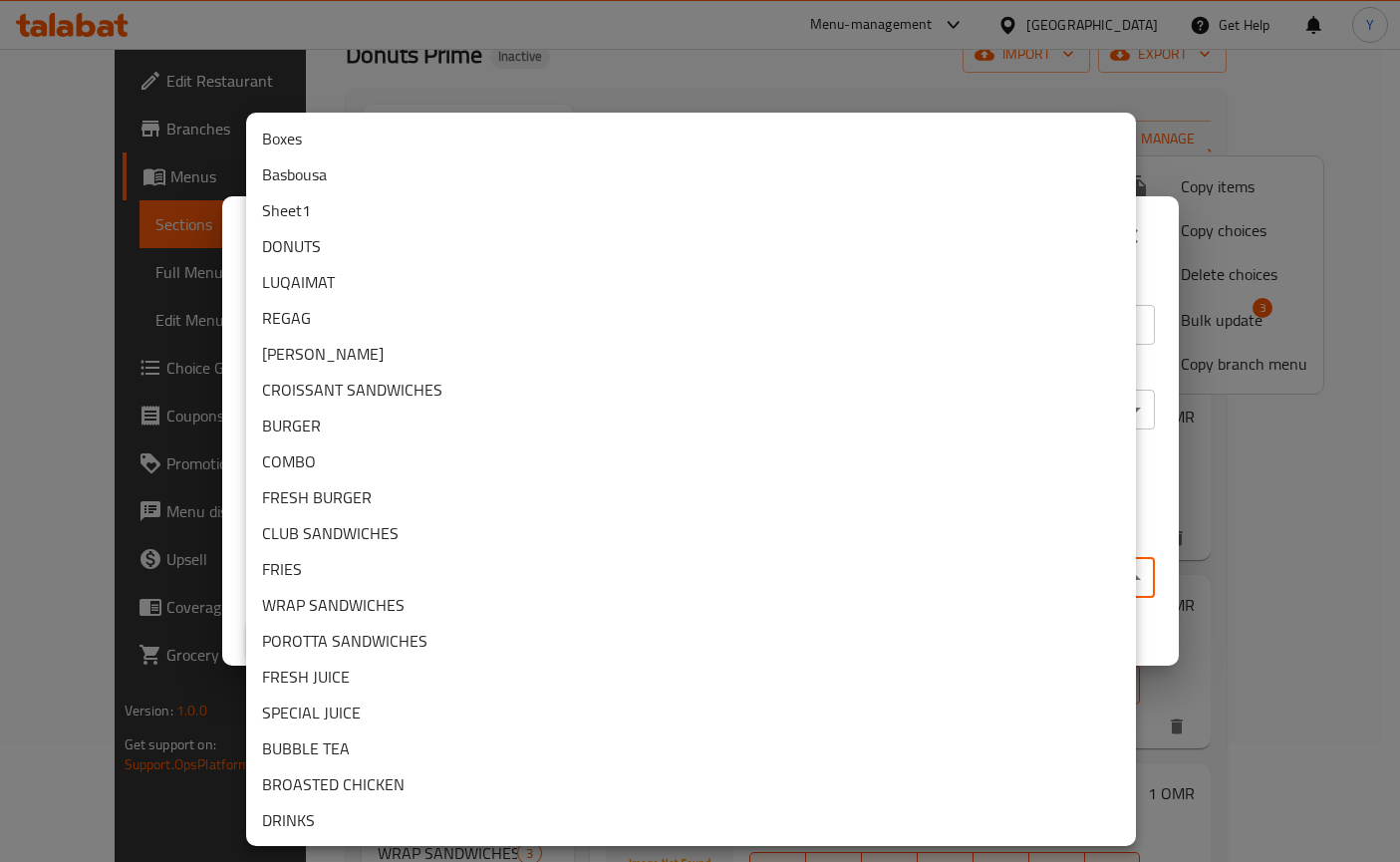 click on "Basbousa" at bounding box center [691, 174] 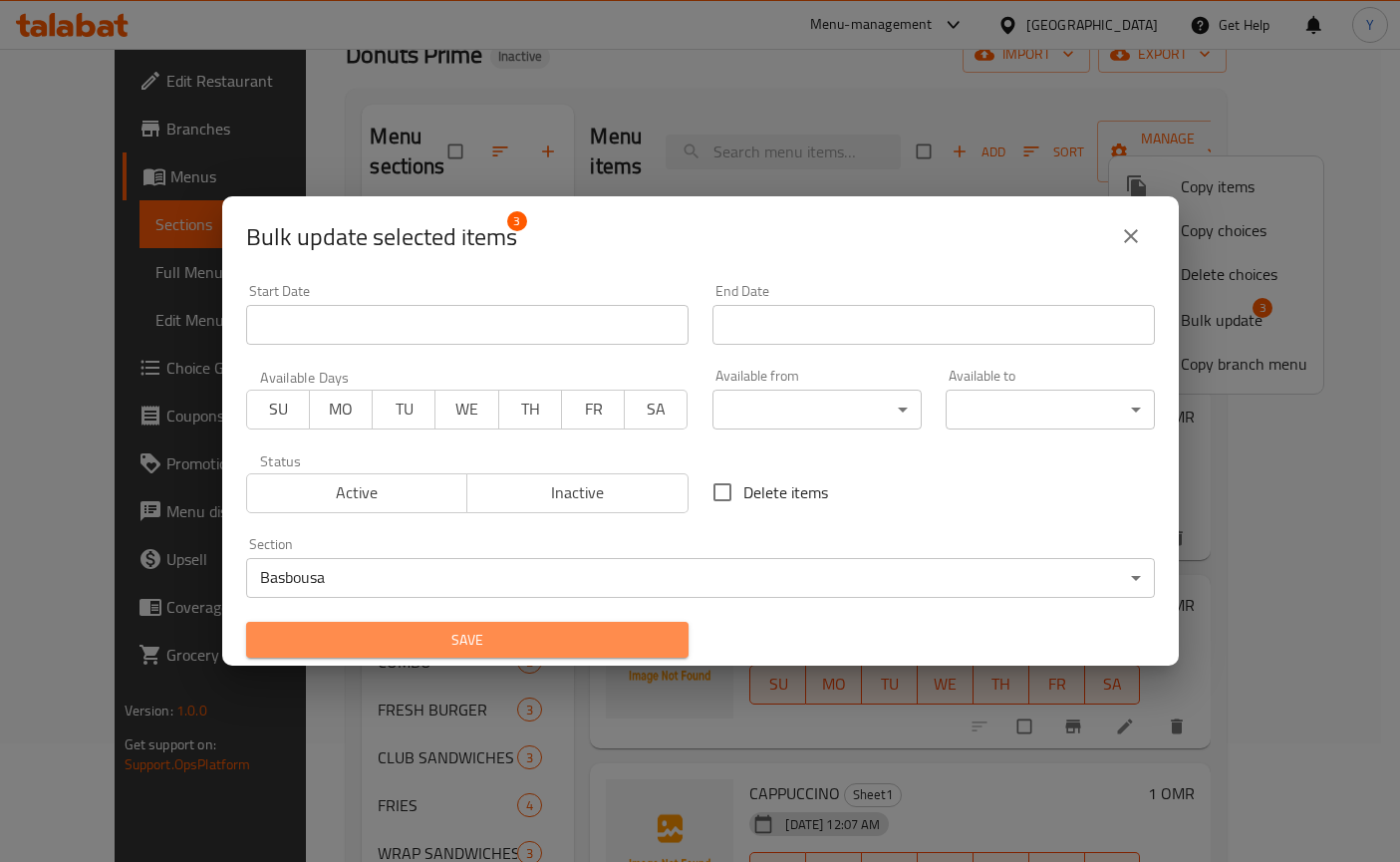 click on "Save" at bounding box center (467, 640) 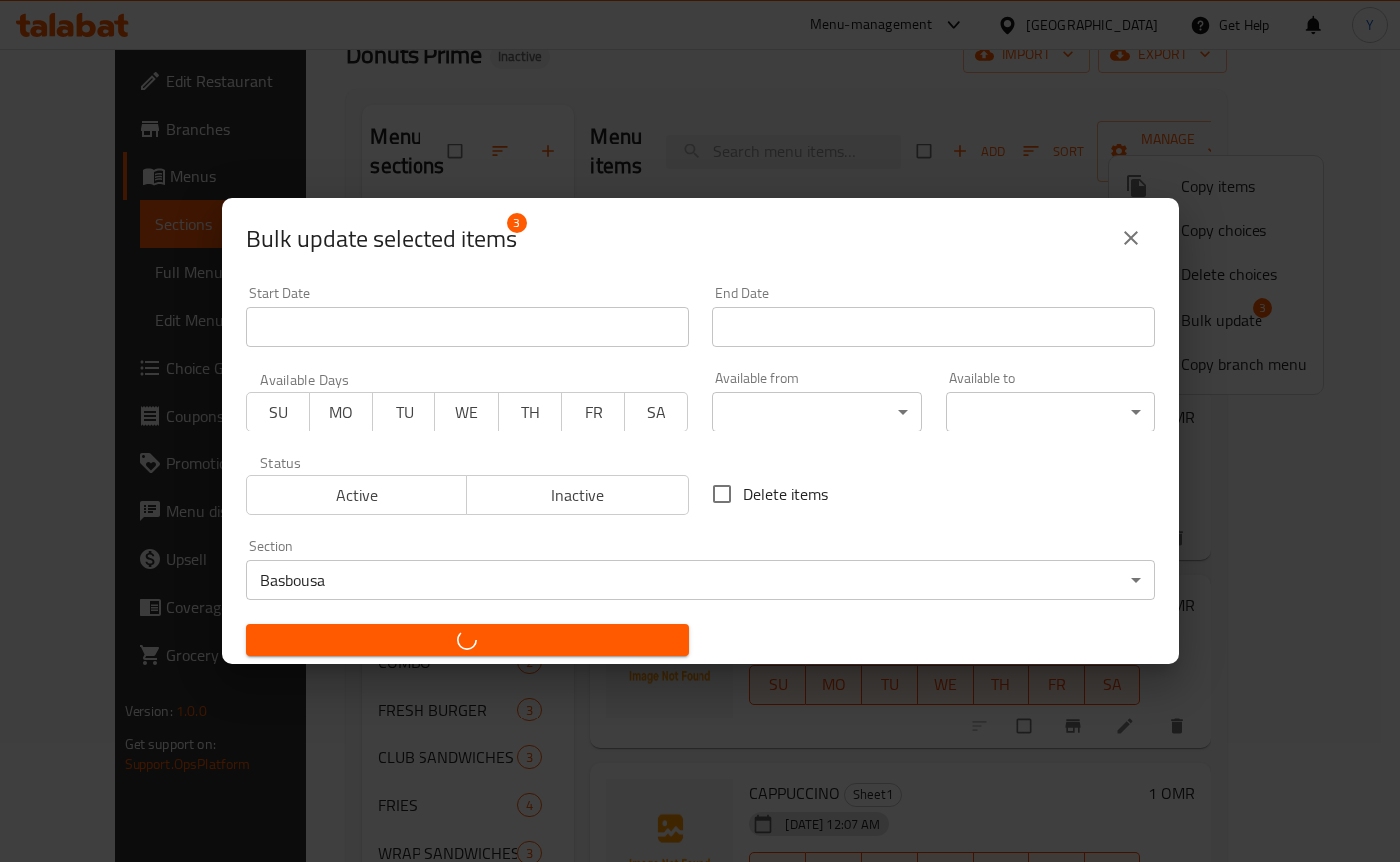 checkbox on "false" 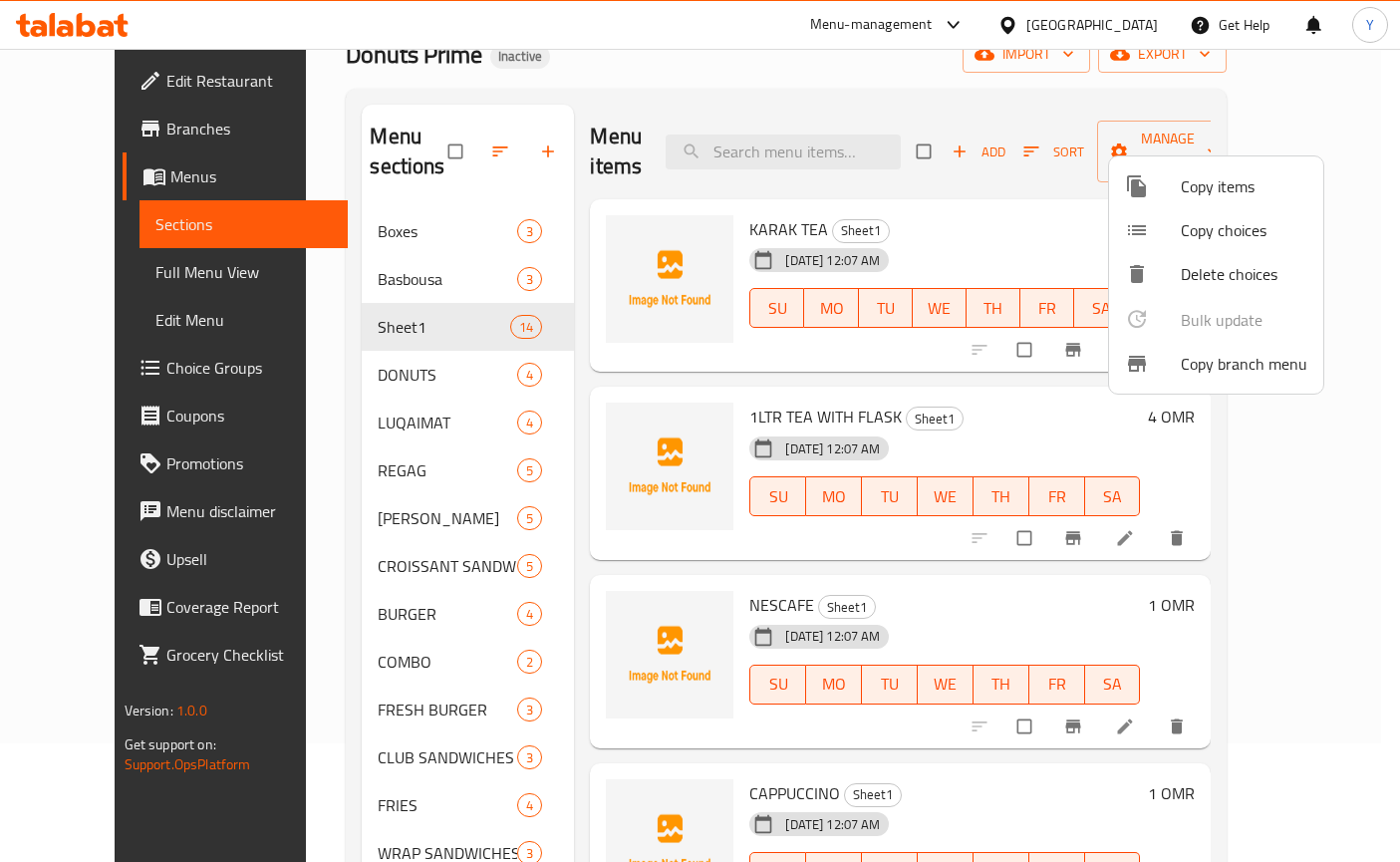 click at bounding box center [700, 431] 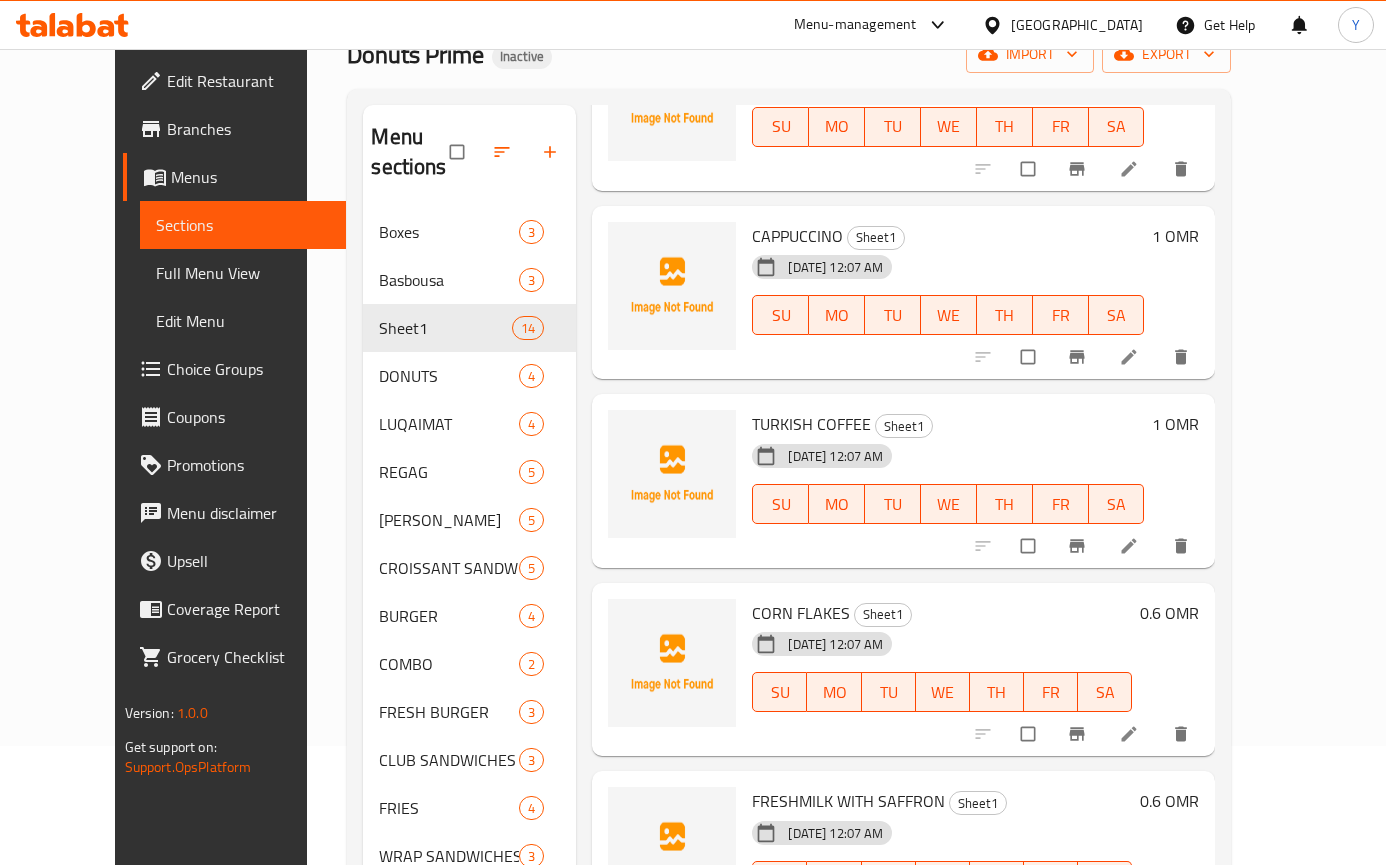 scroll, scrollTop: 573, scrollLeft: 0, axis: vertical 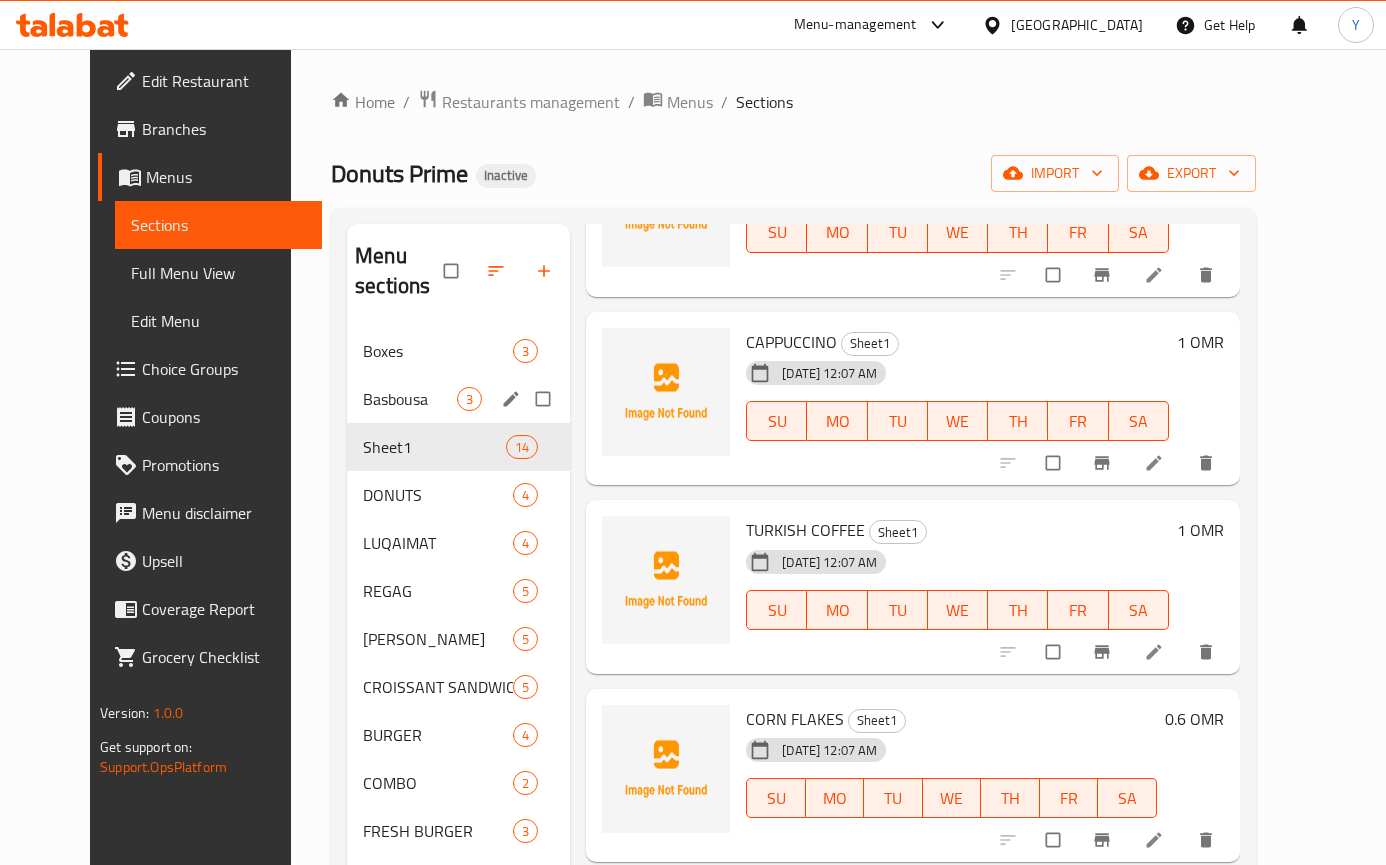 click 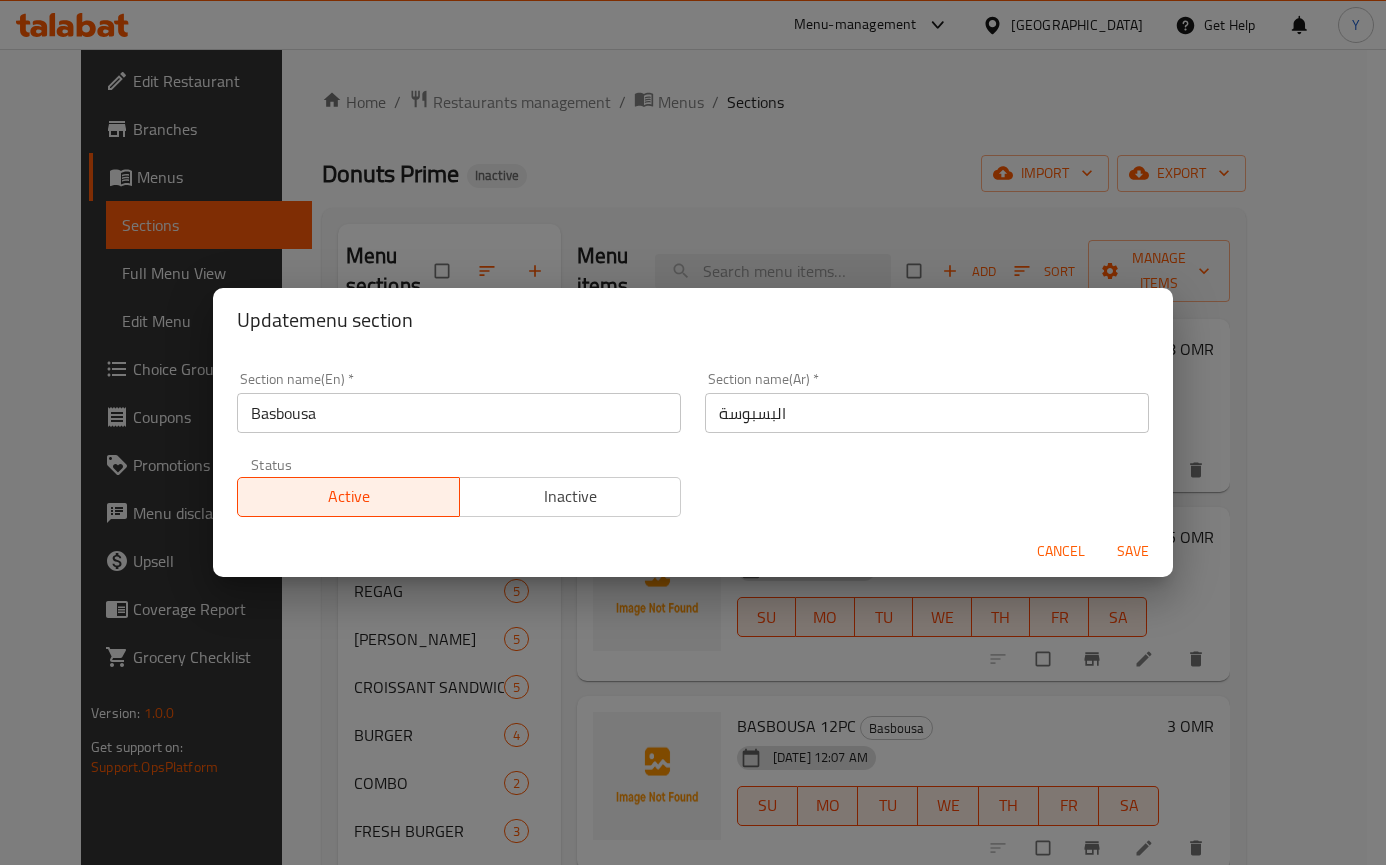 scroll, scrollTop: 0, scrollLeft: 0, axis: both 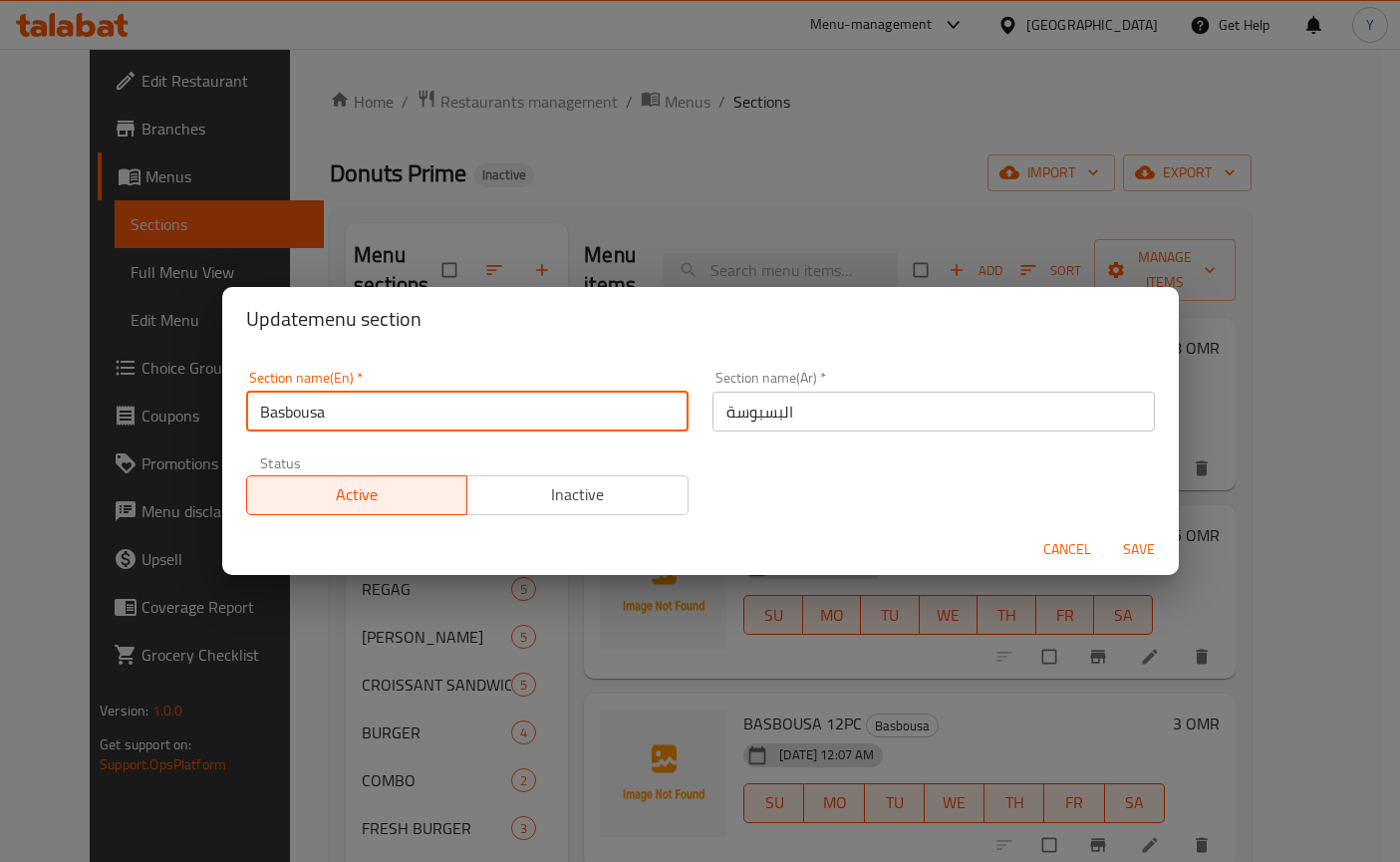 drag, startPoint x: 513, startPoint y: 420, endPoint x: 214, endPoint y: 408, distance: 299.2407 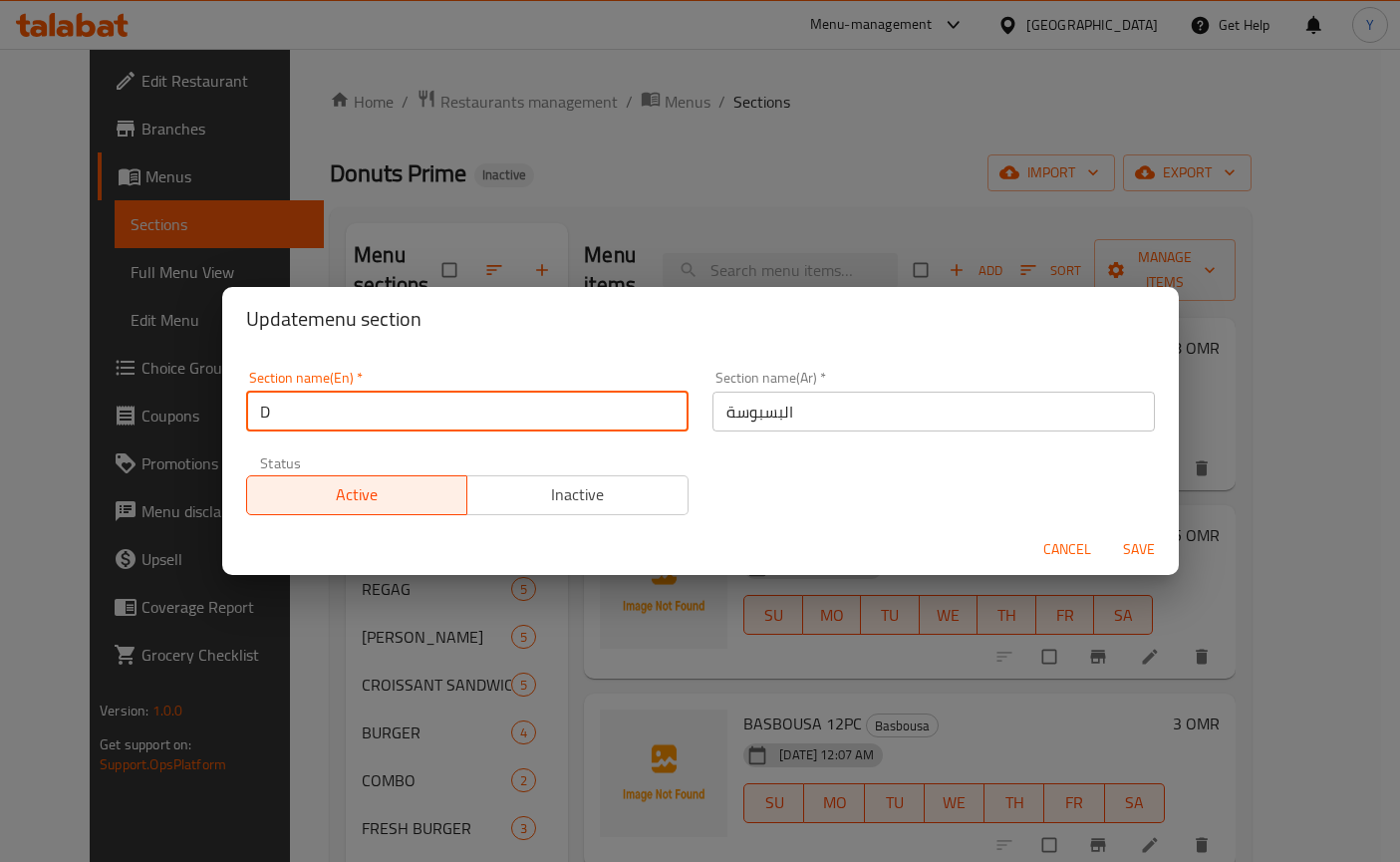 type on "De" 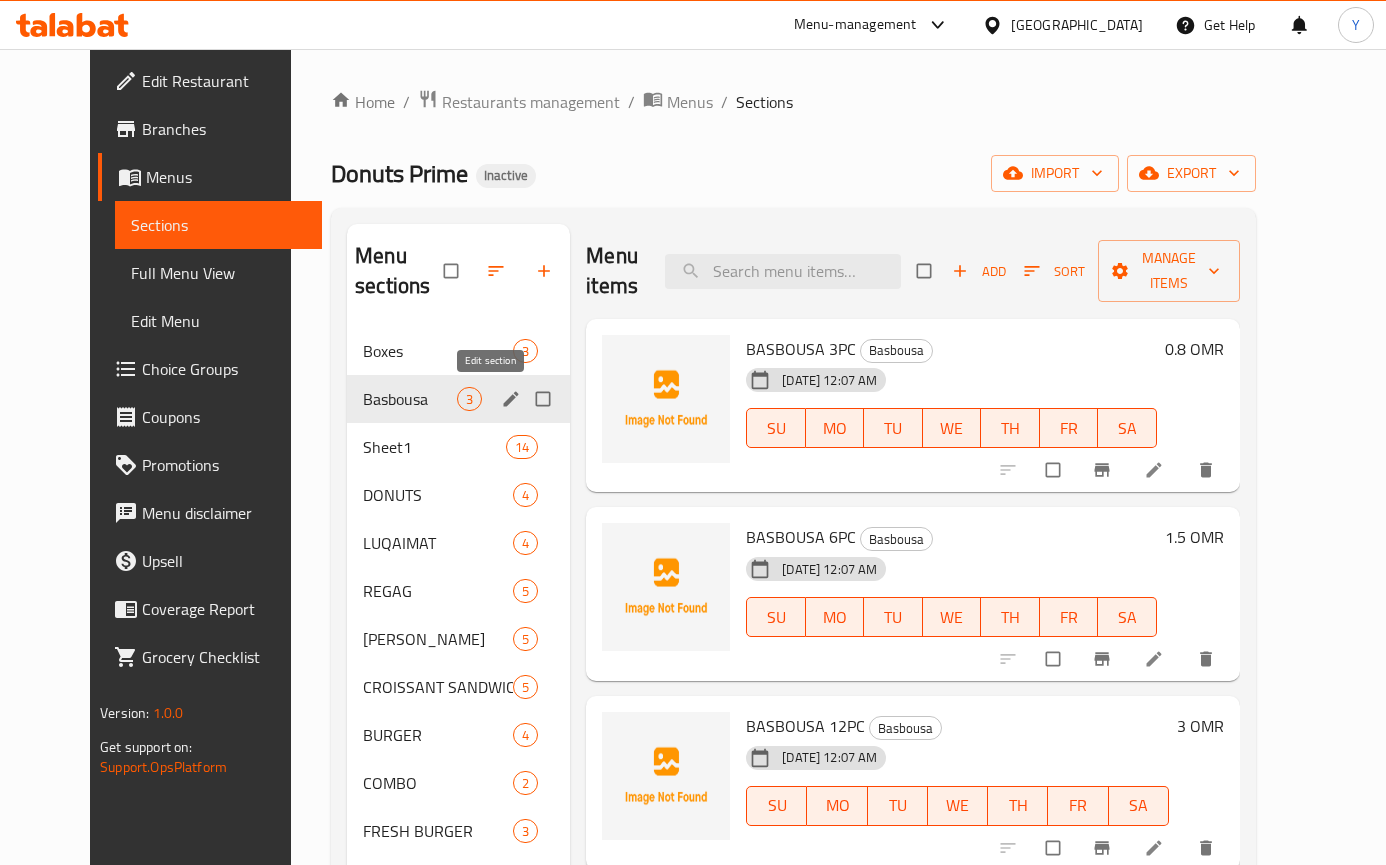 click 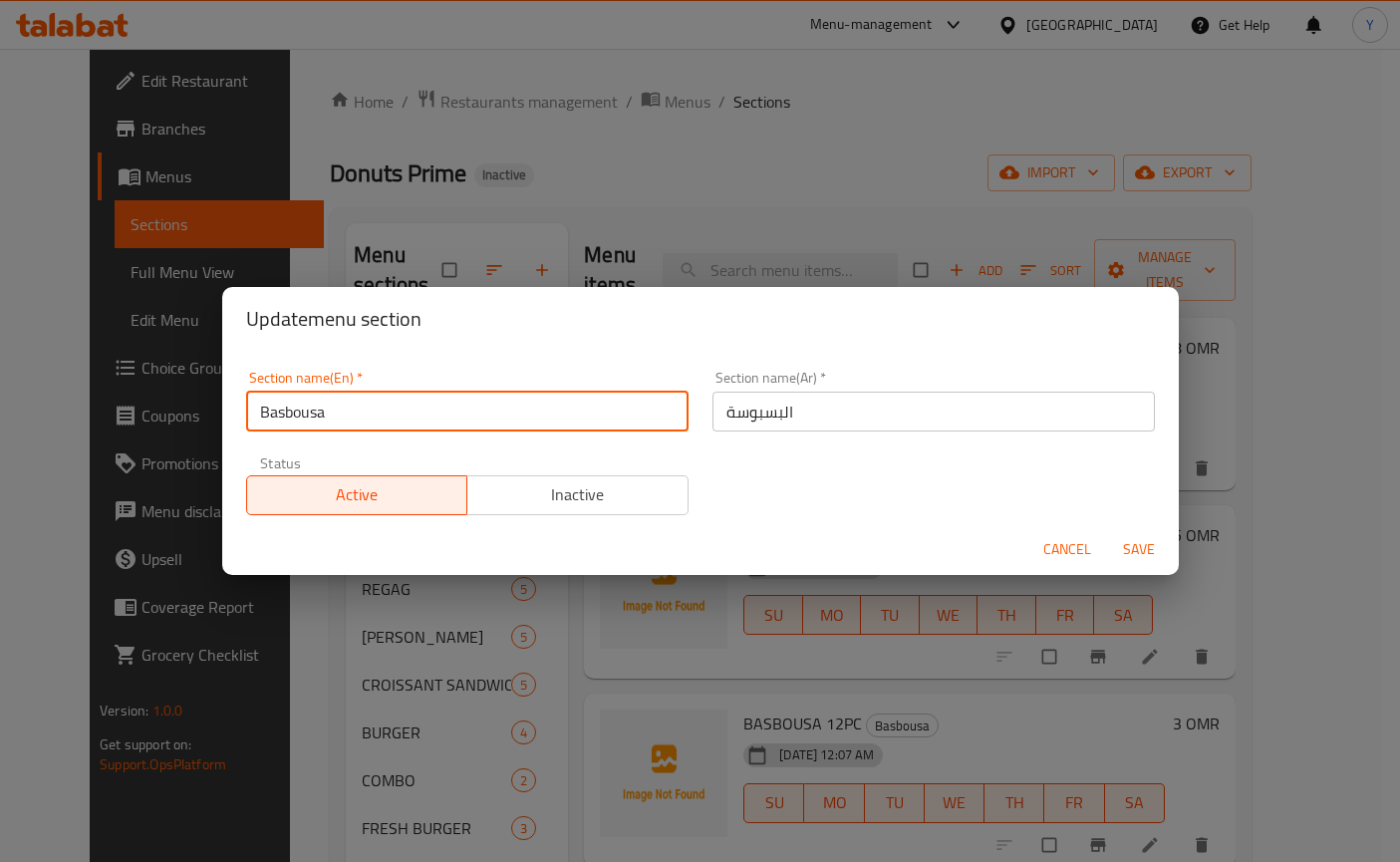 click on "Basbousa" at bounding box center (467, 412) 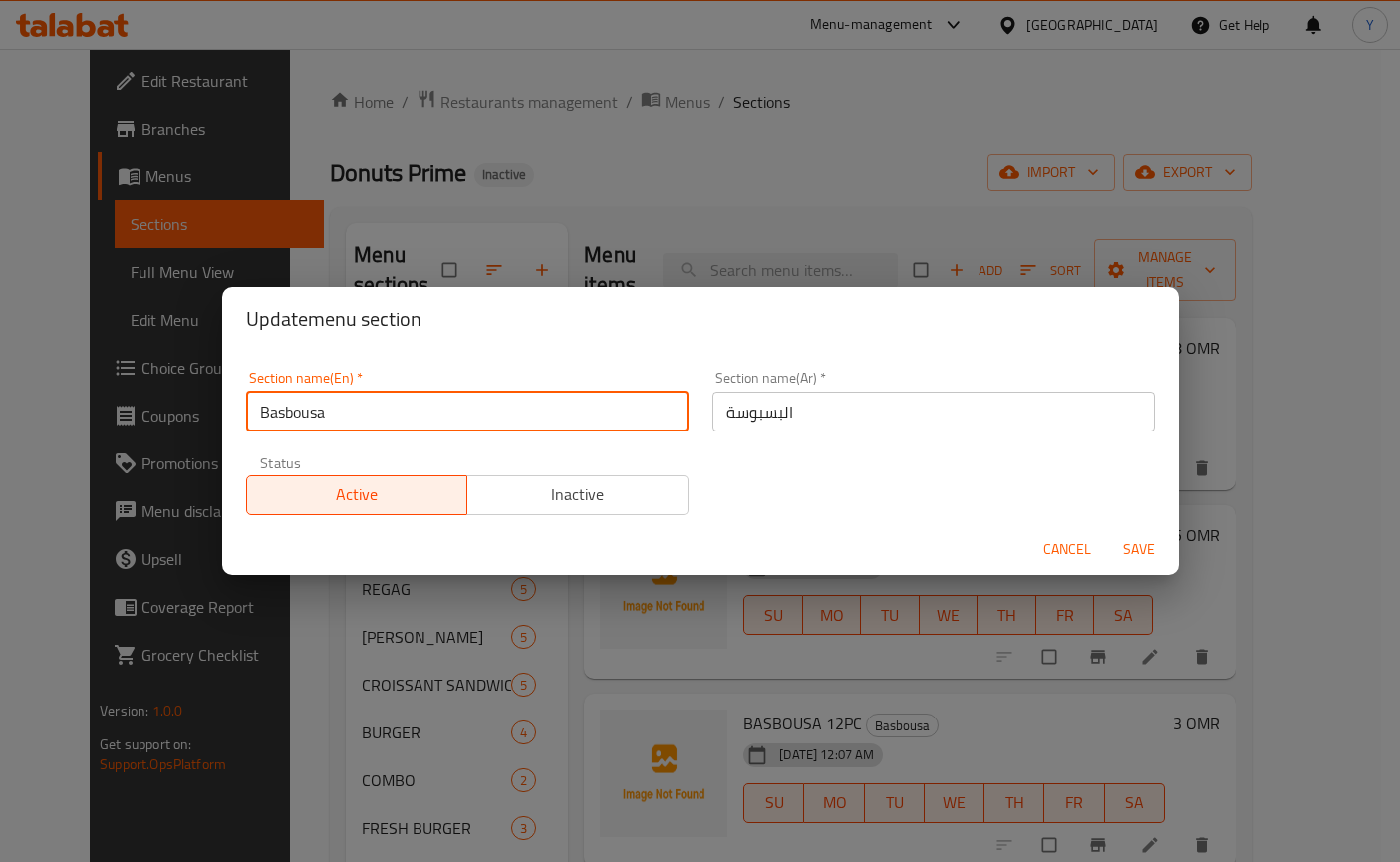 click on "Basbousa" at bounding box center (467, 412) 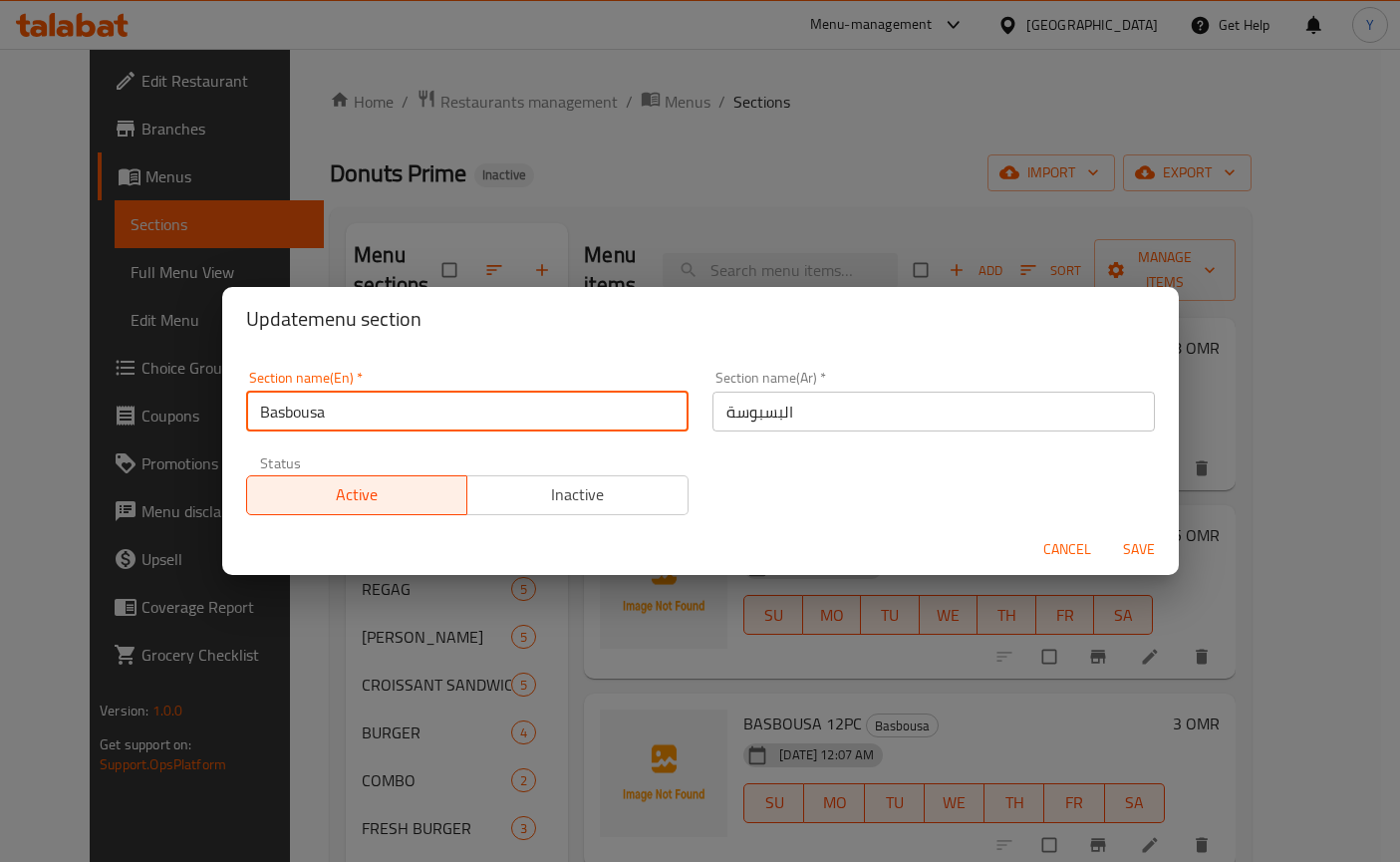 click on "Basbousa" at bounding box center [467, 412] 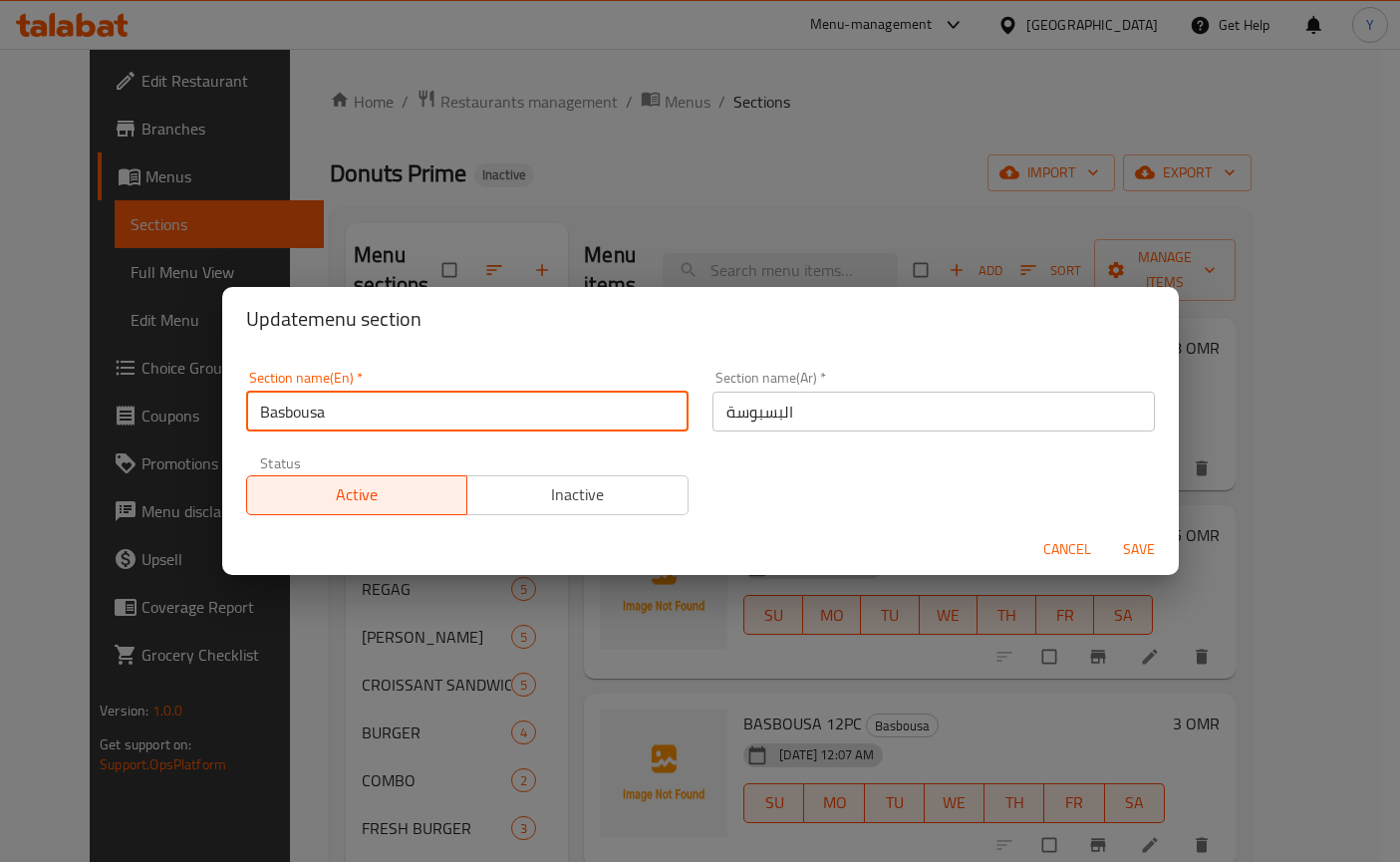 click on "Basbousa" at bounding box center (467, 412) 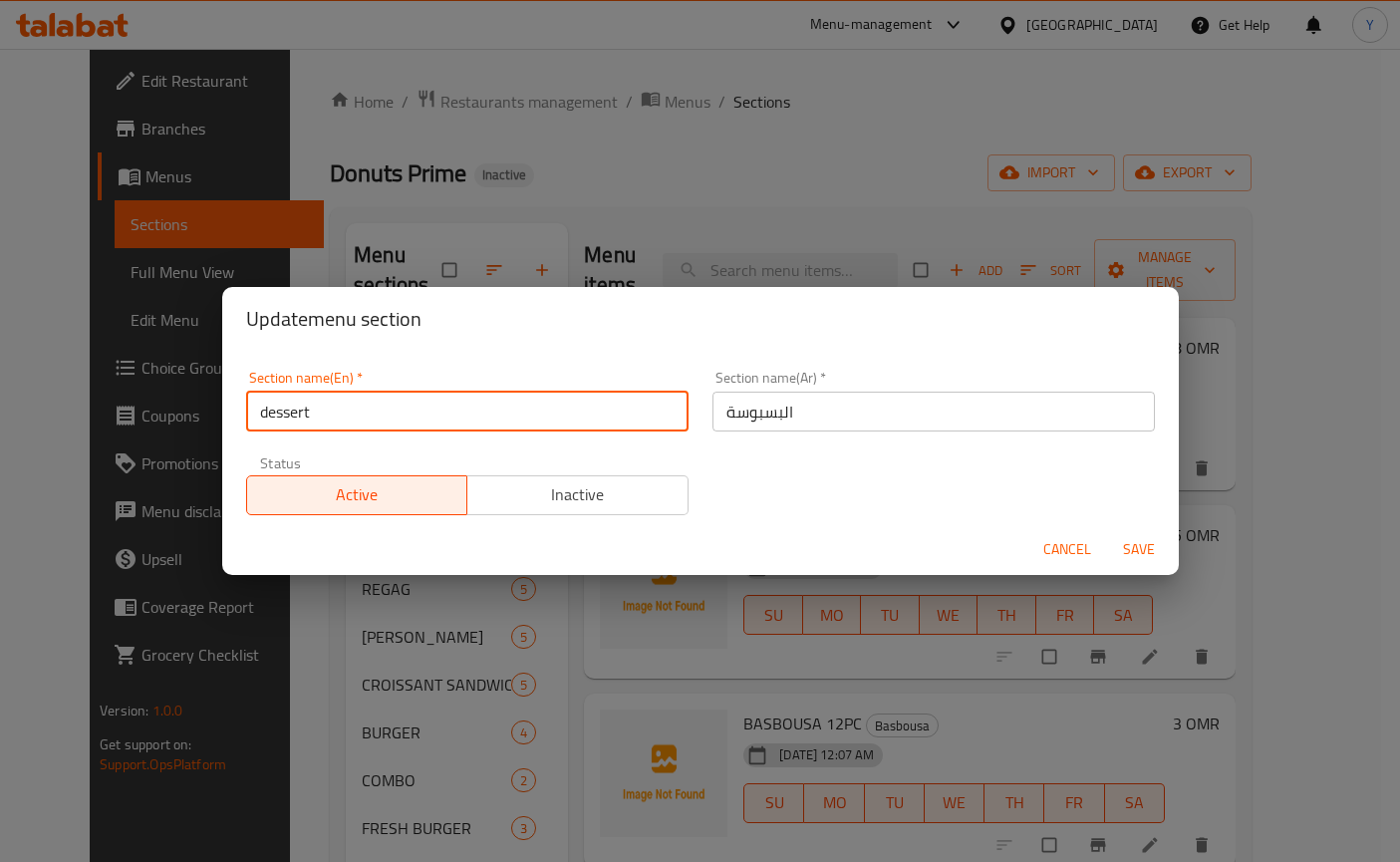 drag, startPoint x: 270, startPoint y: 407, endPoint x: 258, endPoint y: 407, distance: 12 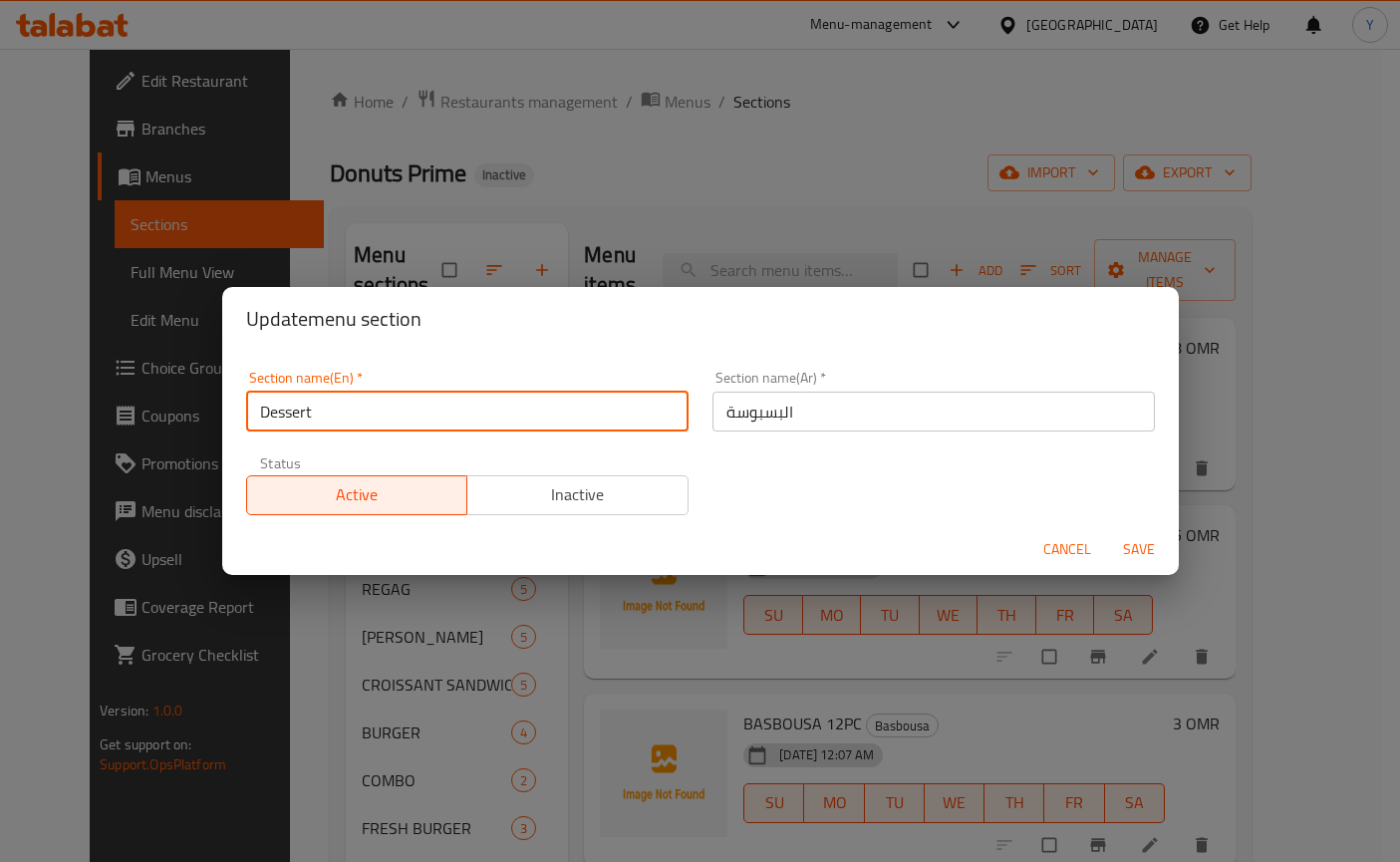 type on "Dessert" 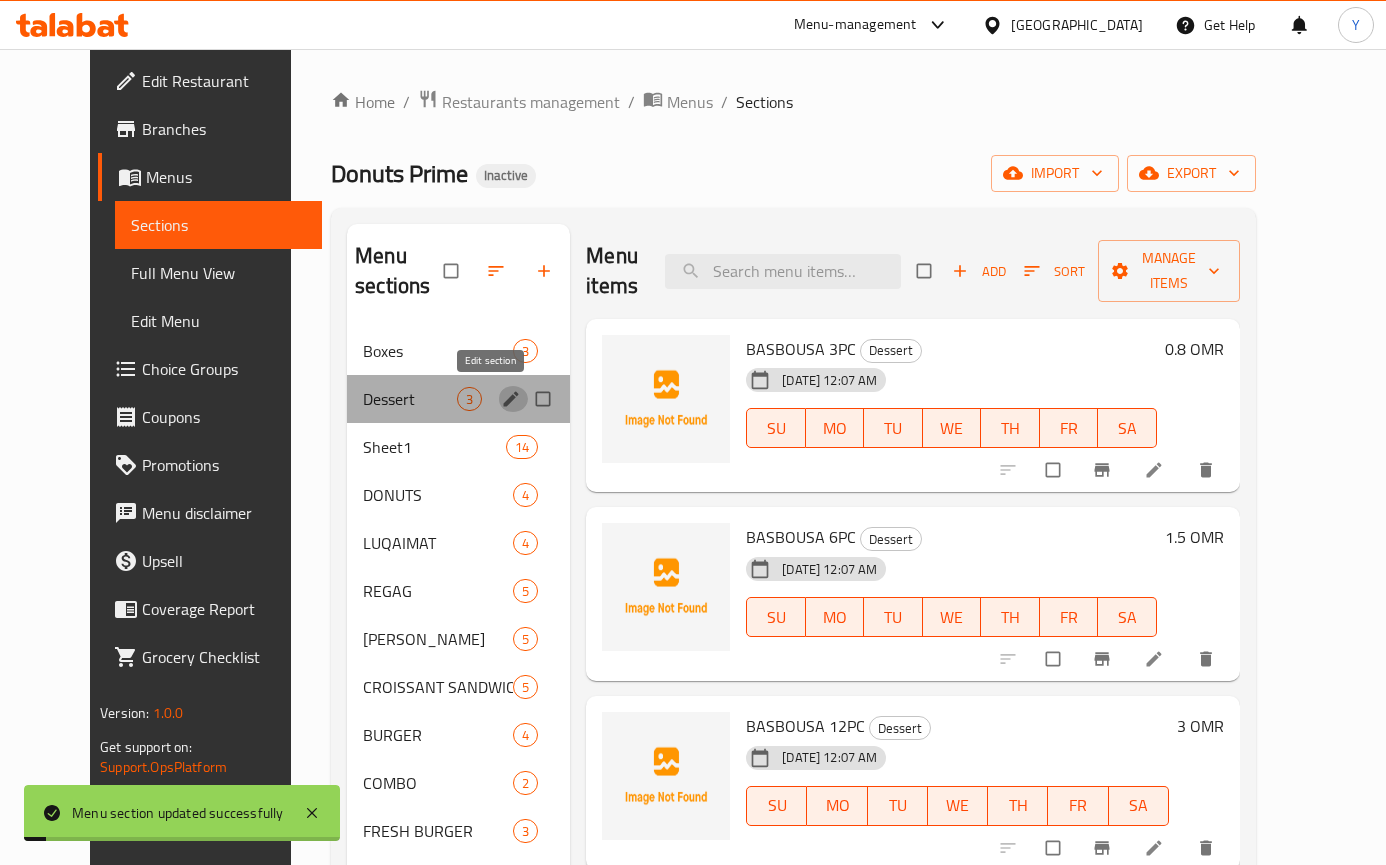 click 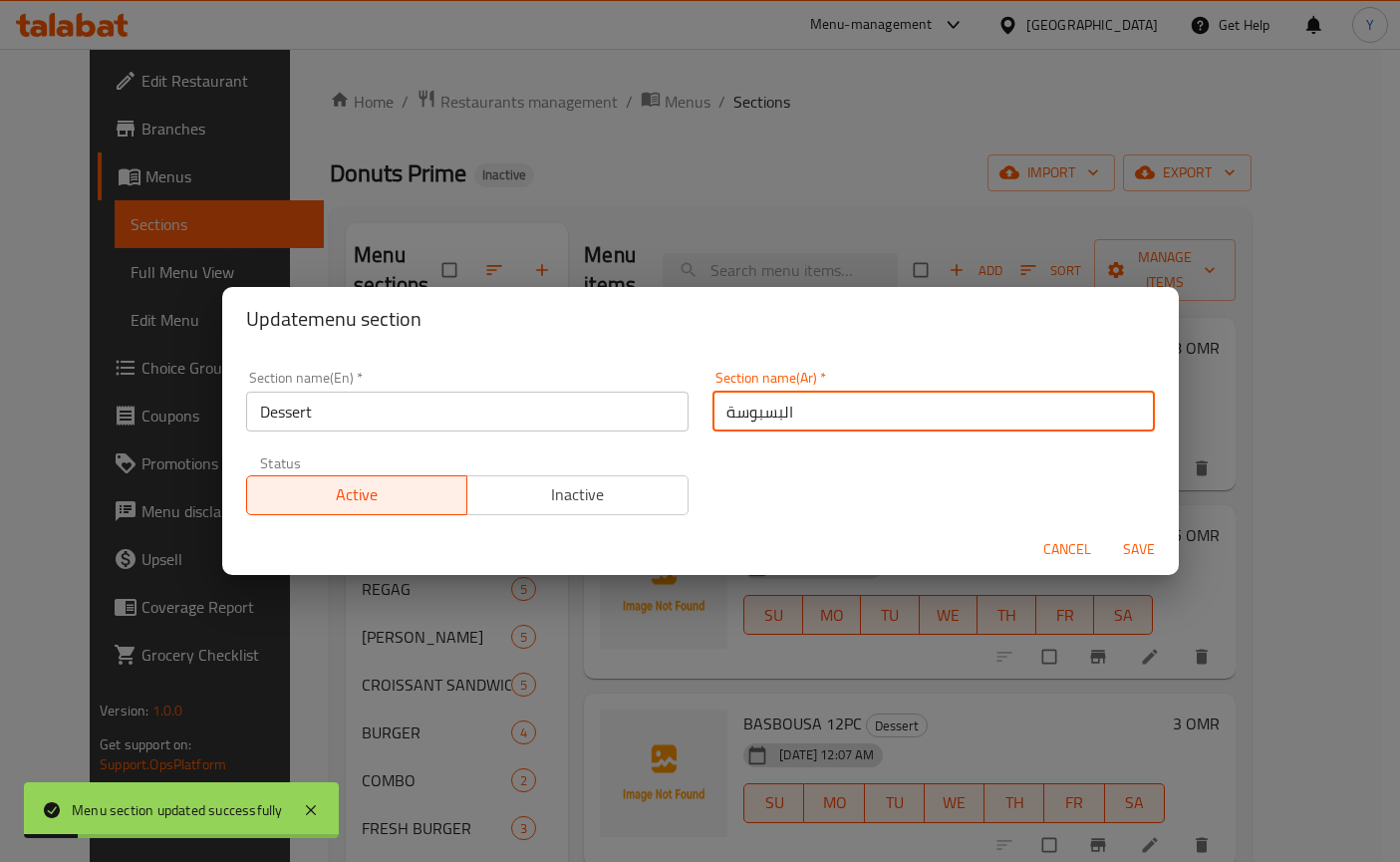 drag, startPoint x: 740, startPoint y: 405, endPoint x: 692, endPoint y: 406, distance: 48.010416 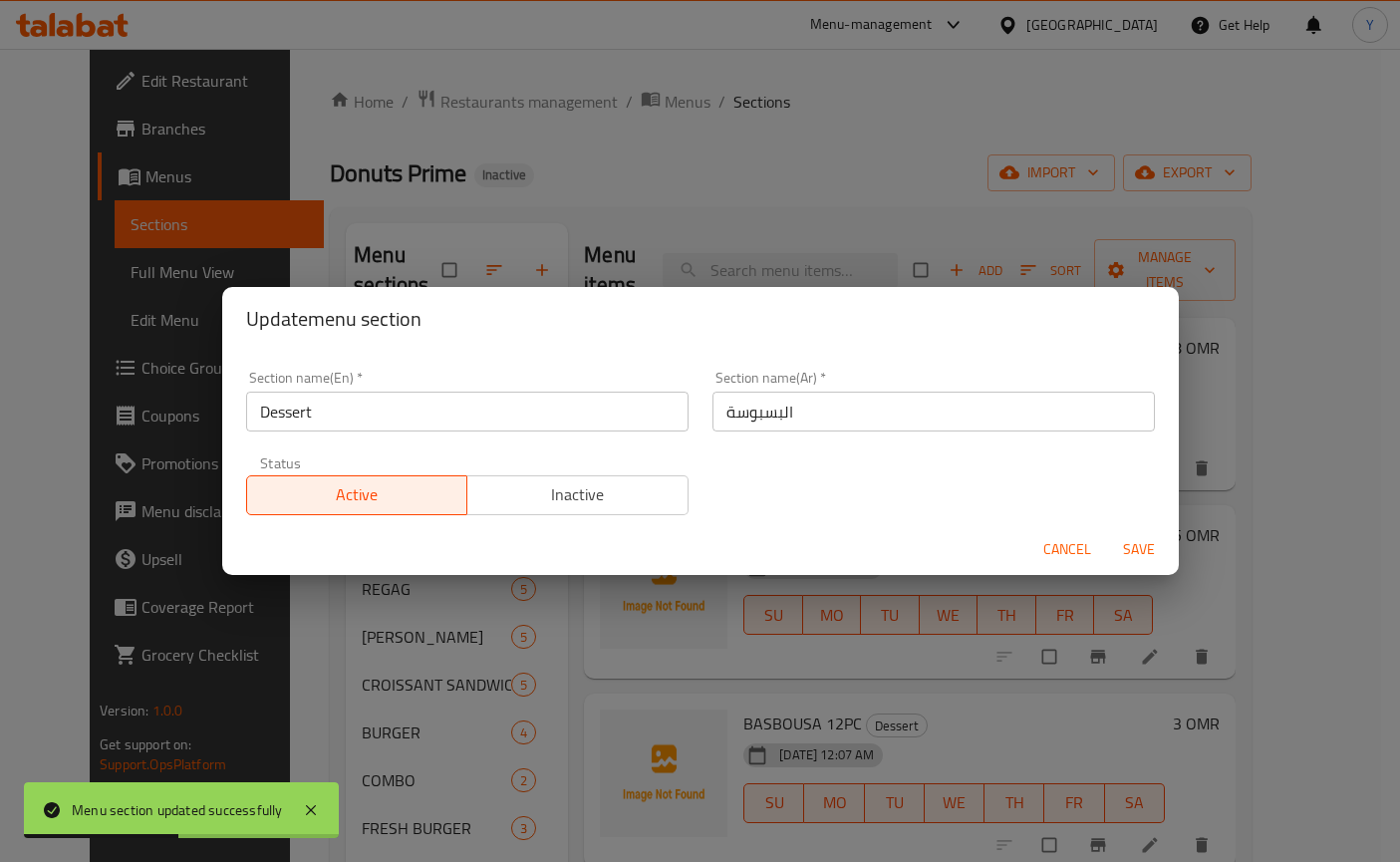 click on "البسبوسة" at bounding box center [934, 412] 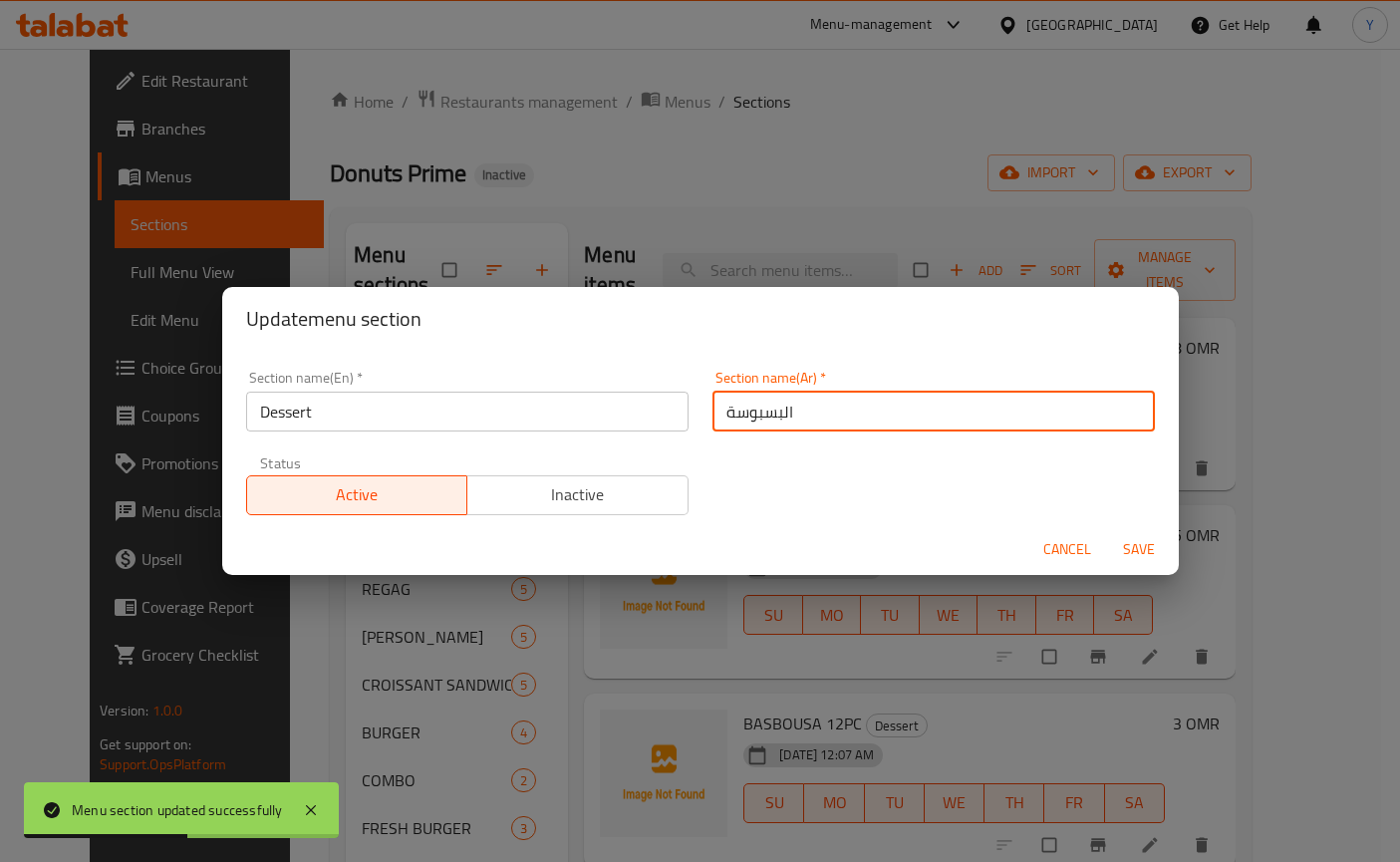 click on "البسبوسة" at bounding box center [934, 412] 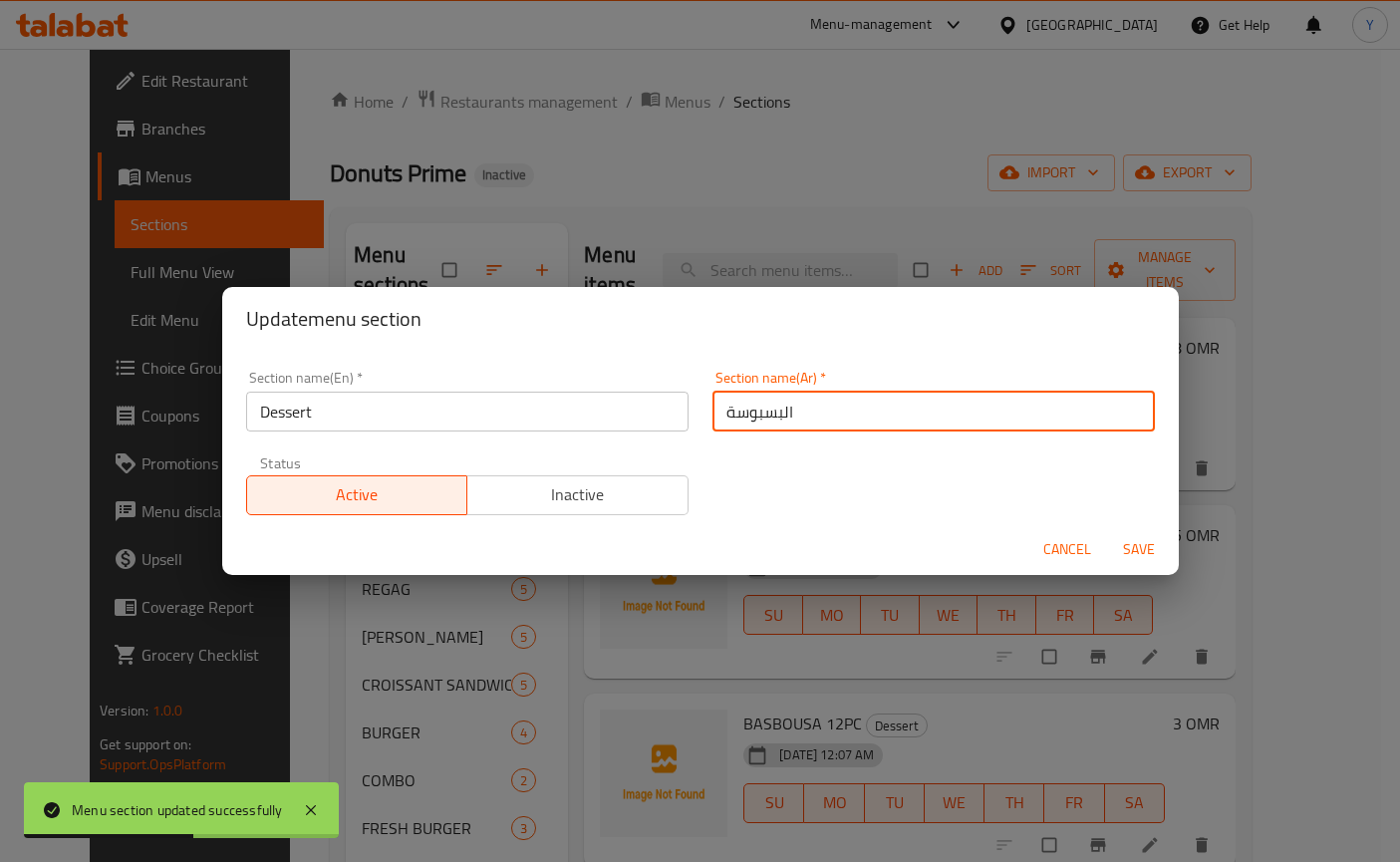 click on "البسبوسة" at bounding box center (934, 412) 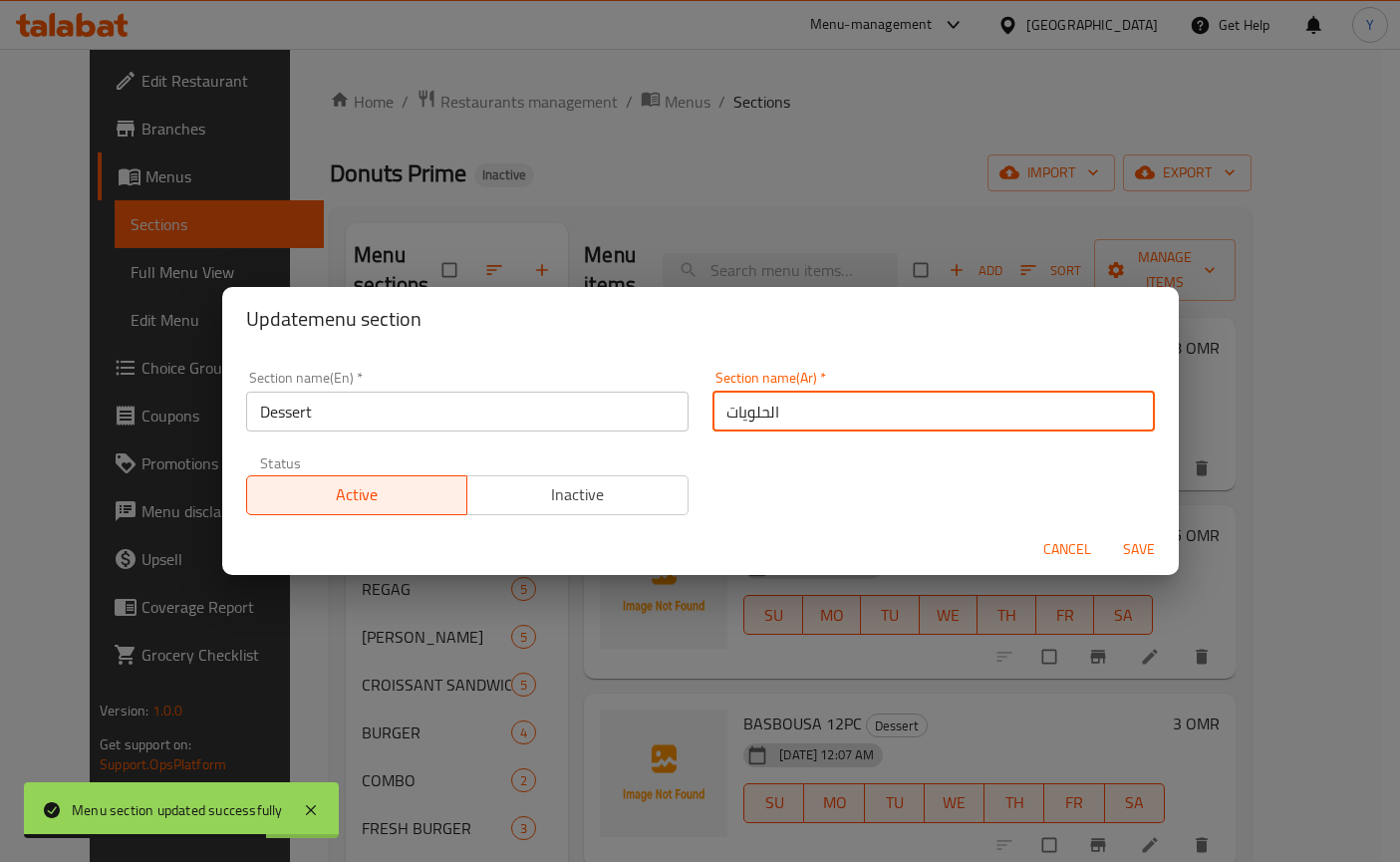 type on "الحلويات" 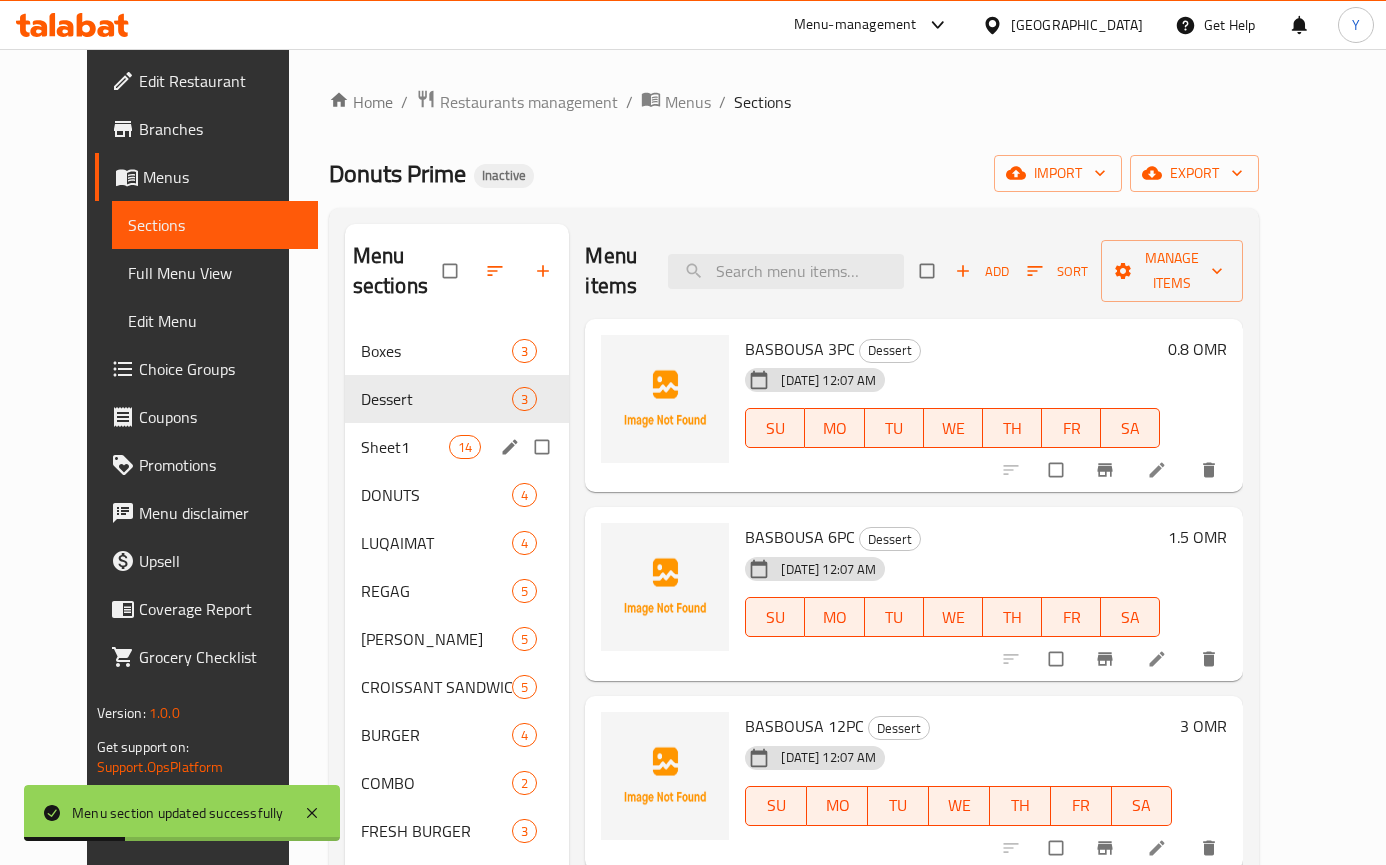 click on "Sheet1 14" at bounding box center [457, 447] 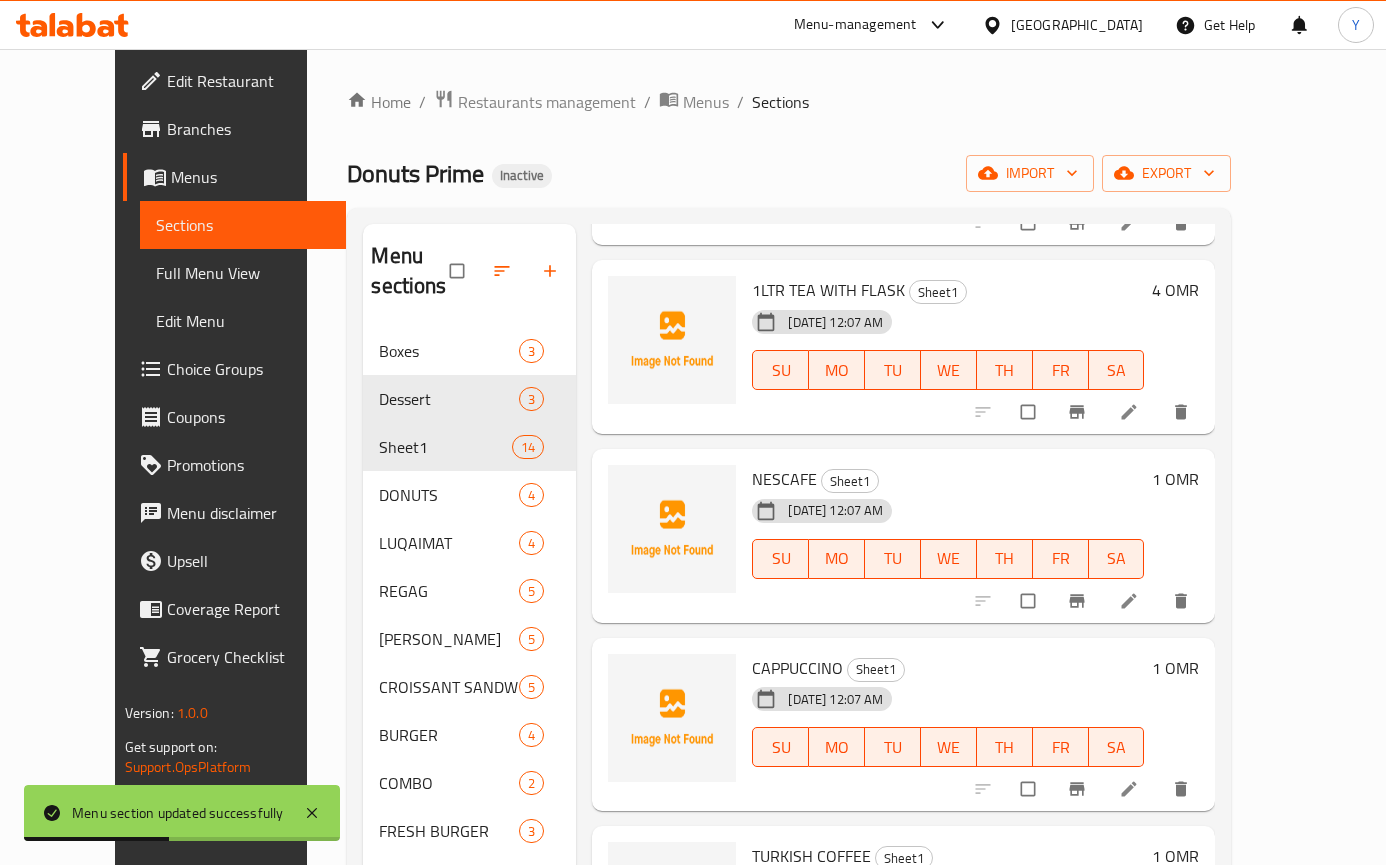 scroll, scrollTop: 344, scrollLeft: 0, axis: vertical 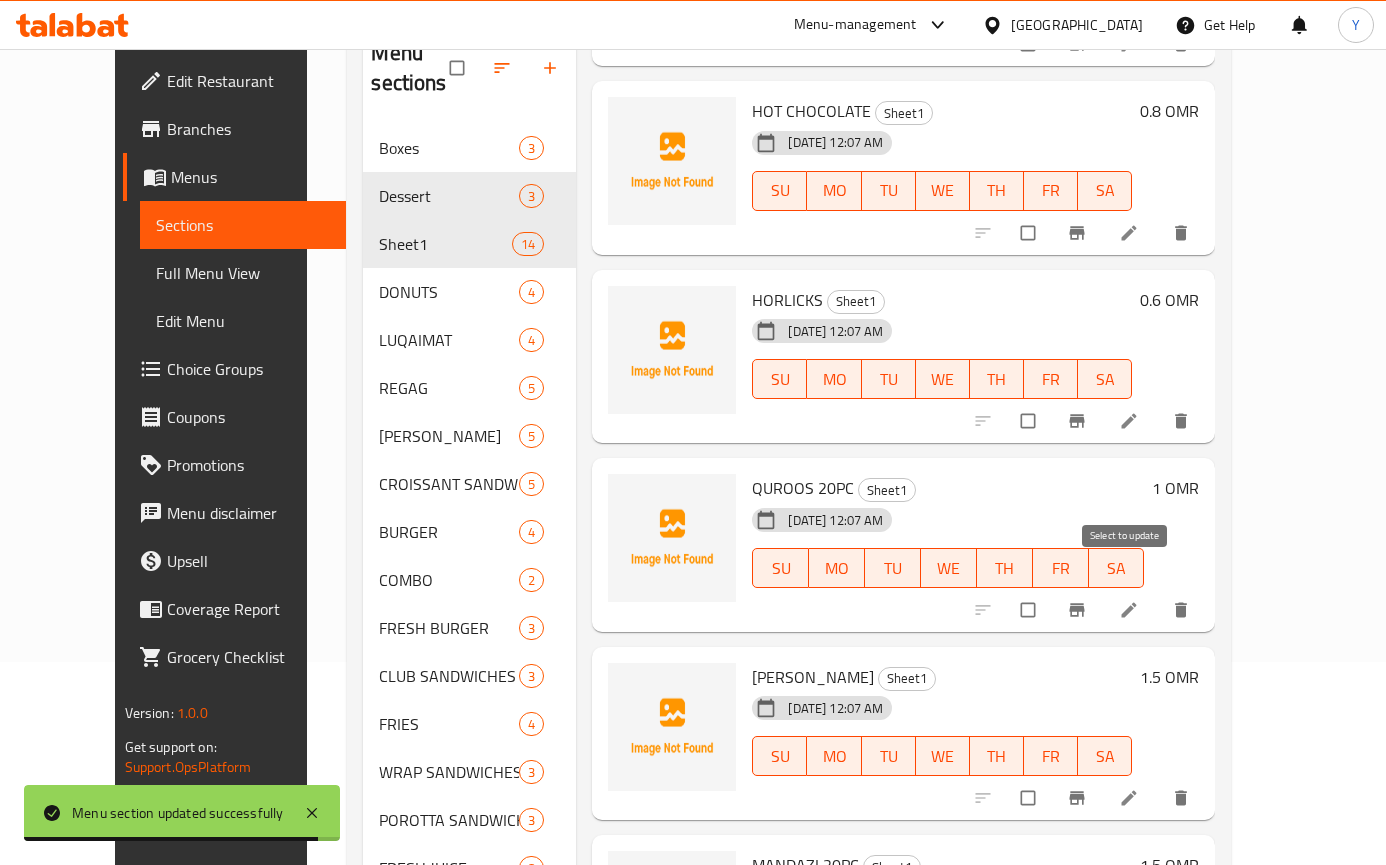 click at bounding box center (1030, 610) 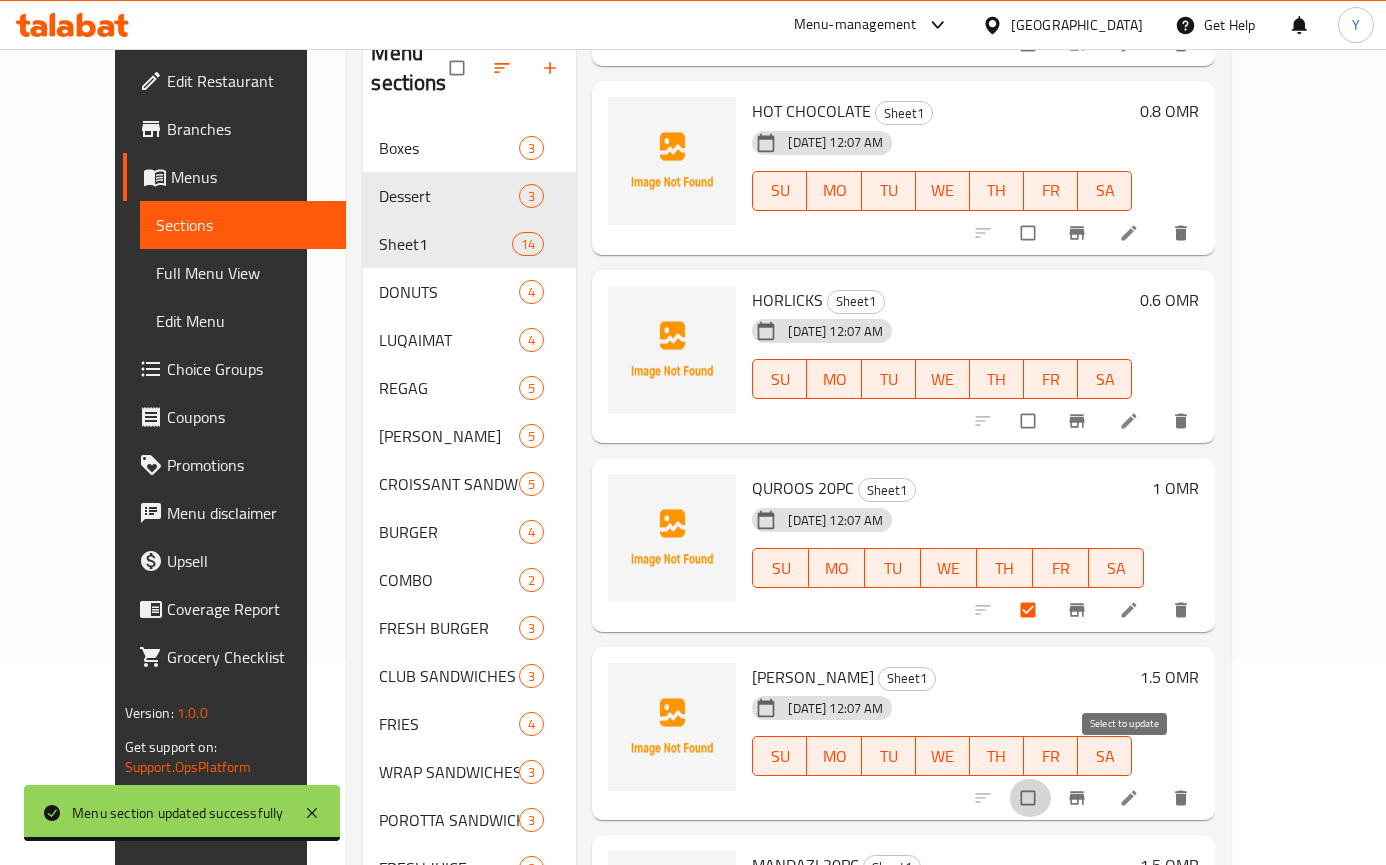 click at bounding box center [1030, 798] 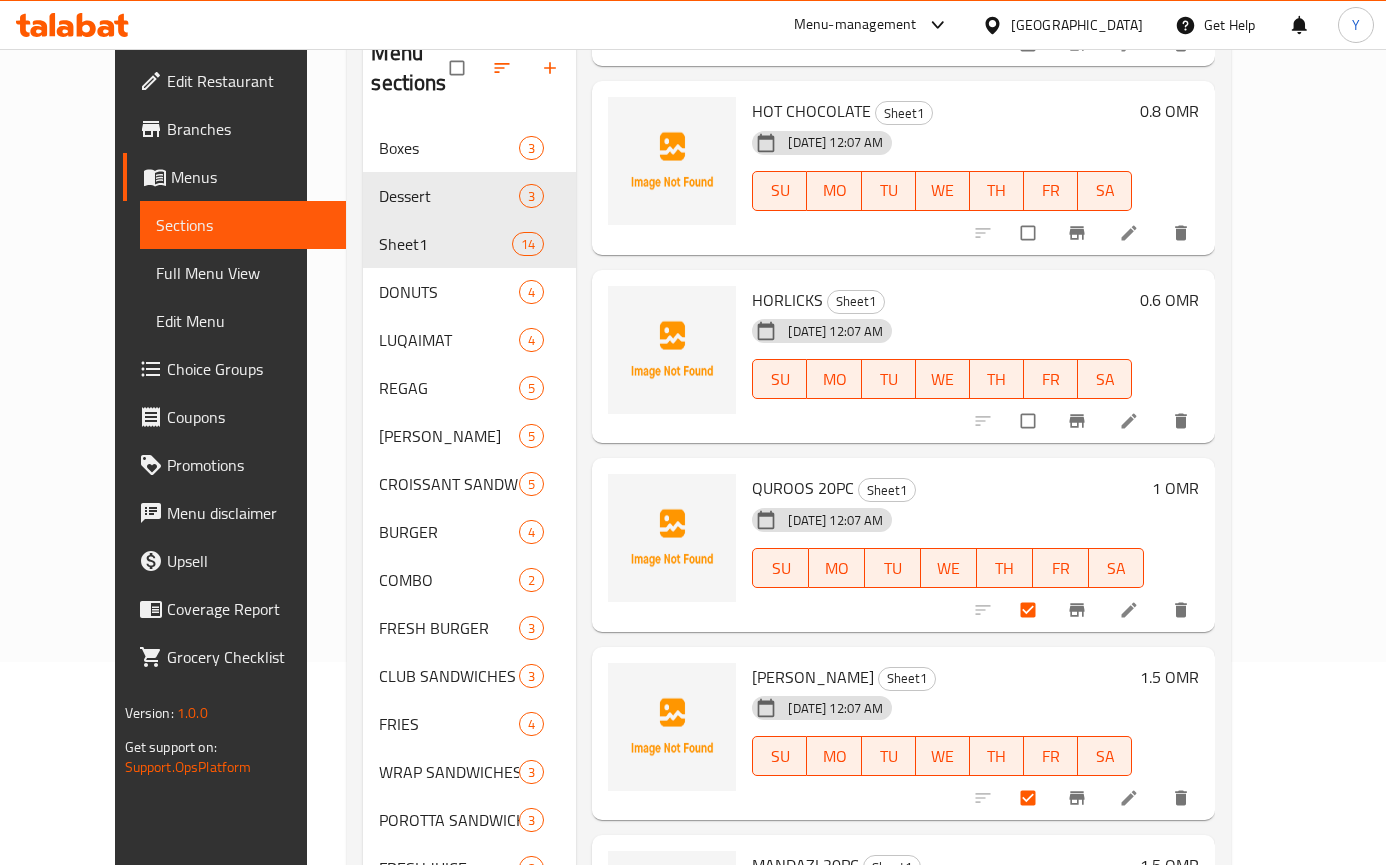 scroll, scrollTop: 486, scrollLeft: 0, axis: vertical 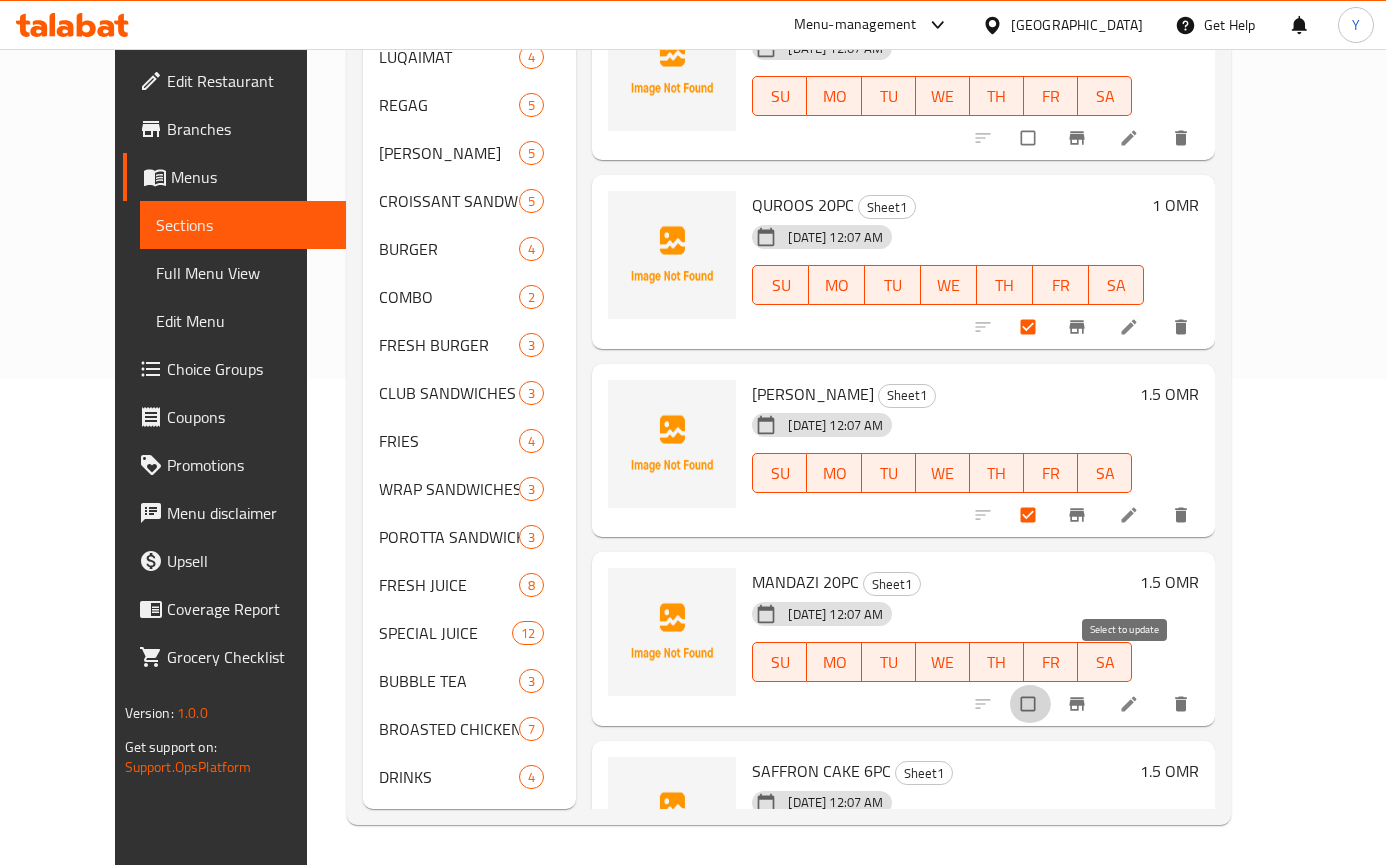 click at bounding box center [1030, 704] 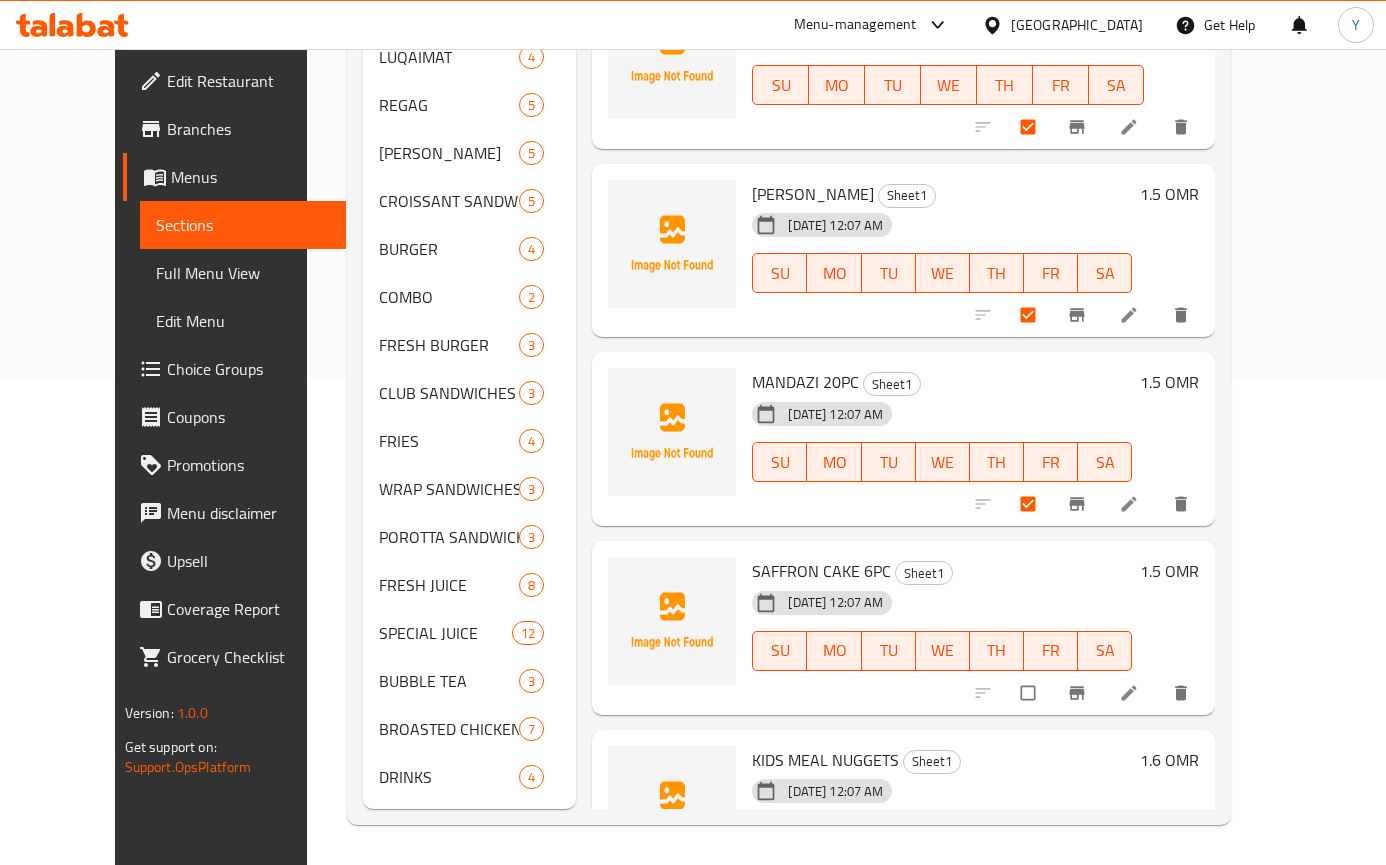 scroll, scrollTop: 1619, scrollLeft: 0, axis: vertical 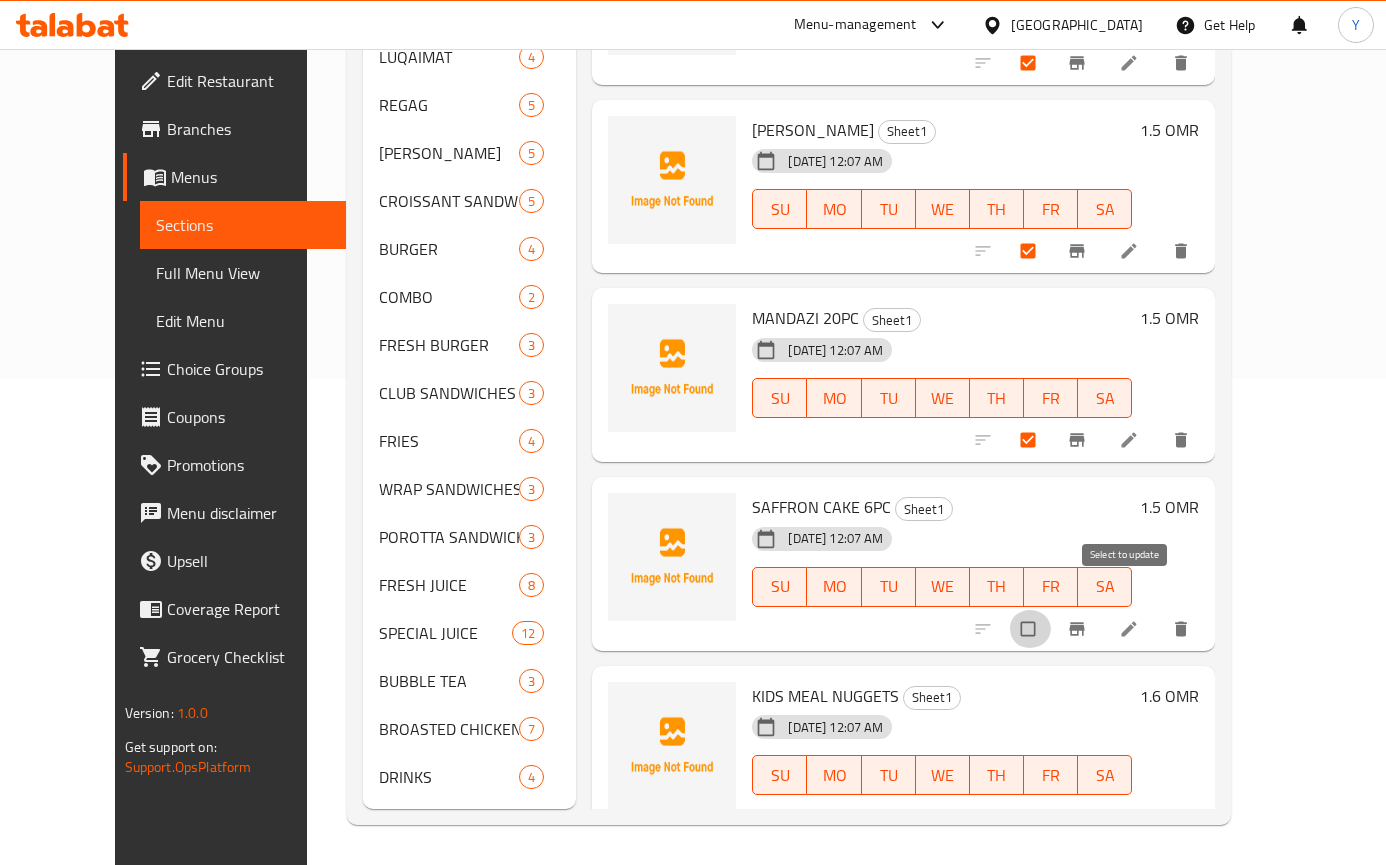 click at bounding box center (1030, 629) 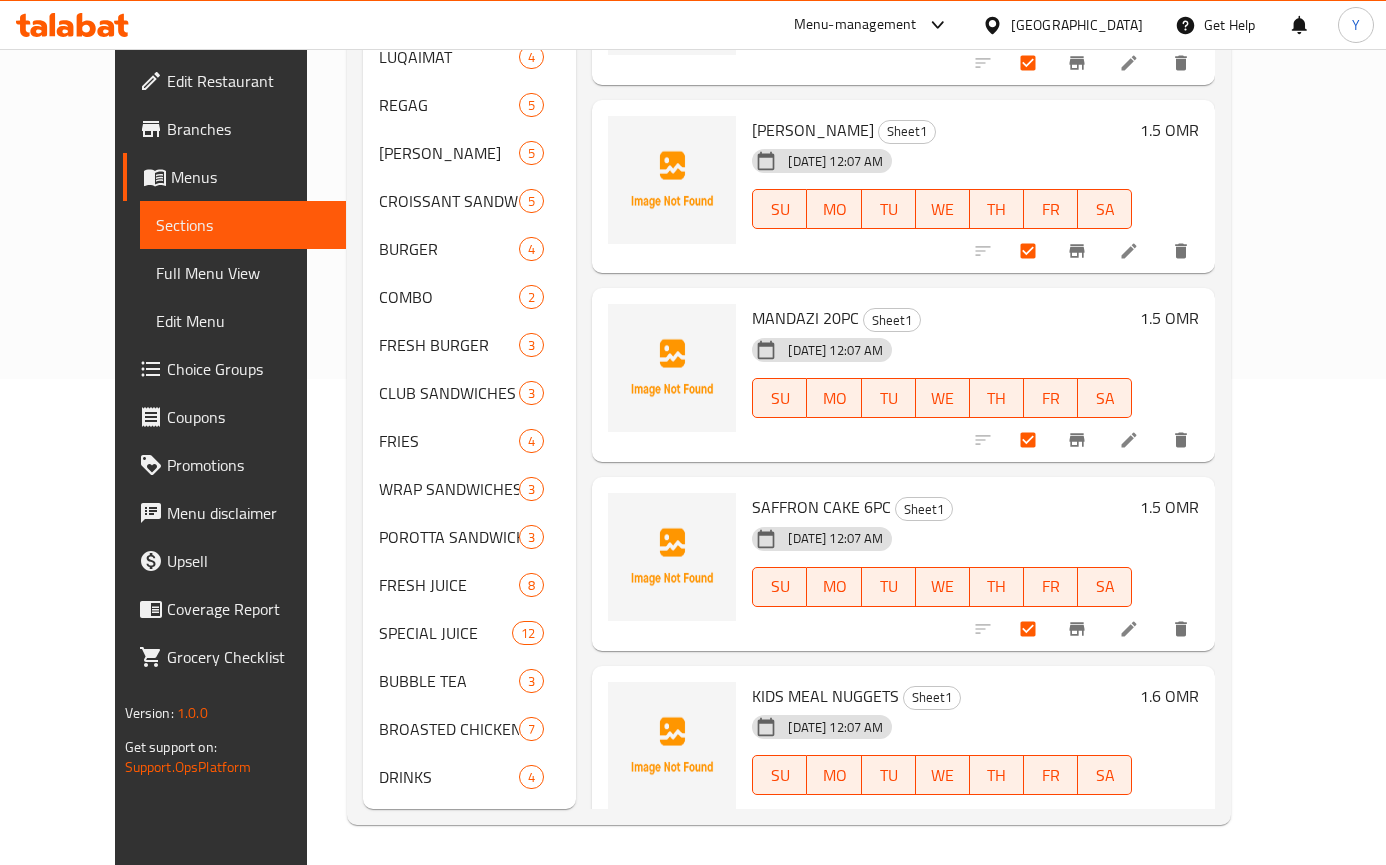 click on "SAFFRON CAKE 6PC   Sheet1 17-07-2025 12:07 AM SU MO TU WE TH FR SA 1.5   OMR" at bounding box center [903, 564] 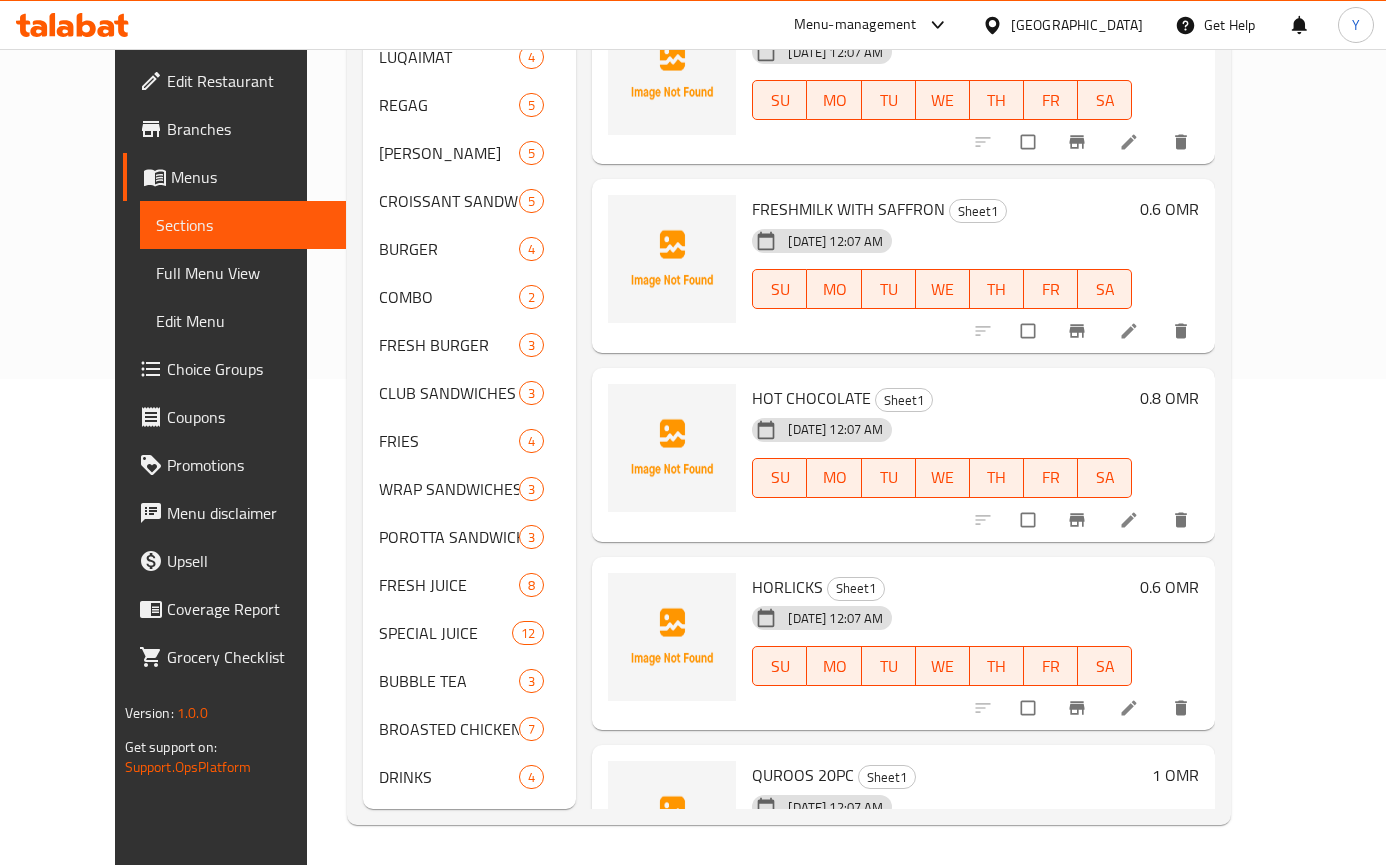 scroll, scrollTop: 470, scrollLeft: 0, axis: vertical 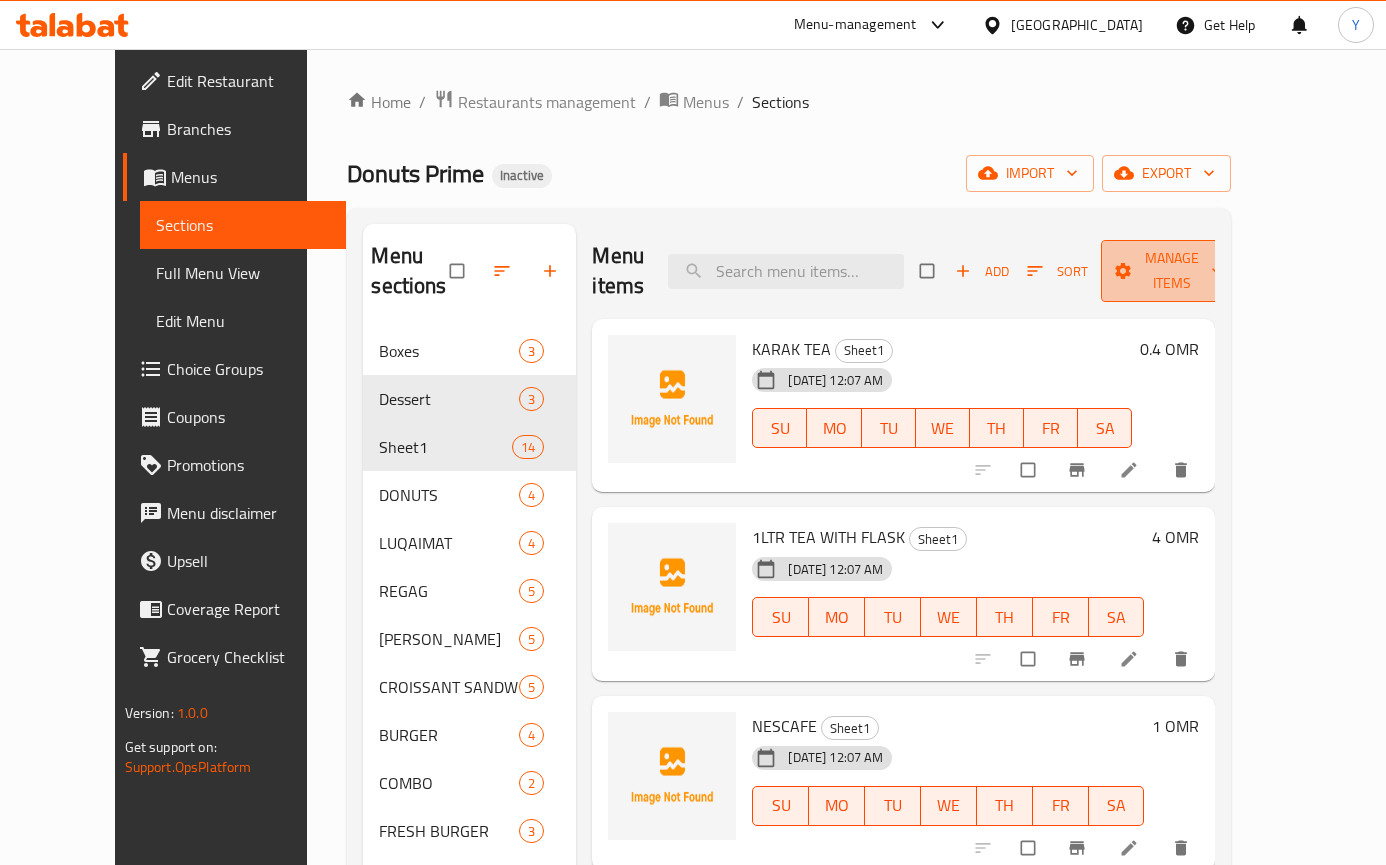 click on "Manage items" at bounding box center (1172, 271) 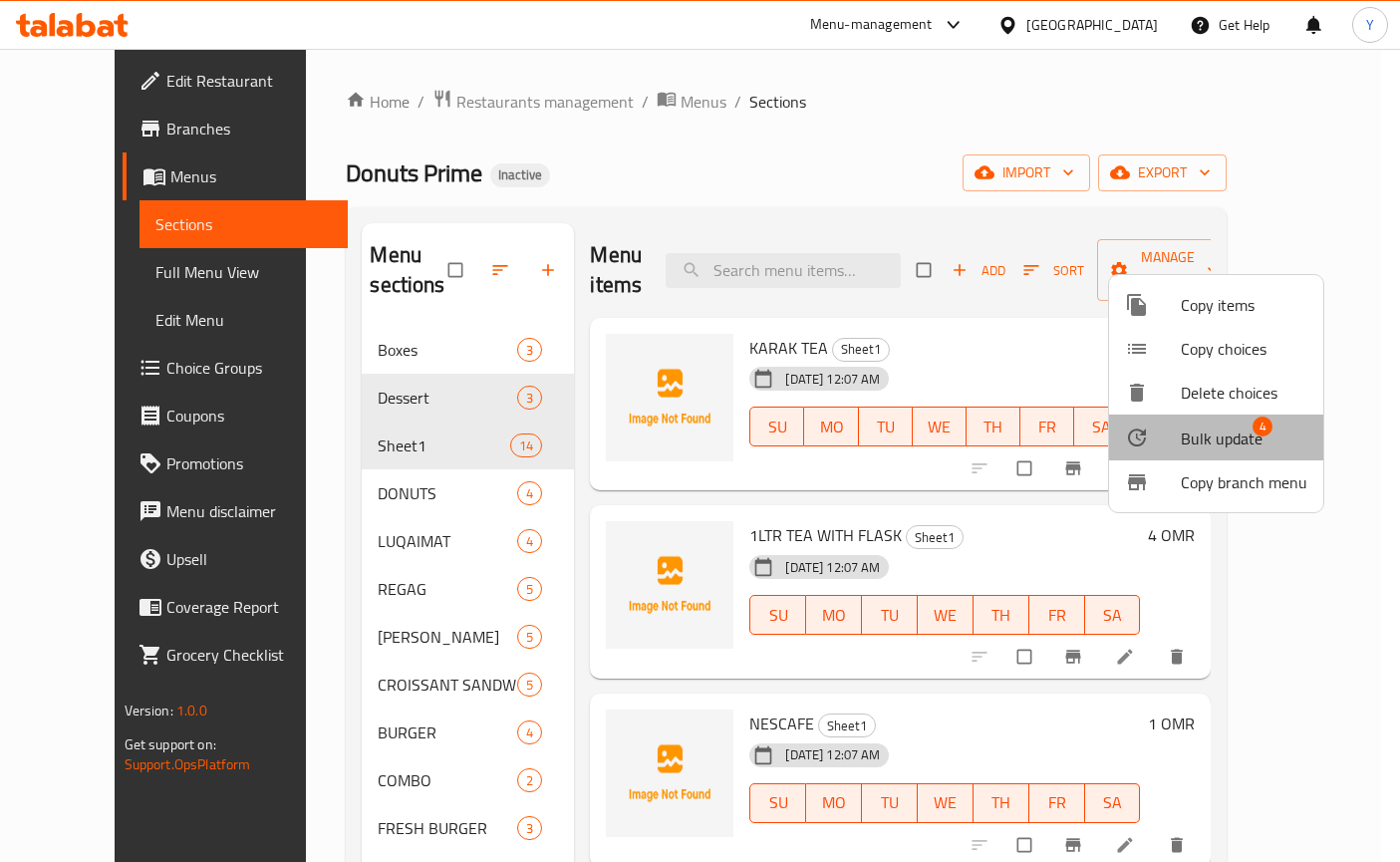 click on "Bulk update" at bounding box center [1222, 438] 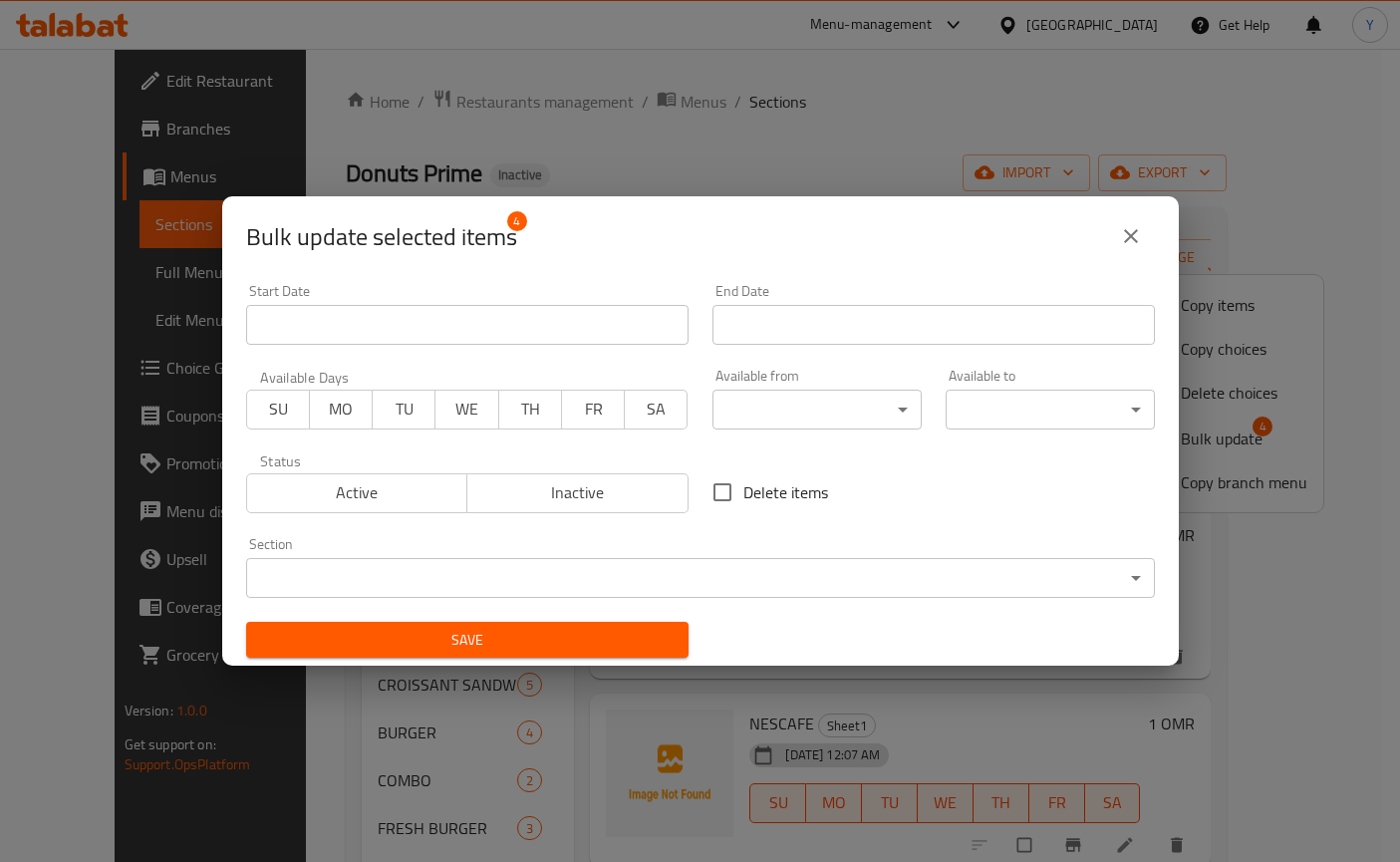 click on "​ Menu-management Oman Get Help Y   Edit Restaurant   Branches   Menus   Sections   Full Menu View   Edit Menu   Choice Groups   Coupons   Promotions   Menu disclaimer   Upsell   Coverage Report   Grocery Checklist  Version:    1.0.0  Get support on:    Support.OpsPlatform Home / Restaurants management / Menus / Sections Donuts Prime Inactive import export Menu sections Boxes 3 Dessert 3 Sheet1 14 DONUTS 4 LUQAIMAT 4 REGAG 5 FATHEERA SALALAH 5 CROISSANT SANDWICHES 5 BURGER 4 COMBO 2 FRESH BURGER 3 CLUB SANDWICHES 3 FRIES 4 WRAP SANDWICHES 3 POROTTA SANDWICHES 3 FRESH JUICE 8 SPECIAL JUICE 12 BUBBLE TEA 3 BROASTED CHICKEN 7 DRINKS 4 Menu items Add Sort Manage items KARAK TEA   Sheet1 17-07-2025 12:07 AM SU MO TU WE TH FR SA 0.4   OMR 1LTR TEA WITH FLASK   Sheet1 17-07-2025 12:07 AM SU MO TU WE TH FR SA 4   OMR NESCAFE   Sheet1 17-07-2025 12:07 AM SU MO TU WE TH FR SA 1   OMR CAPPUCCINO   Sheet1 17-07-2025 12:07 AM SU MO TU WE TH FR SA 1   OMR TURKISH COFFEE   Sheet1 17-07-2025 12:07 AM SU MO TU WE TH FR SA 1" at bounding box center [700, 455] 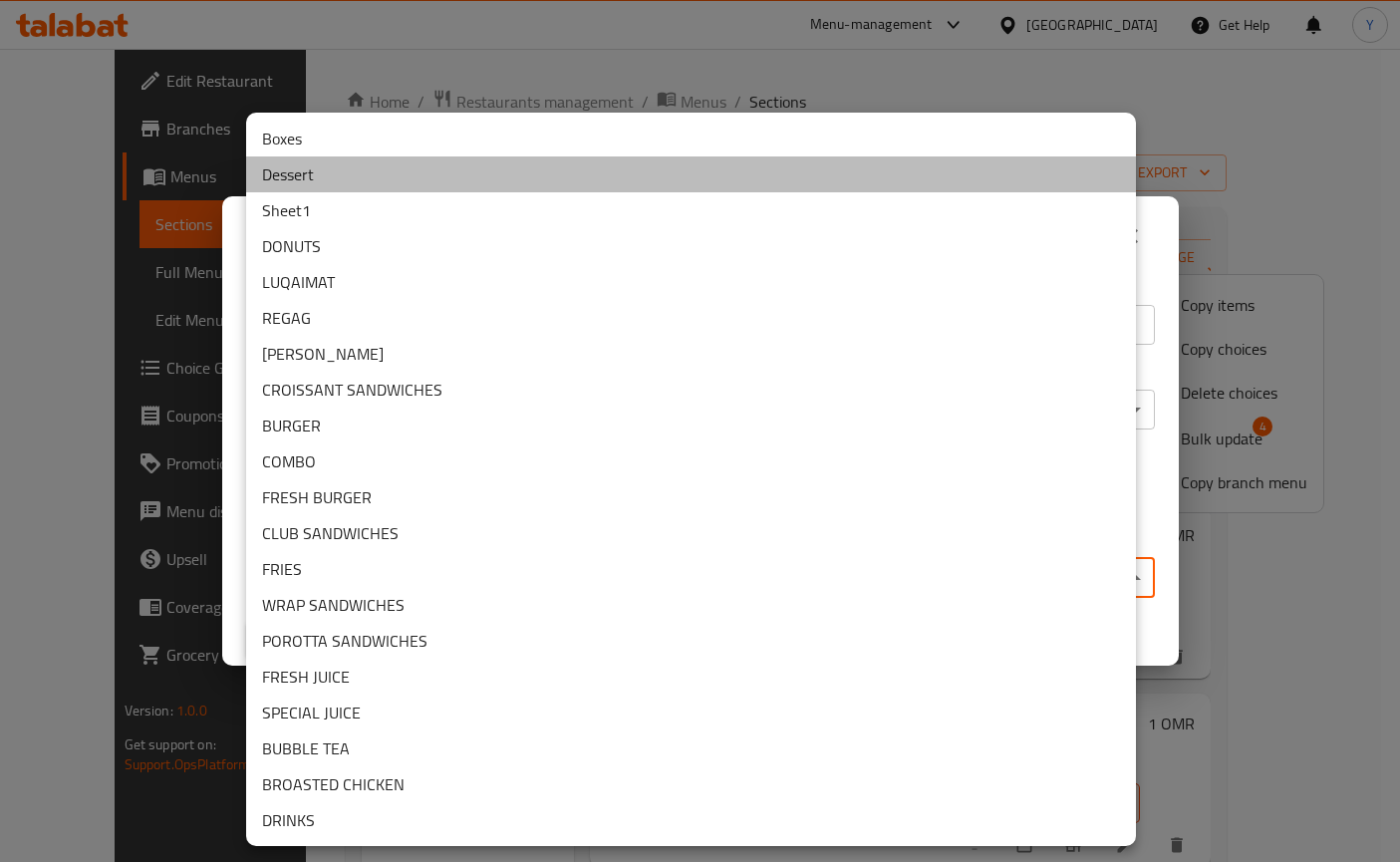 click on "Dessert" at bounding box center [691, 174] 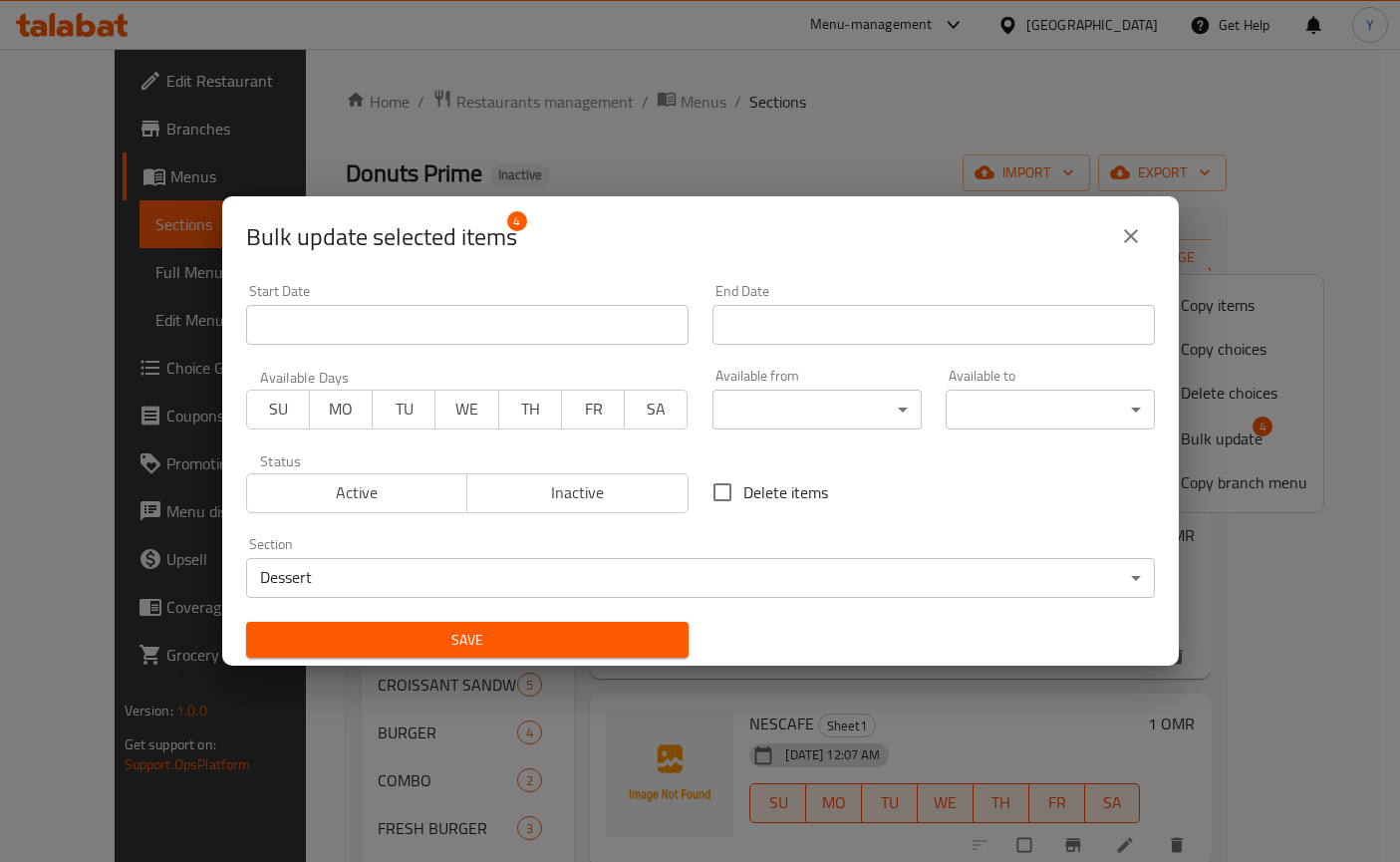drag, startPoint x: 500, startPoint y: 618, endPoint x: 501, endPoint y: 628, distance: 10.049876 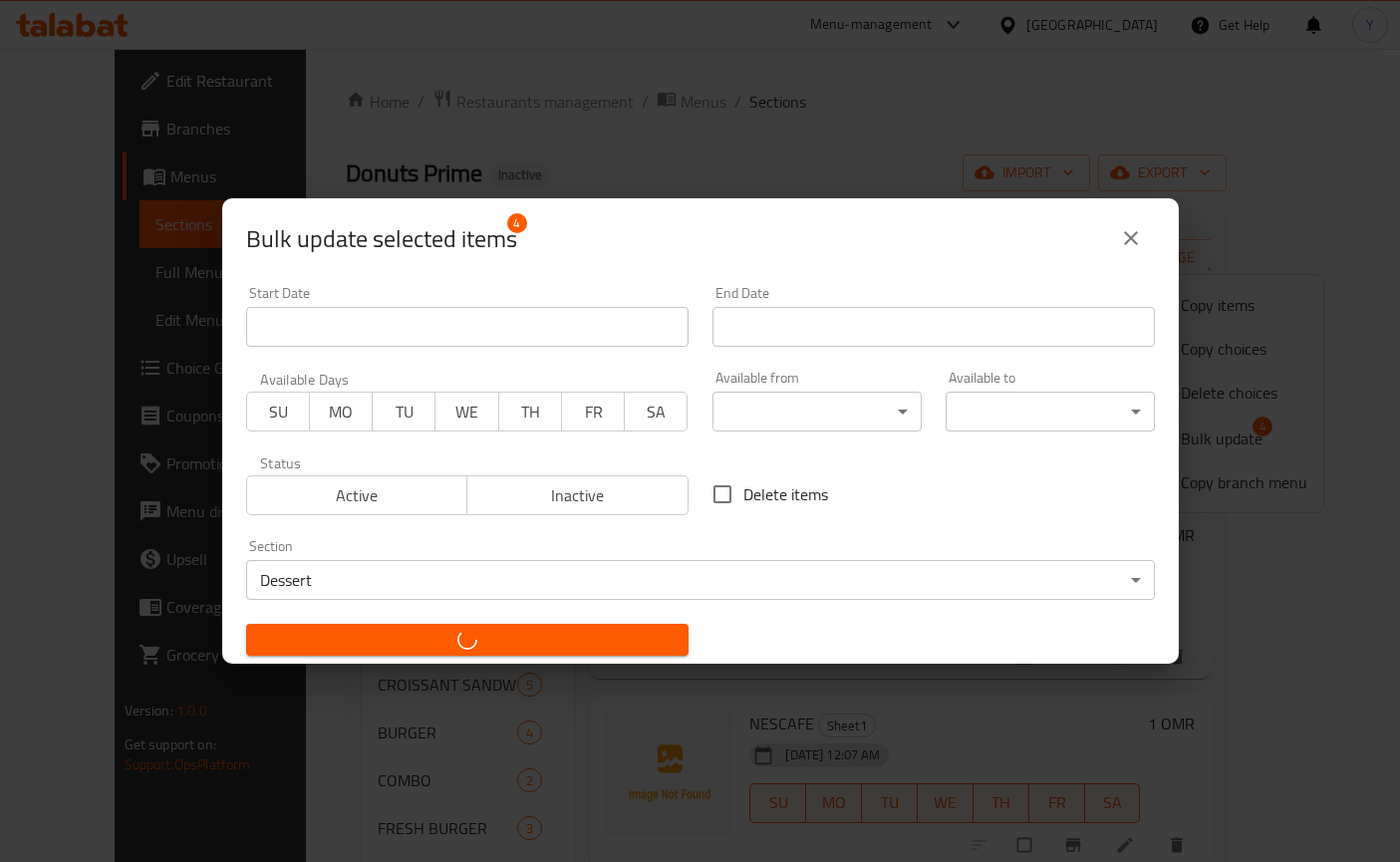 checkbox on "false" 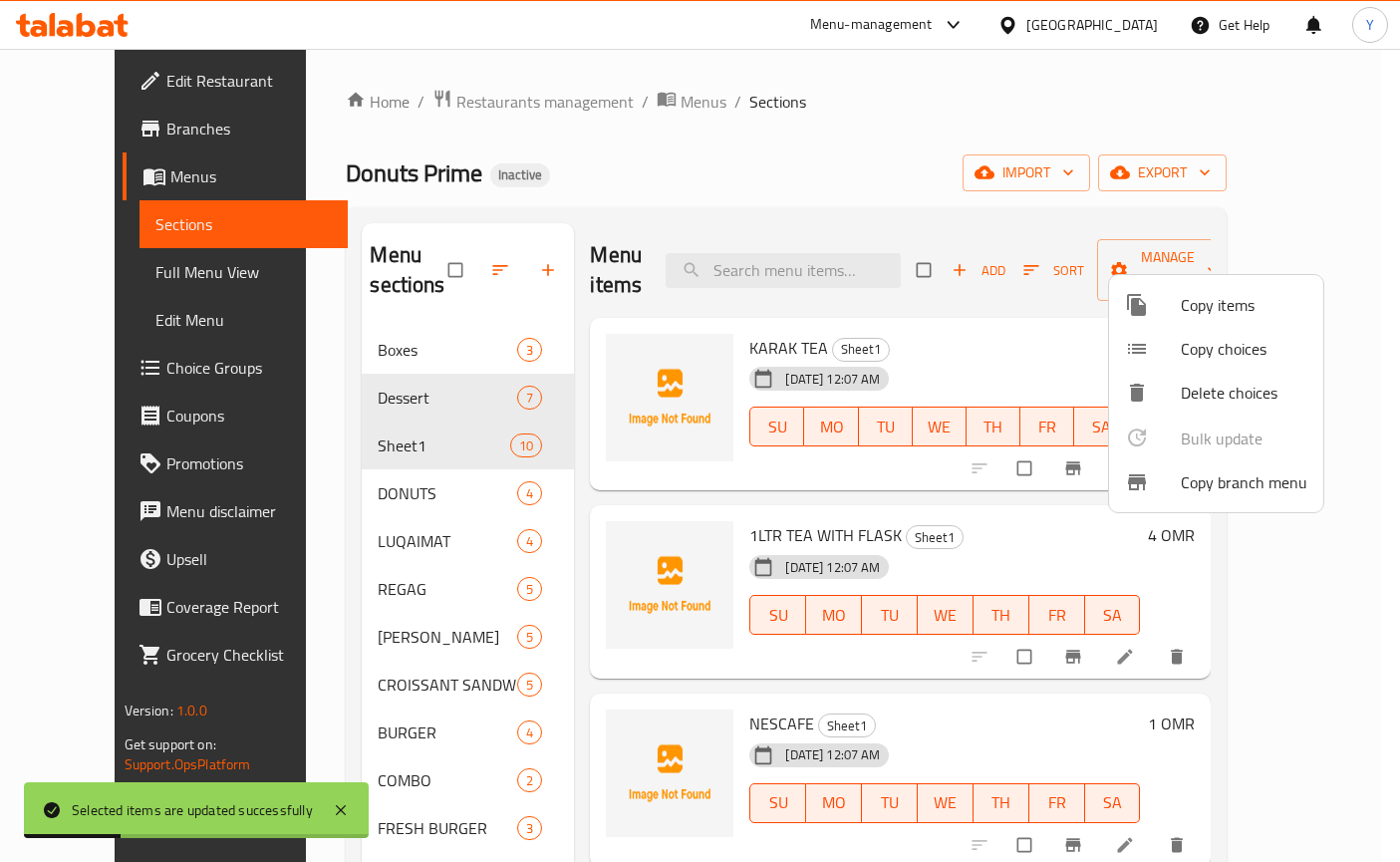 click at bounding box center [700, 431] 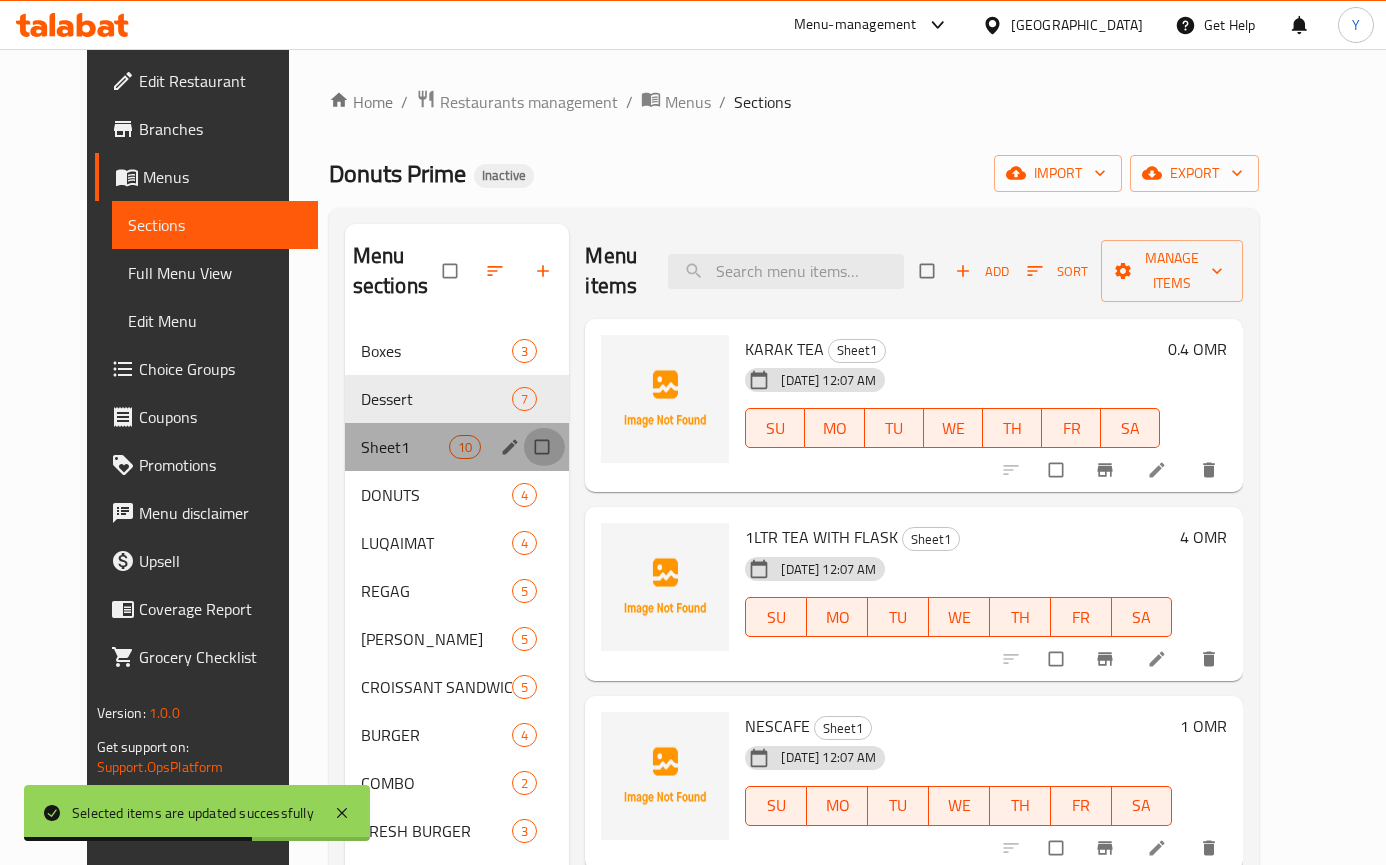 click at bounding box center [544, 447] 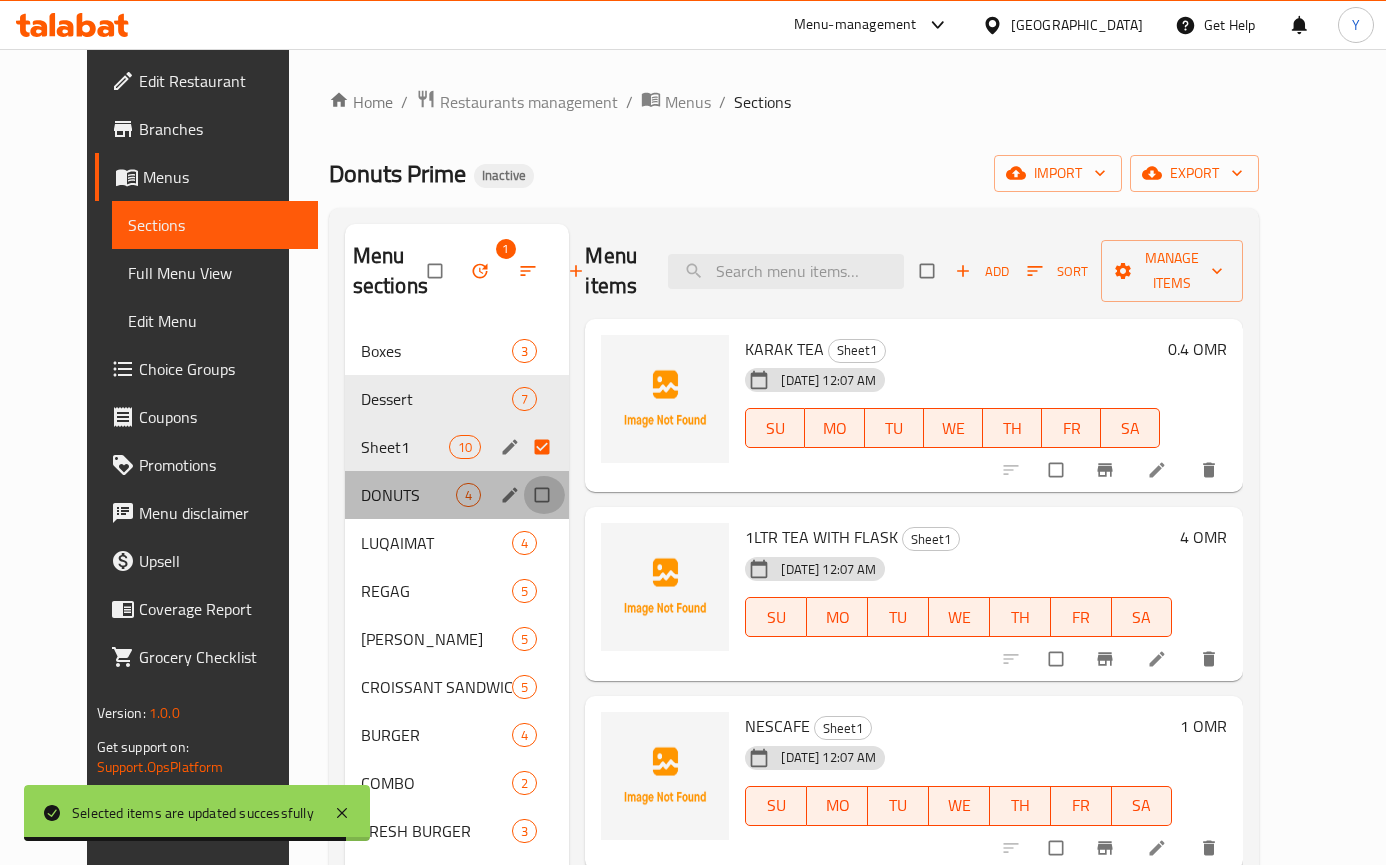 click at bounding box center [544, 495] 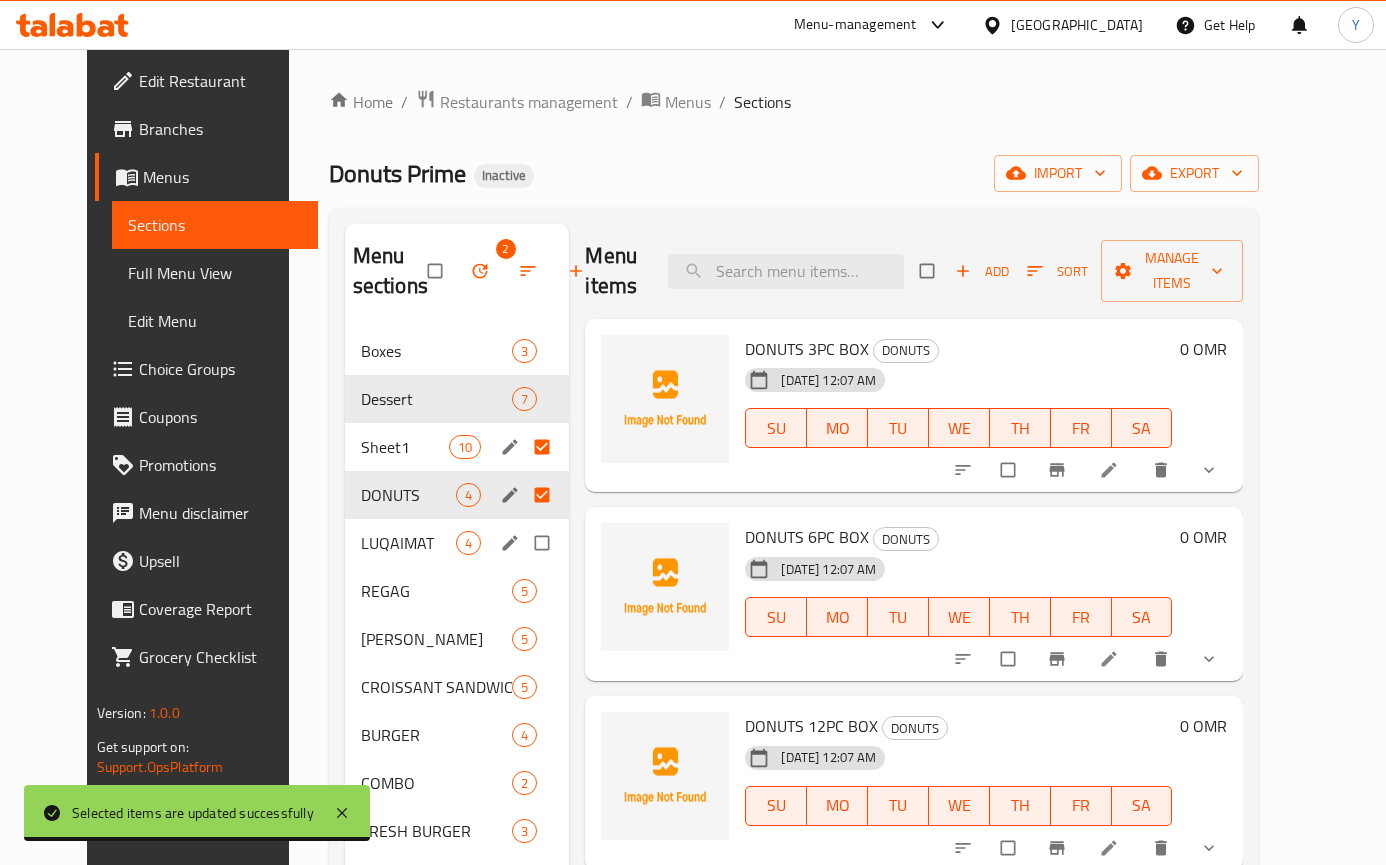 click at bounding box center [544, 543] 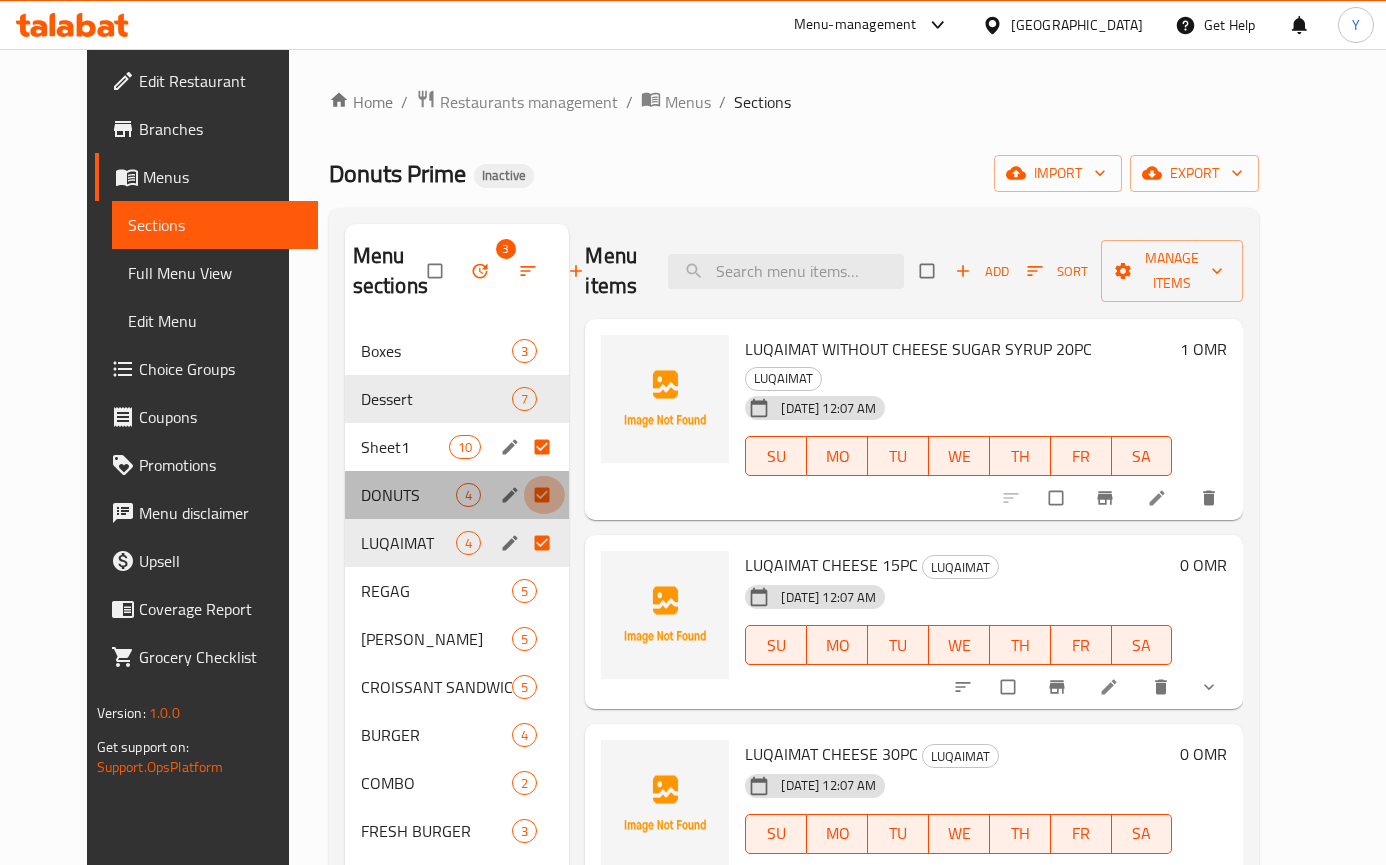 click at bounding box center [544, 495] 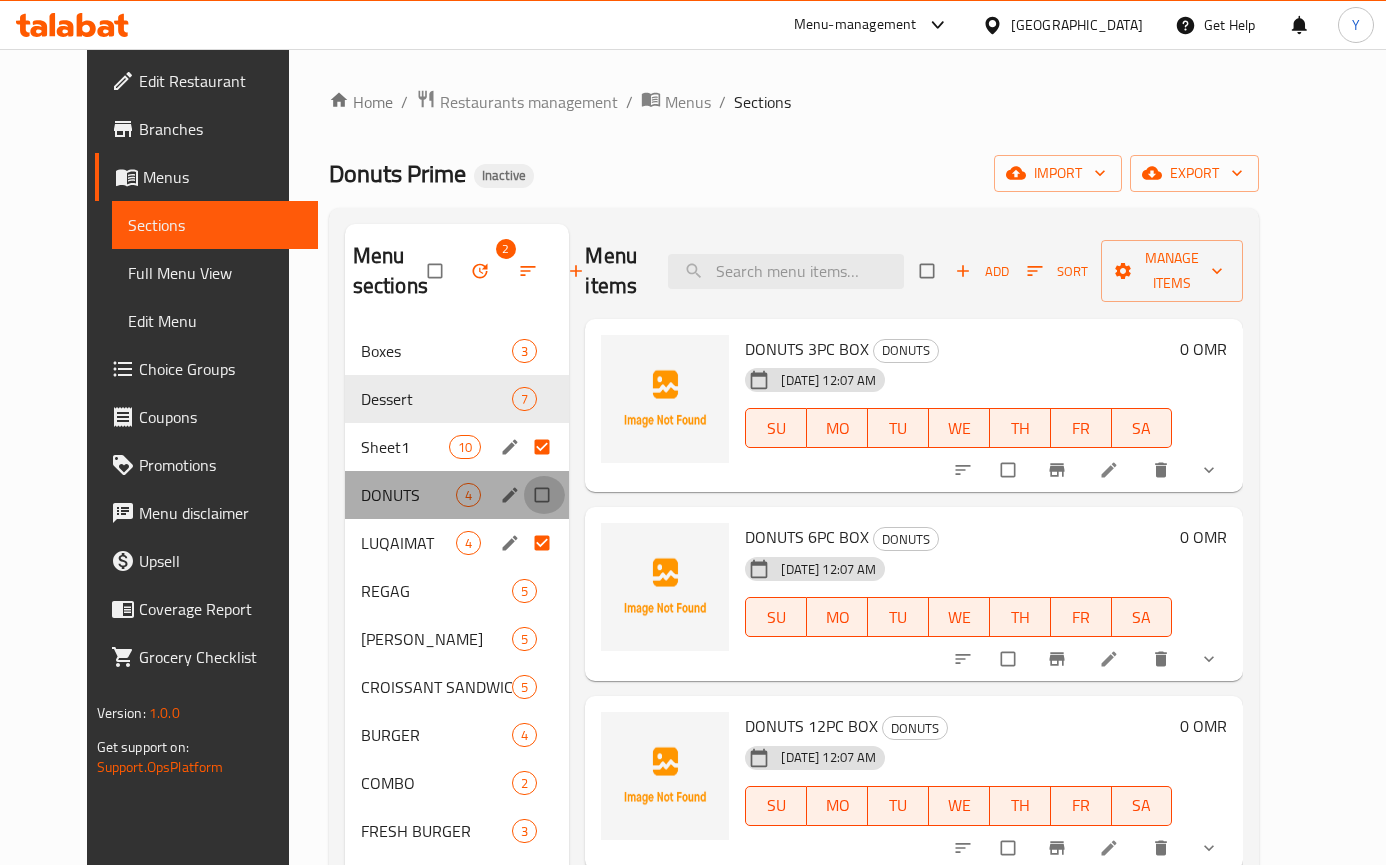 click at bounding box center (544, 495) 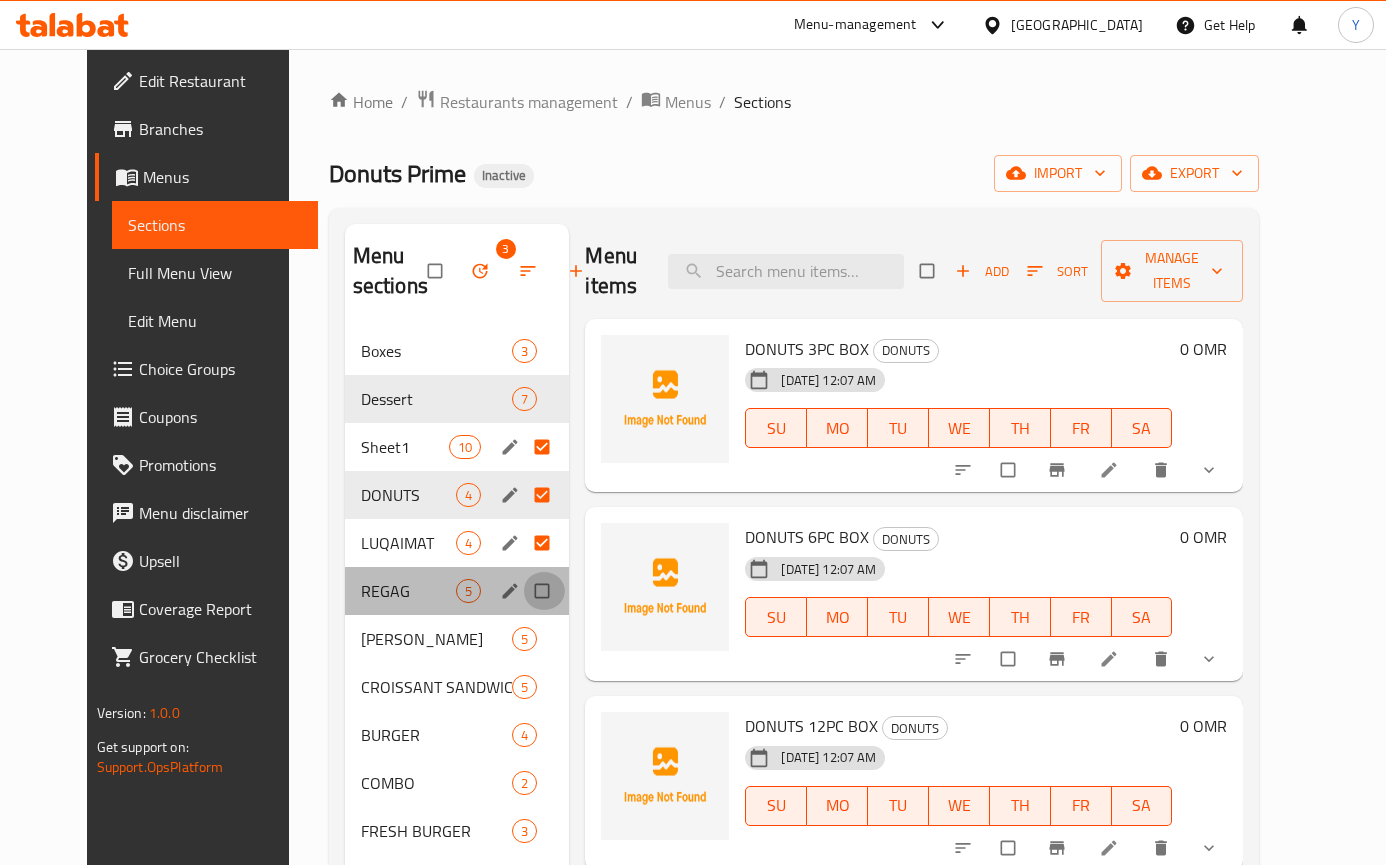 click at bounding box center [544, 591] 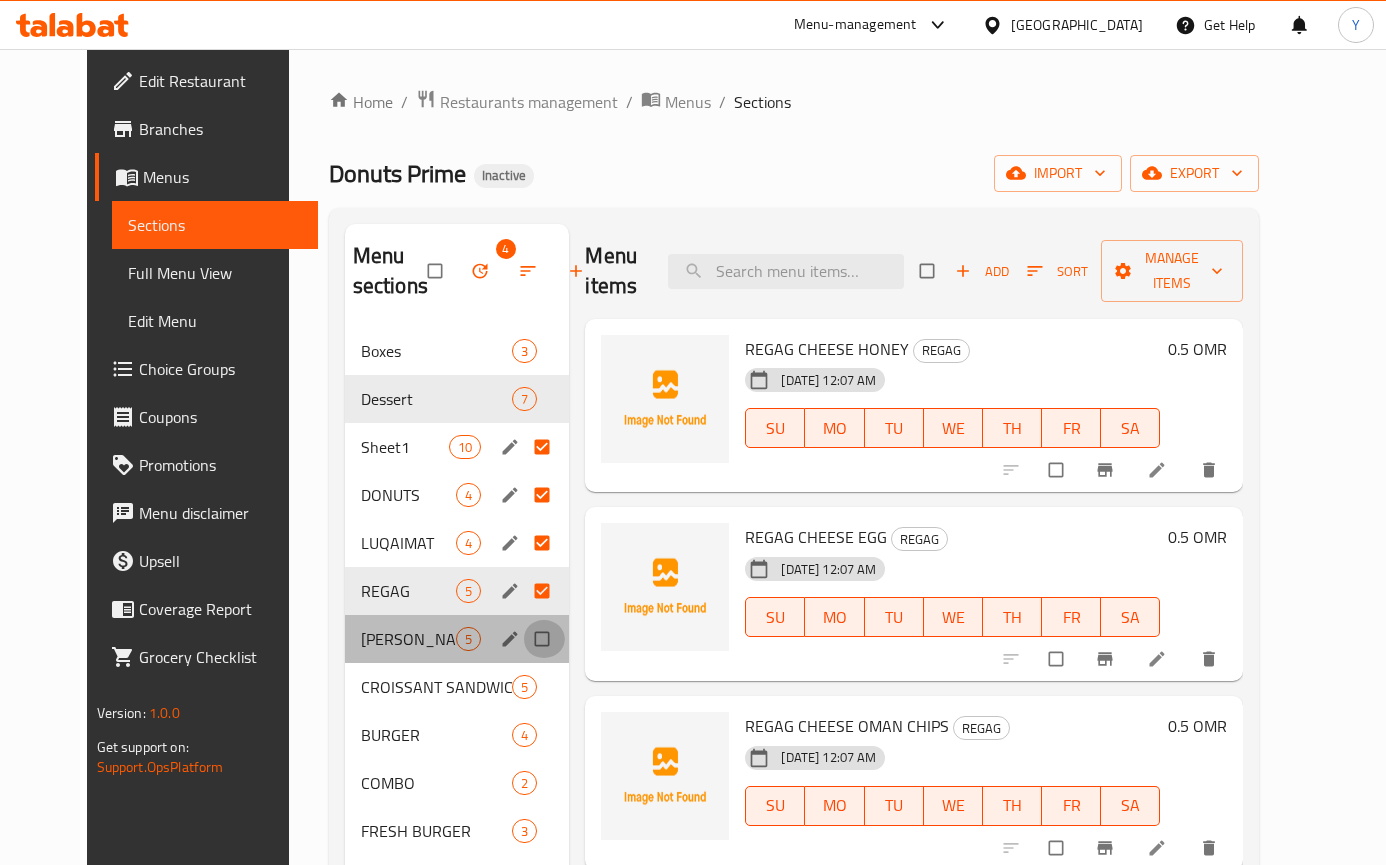 click at bounding box center (544, 639) 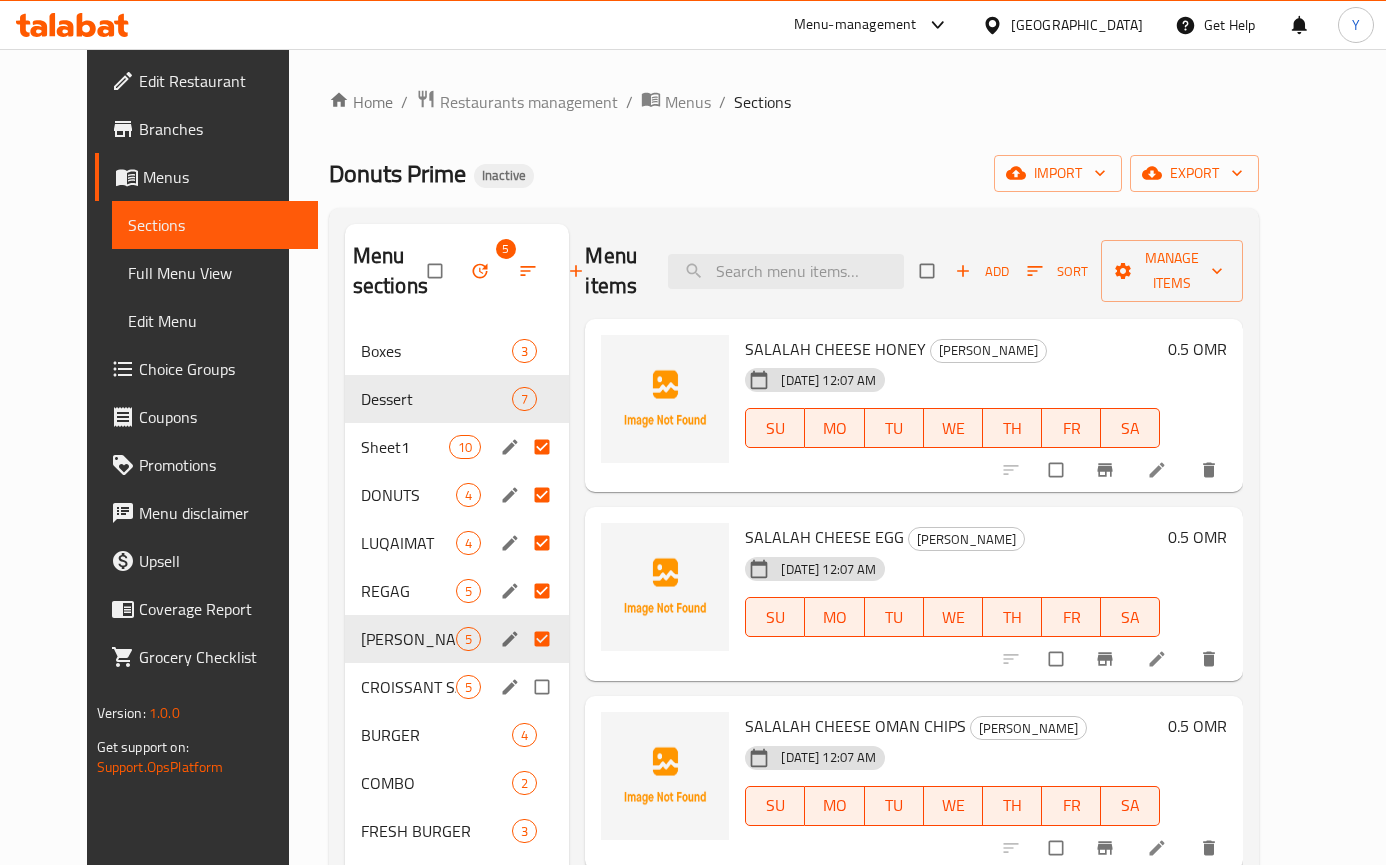 click at bounding box center (544, 687) 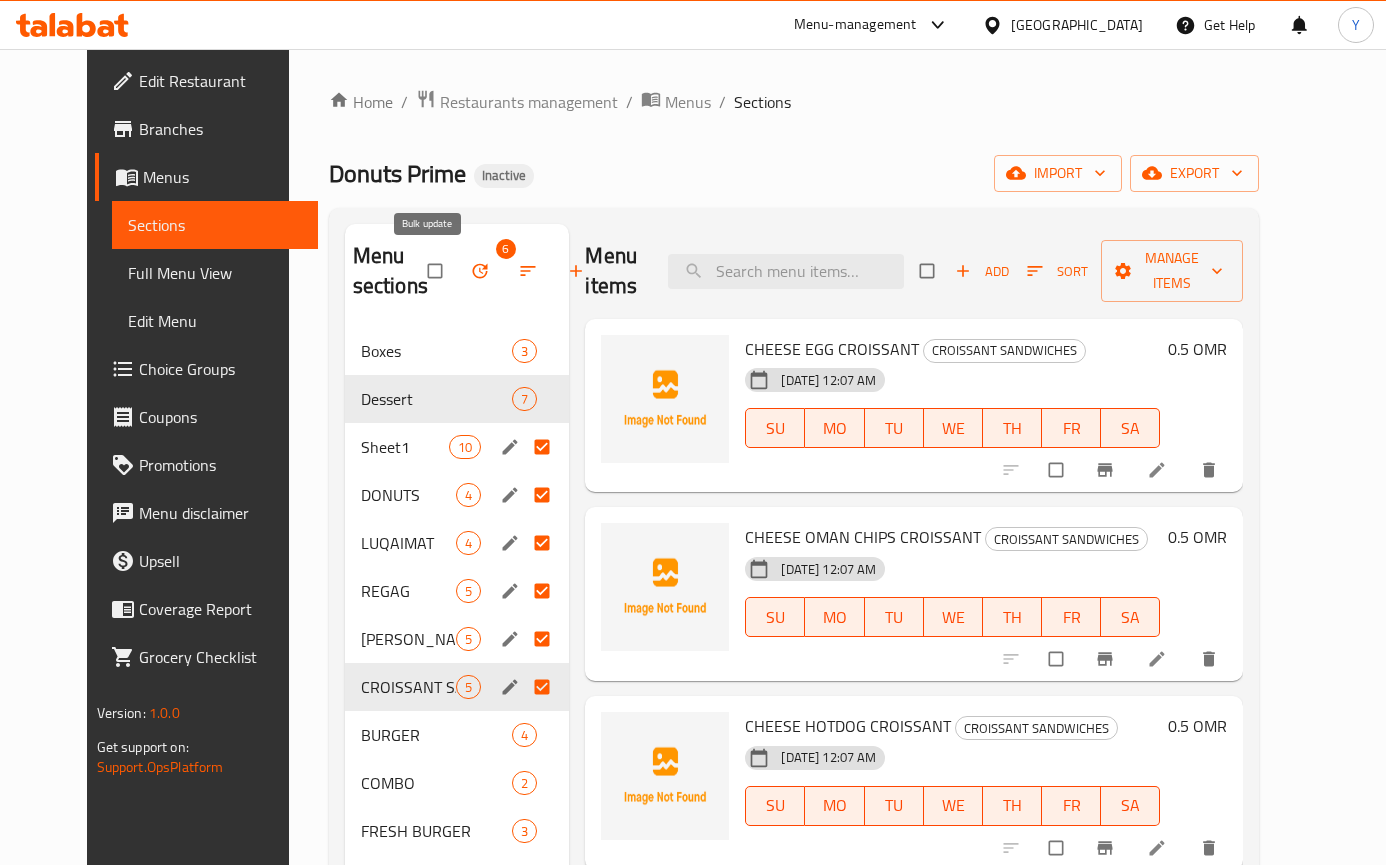 click 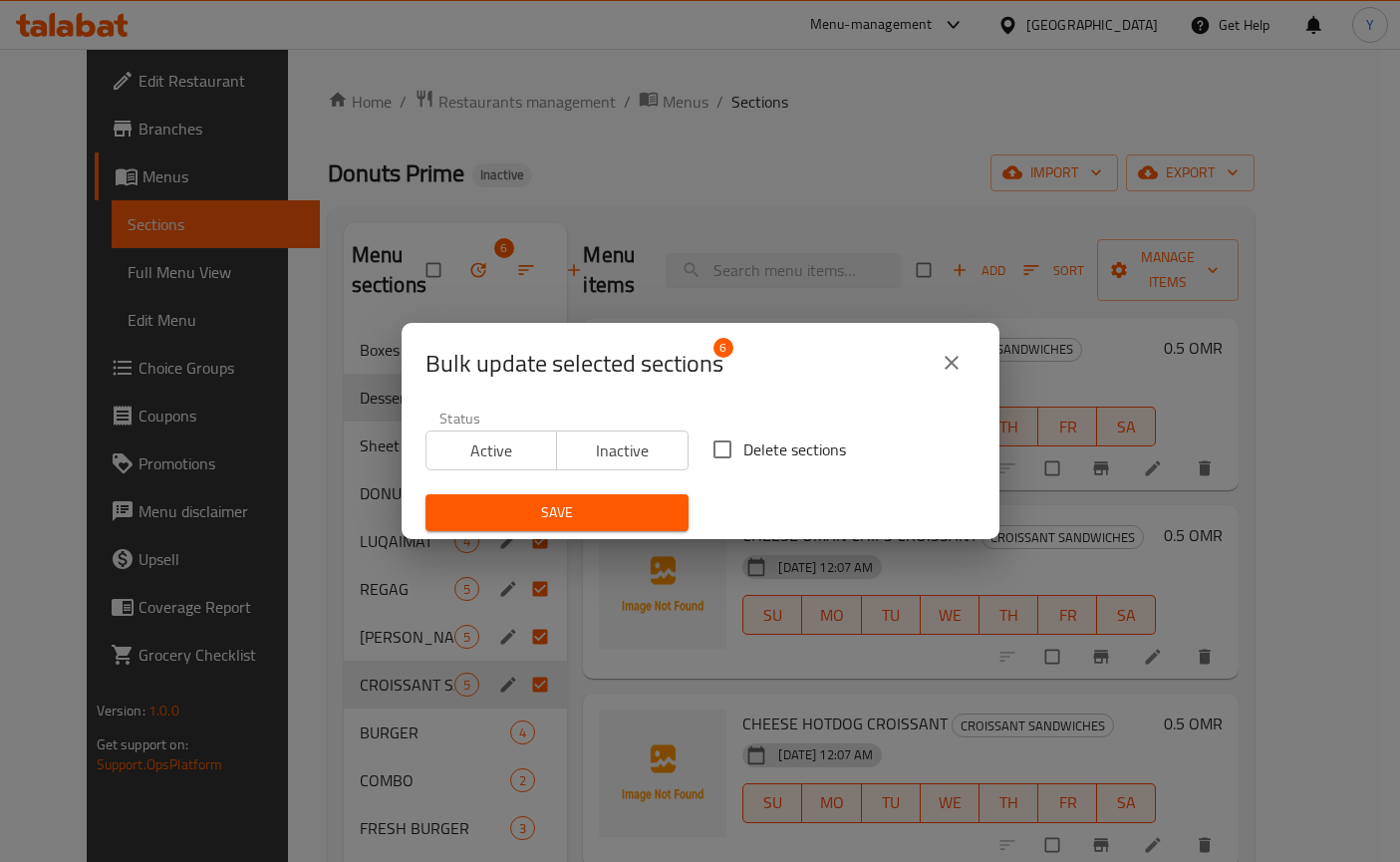 click on "Delete sections" at bounding box center (722, 449) 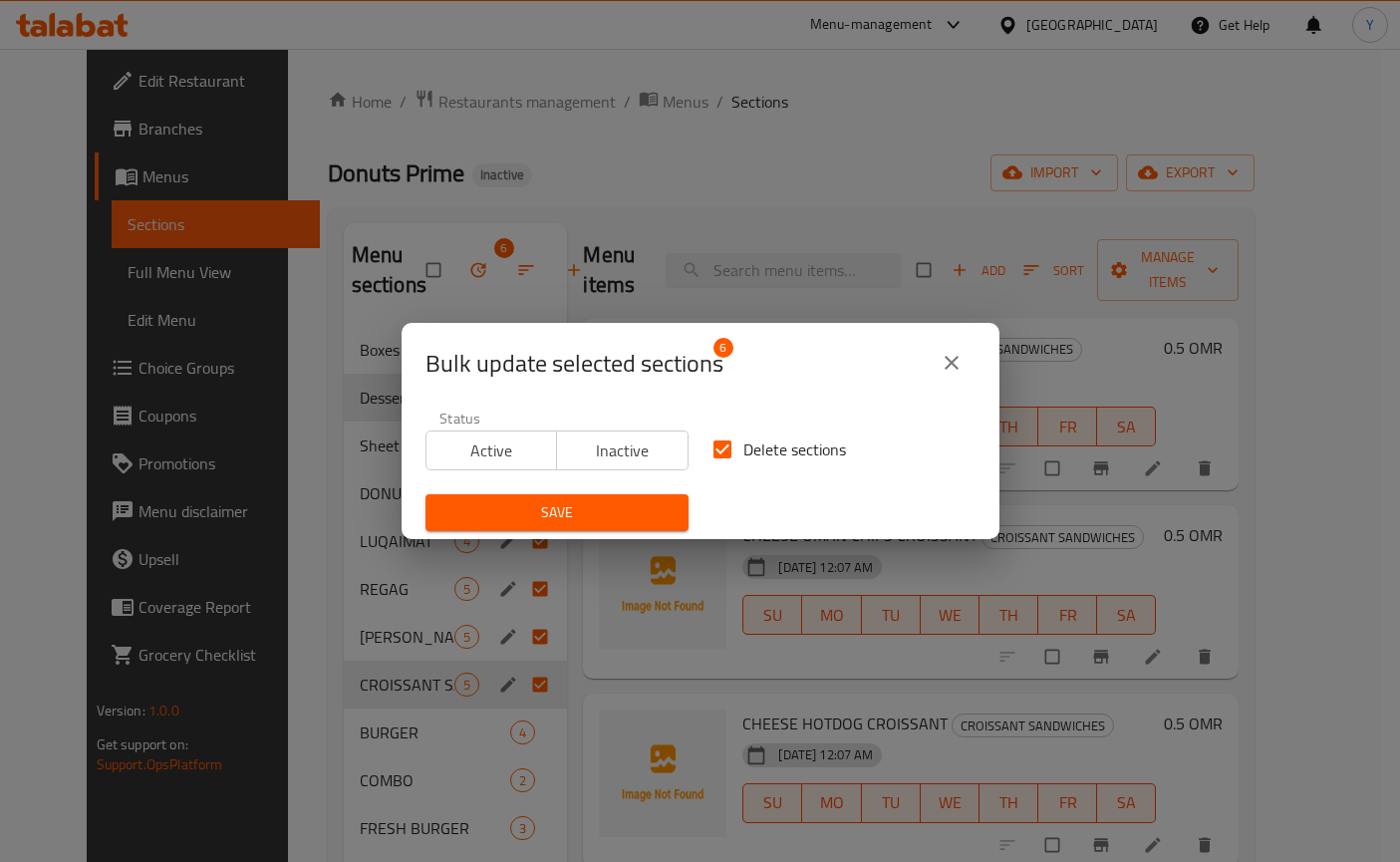 click on "Save" at bounding box center [557, 512] 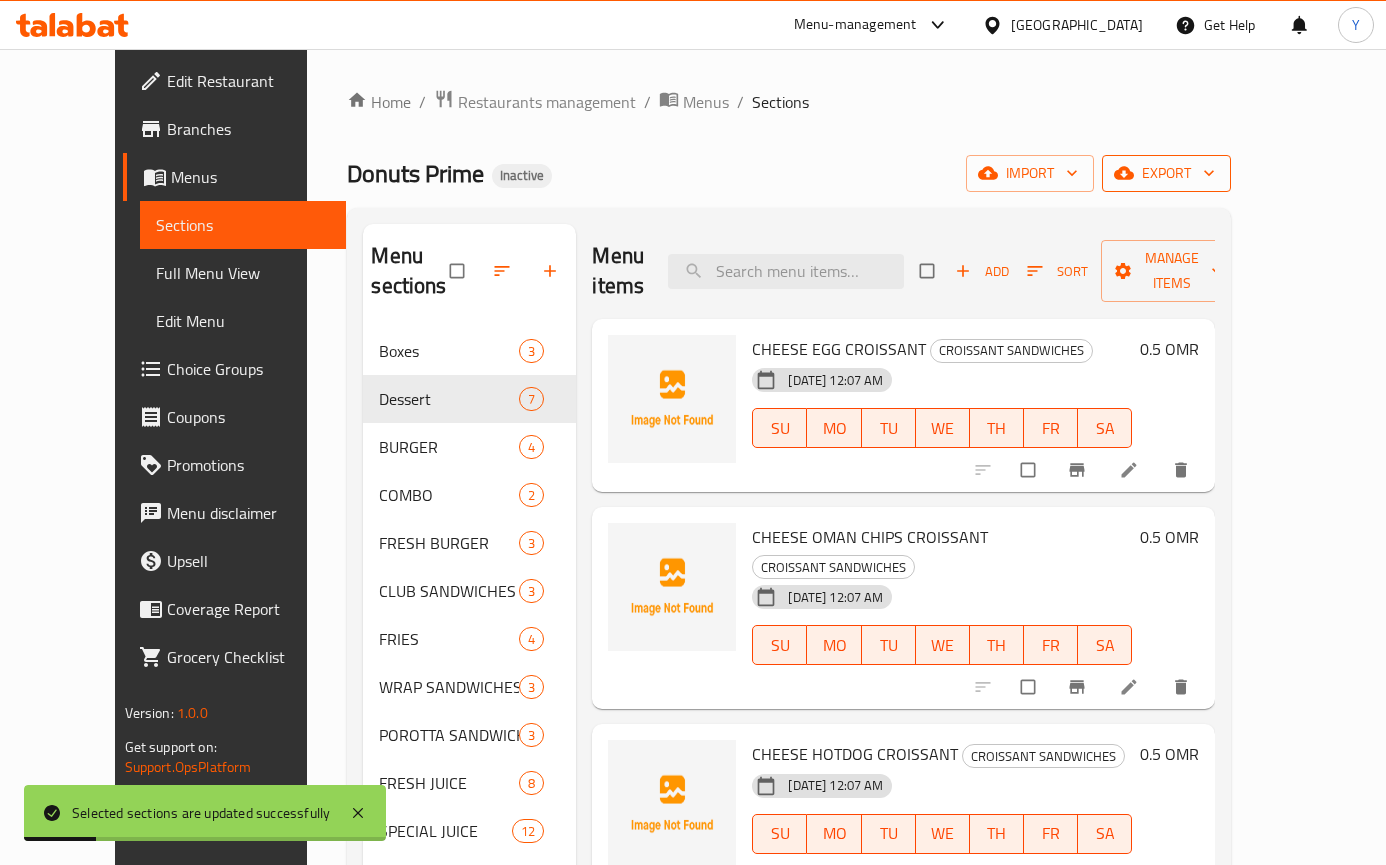 click on "export" at bounding box center [1166, 173] 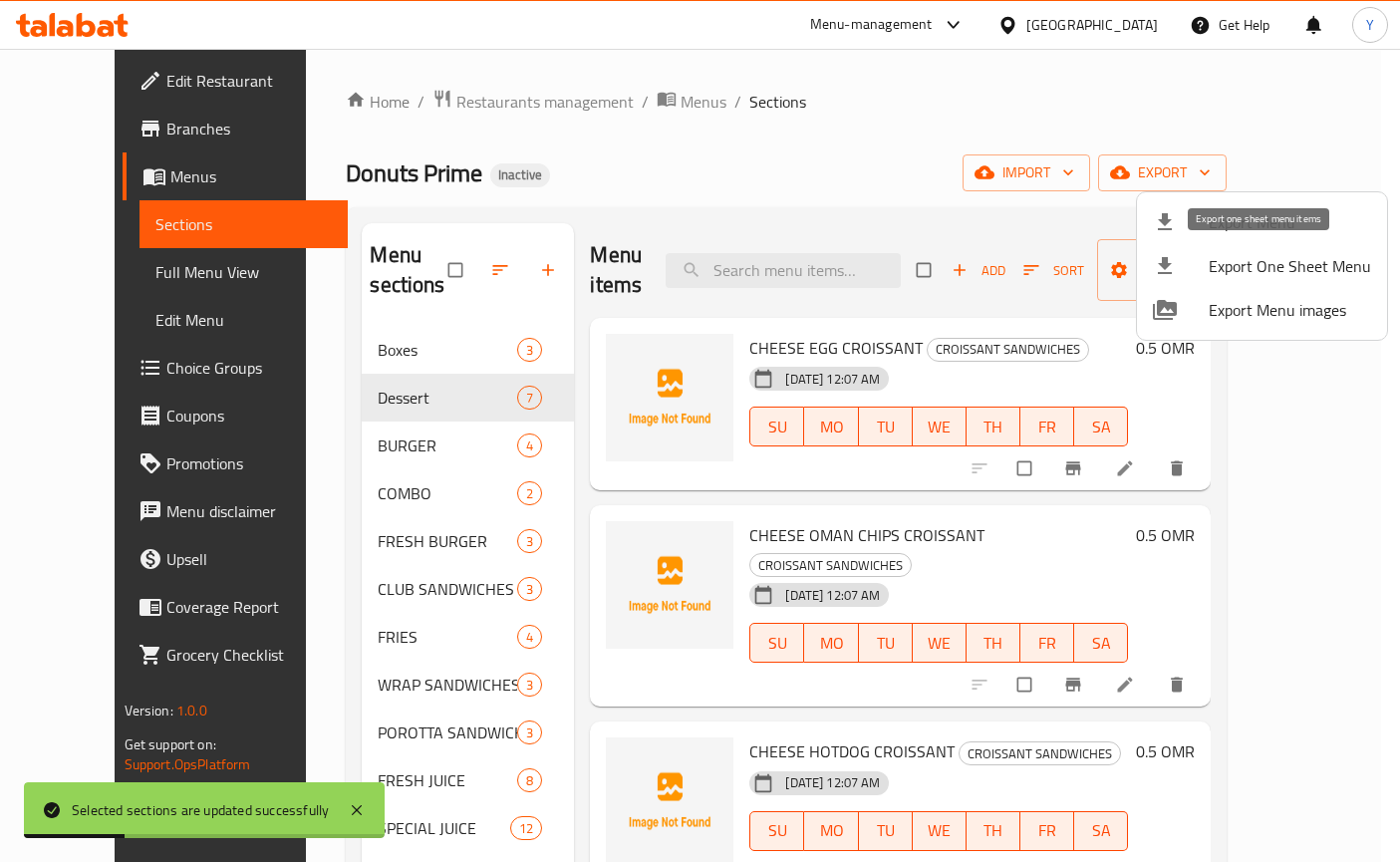 click on "Export Menu" at bounding box center [1261, 222] 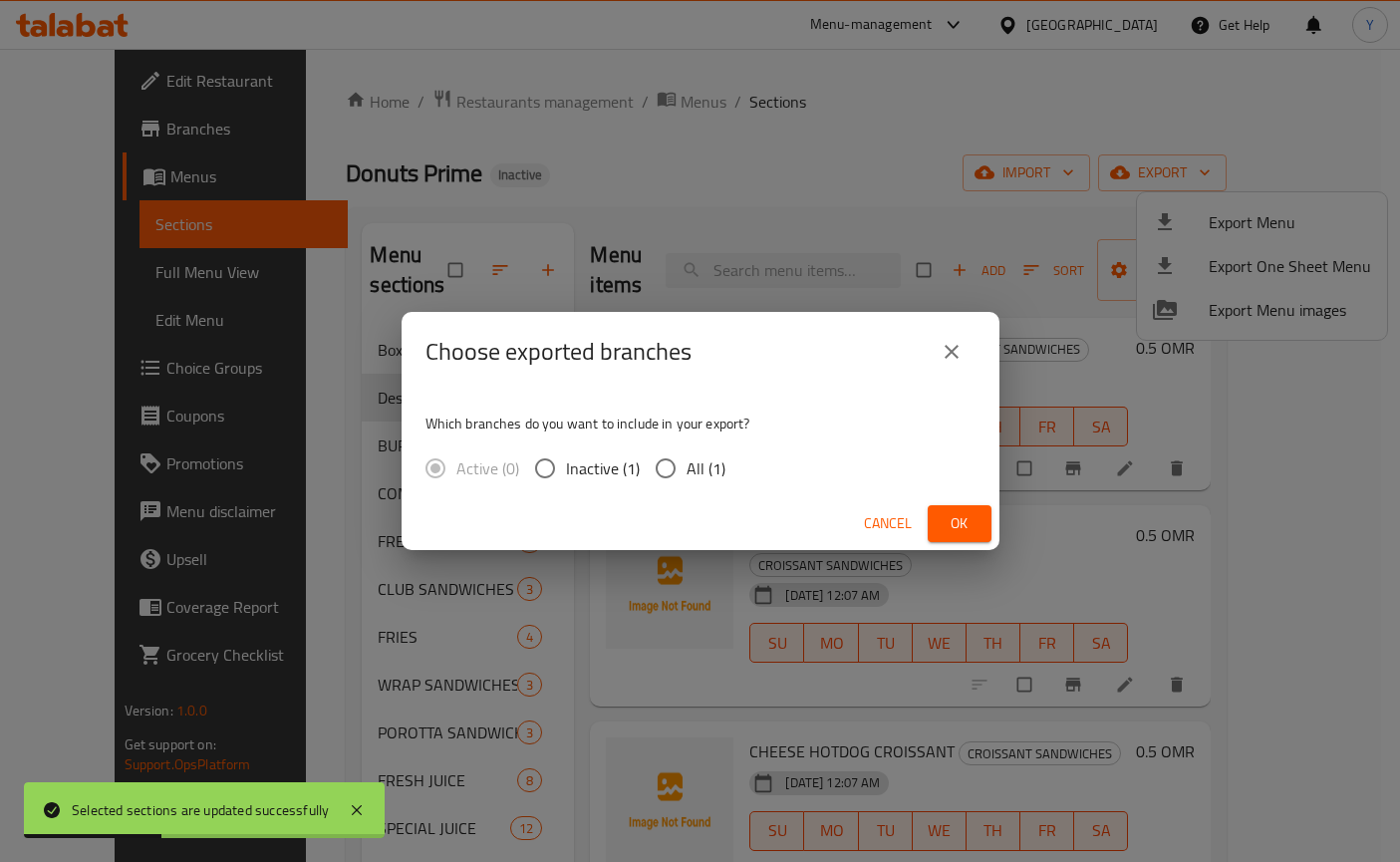 click on "All (1)" at bounding box center [705, 468] 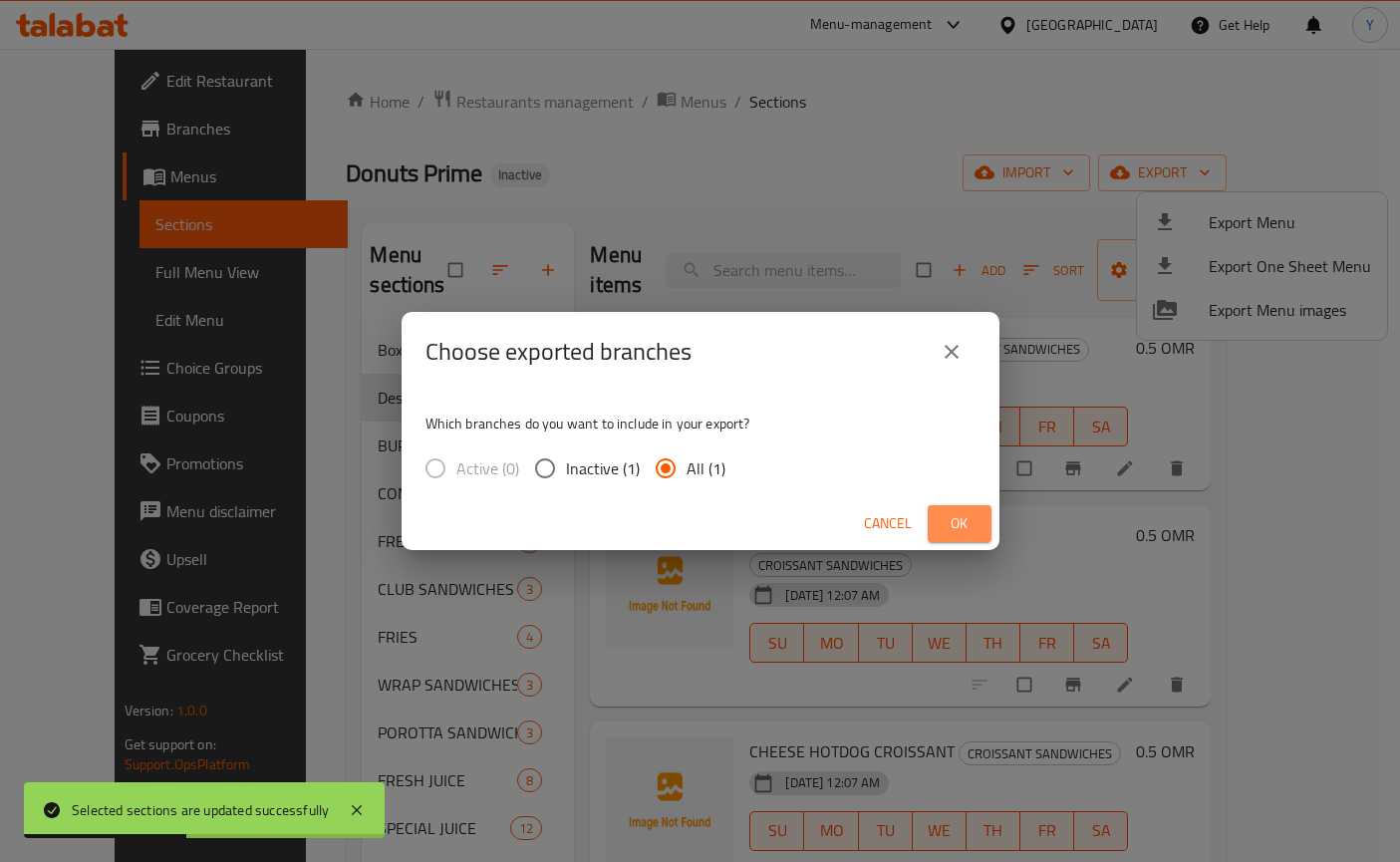 click on "Ok" at bounding box center [960, 523] 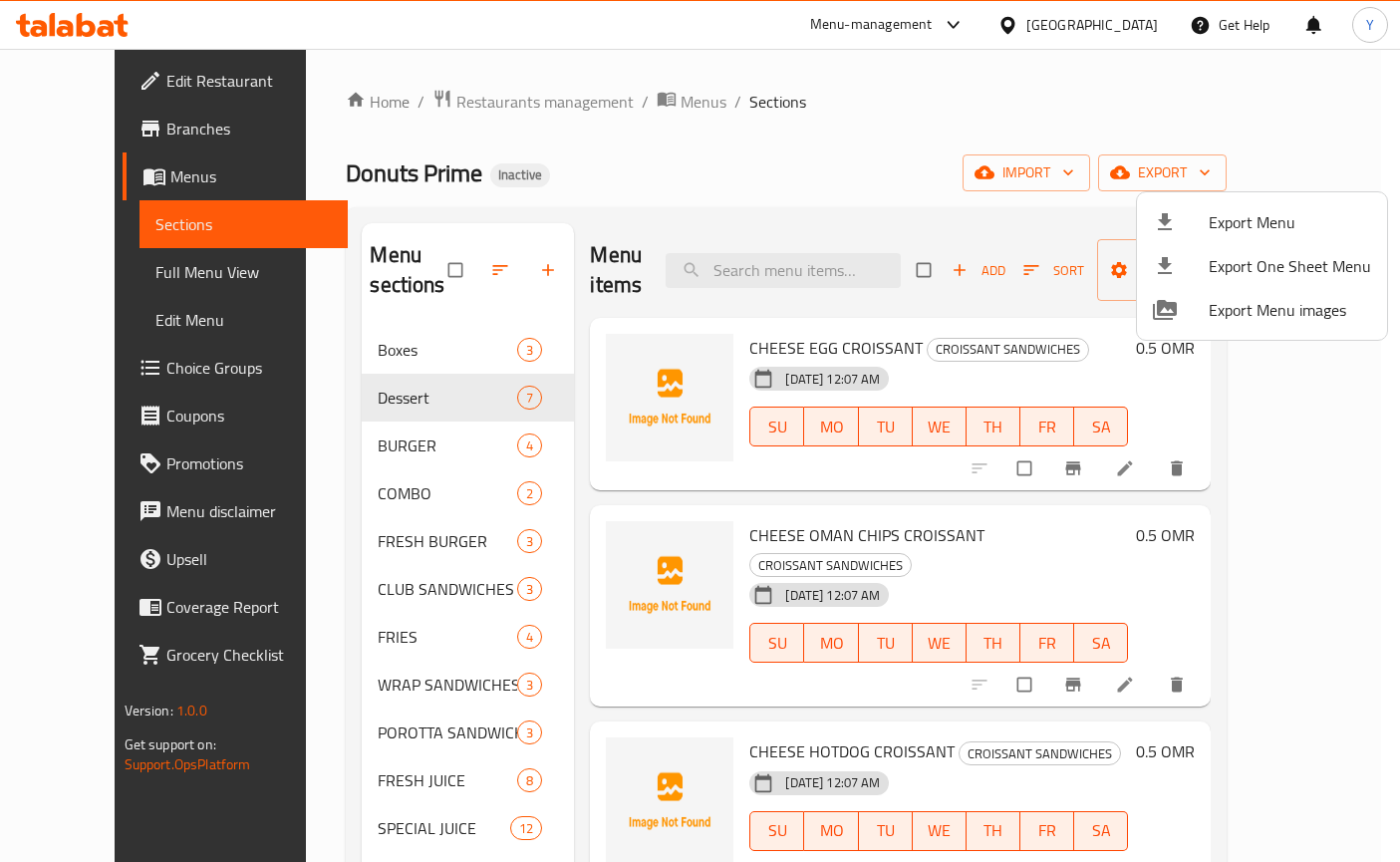 click at bounding box center [700, 431] 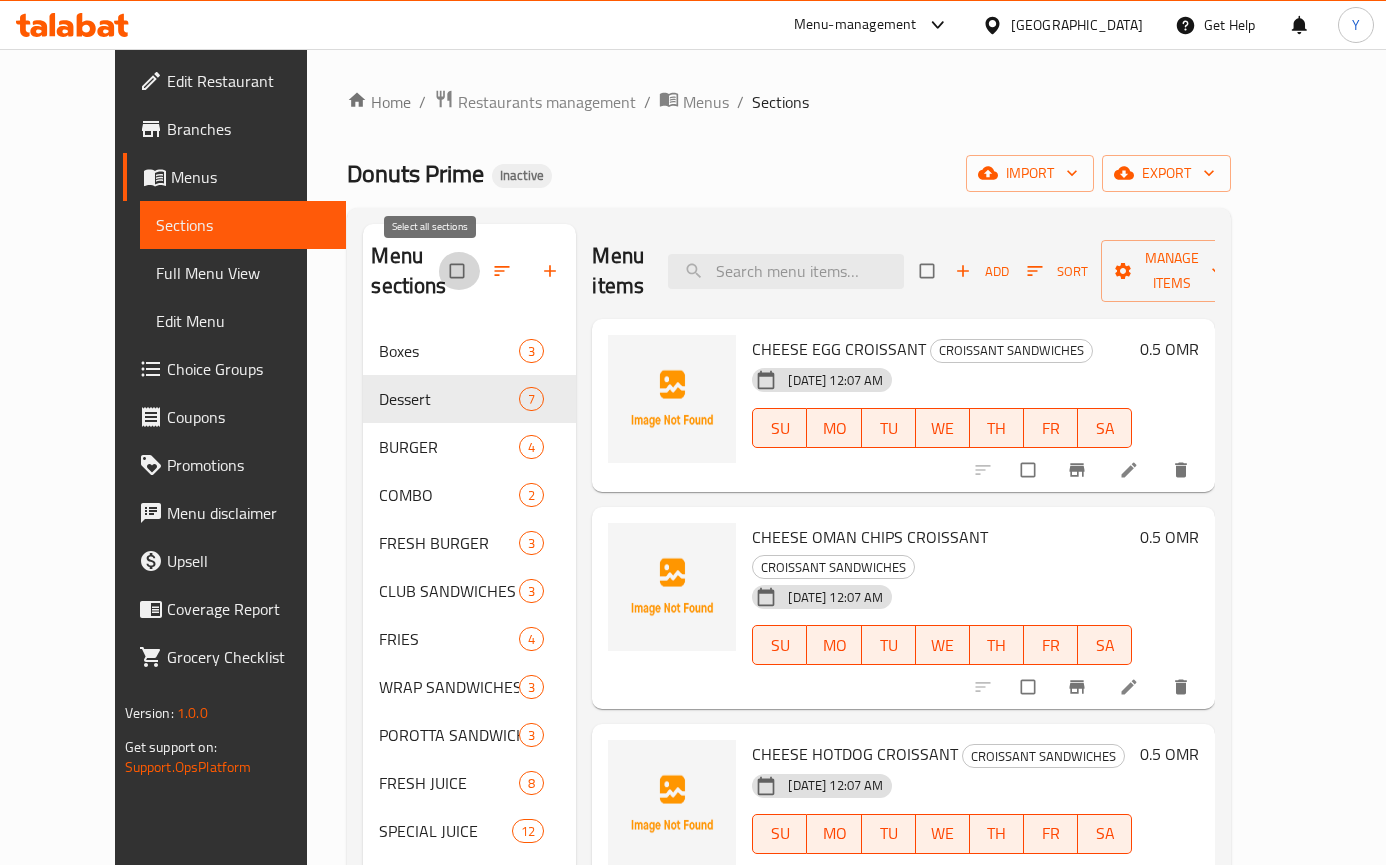 click at bounding box center [459, 271] 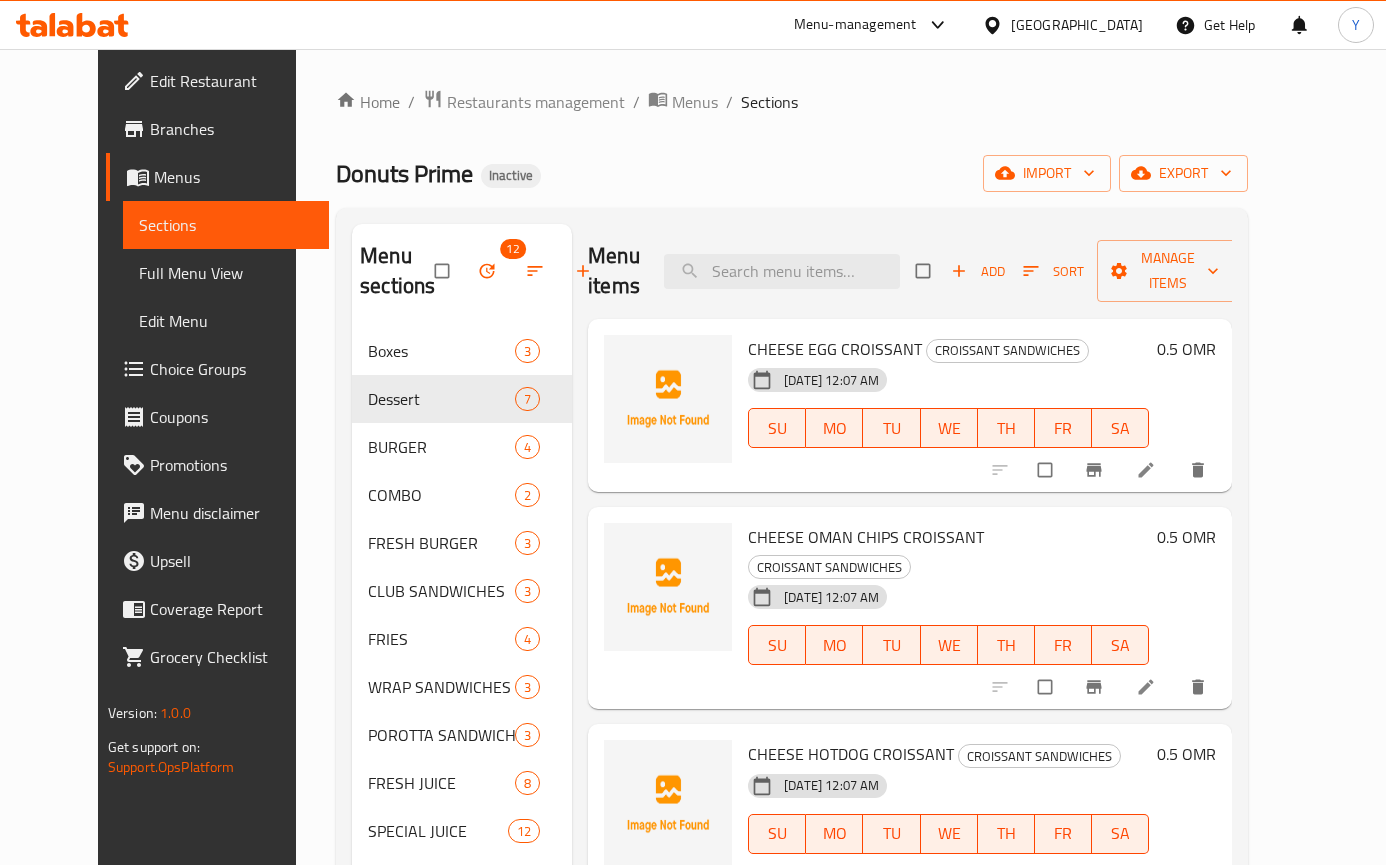 click on "Home / Restaurants management / Menus / Sections Donuts Prime Inactive import export Menu sections 12 Boxes 3 Dessert 7 BURGER 4 COMBO 2 FRESH BURGER 3 CLUB SANDWICHES 3 FRIES 4 WRAP SANDWICHES 3 POROTTA SANDWICHES 3 FRESH JUICE 8 SPECIAL JUICE 12 BUBBLE TEA 3 BROASTED CHICKEN 7 DRINKS 4 Menu items Add Sort Manage items CHEESE EGG CROISSANT   CROISSANT SANDWICHES 17-07-2025 12:07 AM SU MO TU WE TH FR SA 0.5   OMR CHEESE OMAN CHIPS CROISSANT   CROISSANT SANDWICHES 17-07-2025 12:07 AM SU MO TU WE TH FR SA 0.5   OMR CHEESE HOTDOG CROISSANT   CROISSANT SANDWICHES 17-07-2025 12:07 AM SU MO TU WE TH FR SA 0.5   OMR CHEESE EGG OMAN CHIPS CROISSANT   CROISSANT SANDWICHES 17-07-2025 12:07 AM SU MO TU WE TH FR SA 0   OMR TIKKA CROISSANT   CROISSANT SANDWICHES 17-07-2025 12:07 AM SU MO TU WE TH FR SA 0.8   OMR" at bounding box center [792, 597] 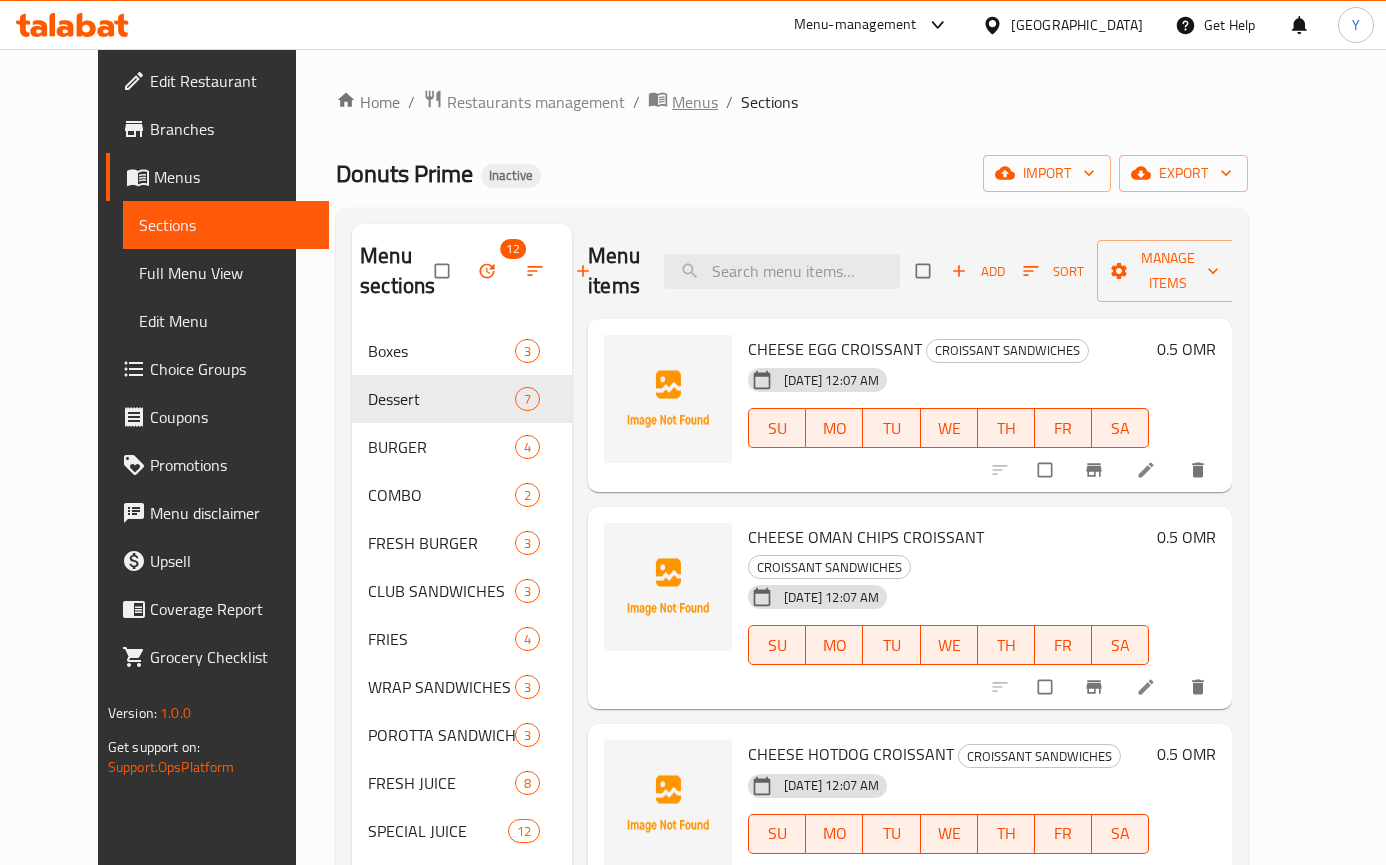 click on "Menus" at bounding box center [695, 102] 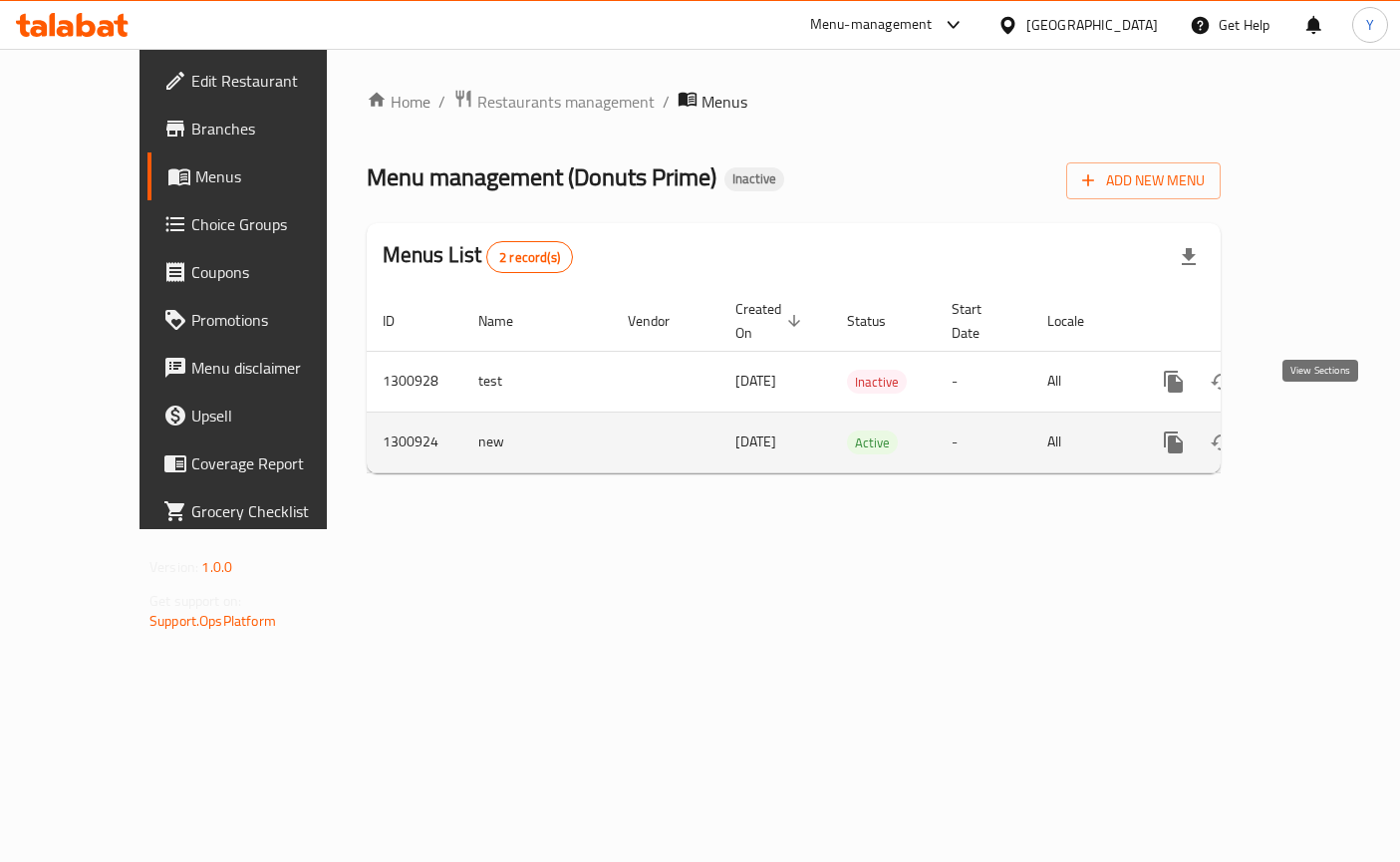 click at bounding box center [1317, 442] 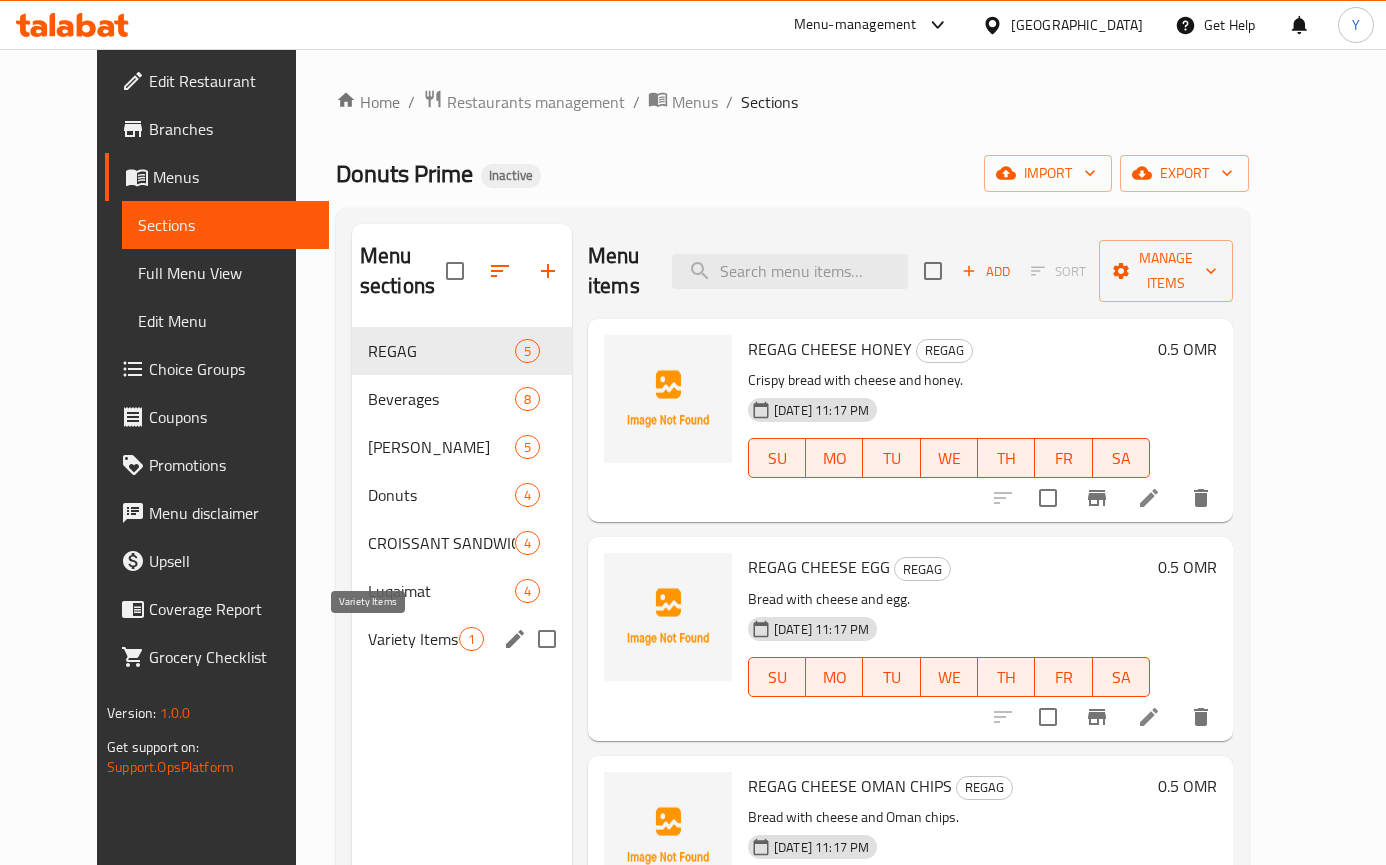 click on "Variety Items" at bounding box center (413, 639) 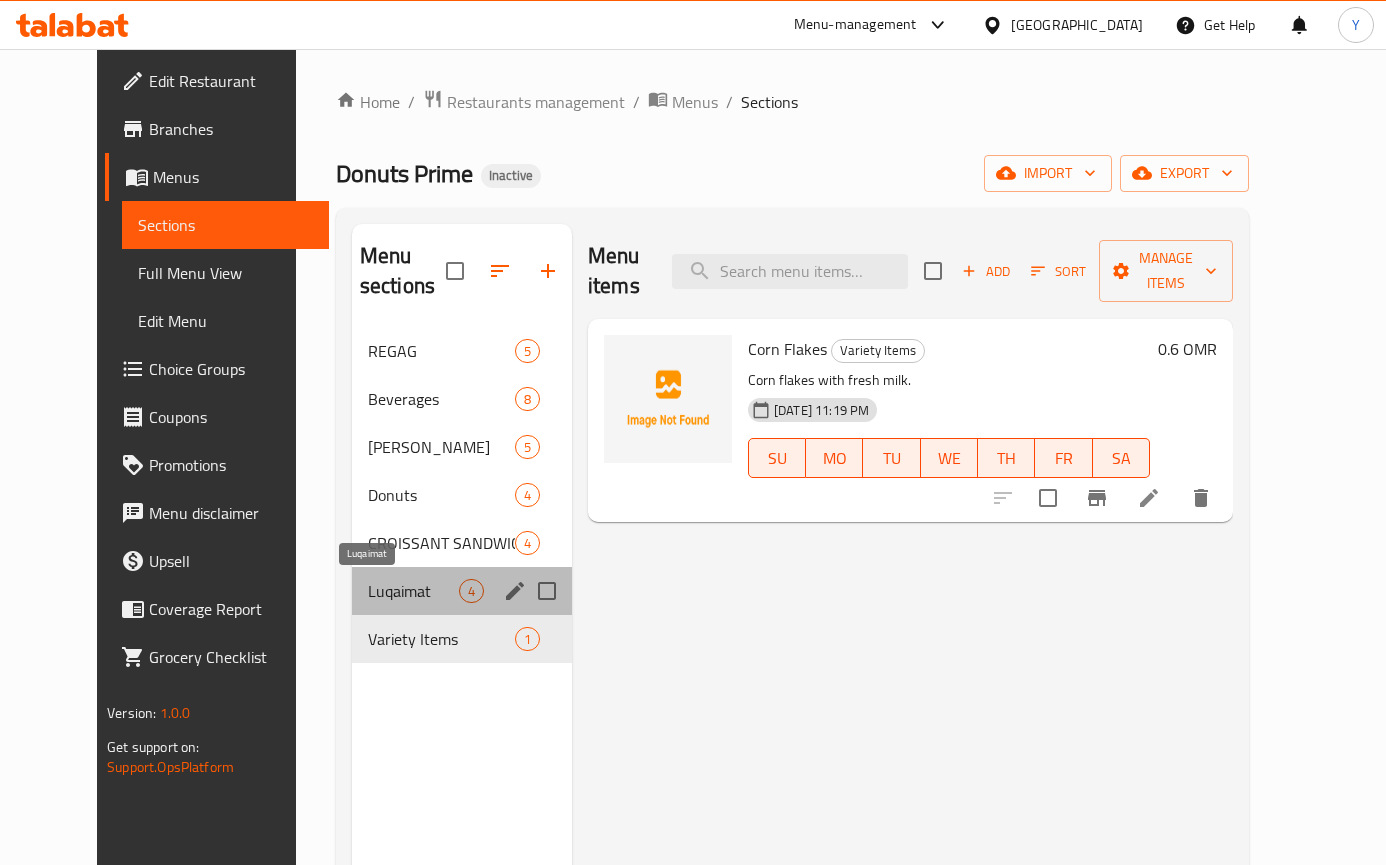 click on "Luqaimat" at bounding box center (413, 591) 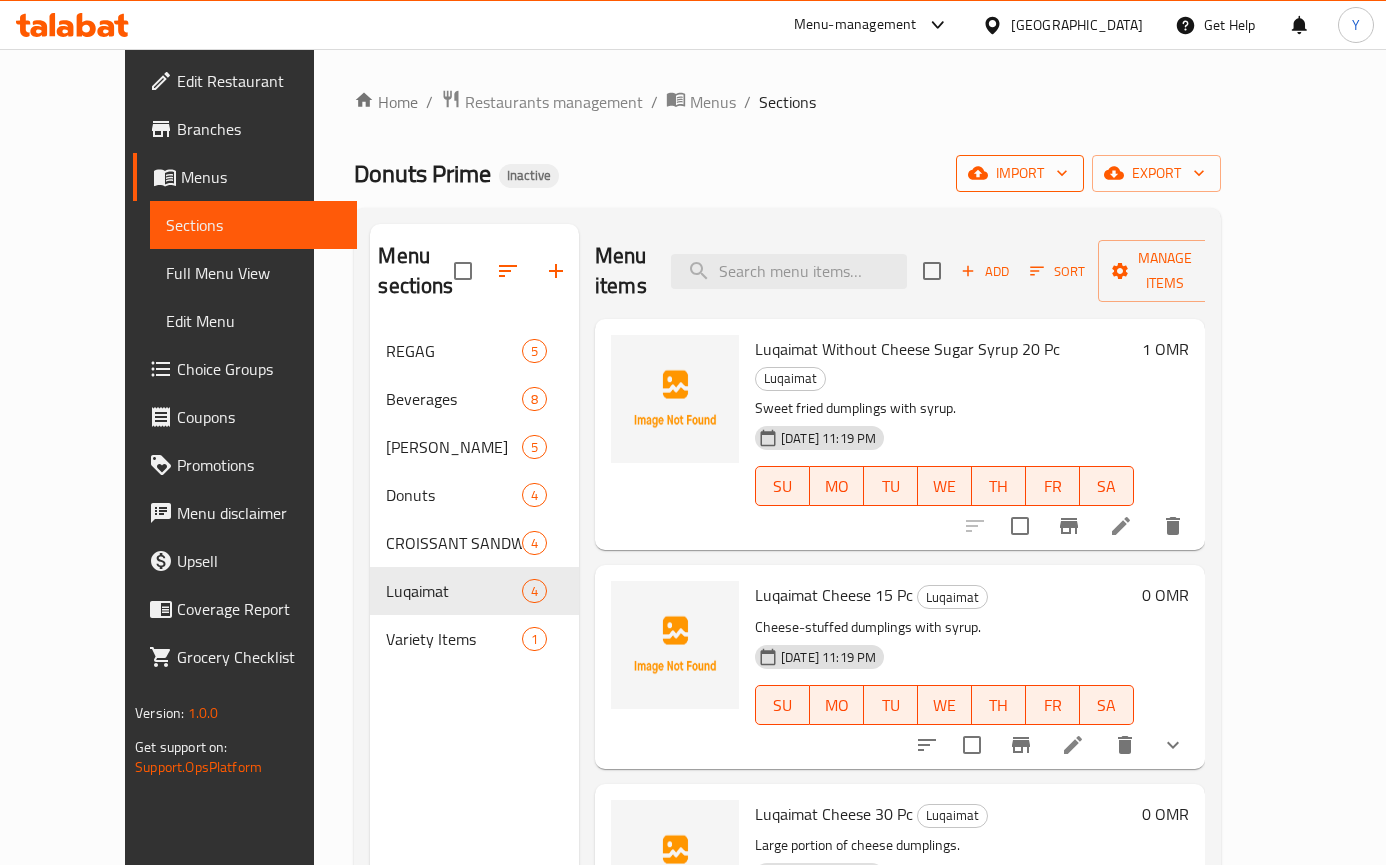 click on "import" at bounding box center (1020, 173) 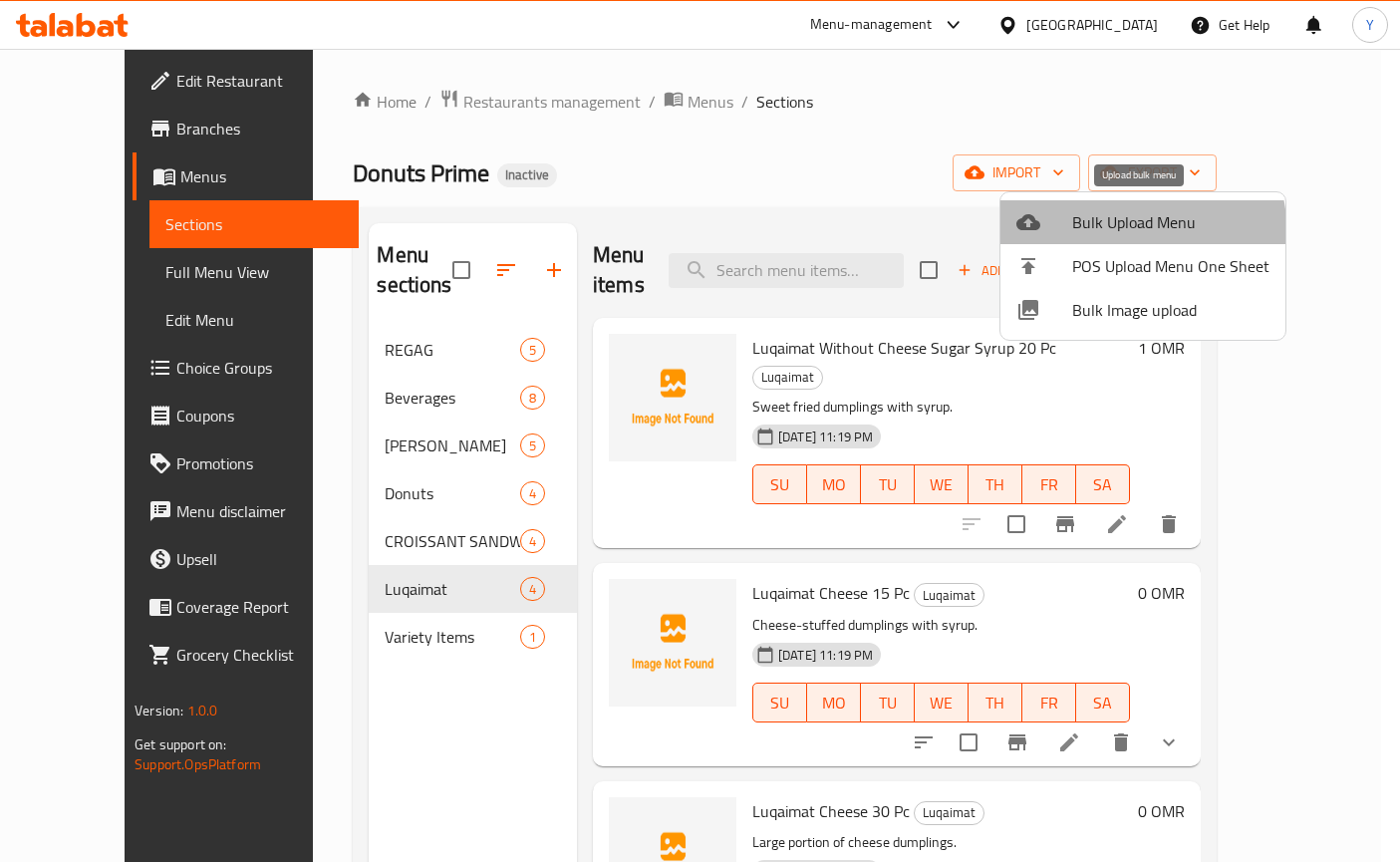 click on "Bulk Upload Menu" at bounding box center [1171, 222] 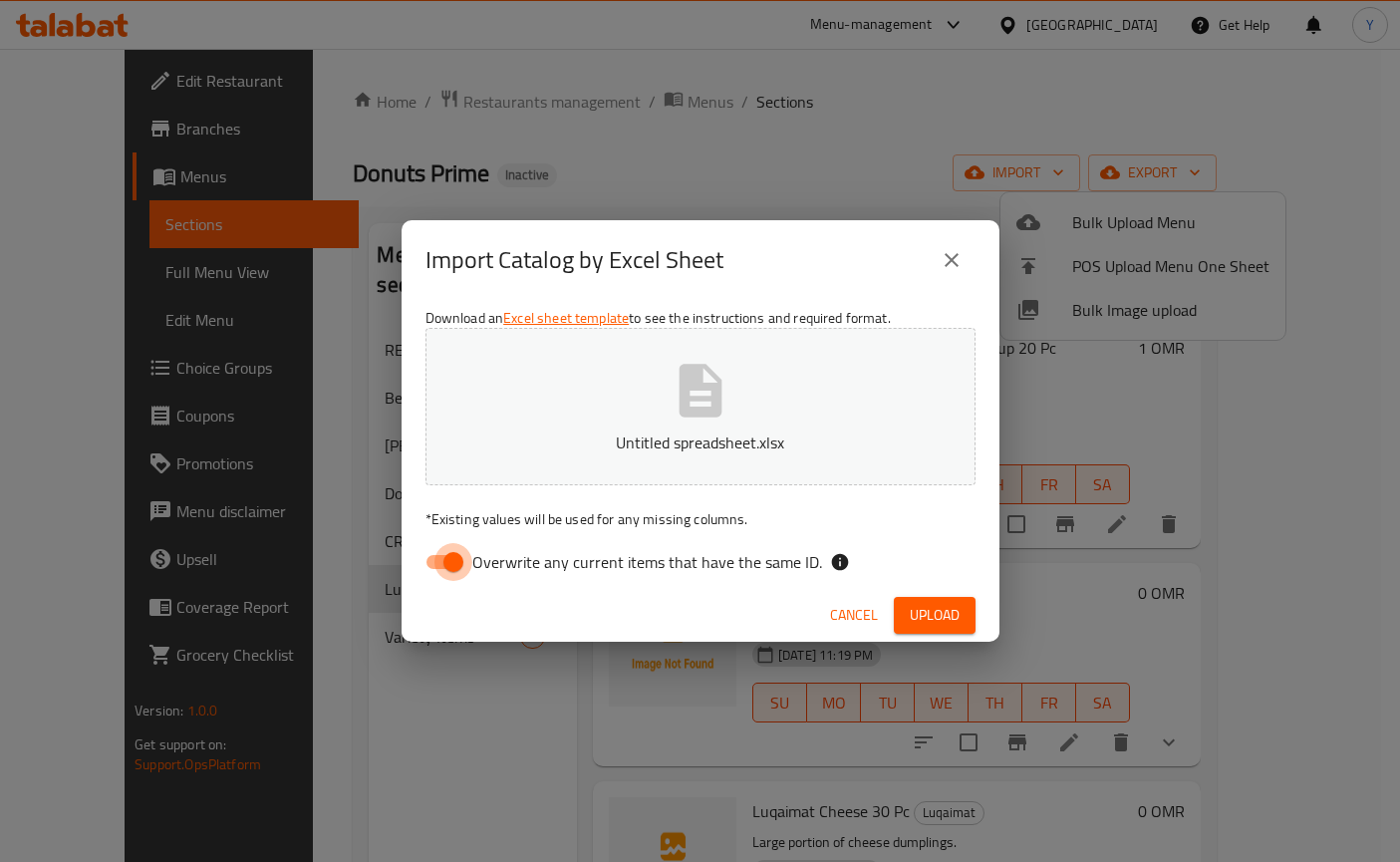 click on "Overwrite any current items that have the same ID." at bounding box center [453, 562] 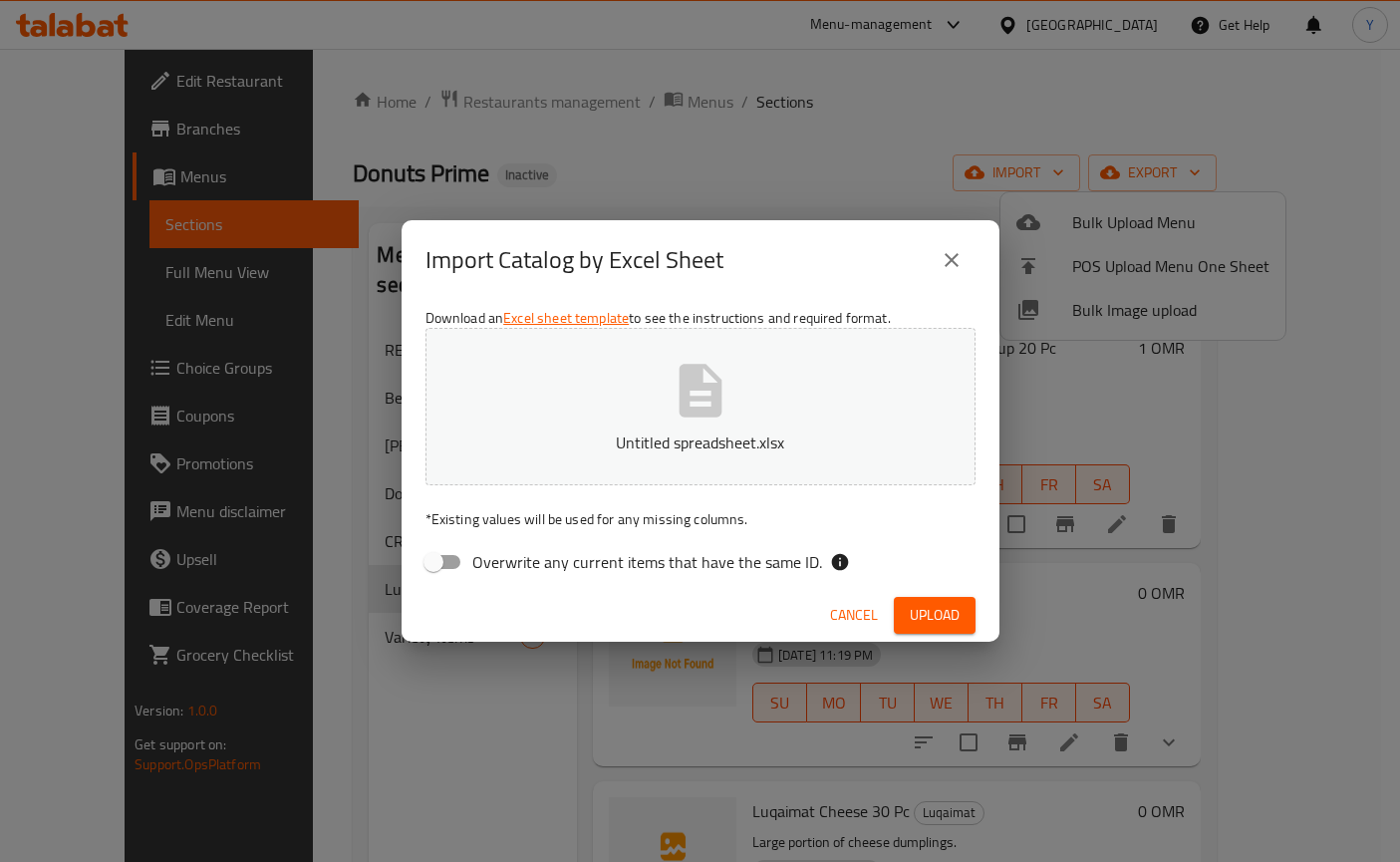 click on "Upload" at bounding box center [935, 615] 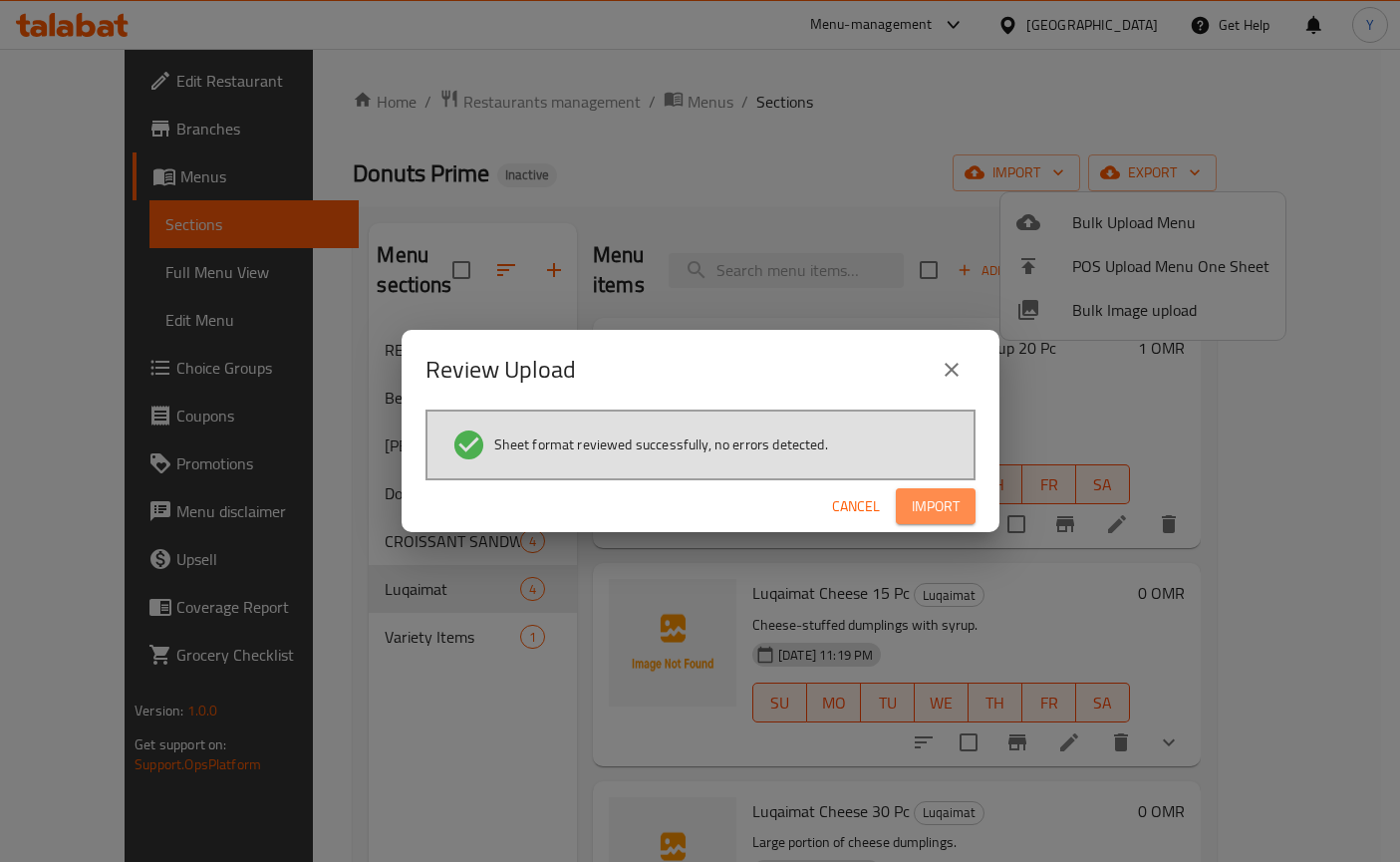 click on "Import" at bounding box center (936, 506) 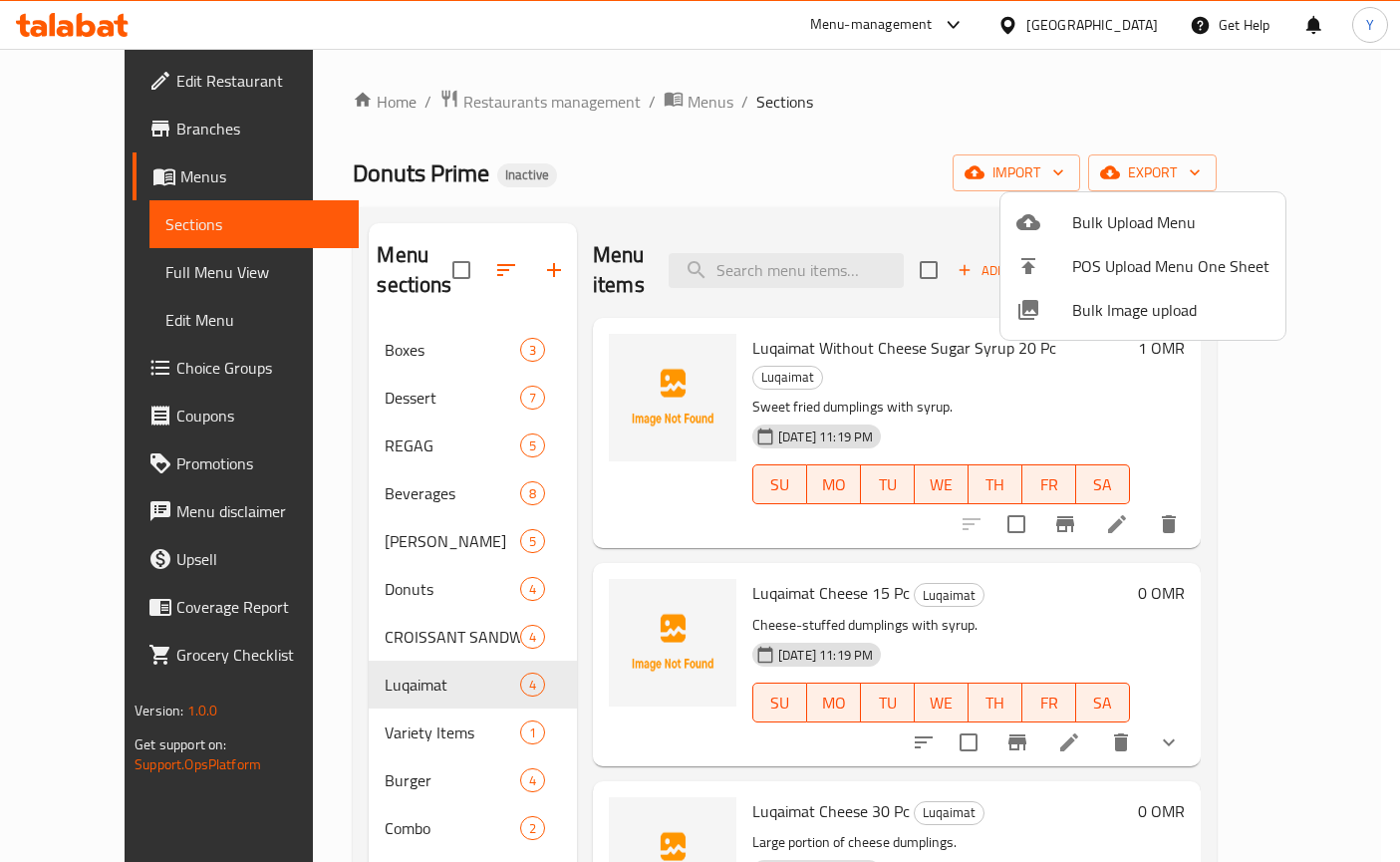 click at bounding box center [700, 431] 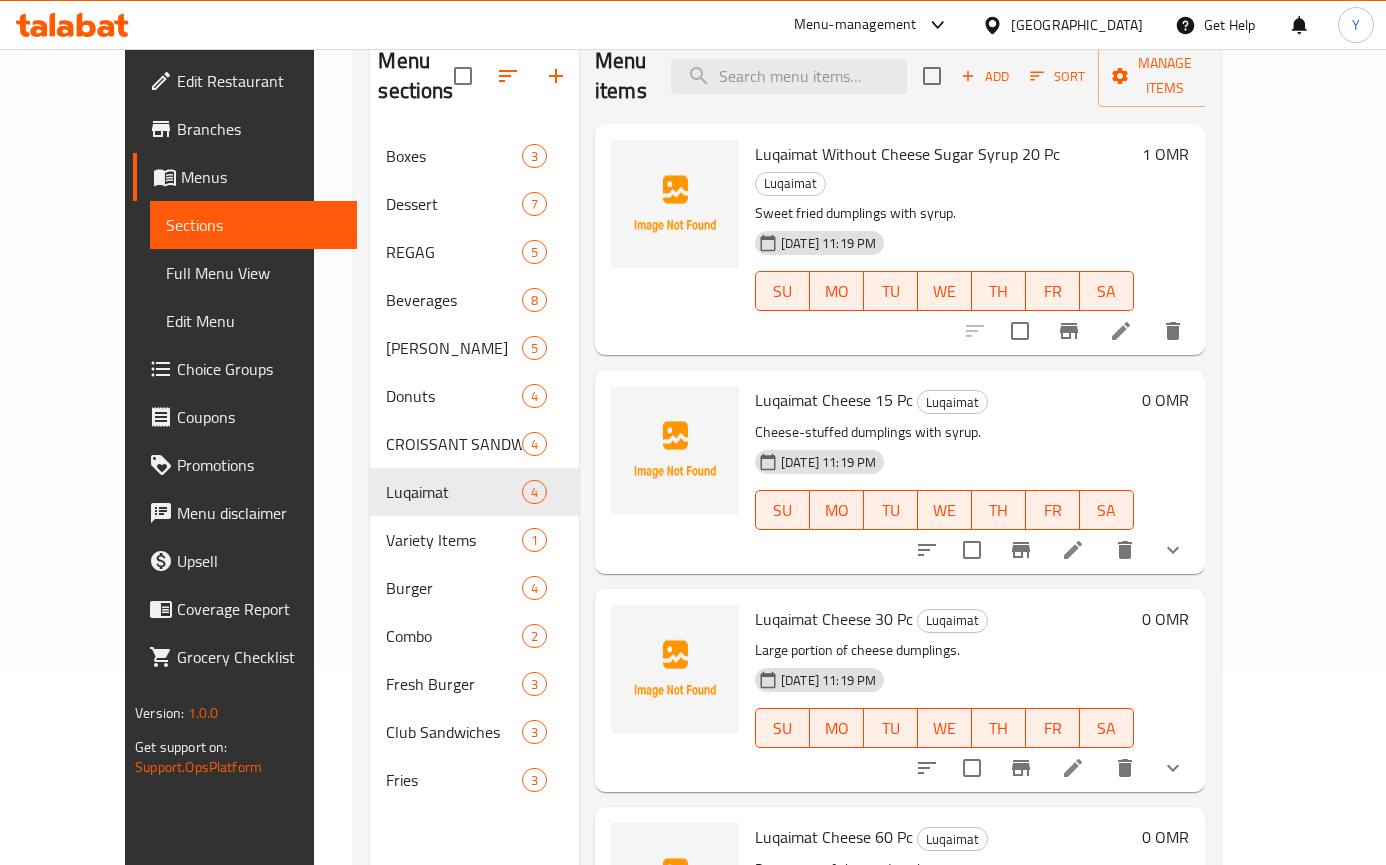 scroll, scrollTop: 280, scrollLeft: 0, axis: vertical 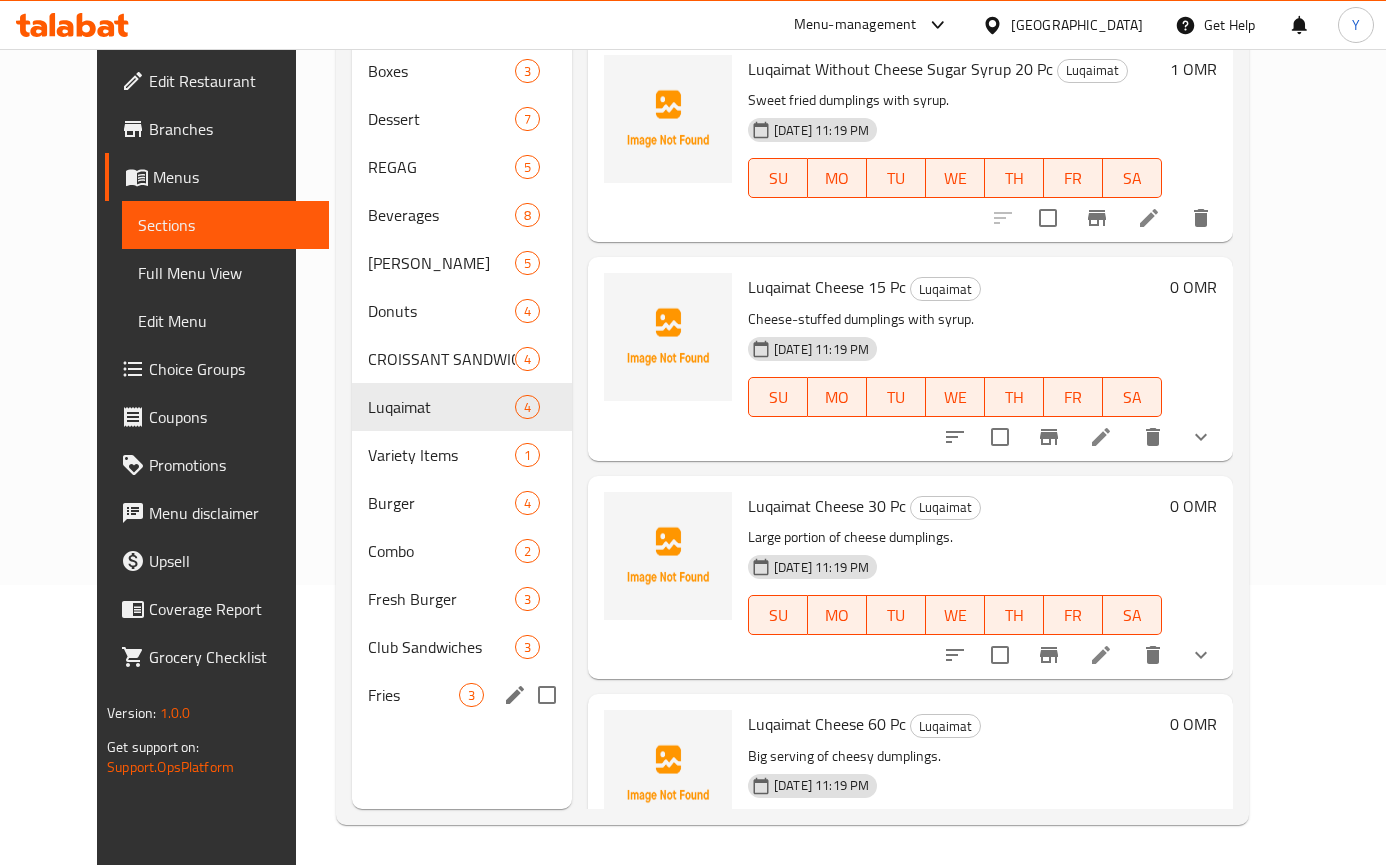 click on "Menu sections Boxes 3 Dessert 7 REGAG 5 Beverages 8 FATHEERA SALALAH 5 Donuts 4 CROISSANT SANDWICHES 4 Luqaimat 4 Variety Items 1 Burger 4 Combo 2 Fresh Burger 3 Club Sandwiches 3 Fries 3" at bounding box center [462, 376] 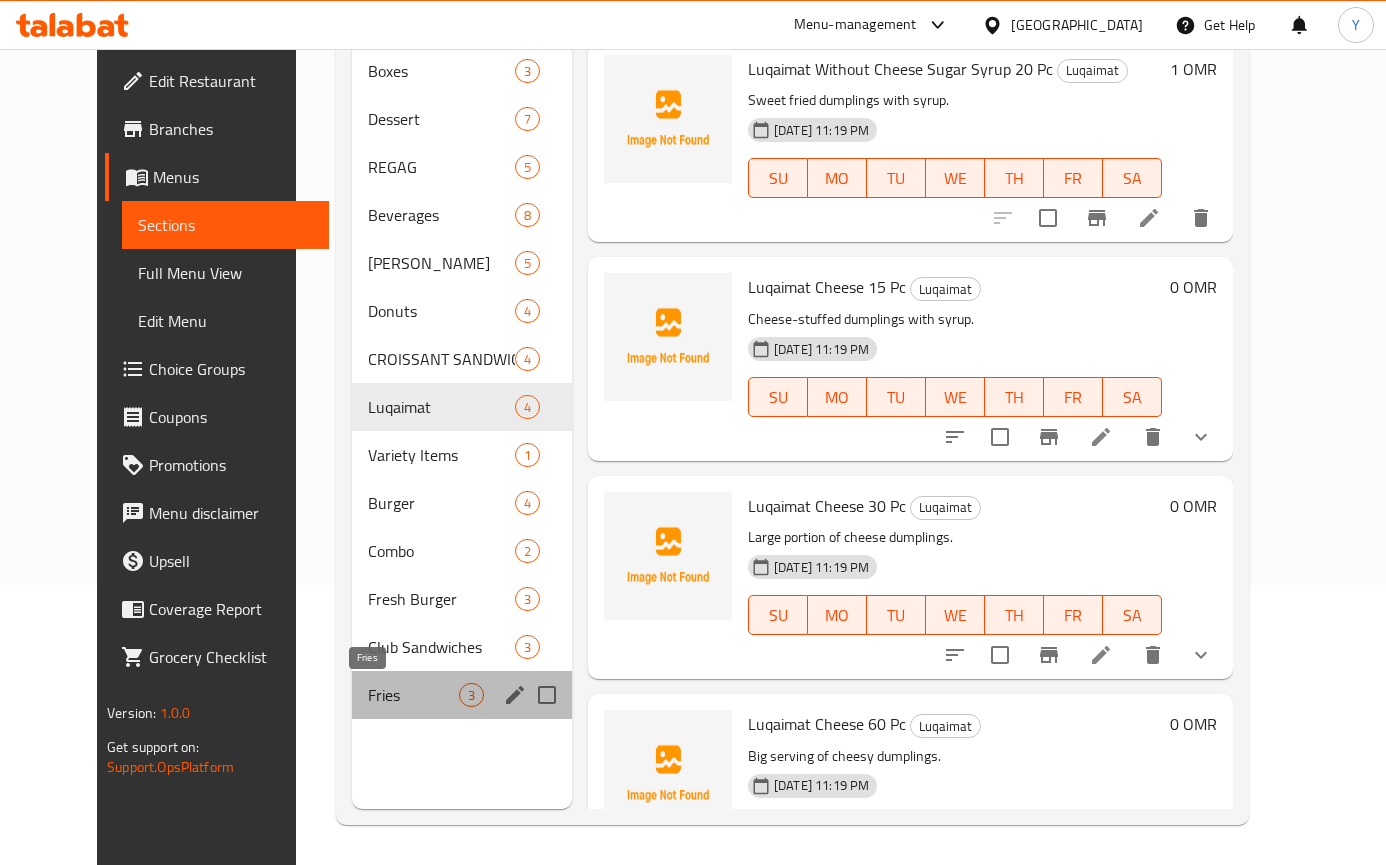 click on "Fries" at bounding box center (413, 695) 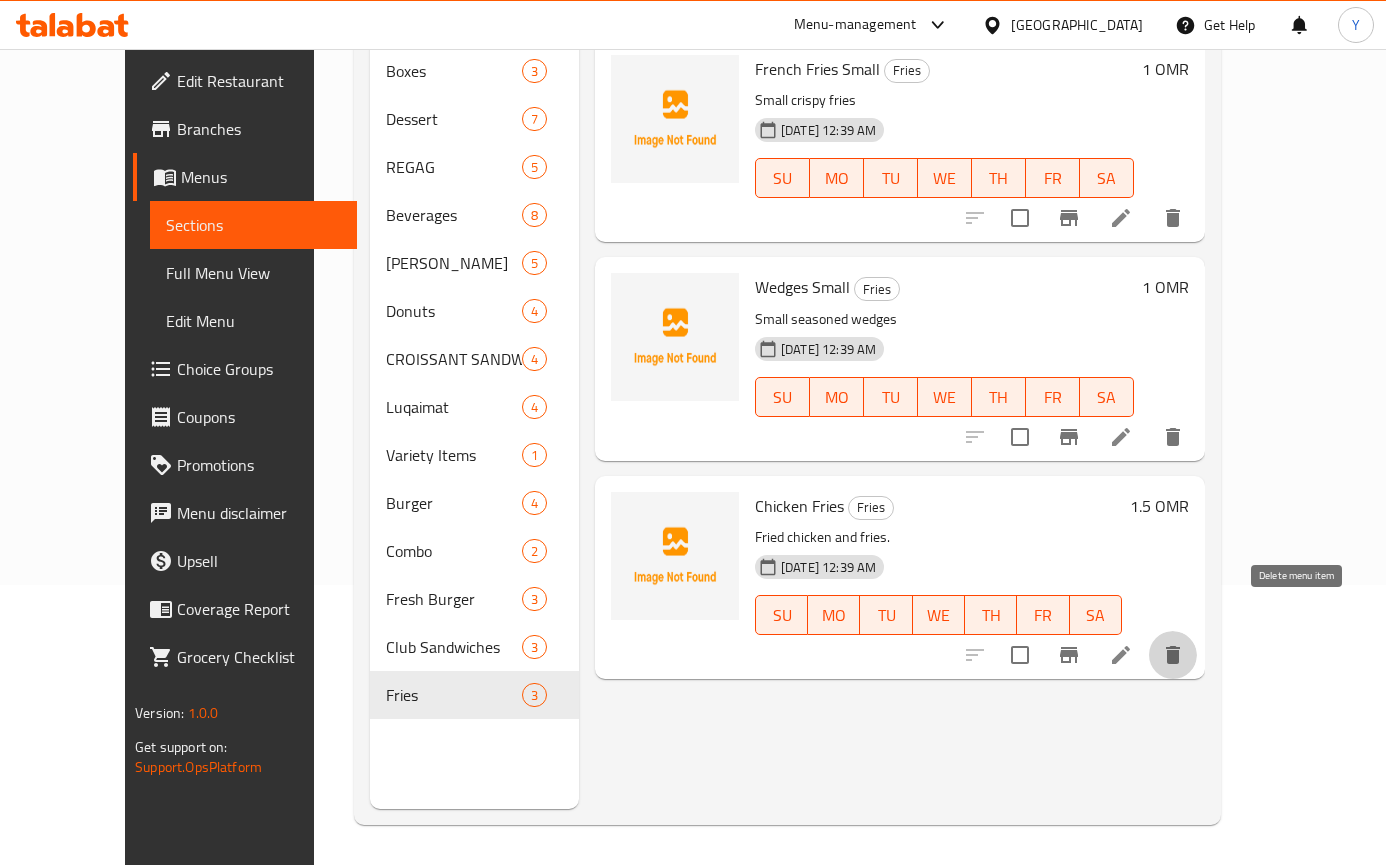click 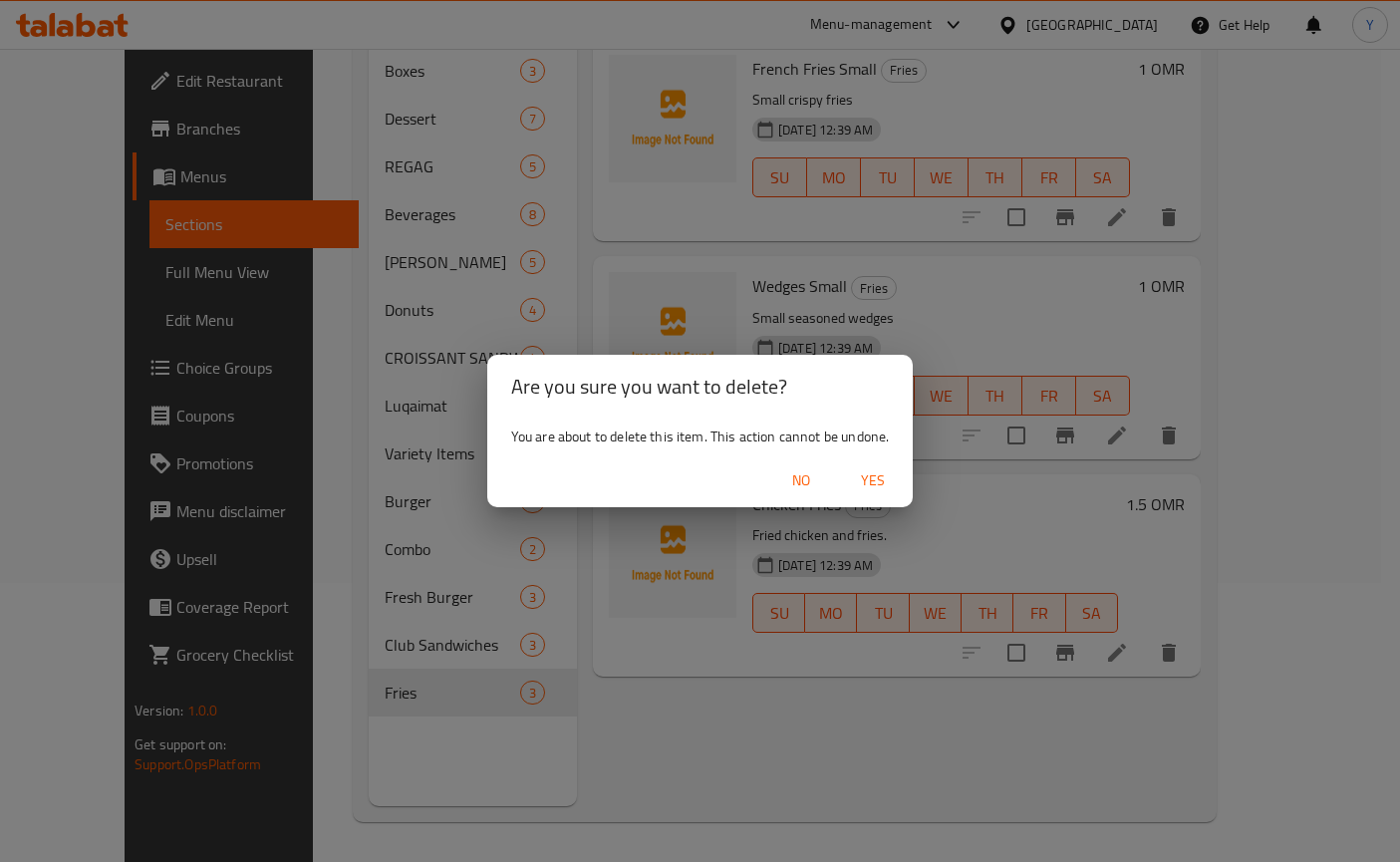 click on "Yes" at bounding box center (873, 480) 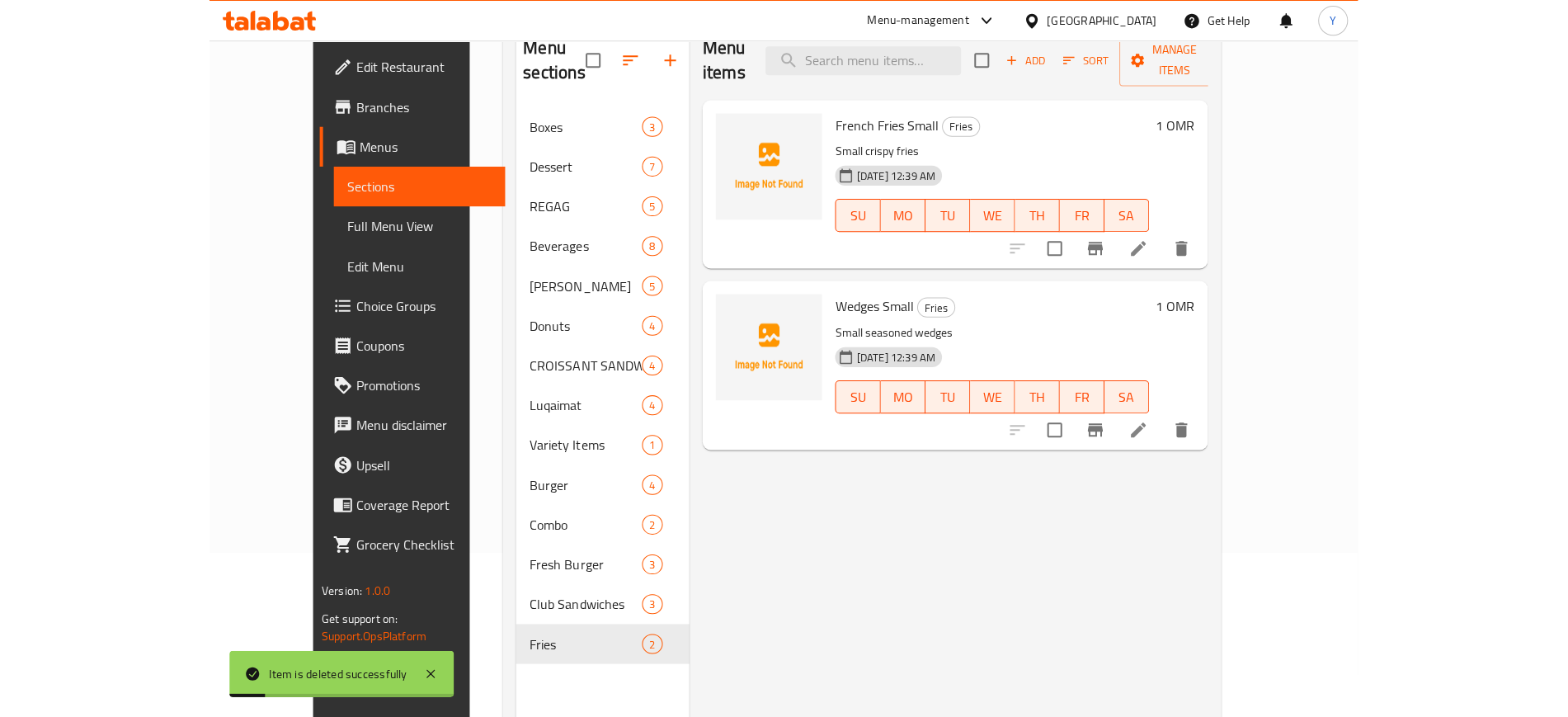 scroll, scrollTop: 62, scrollLeft: 0, axis: vertical 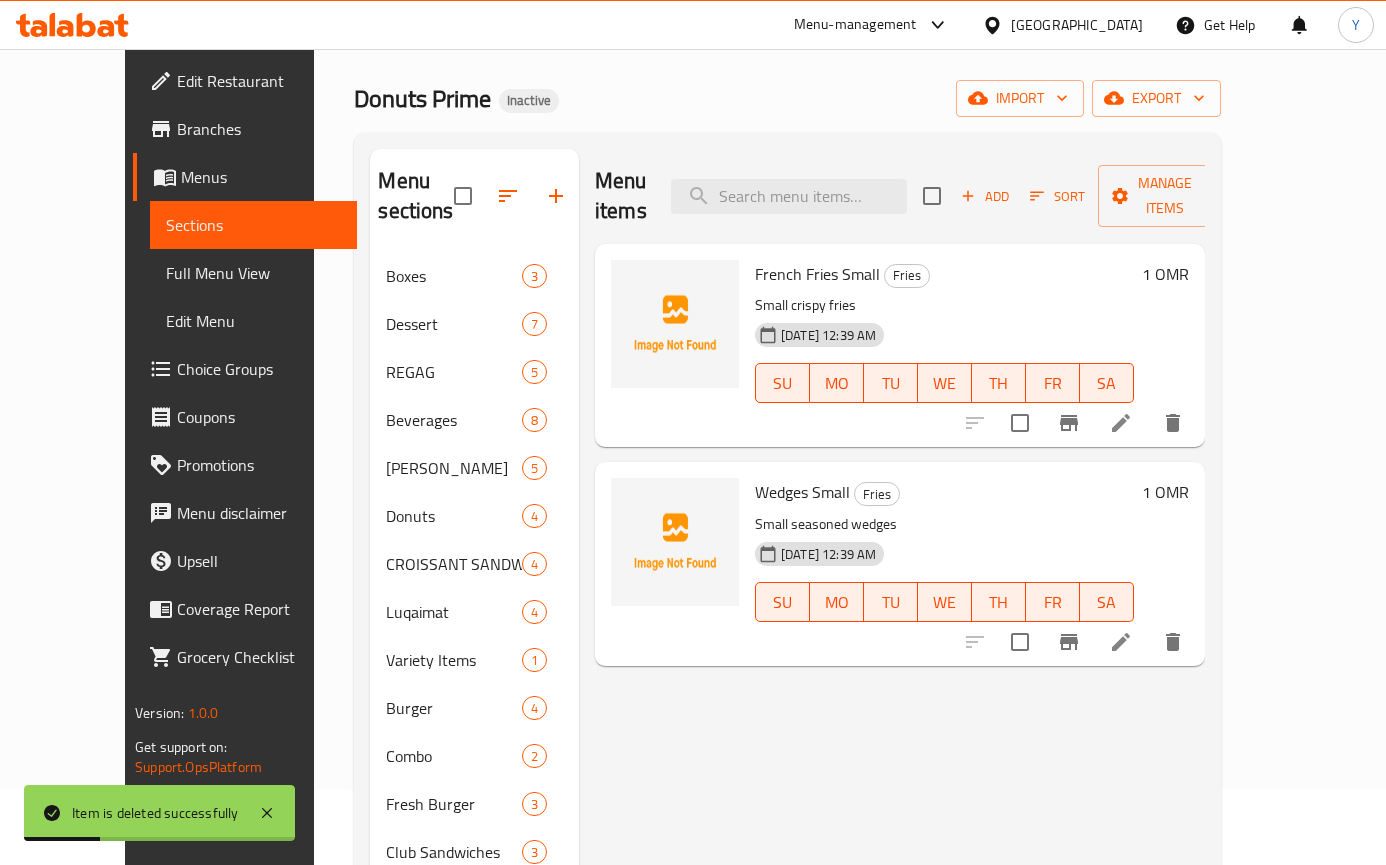 click on "Full Menu View" at bounding box center (253, 273) 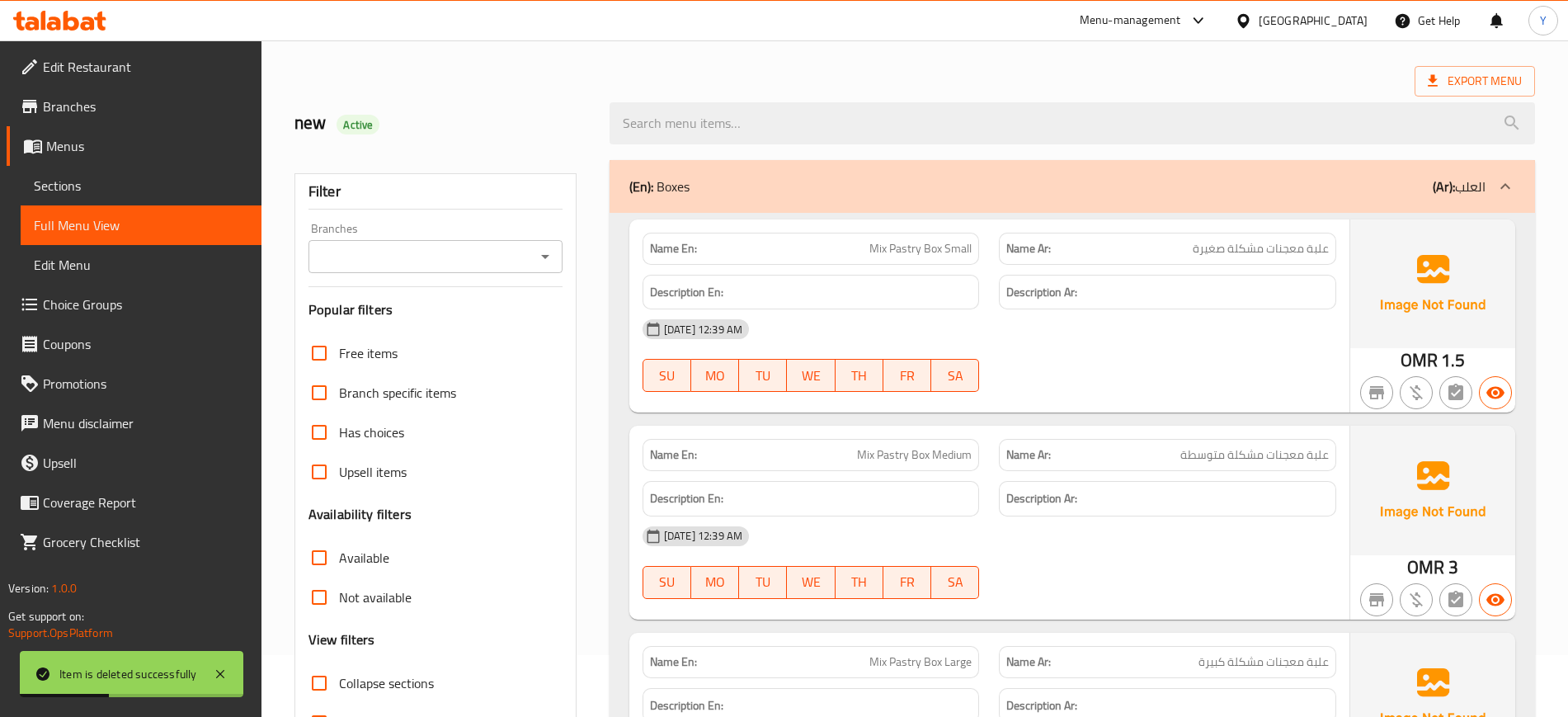 scroll, scrollTop: 689, scrollLeft: 0, axis: vertical 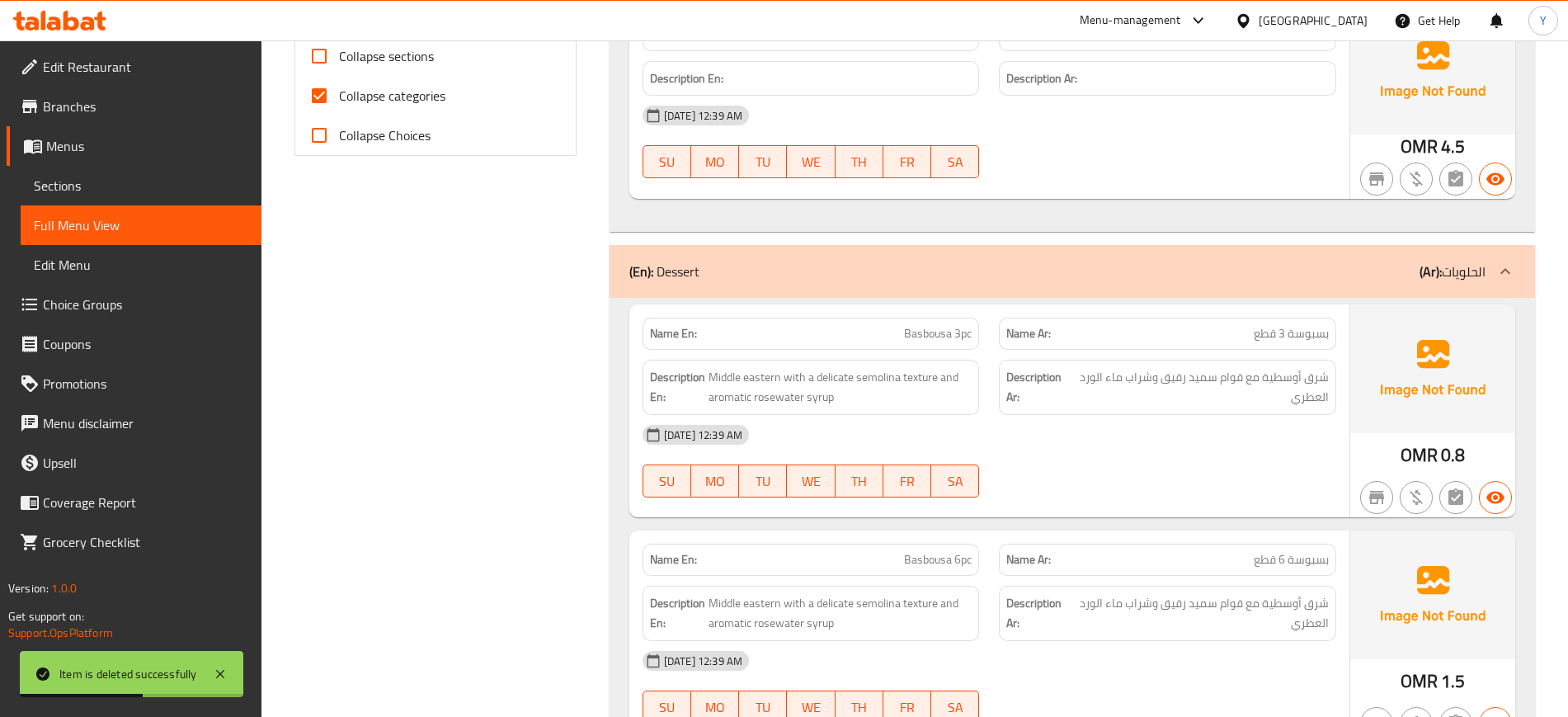 drag, startPoint x: 388, startPoint y: 90, endPoint x: 1363, endPoint y: 68, distance: 975.2482 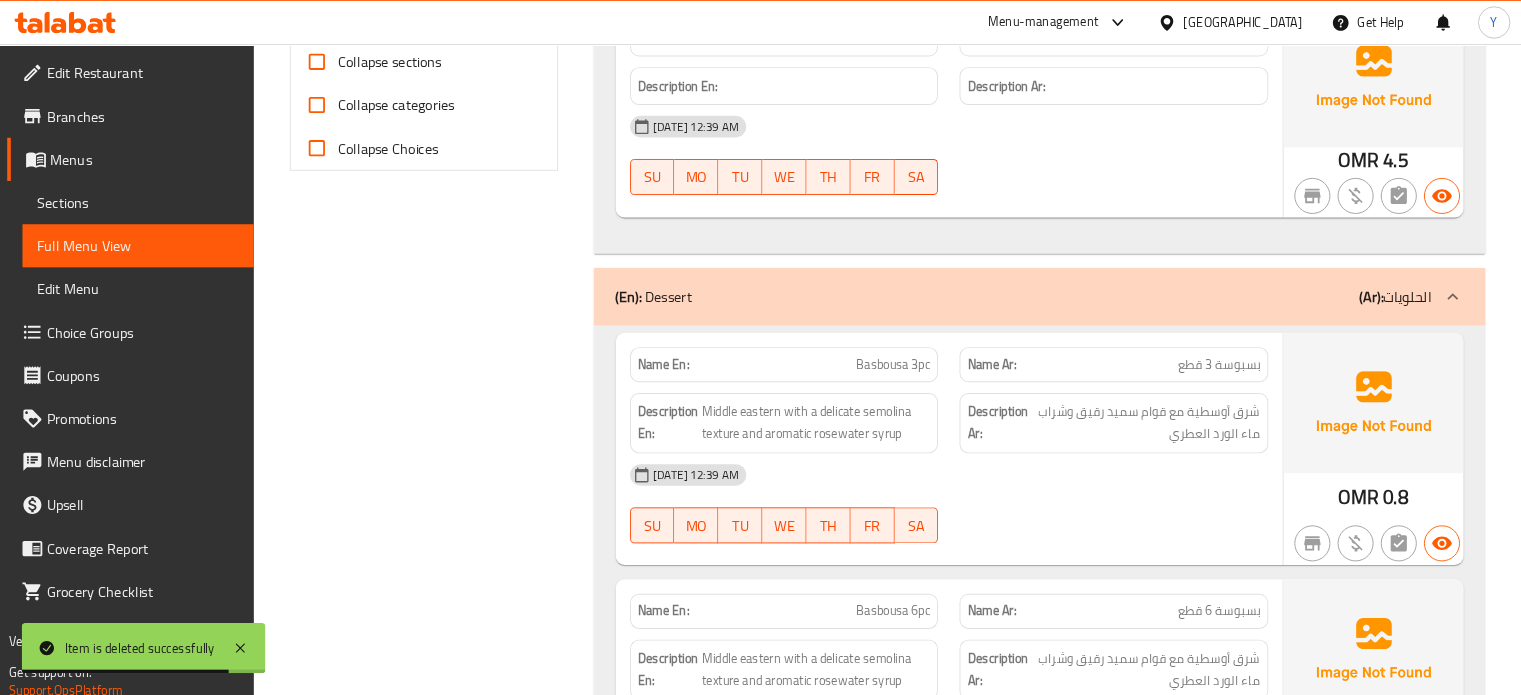 scroll, scrollTop: 834, scrollLeft: 0, axis: vertical 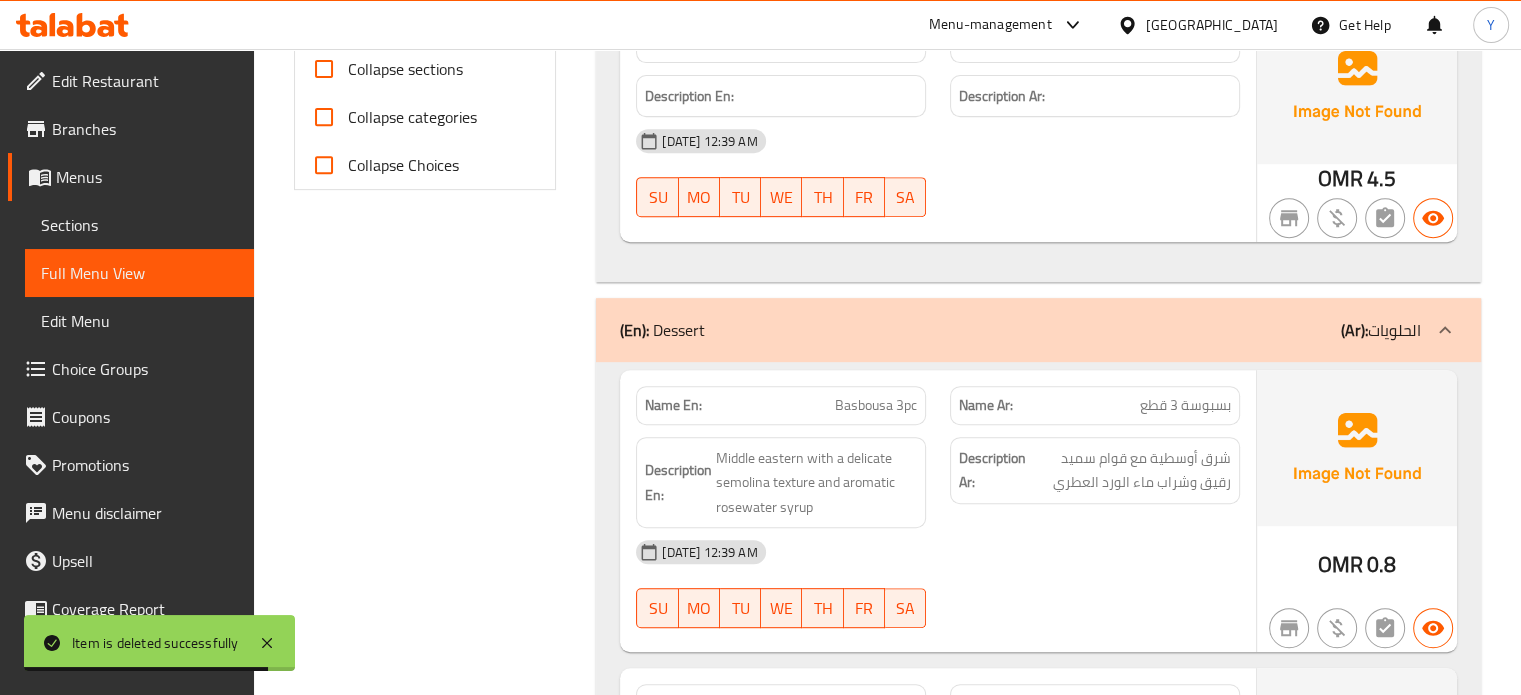 drag, startPoint x: 1805, startPoint y: 1, endPoint x: 1099, endPoint y: 267, distance: 754.4481 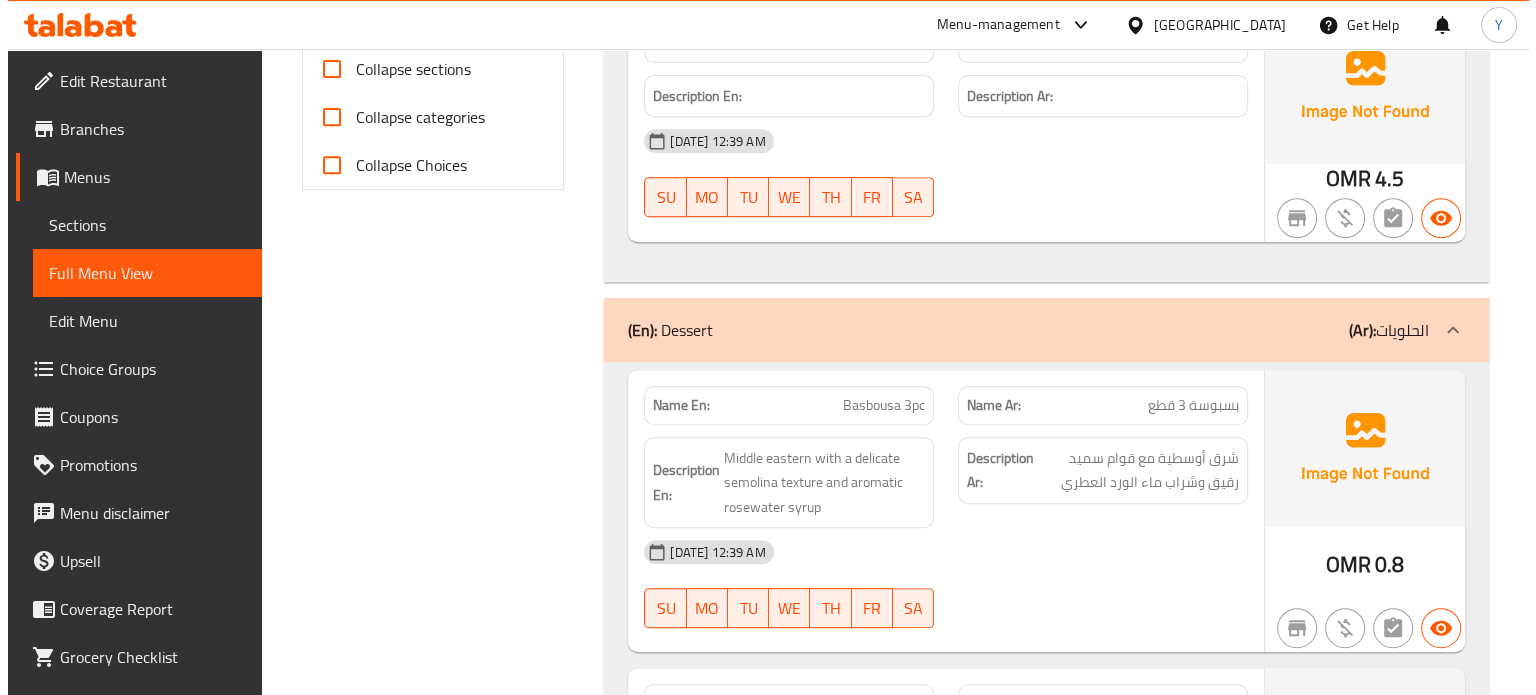 scroll, scrollTop: 0, scrollLeft: 0, axis: both 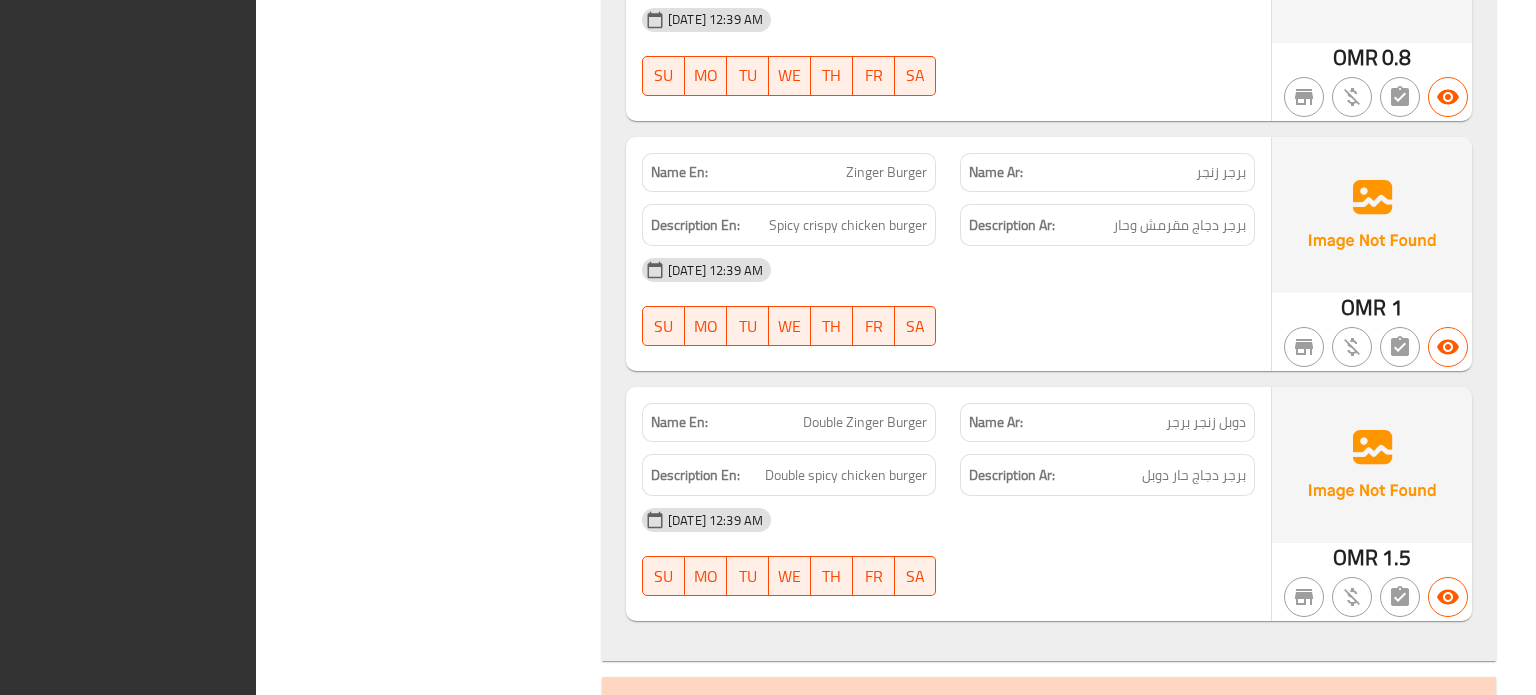 click on "(En):   Boxes (Ar): العلب Name En: Mix Pastry Box Small Name Ar: علبة معجنات مشكلة صغيرة Description En: Description Ar: 17-07-2025 12:39 AM SU MO TU WE TH FR SA OMR 1.5 Name En: Mix Pastry Box Medium Name Ar: علبة معجنات مشكلة متوسطة Description En: Description Ar: 17-07-2025 12:39 AM SU MO TU WE TH FR SA OMR 3 Name En: Mix Pastry Box Large Name Ar: علبة معجنات مشكلة كبيرة Description En: Description Ar: 17-07-2025 12:39 AM SU MO TU WE TH FR SA OMR 4.5 (En):   Dessert (Ar): الحلويات Name En: Basbousa 3pc Name Ar: بسبوسة 3 قطع Description En: Middle eastern with a delicate semolina texture and aromatic rosewater syrup Description Ar: شرق أوسطية مع قوام سميد رقيق وشراب ماء الورد العطري
17-07-2025 12:39 AM SU MO TU WE TH FR SA OMR 0.8 Name En: Basbousa 6pc Name Ar: بسبوسة 6 قطع Description En: Middle eastern with a delicate semolina texture and aromatic rosewater syrup SU MO TU" at bounding box center [1049, -7098] 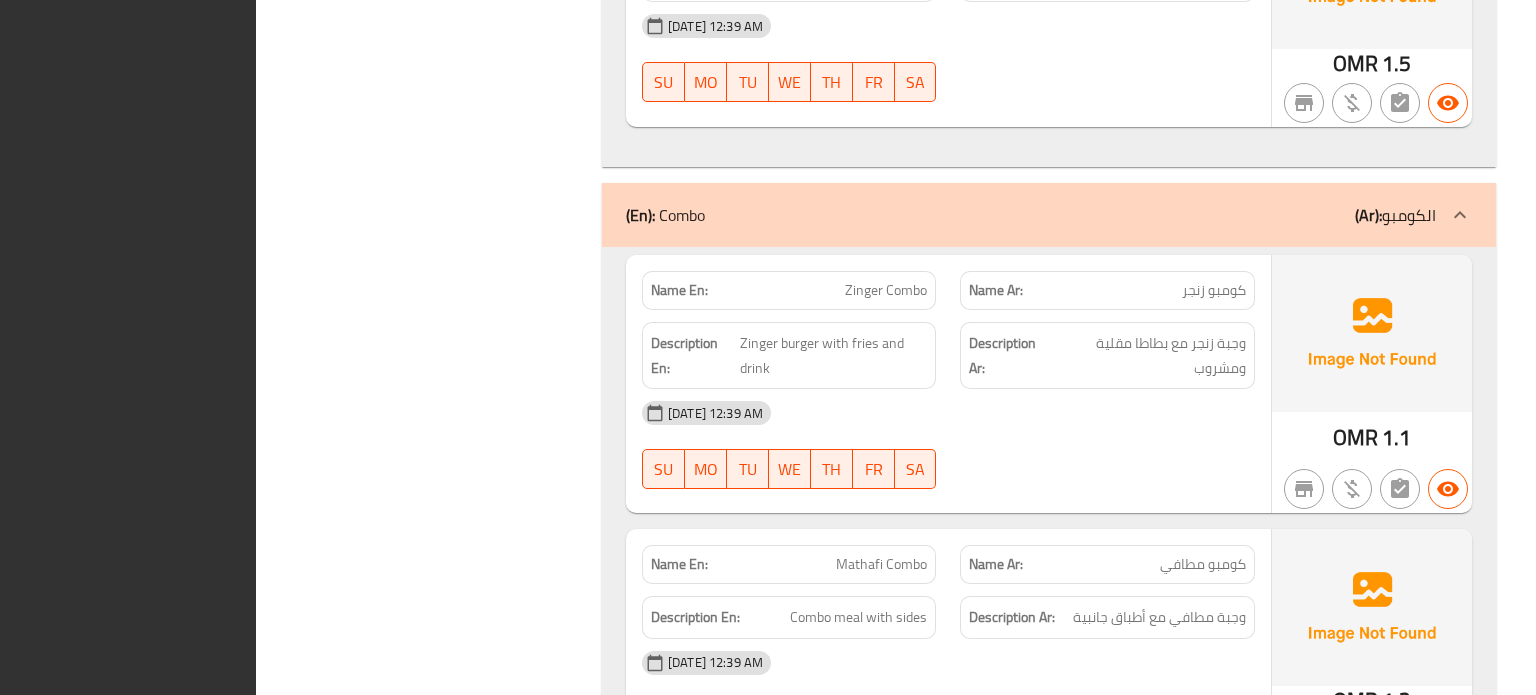 click on "Filter Branches Branches Popular filters Free items Branch specific items Has choices Upsell items Availability filters Available Not available View filters Collapse sections Collapse categories Collapse Choices" at bounding box center [437, -7591] 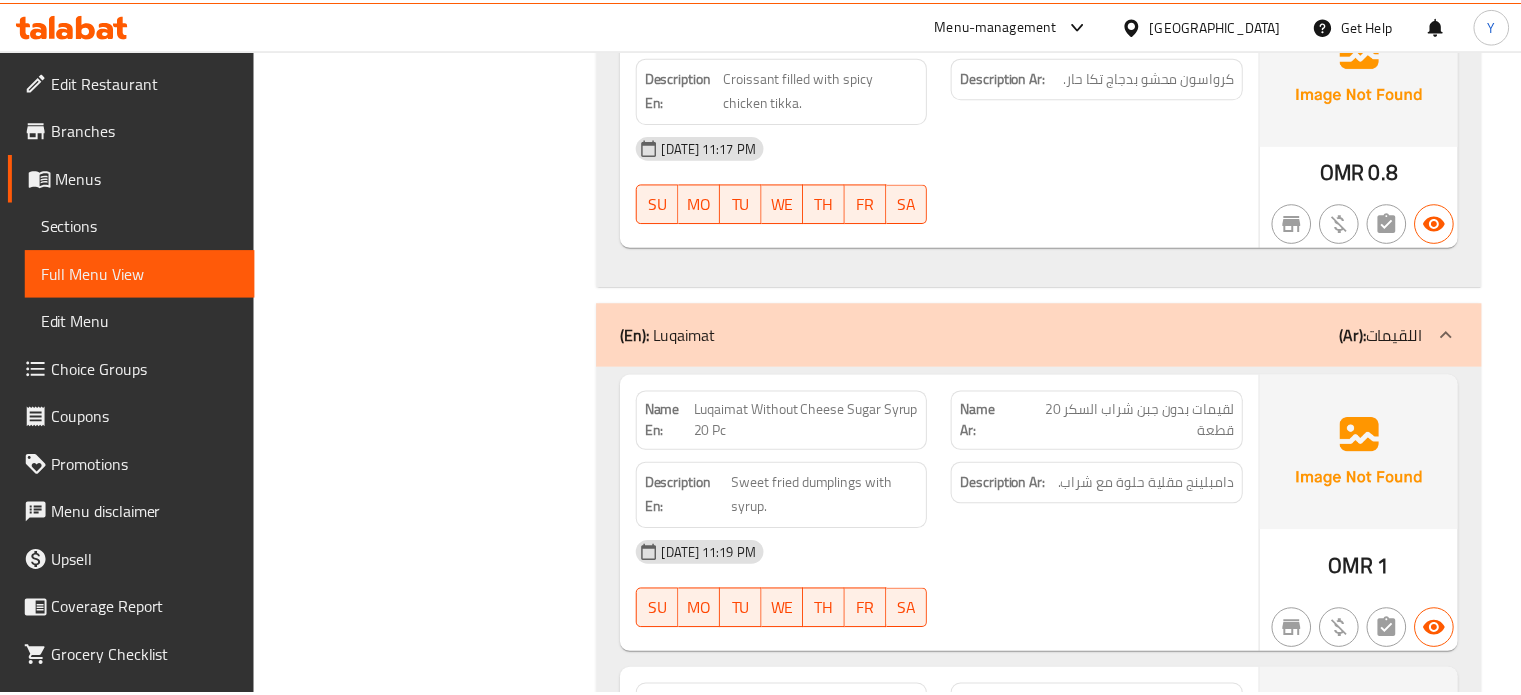 scroll, scrollTop: 18734, scrollLeft: 0, axis: vertical 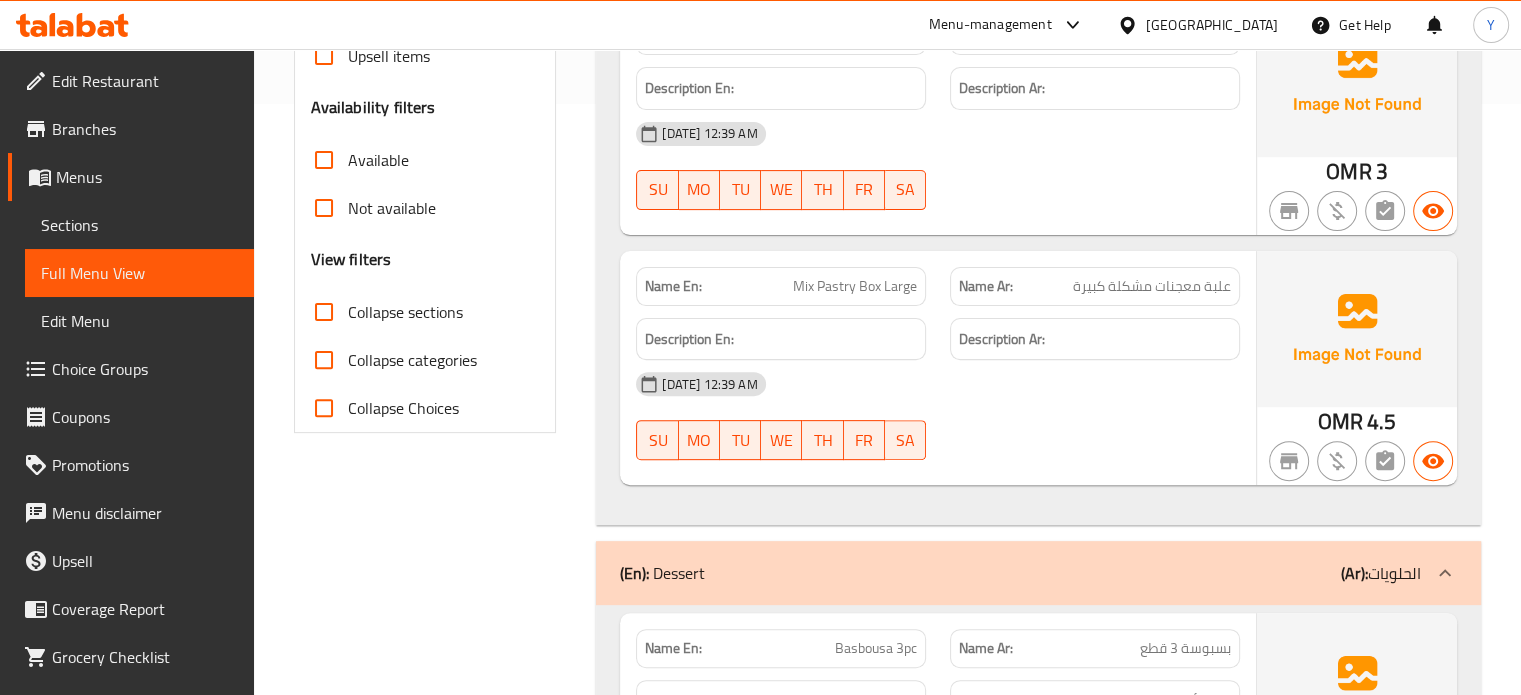 click on "Sections" at bounding box center [139, 225] 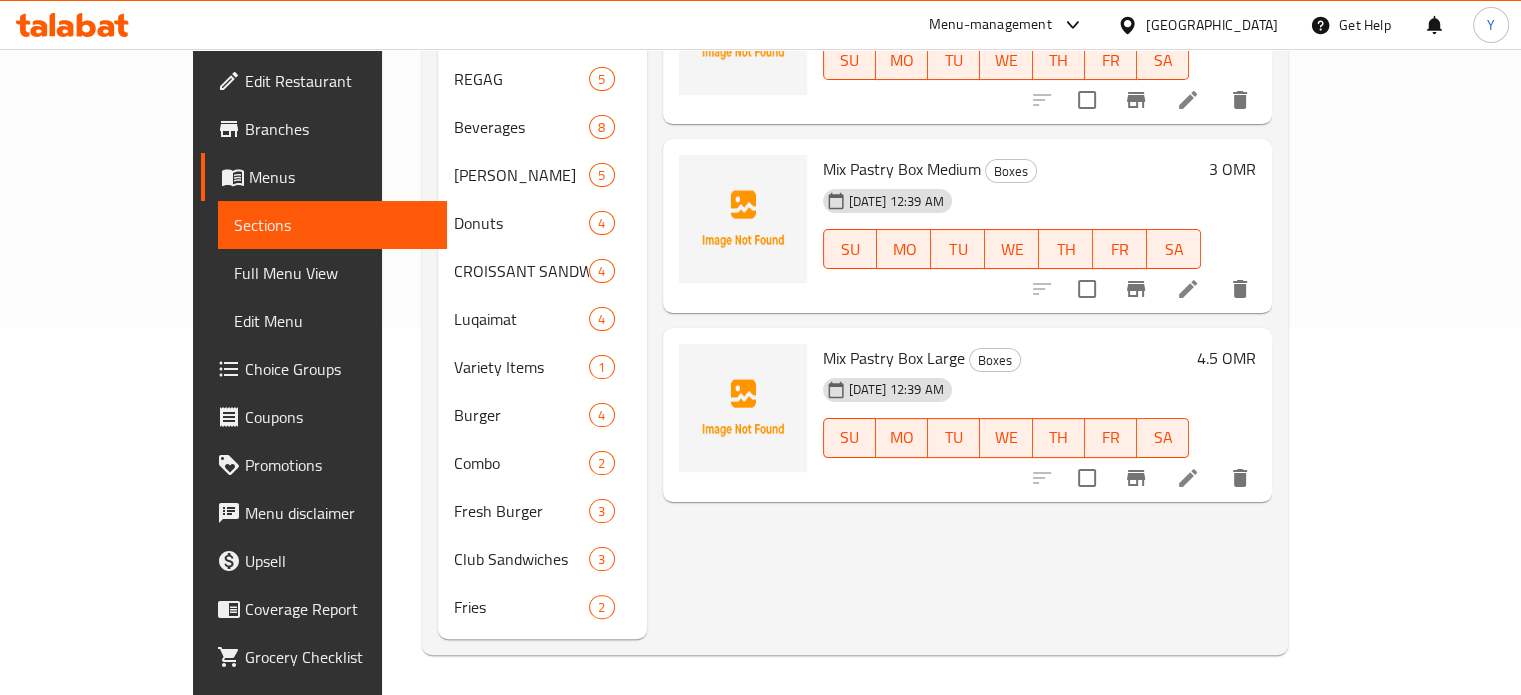 scroll, scrollTop: 280, scrollLeft: 0, axis: vertical 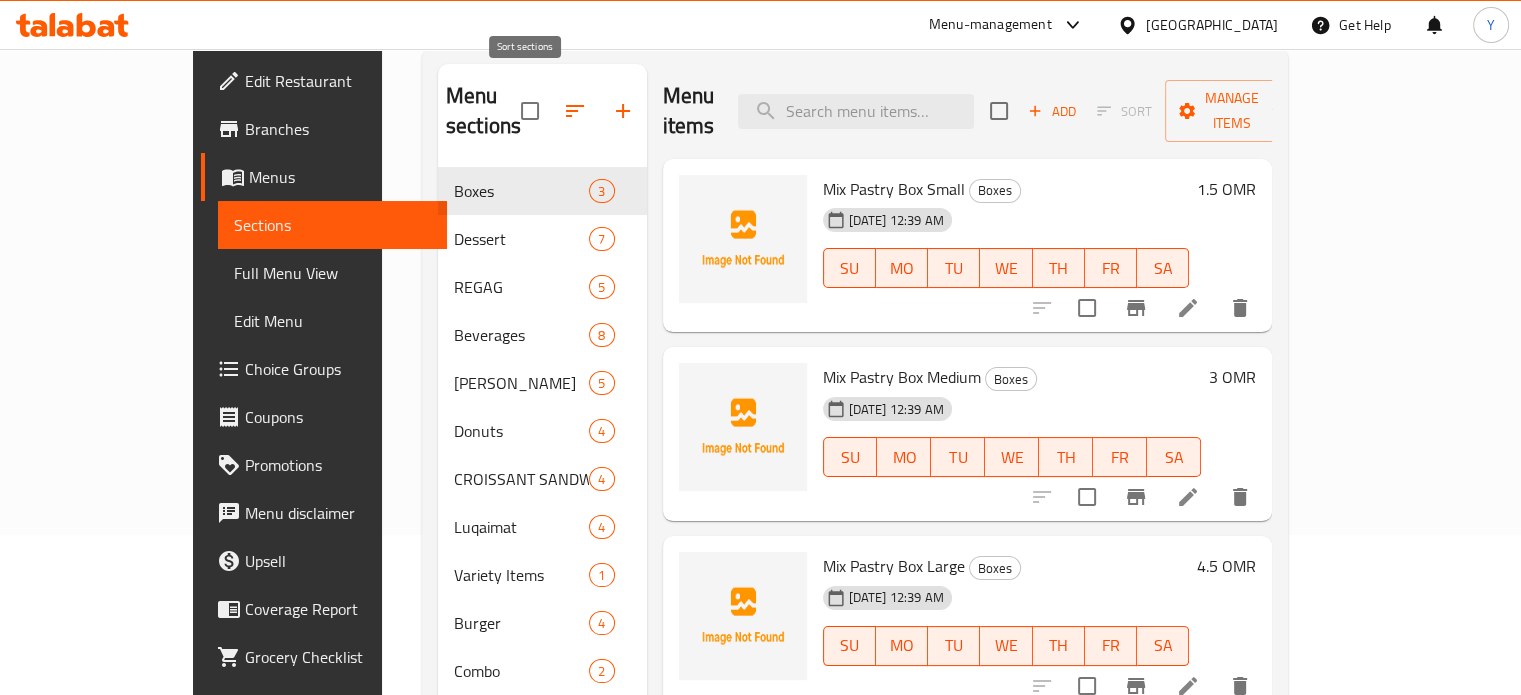 click 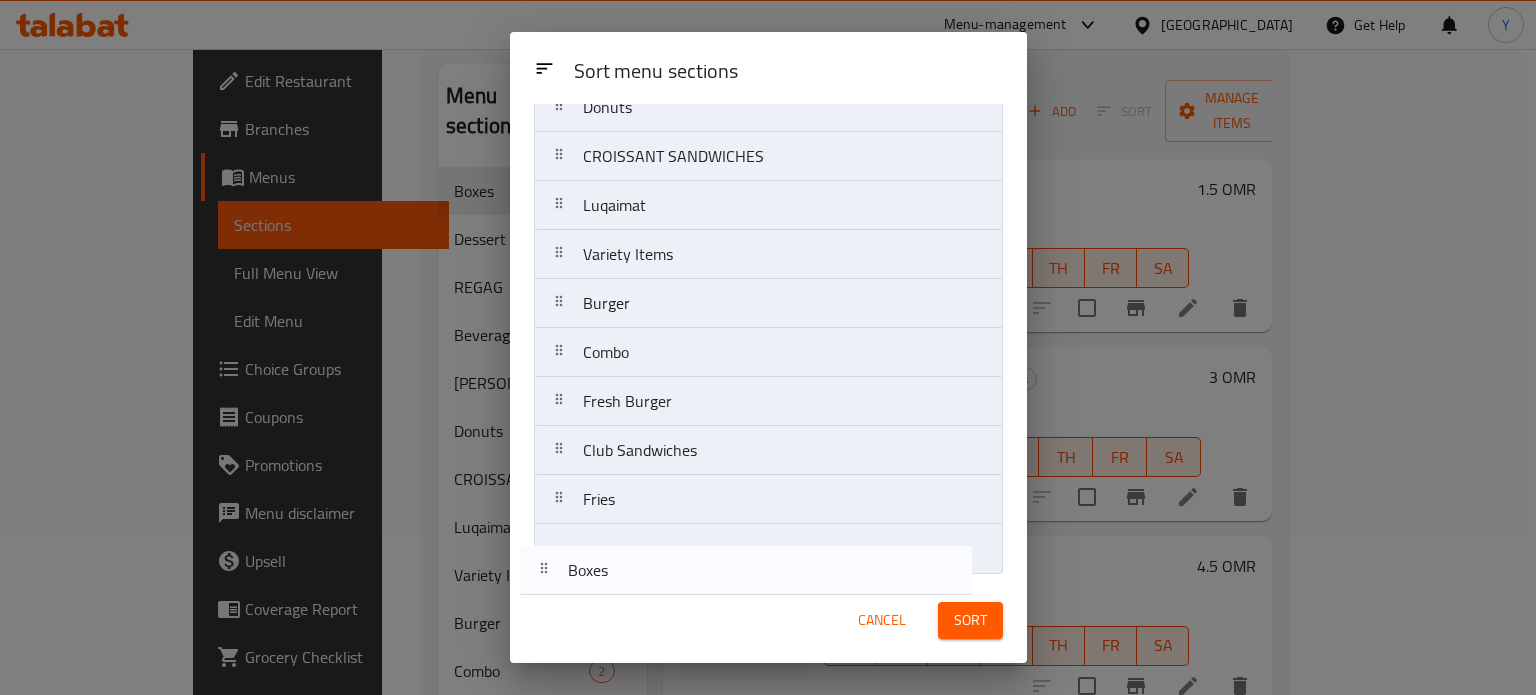 scroll, scrollTop: 275, scrollLeft: 0, axis: vertical 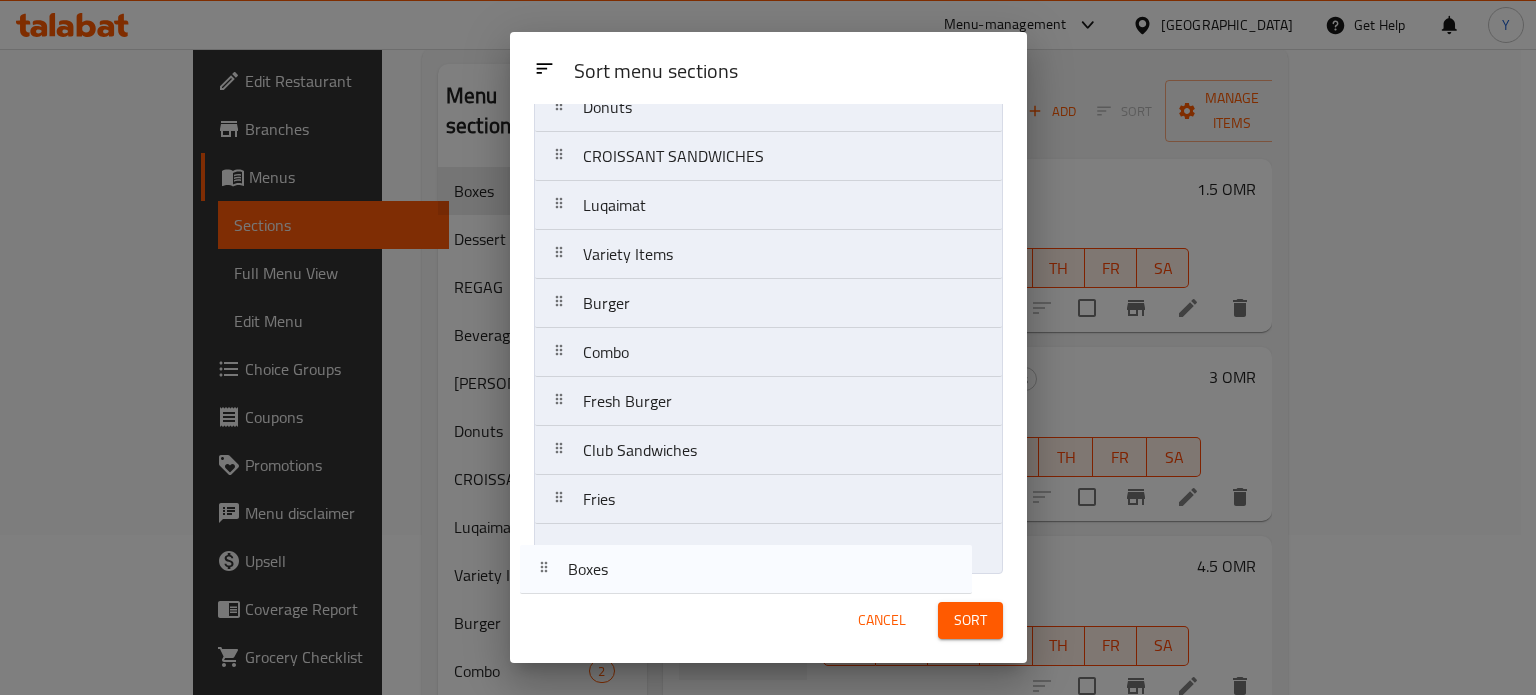 drag, startPoint x: 641, startPoint y: 195, endPoint x: 679, endPoint y: 558, distance: 364.98355 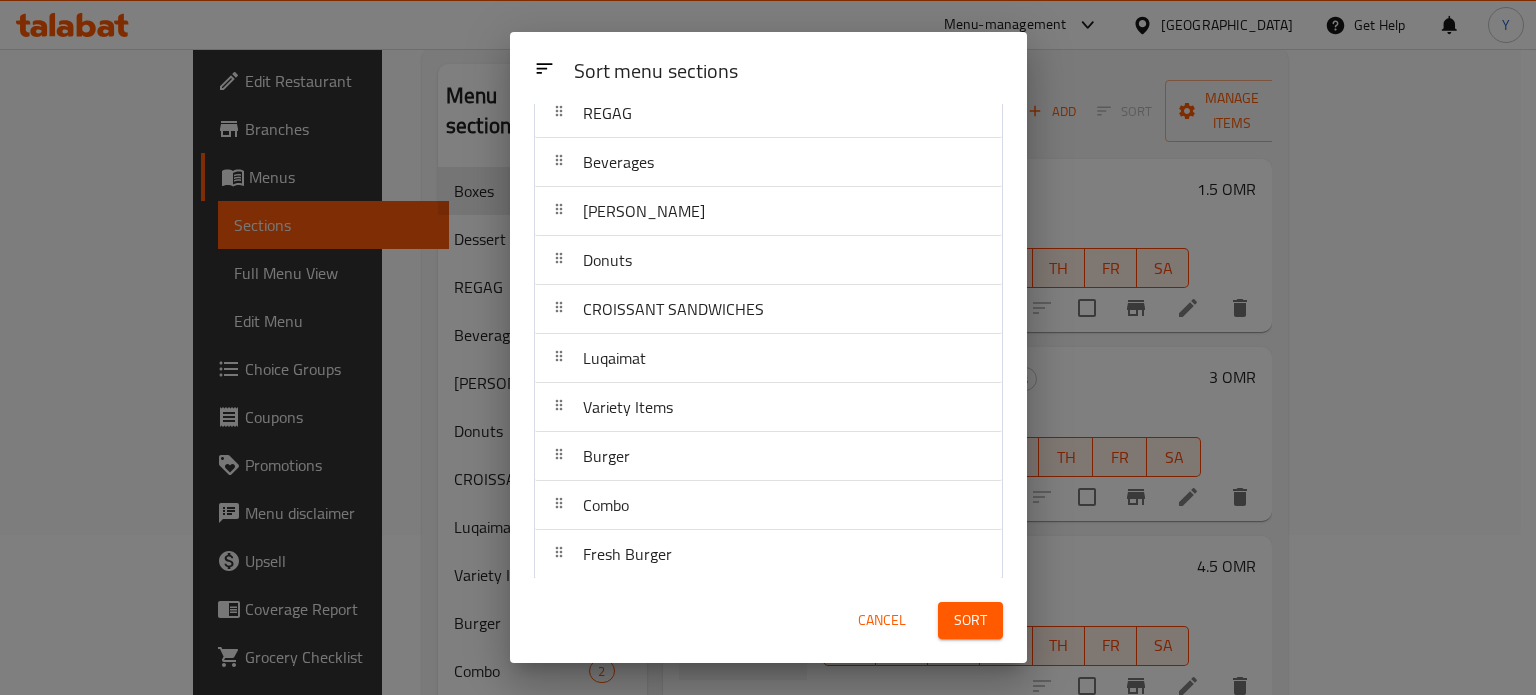 scroll, scrollTop: 16, scrollLeft: 0, axis: vertical 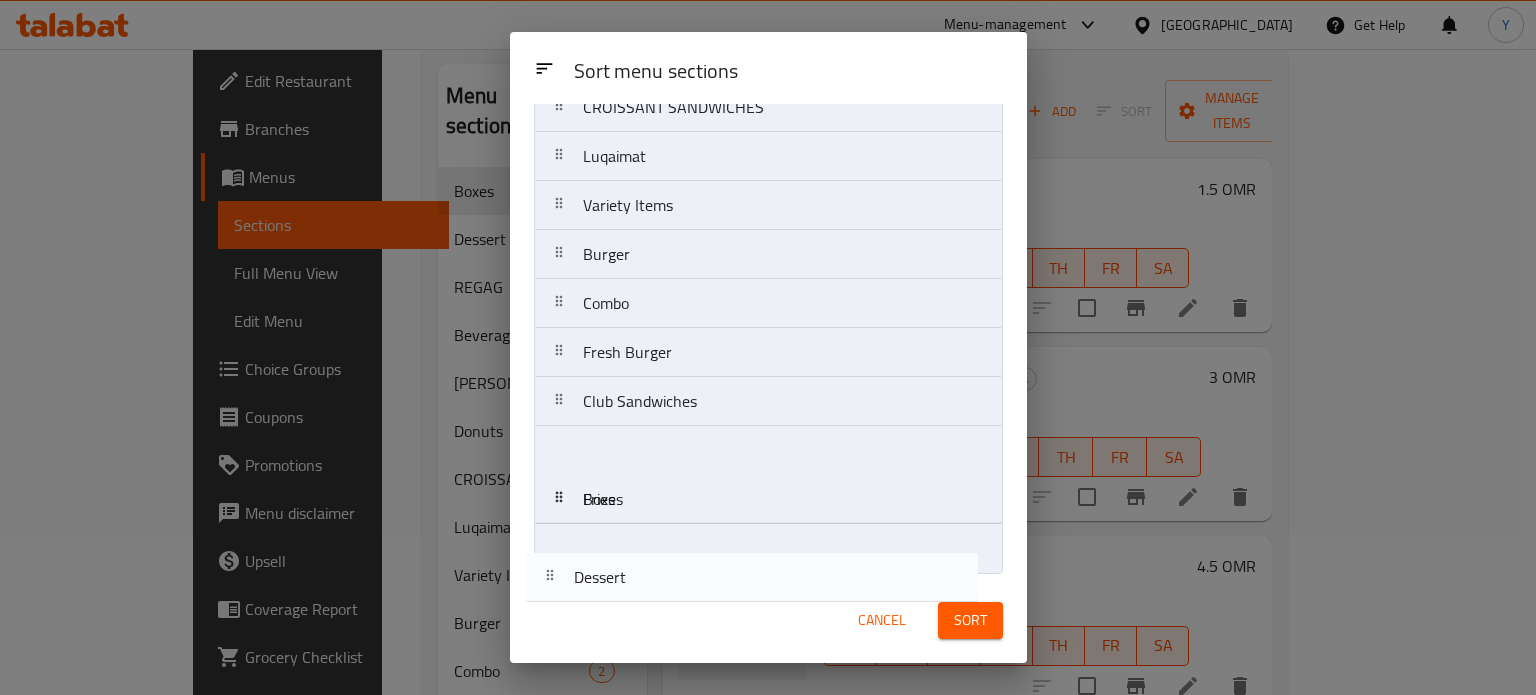 drag, startPoint x: 719, startPoint y: 169, endPoint x: 709, endPoint y: 591, distance: 422.11847 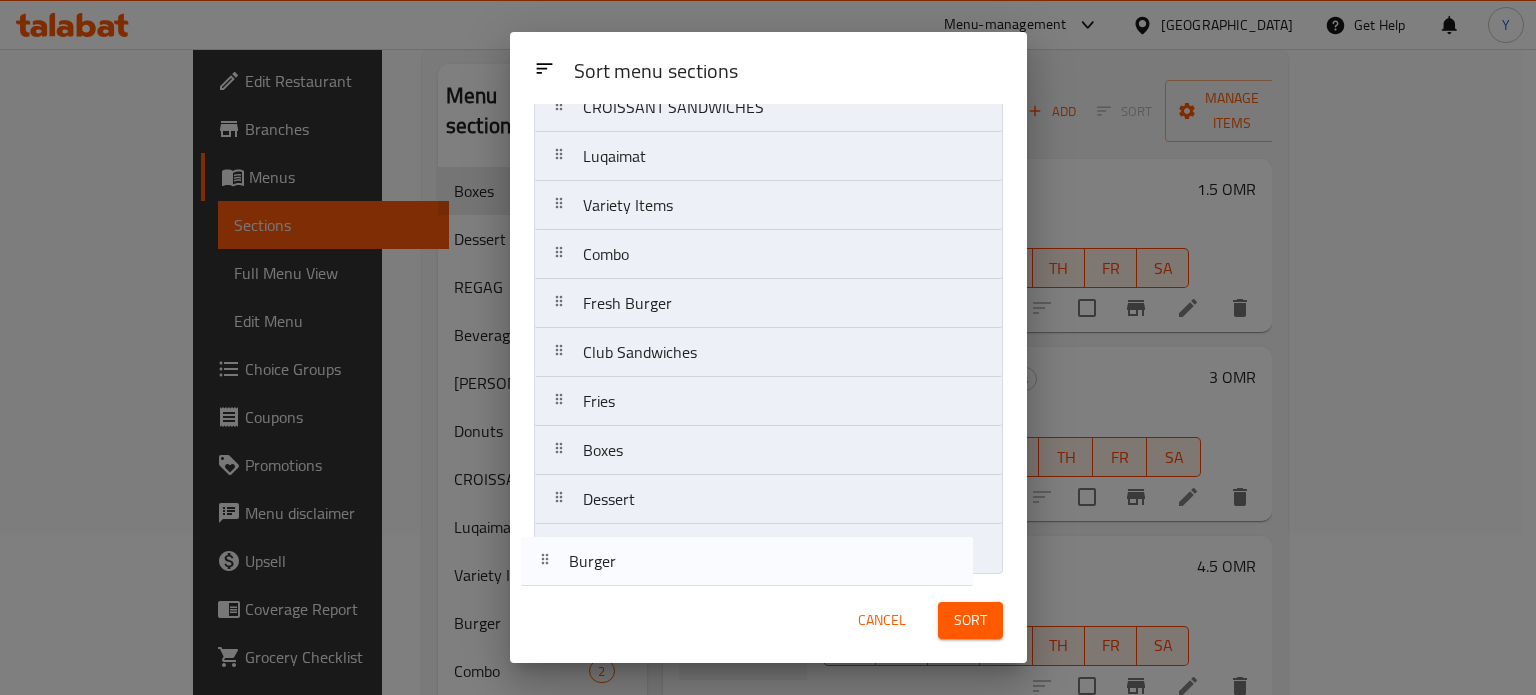 drag, startPoint x: 741, startPoint y: 251, endPoint x: 728, endPoint y: 567, distance: 316.2673 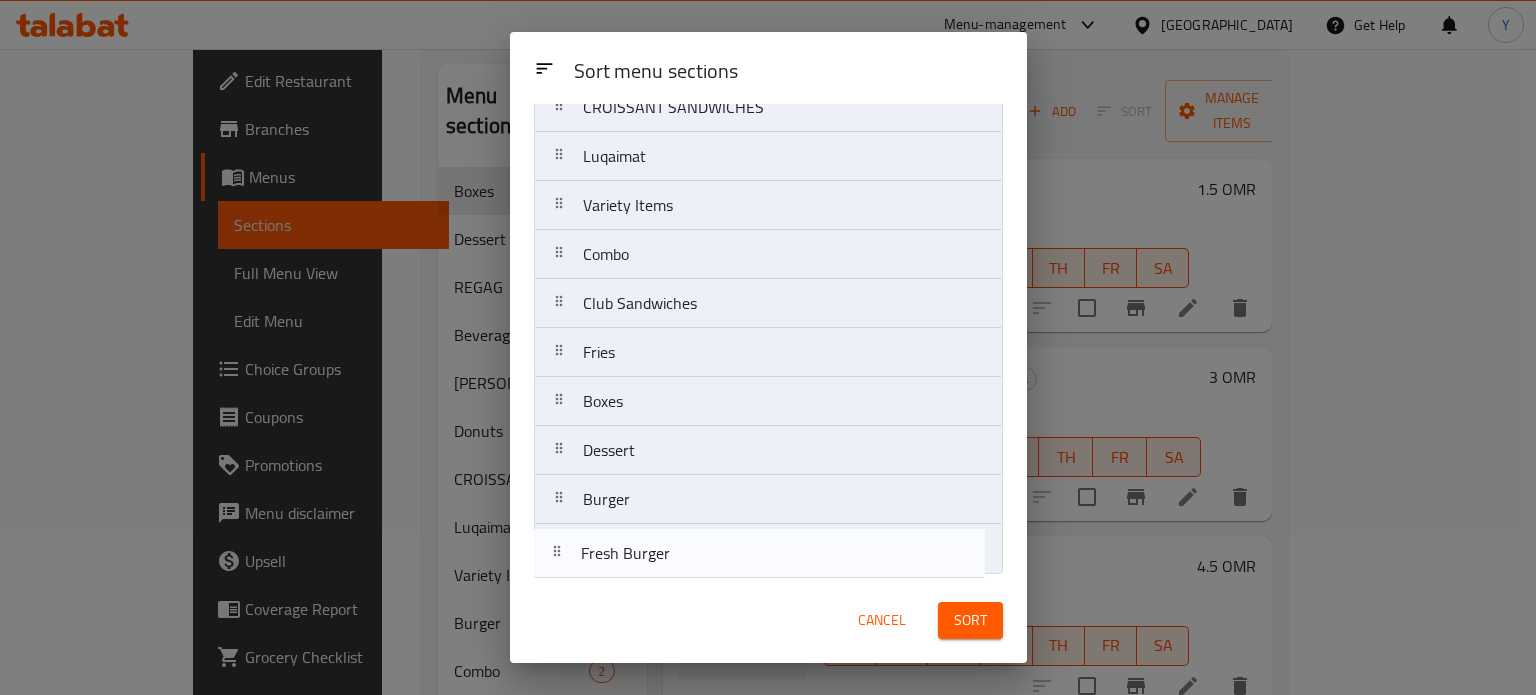 drag, startPoint x: 718, startPoint y: 315, endPoint x: 717, endPoint y: 579, distance: 264.0019 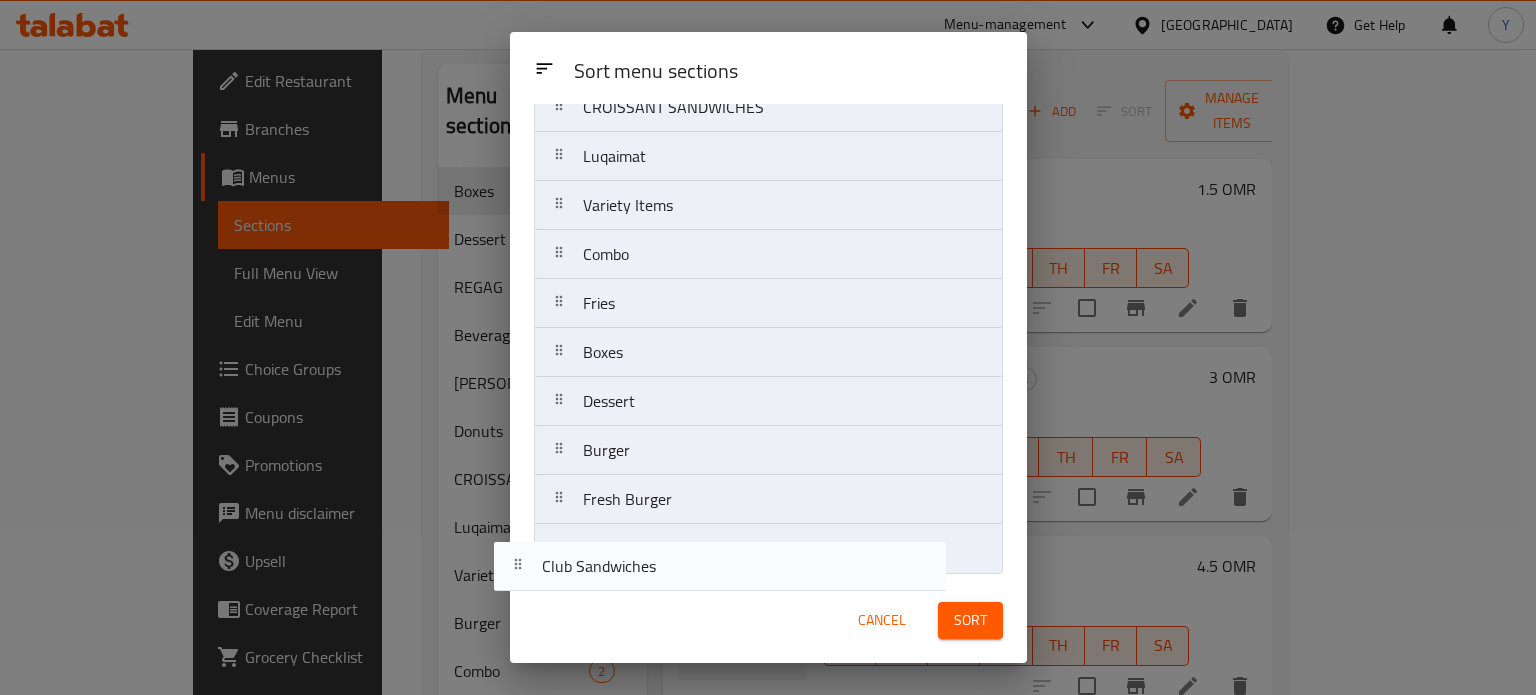 drag, startPoint x: 689, startPoint y: 302, endPoint x: 649, endPoint y: 575, distance: 275.91486 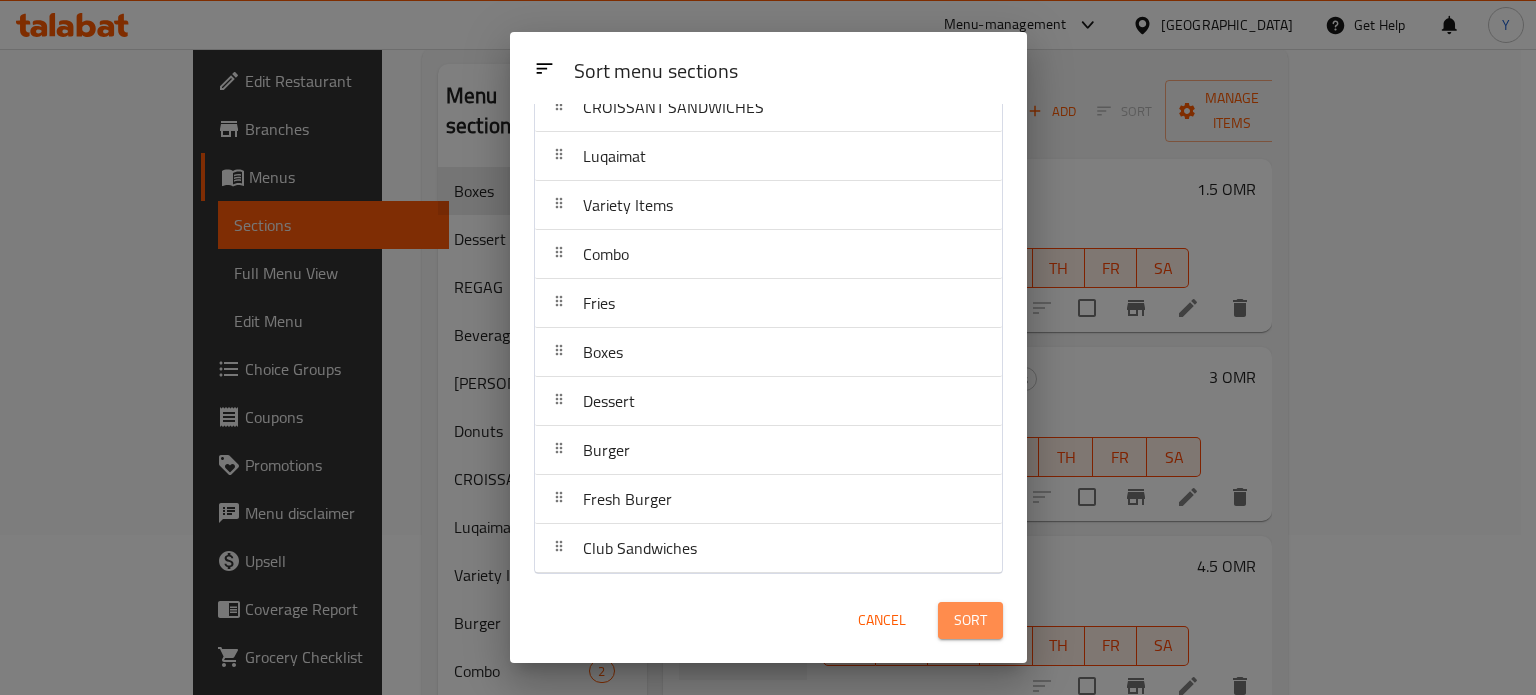 click on "Sort" at bounding box center (970, 620) 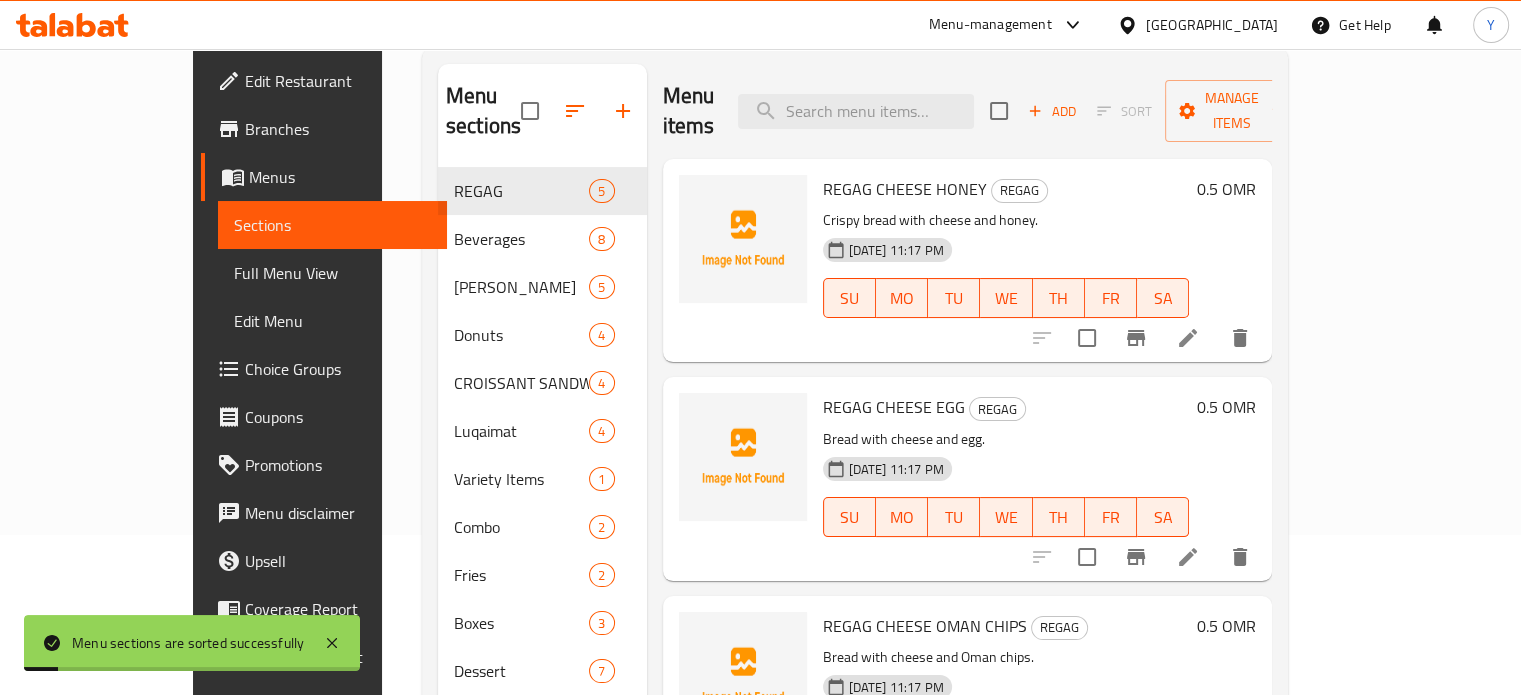 scroll, scrollTop: 0, scrollLeft: 0, axis: both 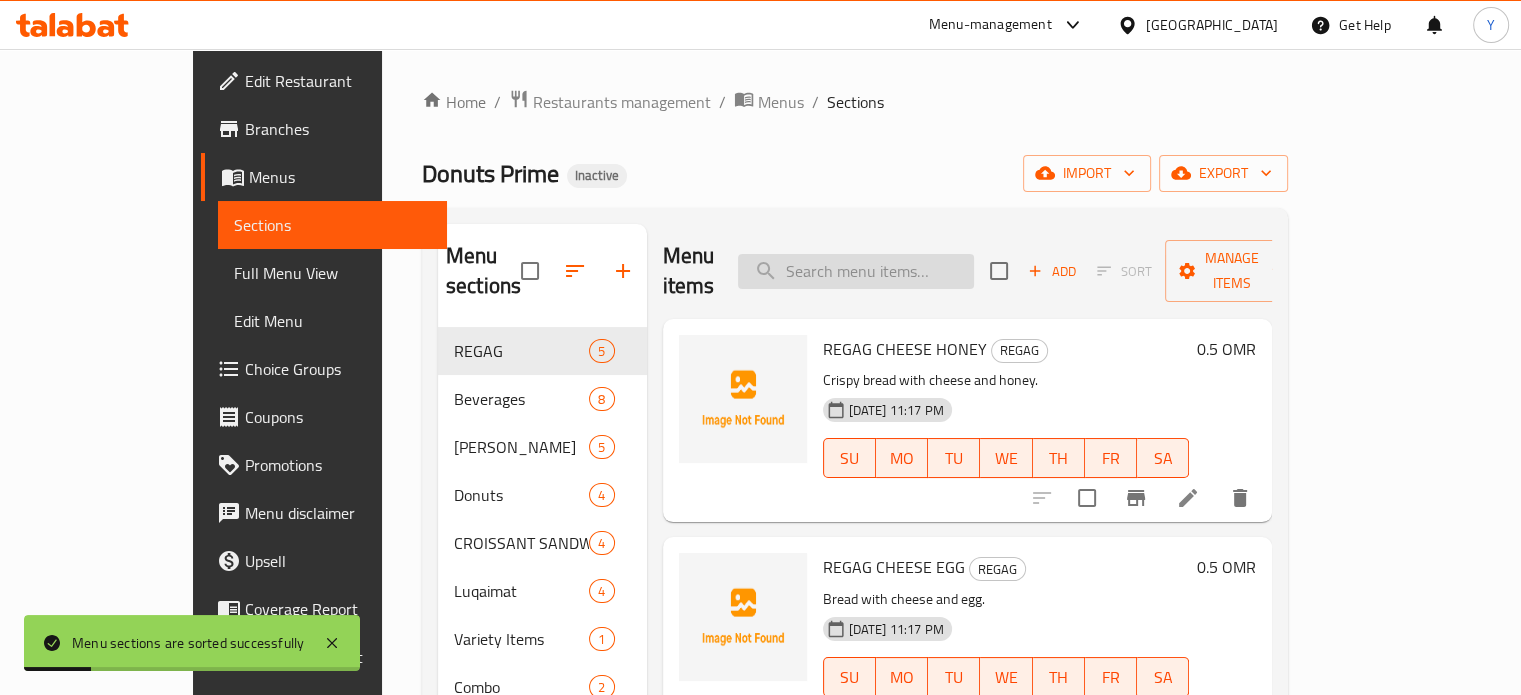 click at bounding box center [856, 271] 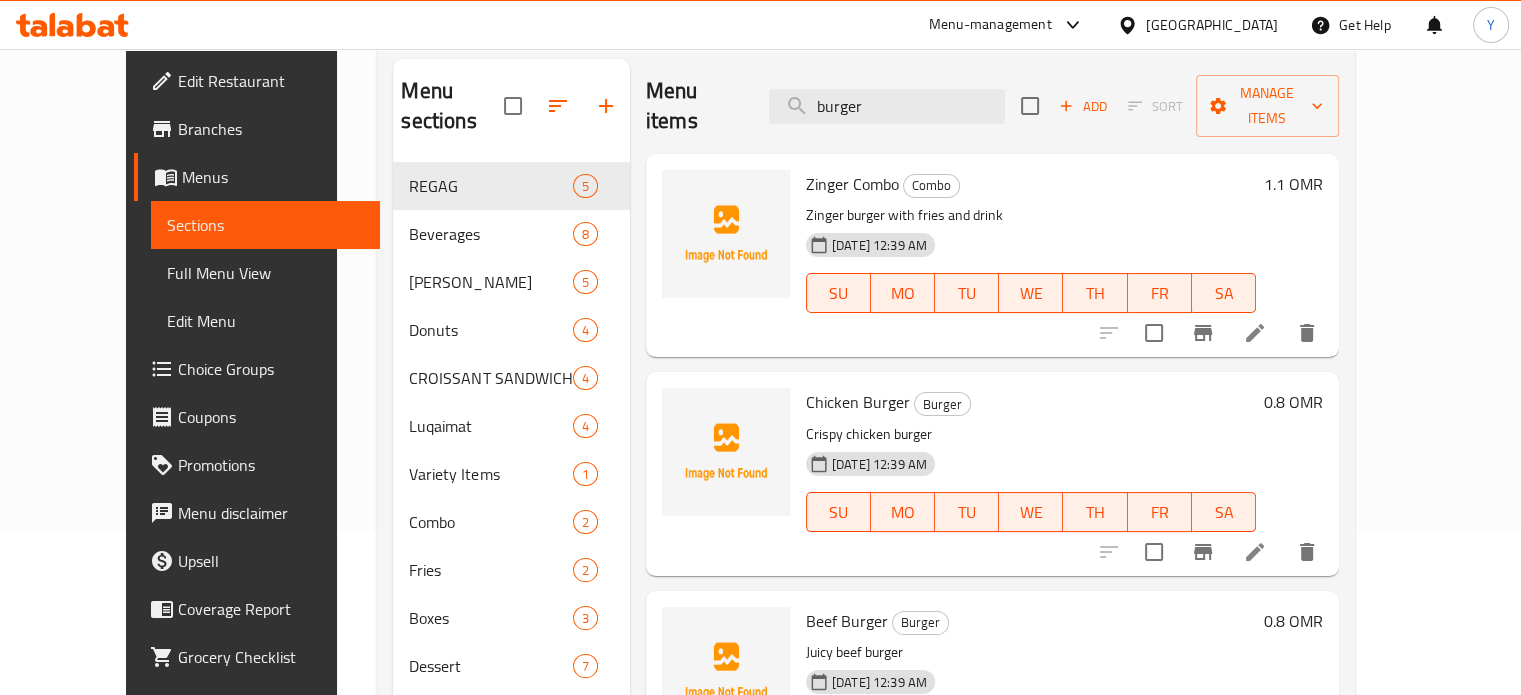 scroll, scrollTop: 224, scrollLeft: 0, axis: vertical 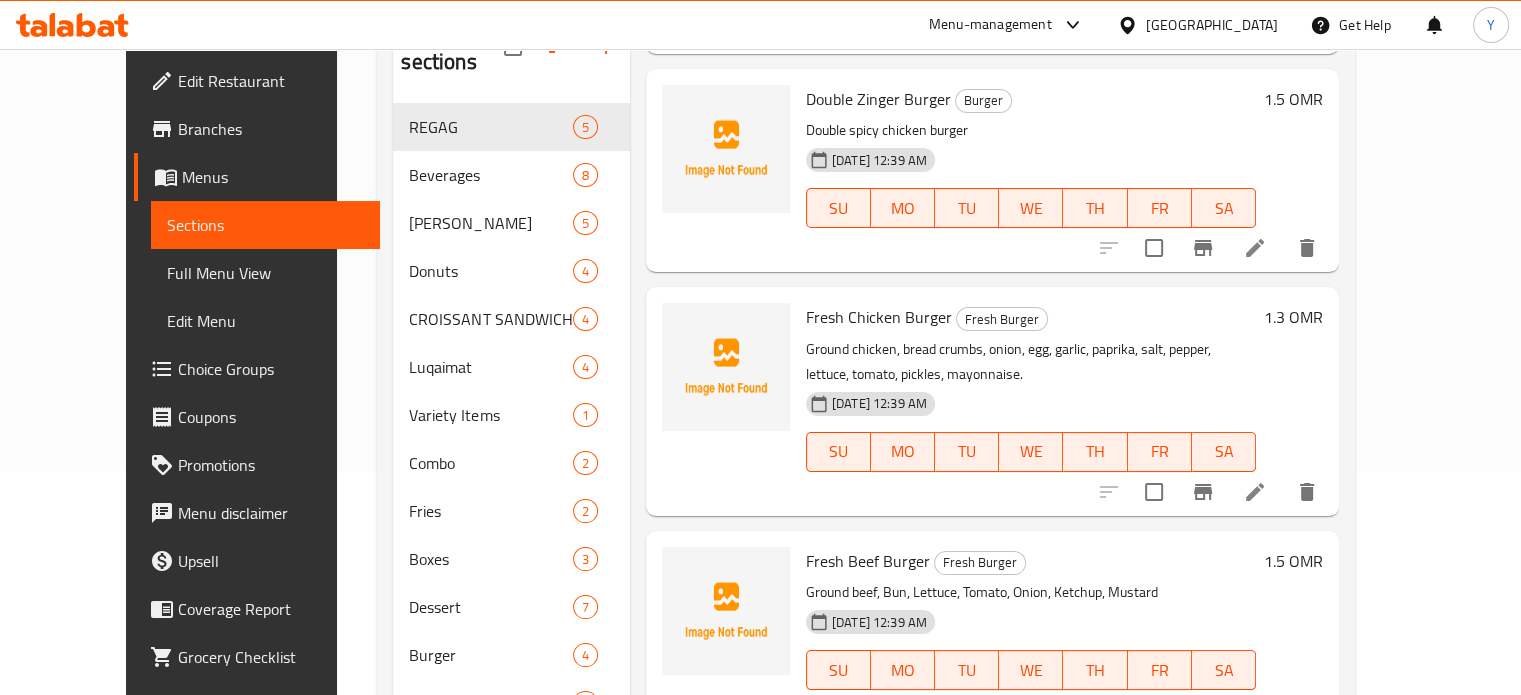 type on "burger" 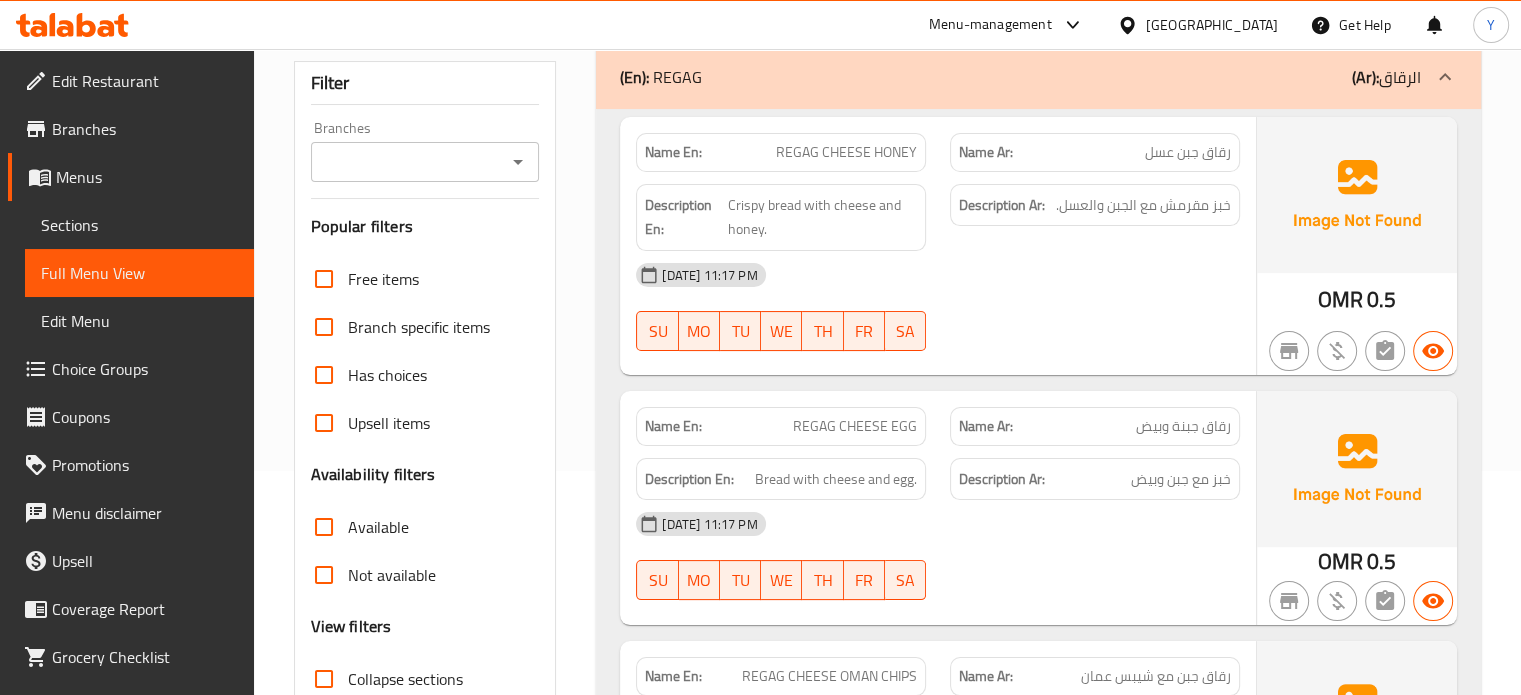 click on "Home / Restaurants management / Menus / Full menu view Export Menu new   Active Filter Branches Branches Popular filters Free items Branch specific items Has choices Upsell items Availability filters Available Not available View filters Collapse sections Collapse categories Collapse Choices (En):   REGAG (Ar): الرقاق Name En: REGAG CHEESE HONEY Name Ar: رقاق جبن عسل Description En: Crispy bread with cheese and honey. Description Ar: خبز مقرمش مع الجبن والعسل. 16-07-2025 11:17 PM SU MO TU WE TH FR SA OMR 0.5 Name En: REGAG CHEESE EGG Name Ar: رقاق جبنة وبيض Description En: Bread with cheese and egg. Description Ar: خبز مع جبن وبيض 16-07-2025 11:17 PM SU MO TU WE TH FR SA OMR 0.5 Name En: REGAG CHEESE OMAN CHIPS Name Ar: رقاق جبن مع شيبس عمان Description En: Bread with cheese and Oman chips. Description Ar: خبز بالجبن ورقائق بطاطا عمان. 16-07-2025 11:17 PM SU MO TU WE TH FR SA OMR 0.5 Name En: Name Ar: SU MO TU" at bounding box center (887, 8381) 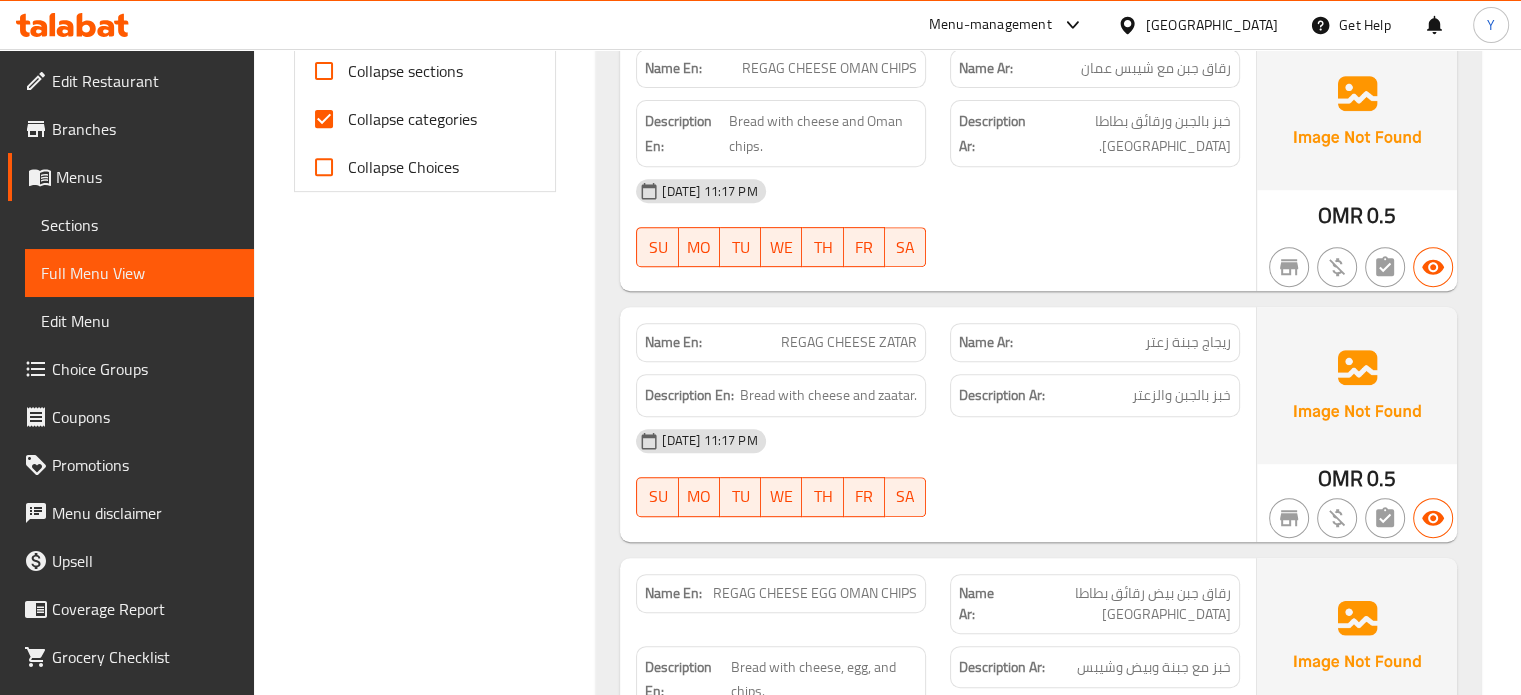 click on "Collapse categories" at bounding box center (388, 119) 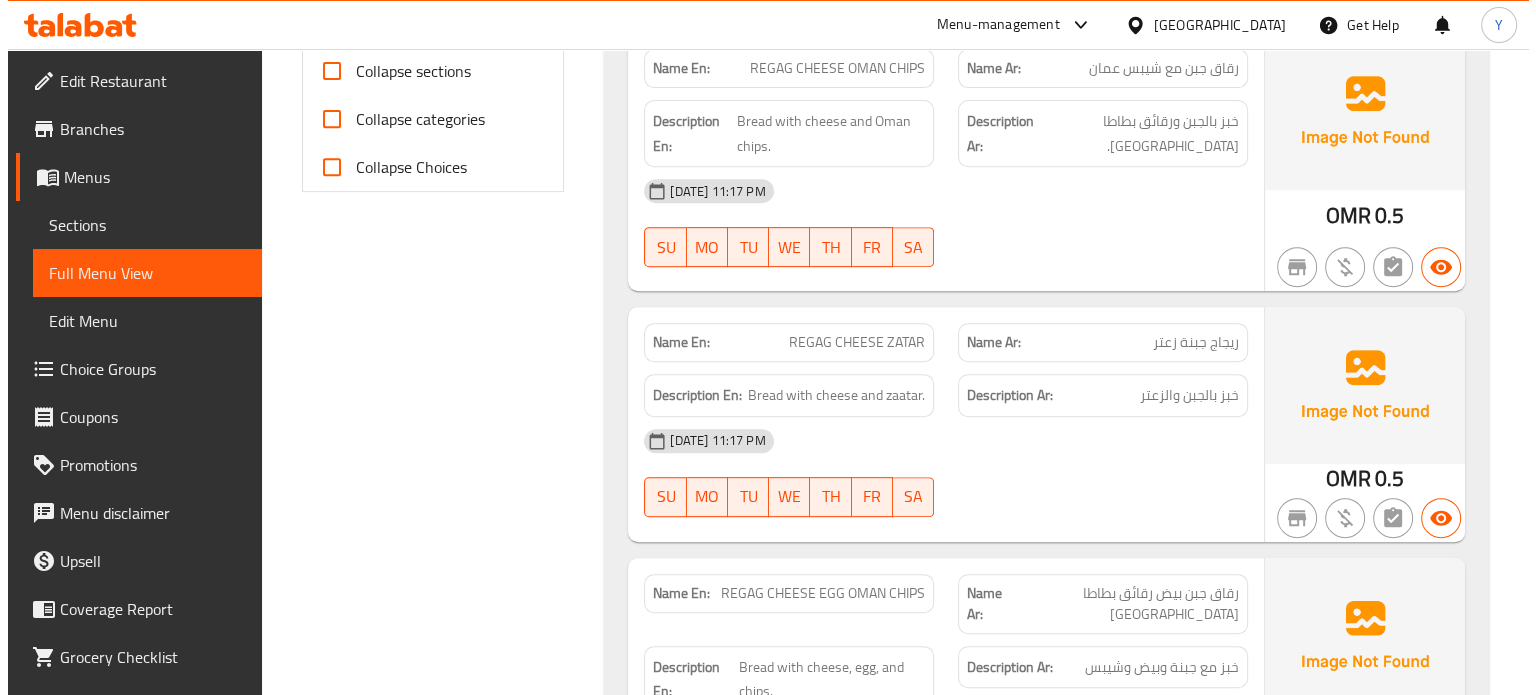 scroll, scrollTop: 0, scrollLeft: 0, axis: both 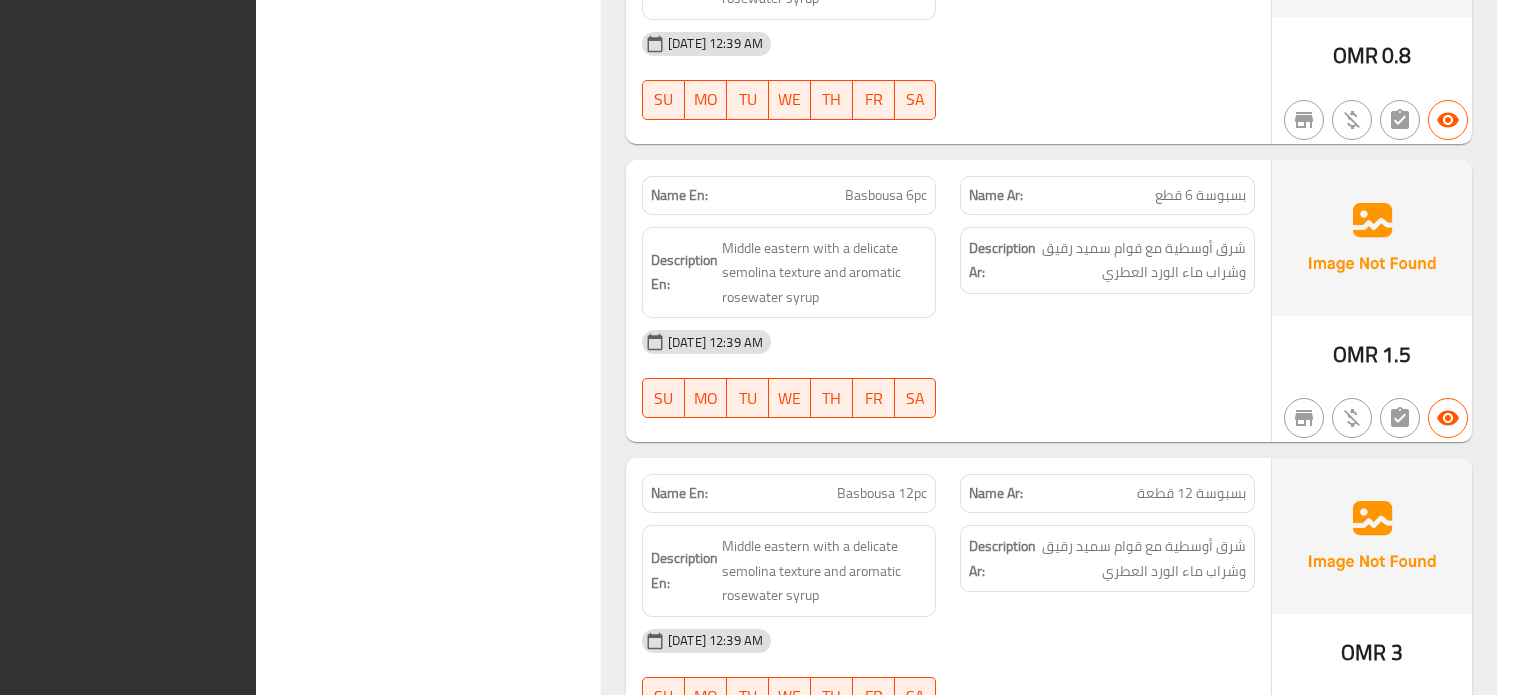 drag, startPoint x: 617, startPoint y: 55, endPoint x: 554, endPoint y: 328, distance: 280.17496 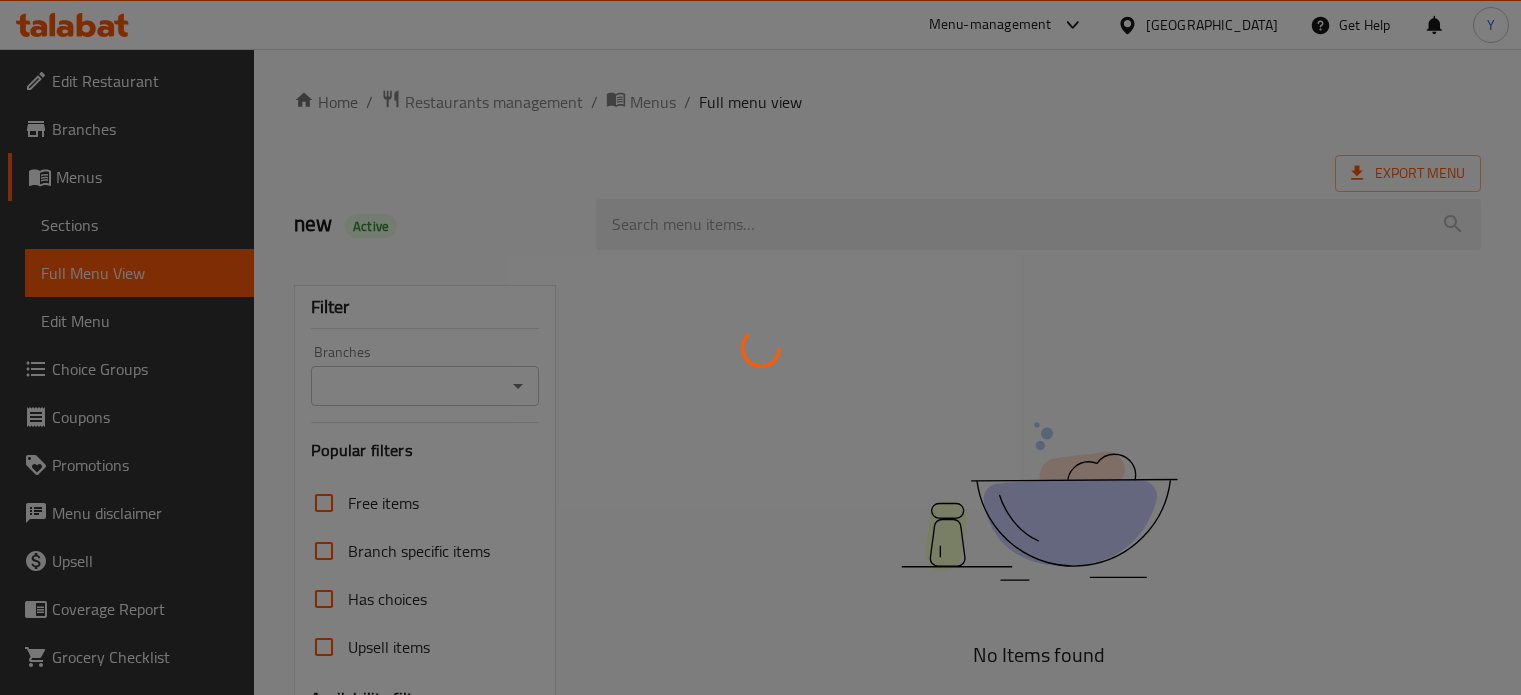 scroll, scrollTop: 0, scrollLeft: 0, axis: both 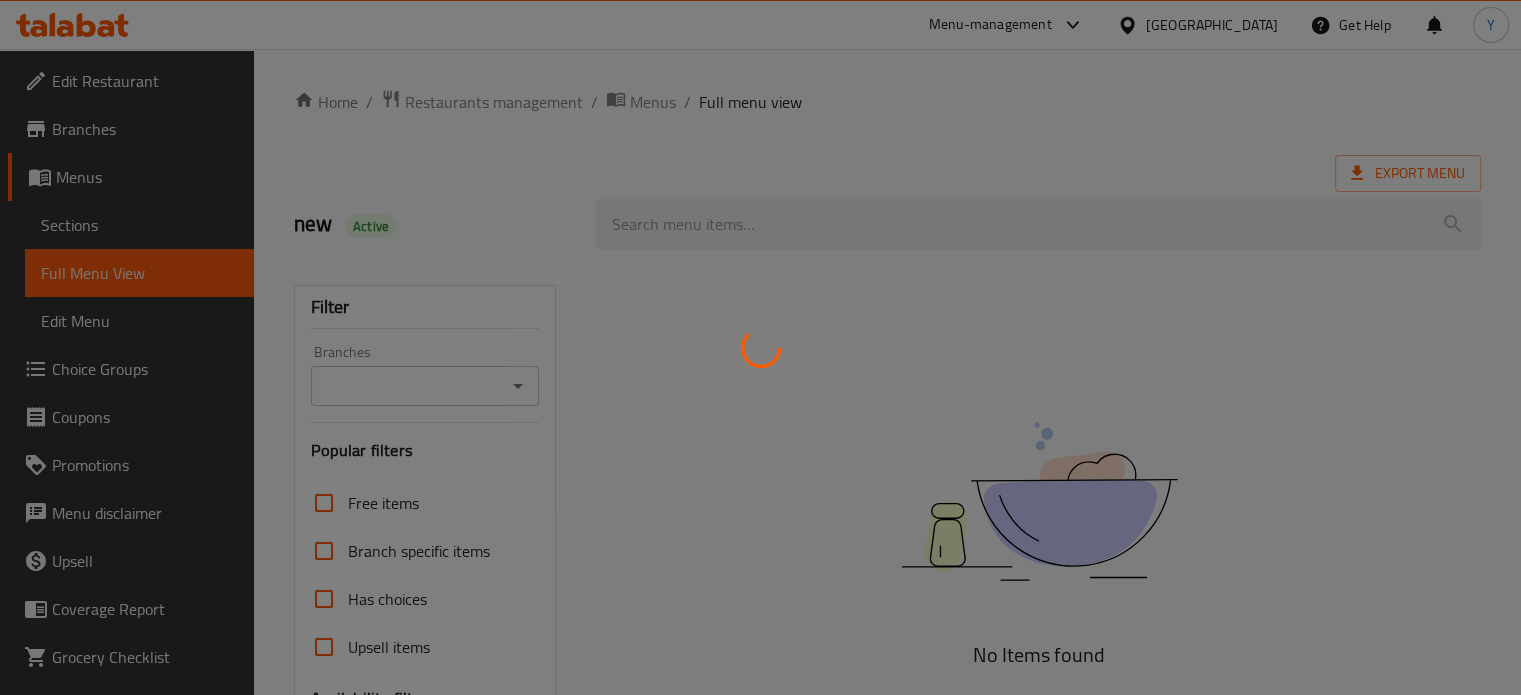 click at bounding box center [760, 347] 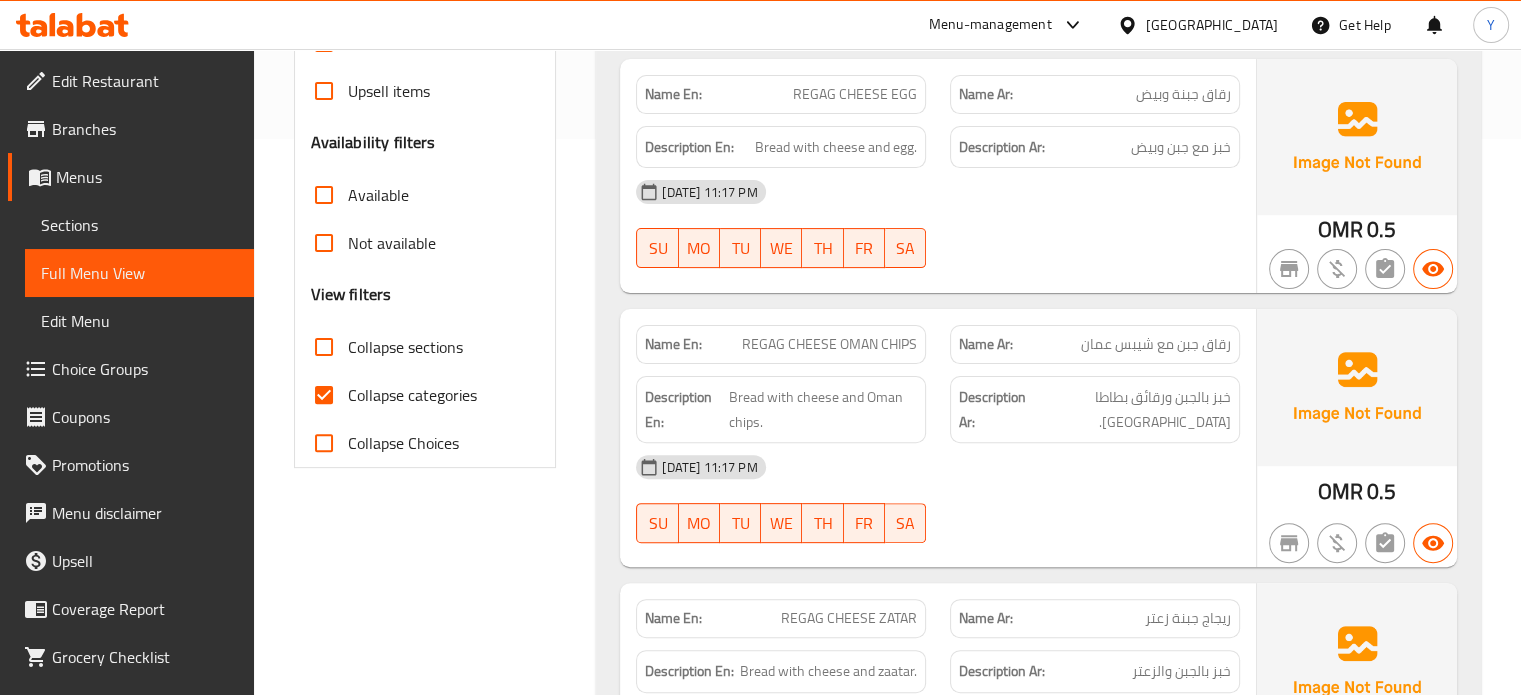 scroll, scrollTop: 560, scrollLeft: 0, axis: vertical 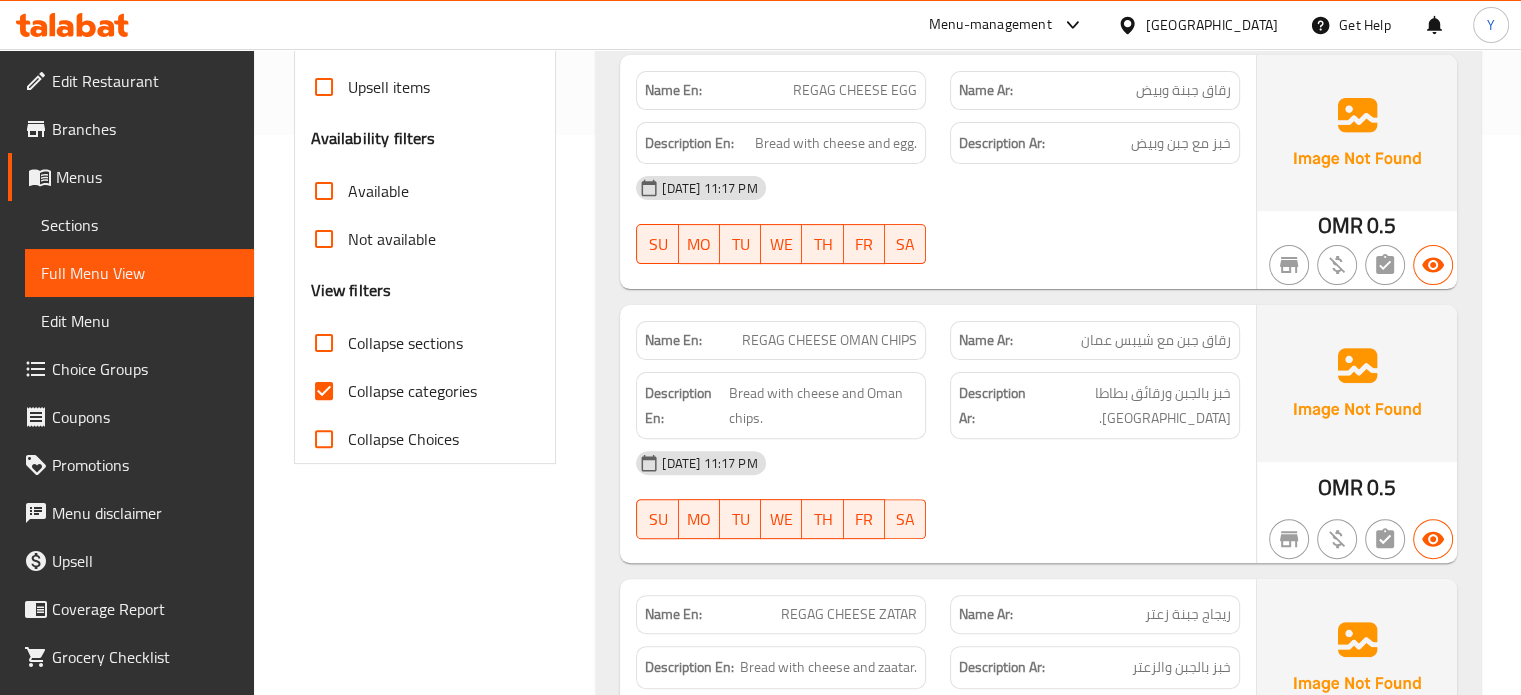 click on "Collapse categories" at bounding box center (412, 391) 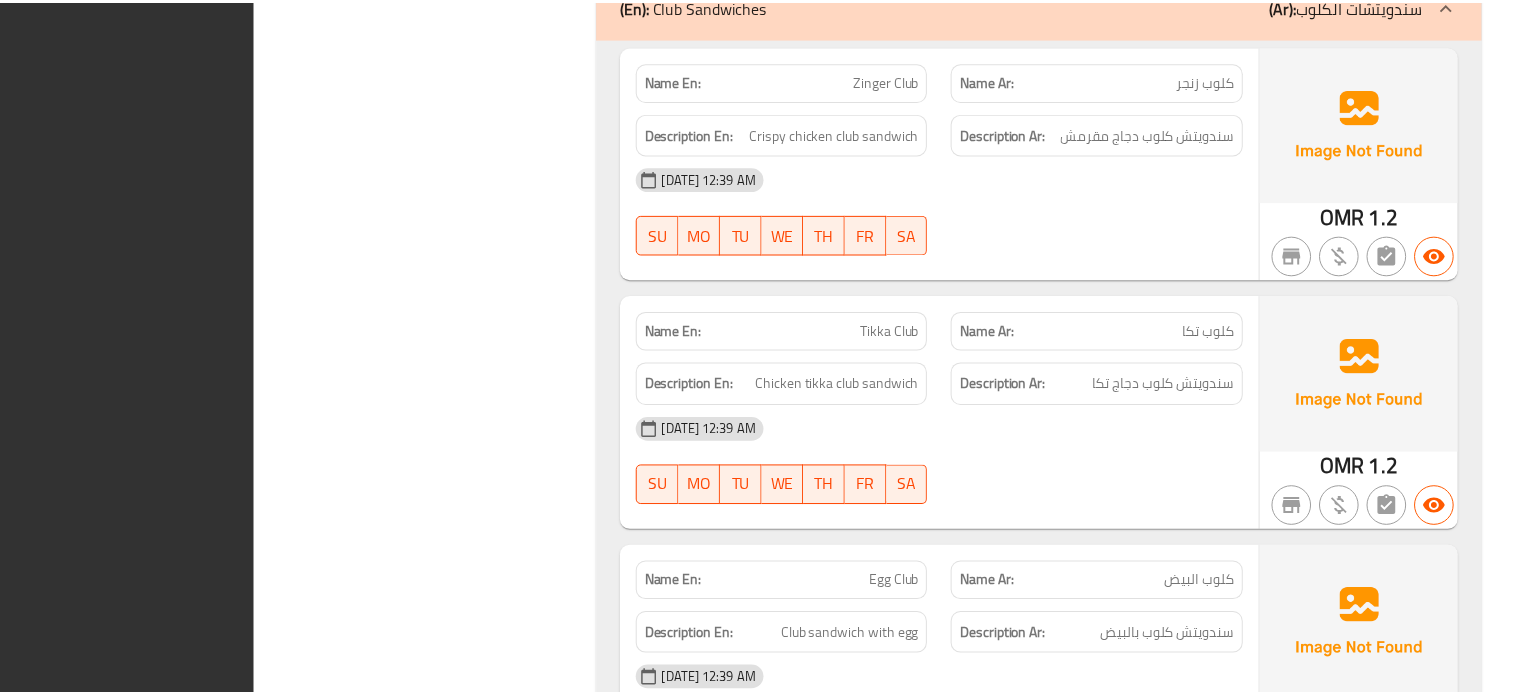scroll, scrollTop: 21250, scrollLeft: 0, axis: vertical 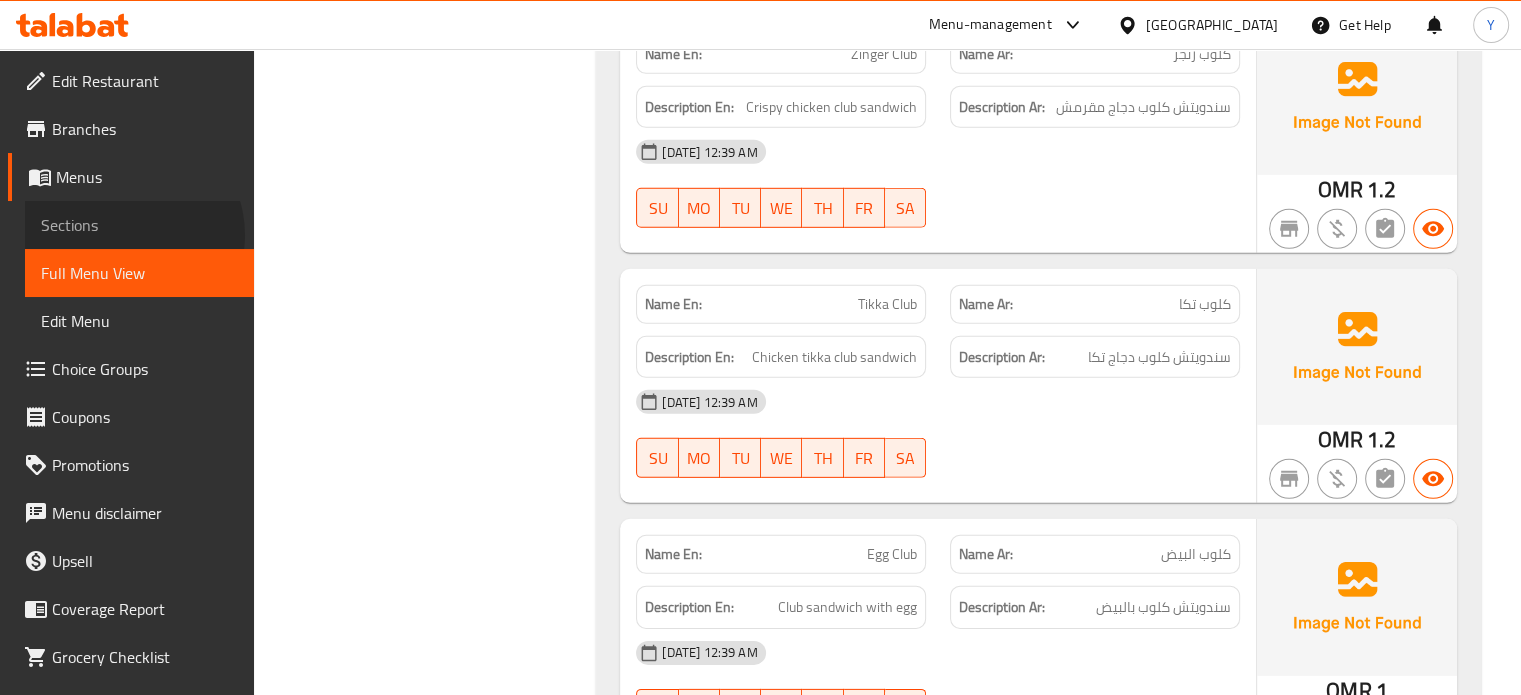 click on "Sections" at bounding box center [139, 225] 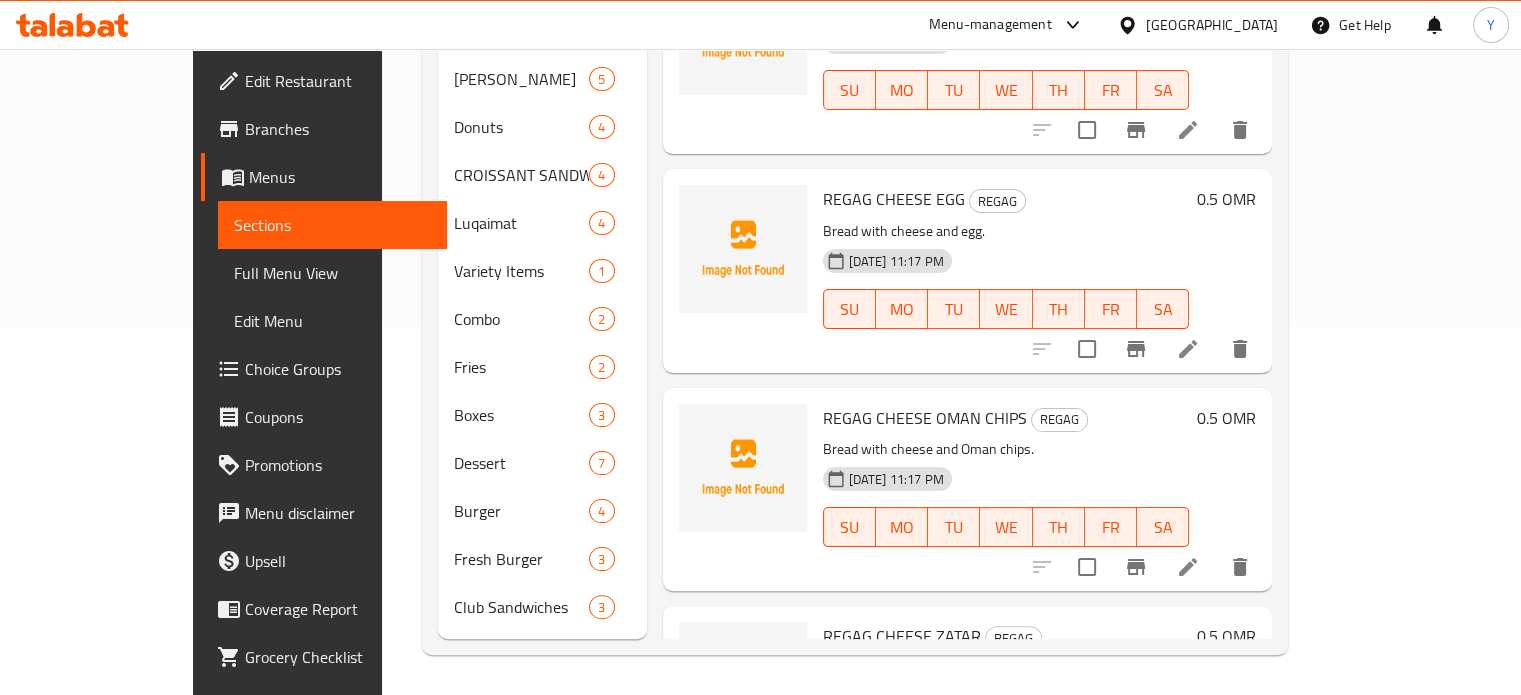 scroll, scrollTop: 280, scrollLeft: 0, axis: vertical 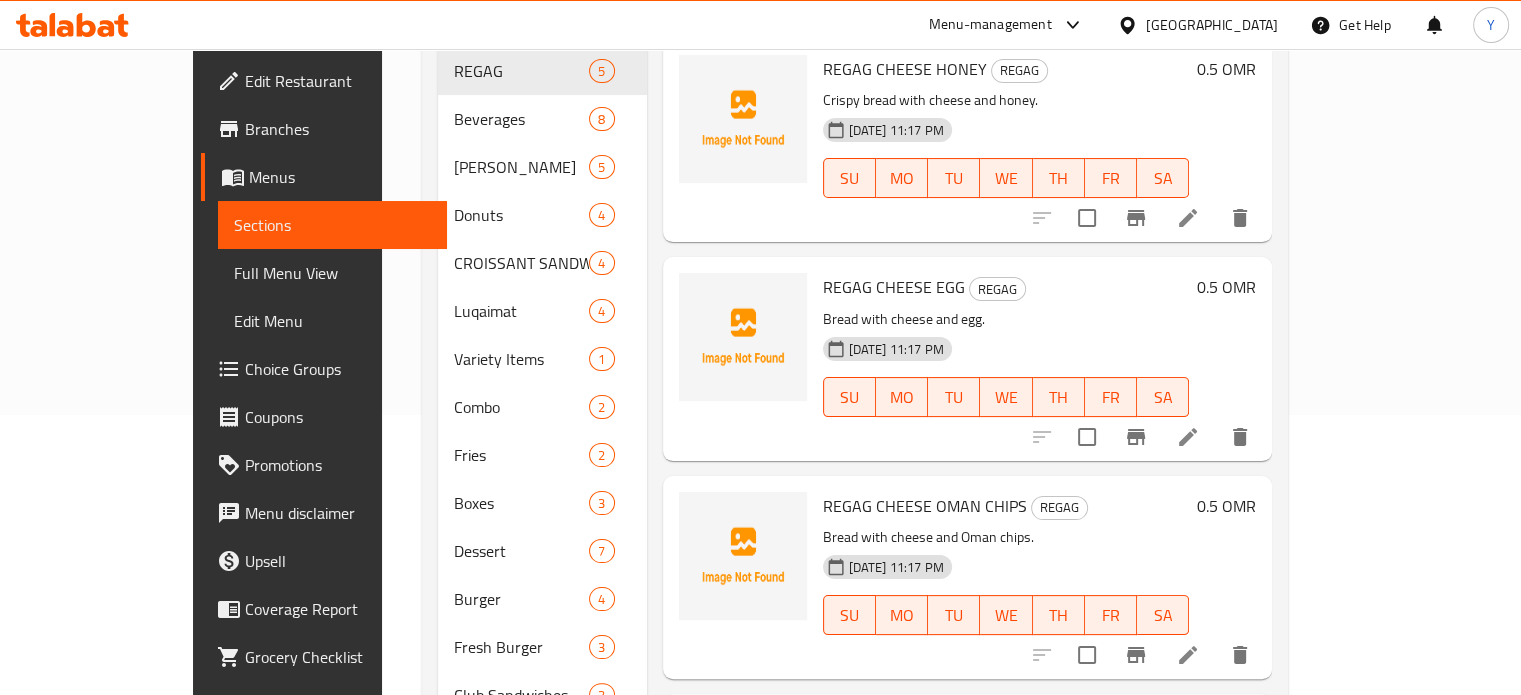 click on "Home / Restaurants management / Menus / Sections Donuts Prime Inactive import export Menu sections REGAG 5 Beverages 8 FATHEERA SALALAH 5 Donuts 4 CROISSANT SANDWICHES 4 Luqaimat 4 Variety Items 1 Combo 2 Fries 2 Boxes 3 Dessert 7 Burger 4 Fresh Burger 3 Club Sandwiches 3 Menu items Add Sort Manage items REGAG CHEESE HONEY   REGAG Crispy bread with cheese and honey. 16-07-2025 11:17 PM SU MO TU WE TH FR SA 0.5   OMR REGAG CHEESE EGG   REGAG Bread with cheese and egg. 16-07-2025 11:17 PM SU MO TU WE TH FR SA 0.5   OMR REGAG CHEESE OMAN CHIPS   REGAG Bread with cheese and Oman chips. 16-07-2025 11:17 PM SU MO TU WE TH FR SA 0.5   OMR REGAG CHEESE ZATAR   REGAG Bread with cheese and zaatar. 16-07-2025 11:17 PM SU MO TU WE TH FR SA 0.5   OMR REGAG CHEESE EGG OMAN CHIPS   REGAG Bread with cheese, egg, and chips. 16-07-2025 11:17 PM SU MO TU WE TH FR SA 0.6   OMR" at bounding box center [855, 276] 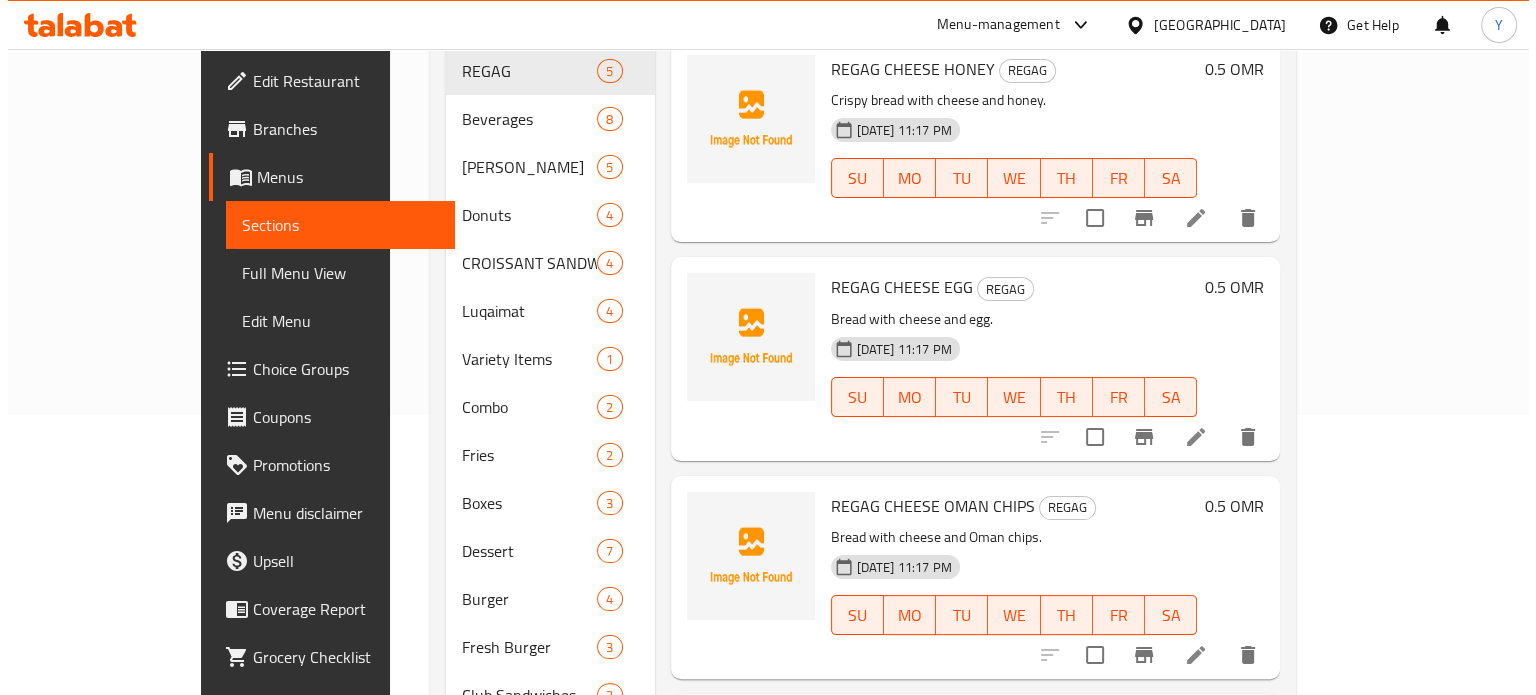 scroll, scrollTop: 0, scrollLeft: 0, axis: both 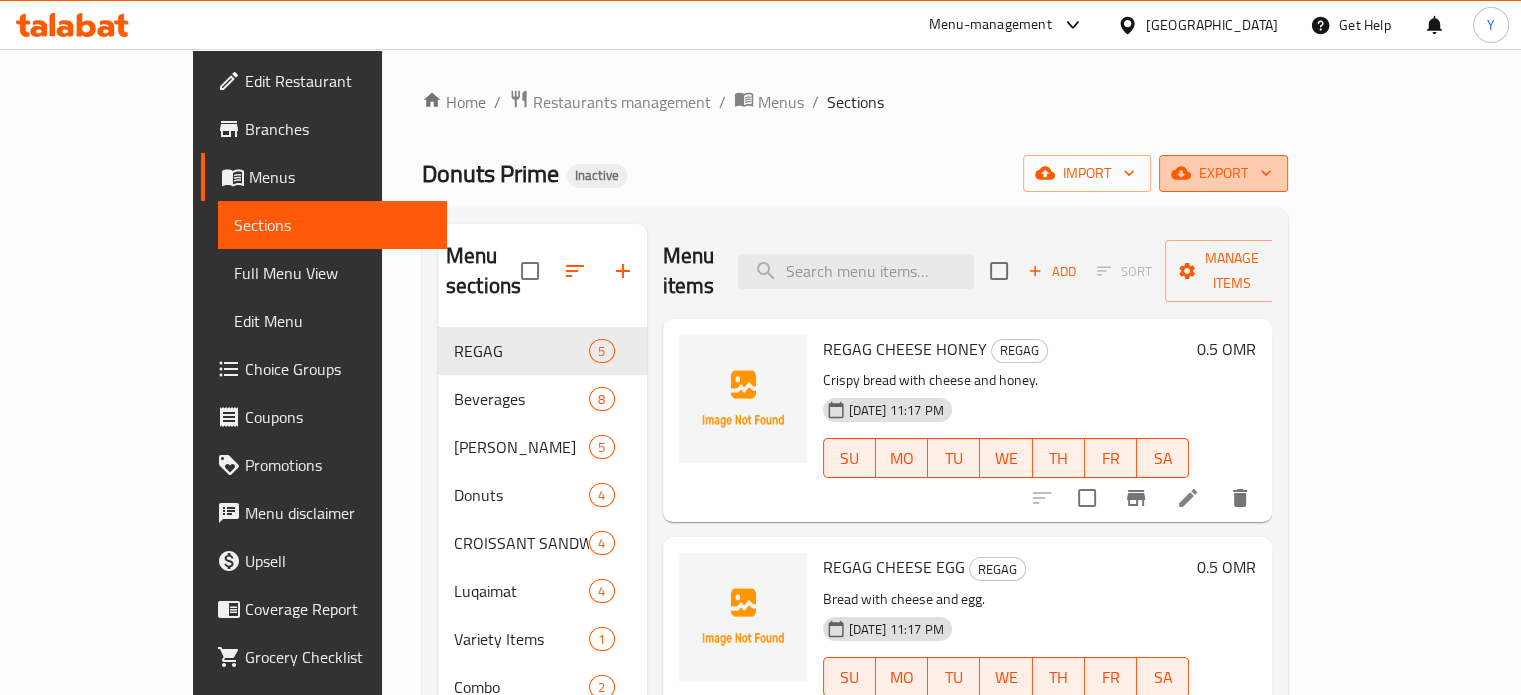 click on "export" at bounding box center [1223, 173] 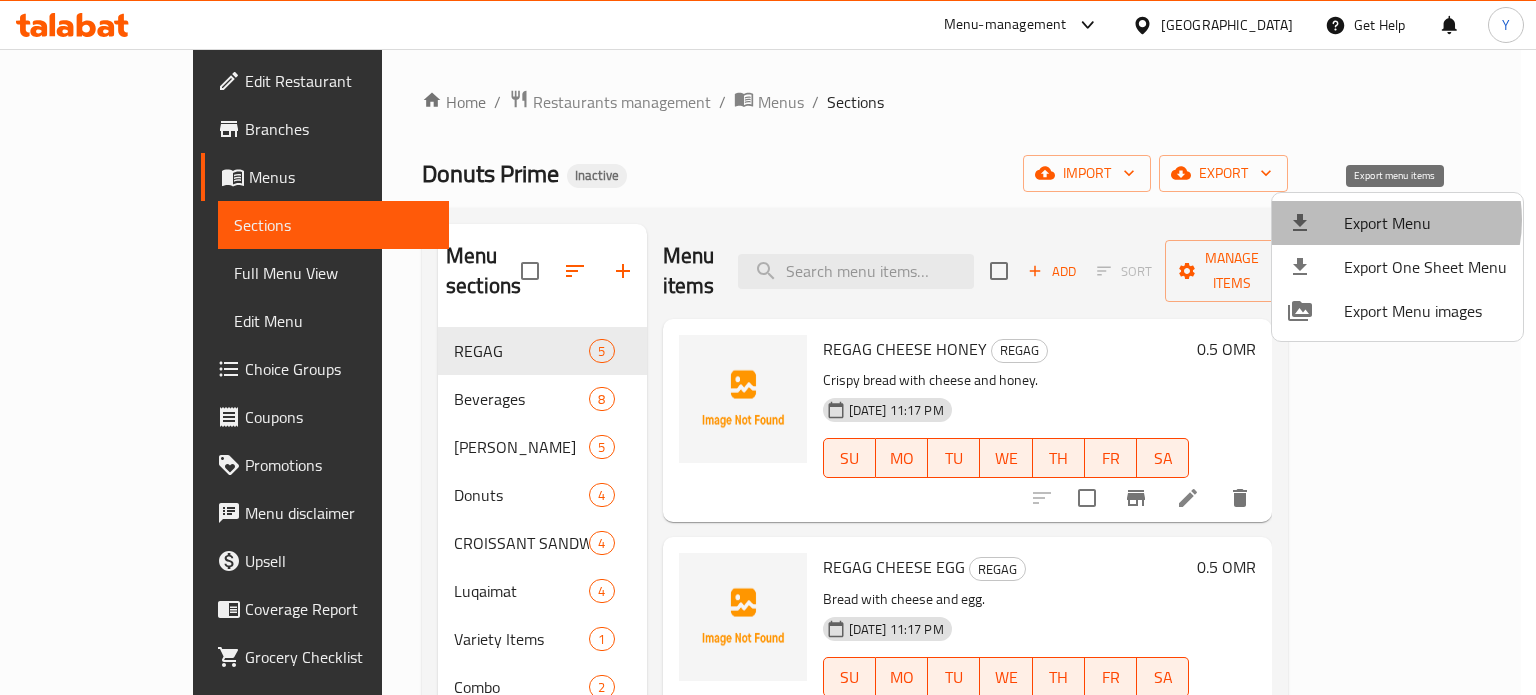 click on "Export Menu" at bounding box center (1425, 223) 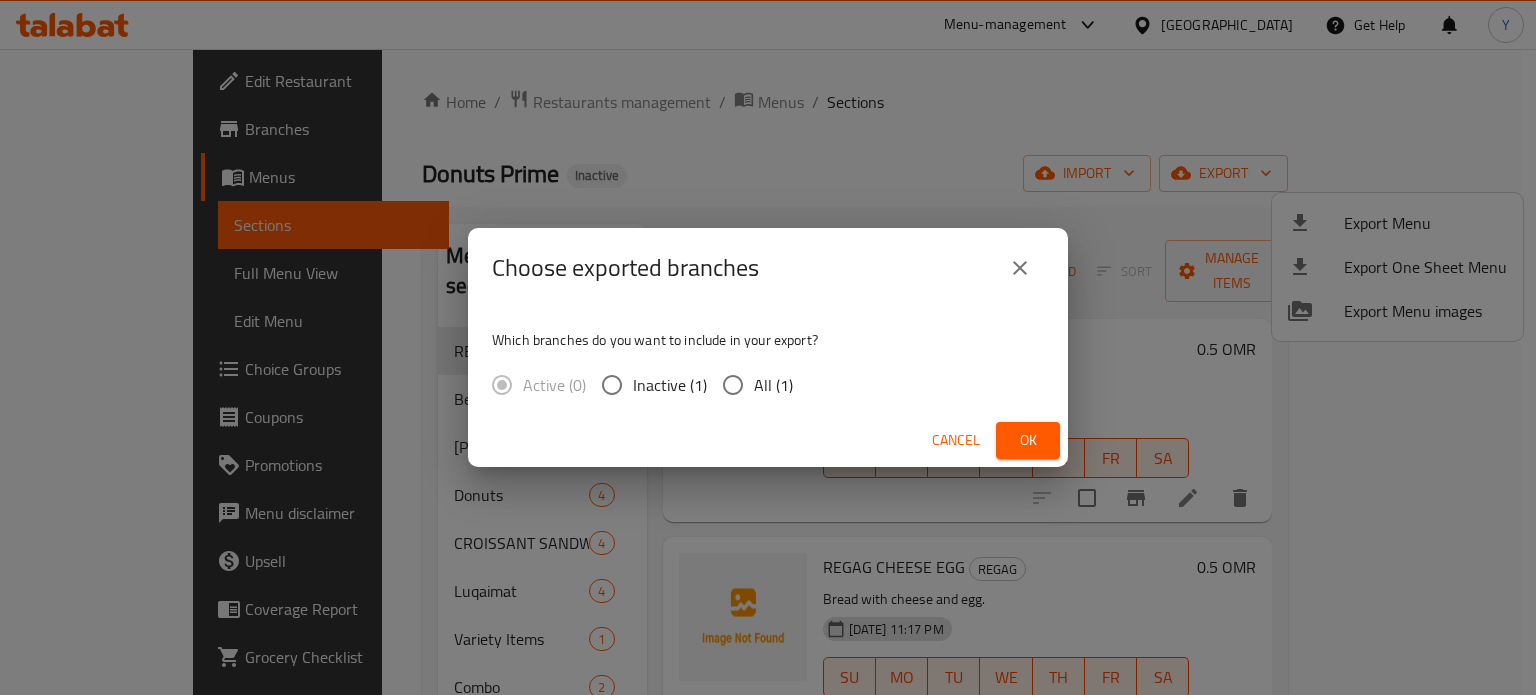 click on "All (1)" at bounding box center (773, 385) 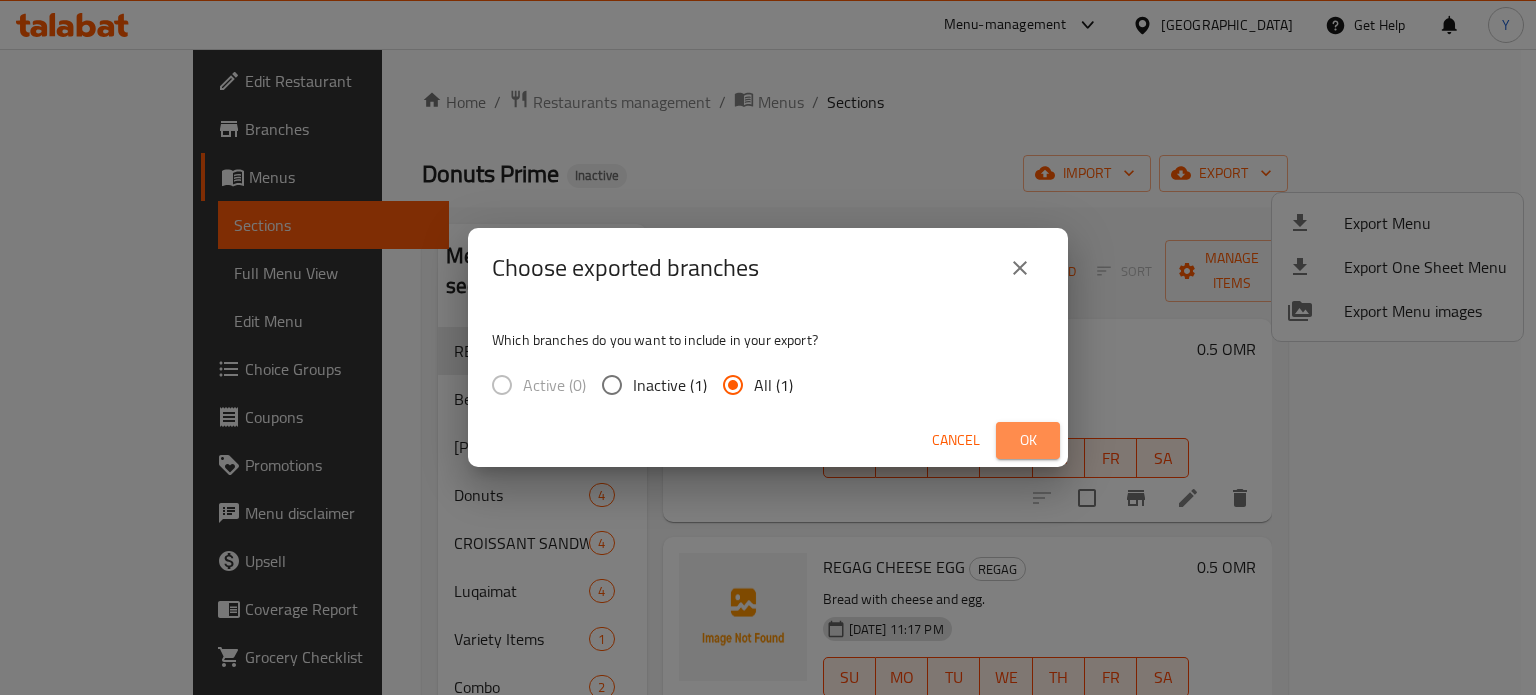 click on "Ok" at bounding box center [1028, 440] 